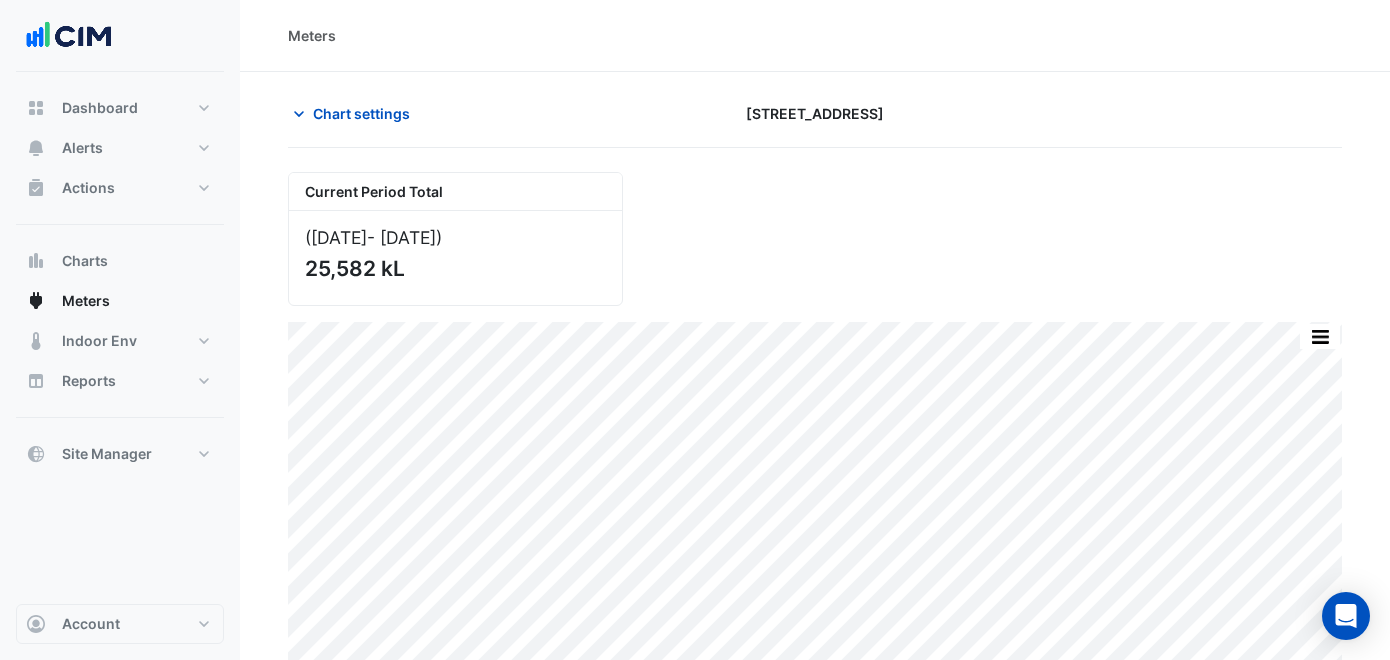 scroll, scrollTop: 0, scrollLeft: 0, axis: both 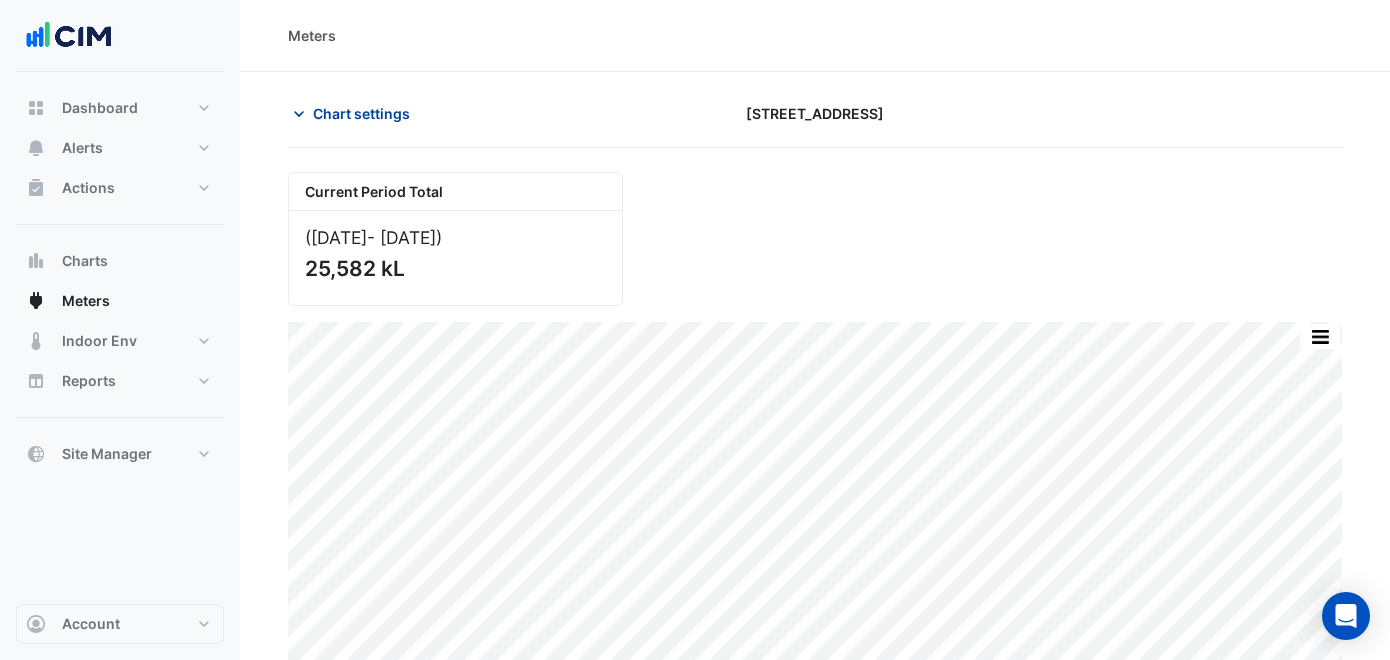 click on "Chart settings" 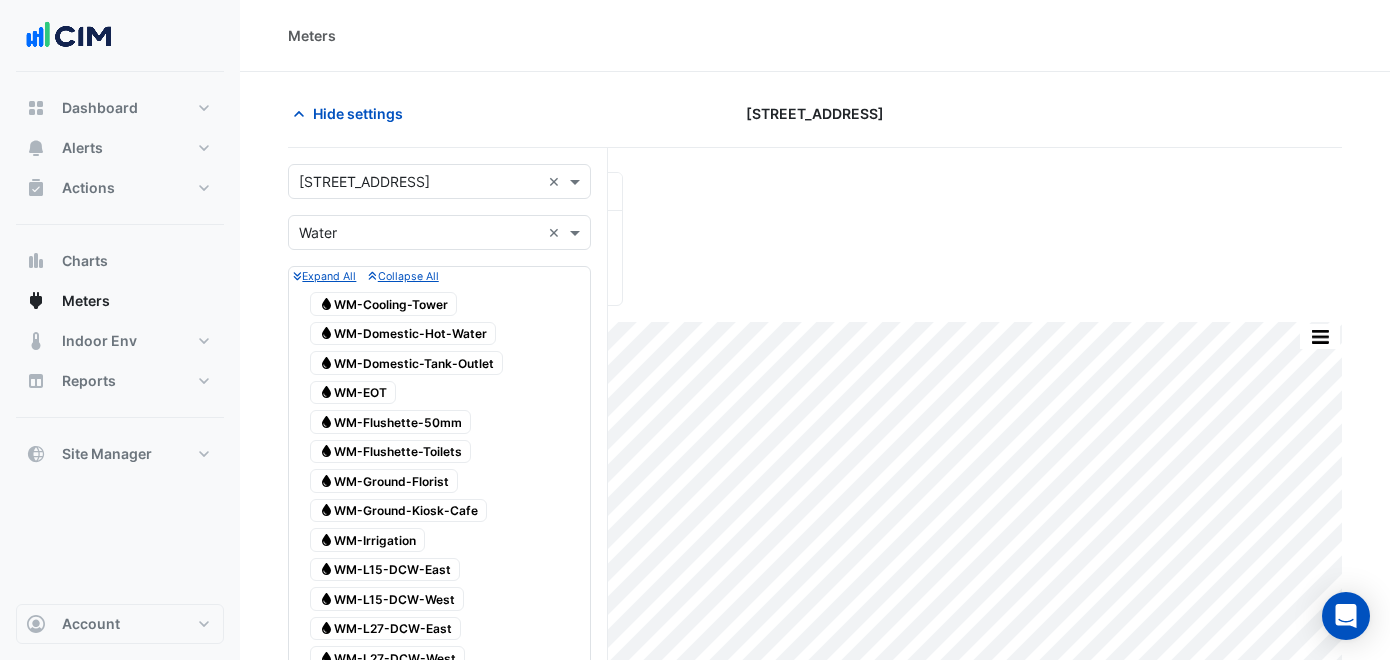 click at bounding box center (419, 182) 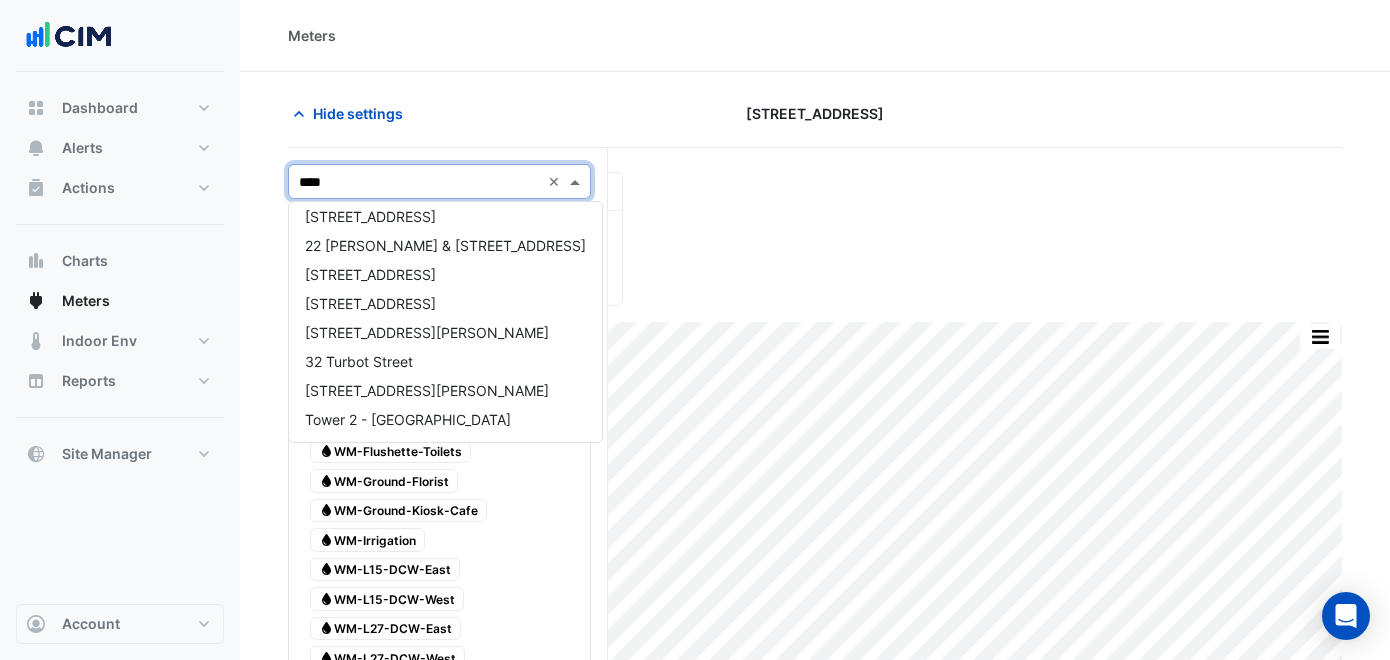 scroll, scrollTop: 0, scrollLeft: 0, axis: both 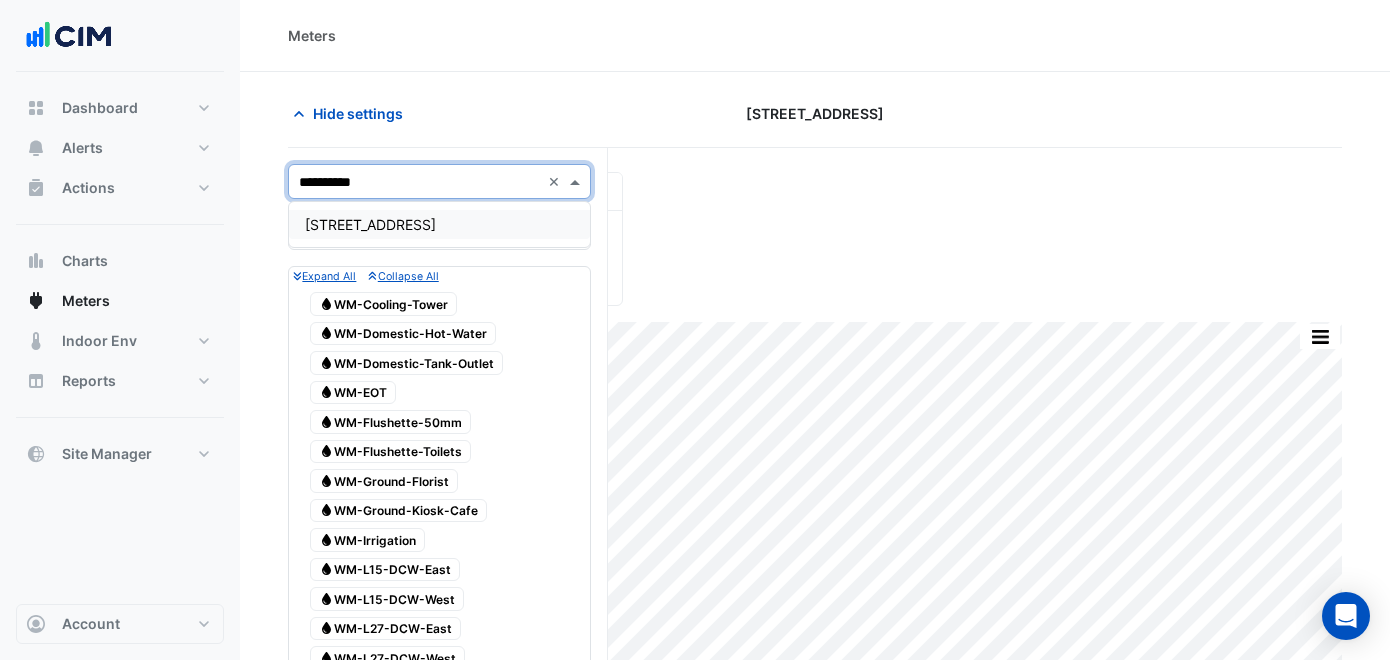 type on "**********" 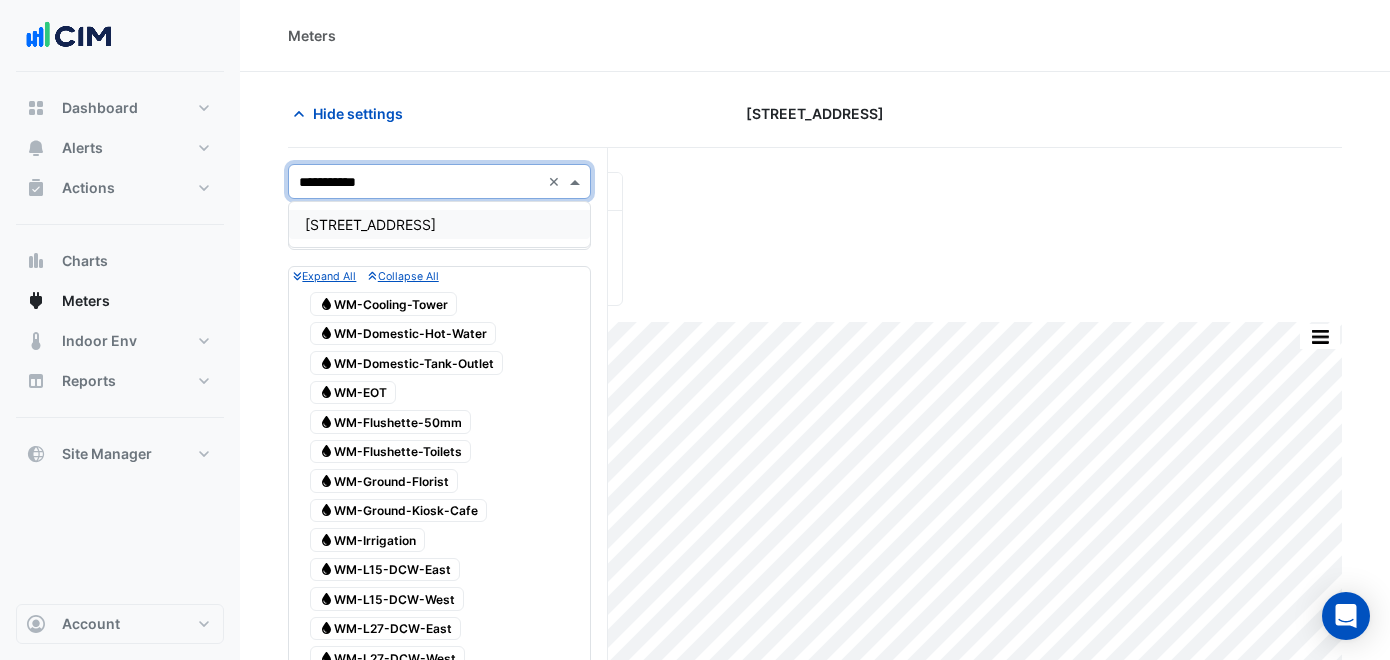 click on "[STREET_ADDRESS]" at bounding box center [439, 224] 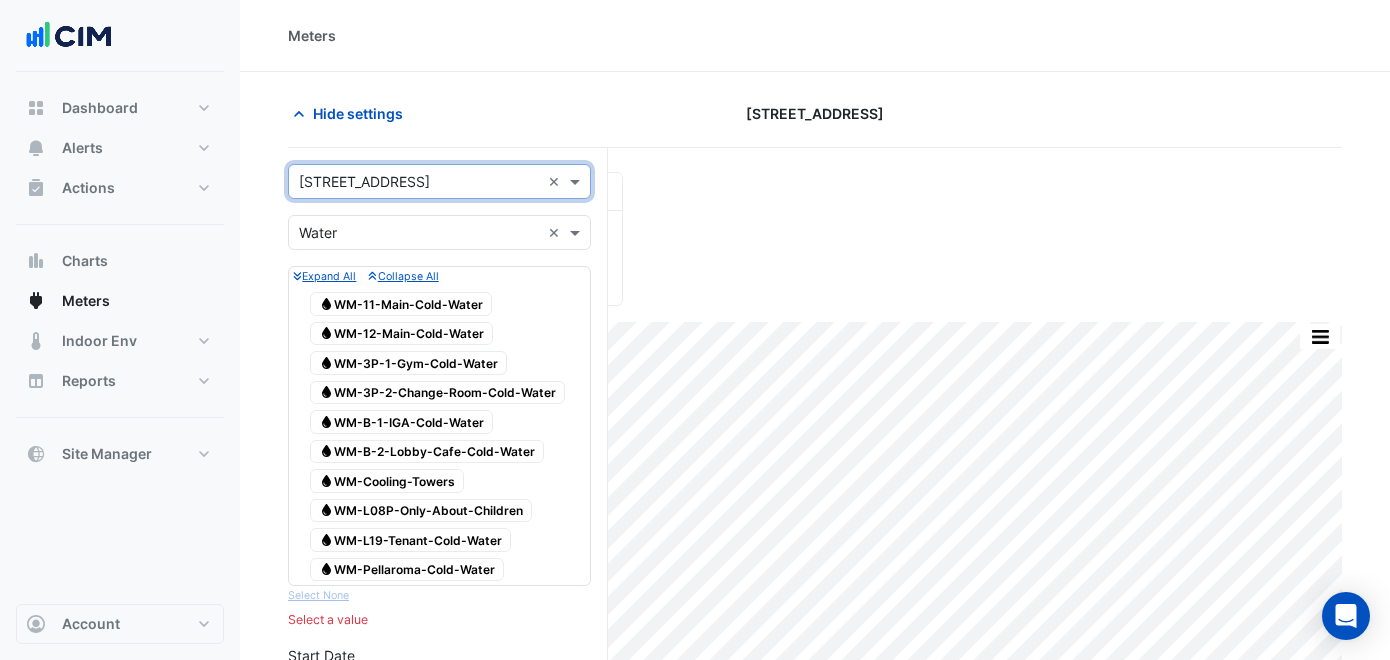 click at bounding box center [419, 233] 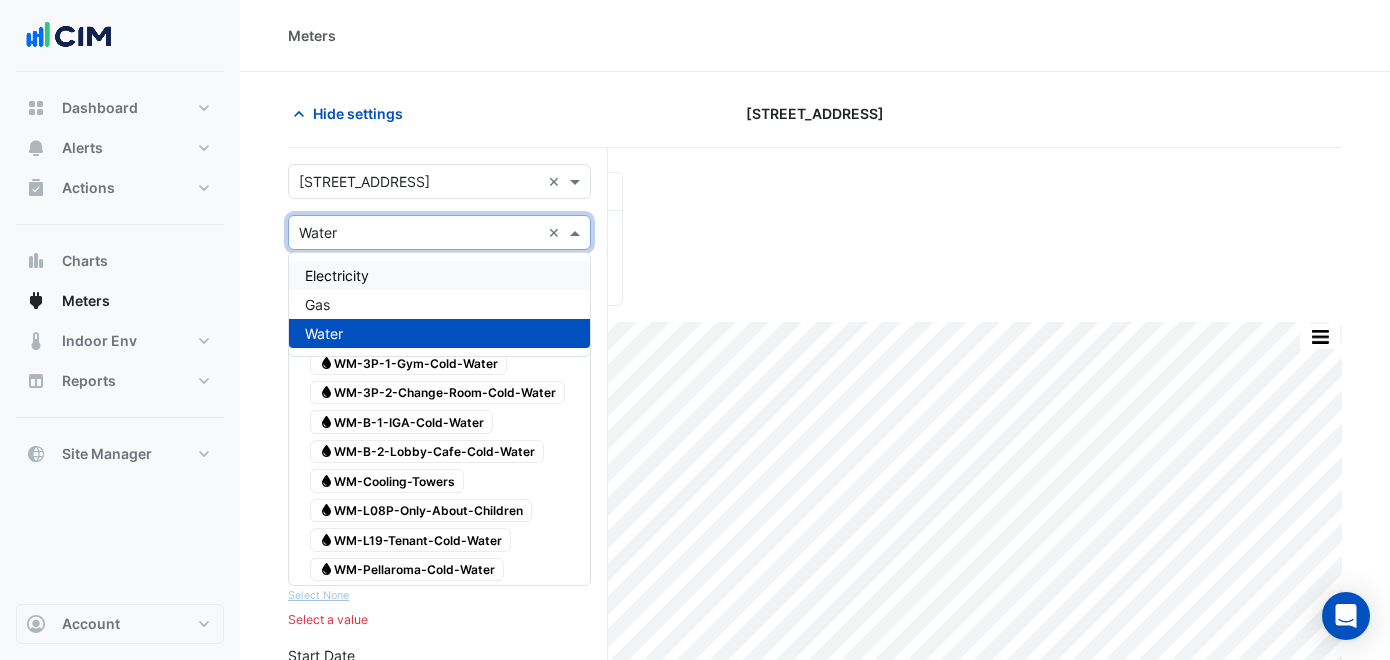 click on "Electricity" at bounding box center (439, 275) 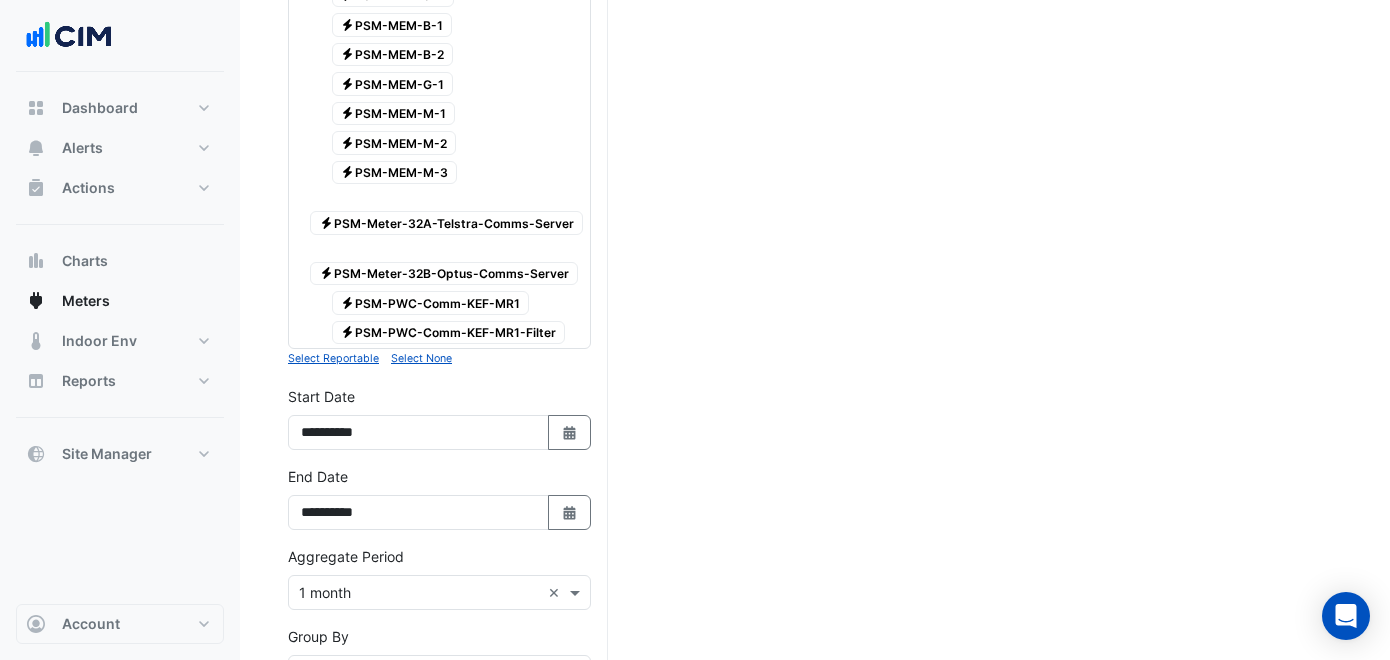 scroll, scrollTop: 3366, scrollLeft: 0, axis: vertical 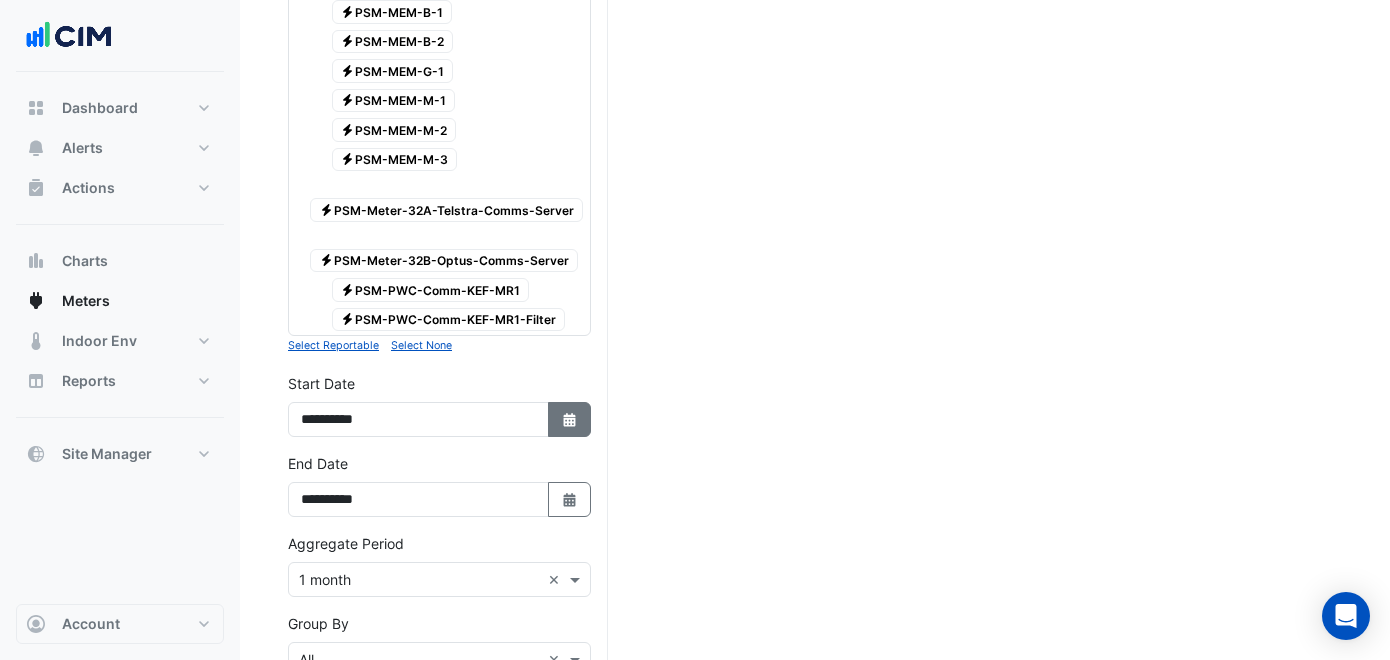 click on "Select Date" at bounding box center [570, 419] 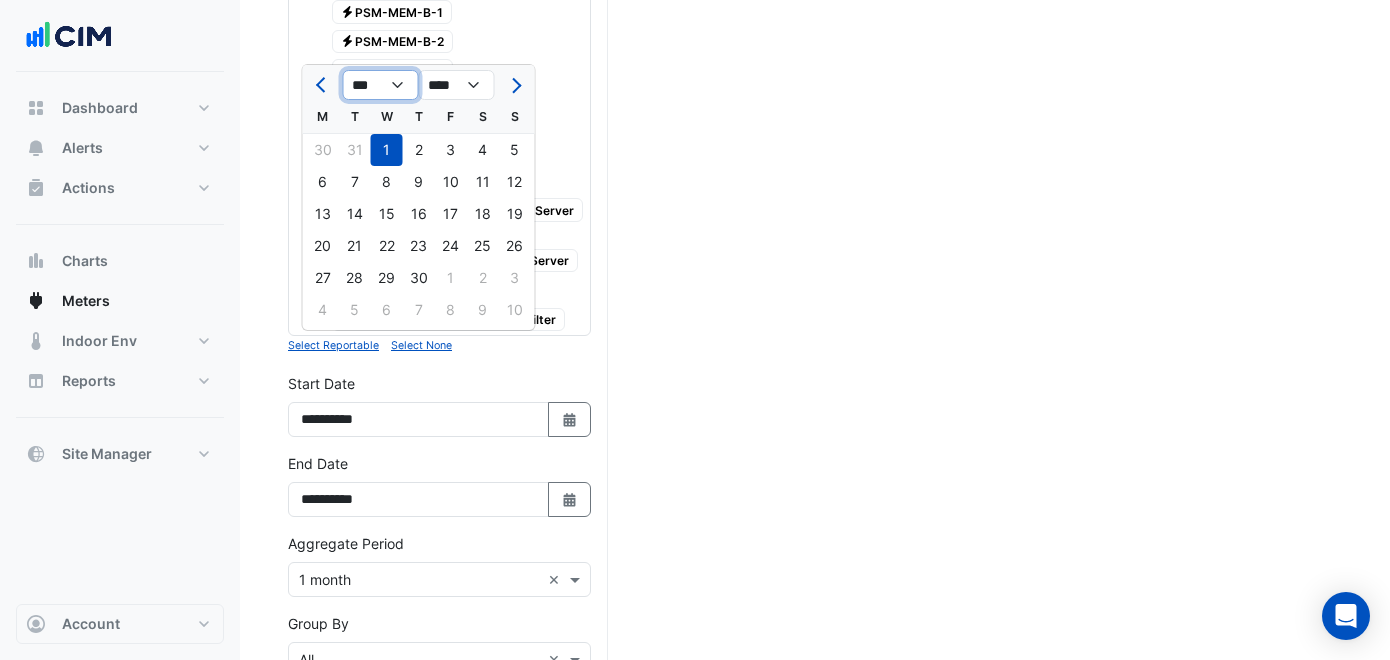 click on "*** *** *** *** *** *** *** *** *** *** *** ***" 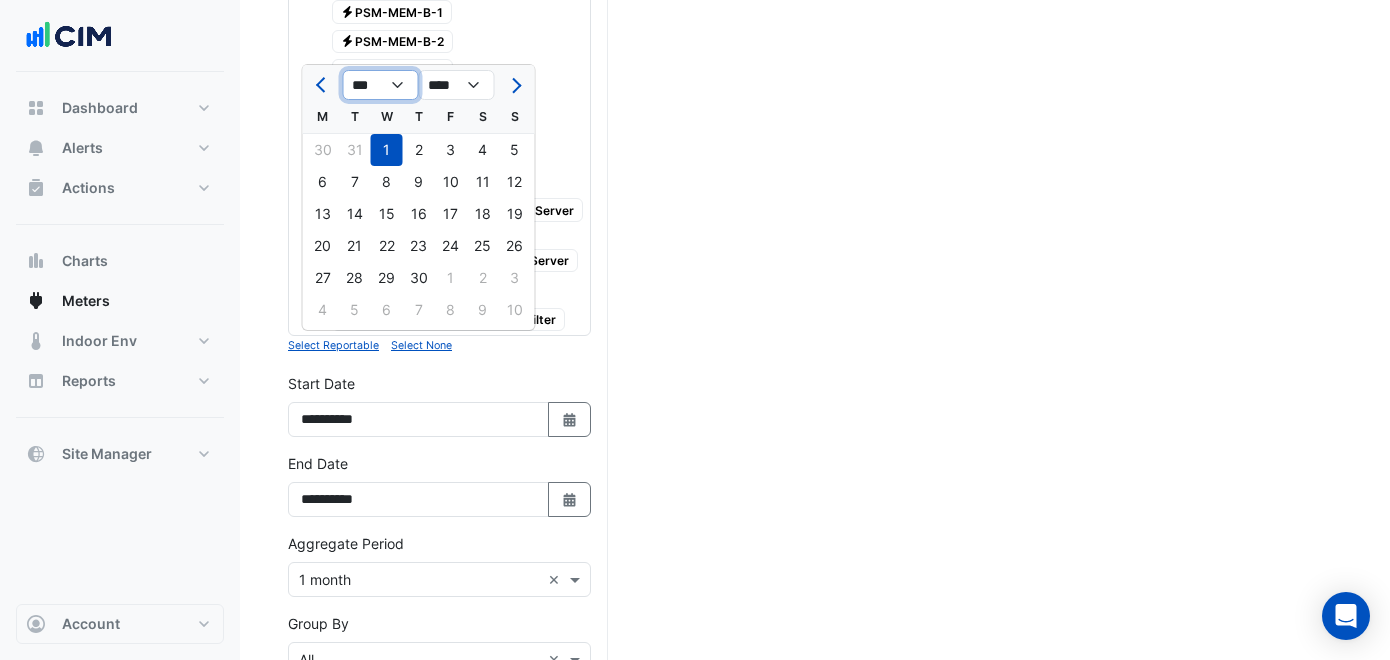 select on "*" 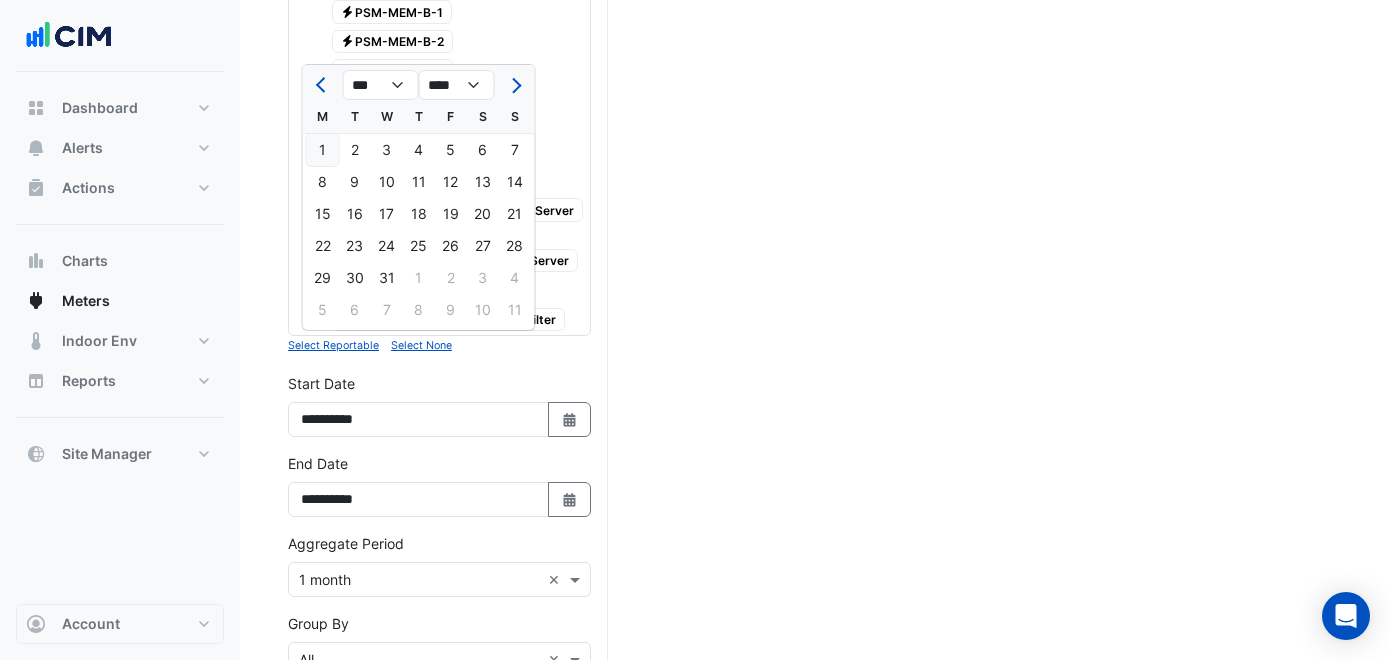 click on "1" 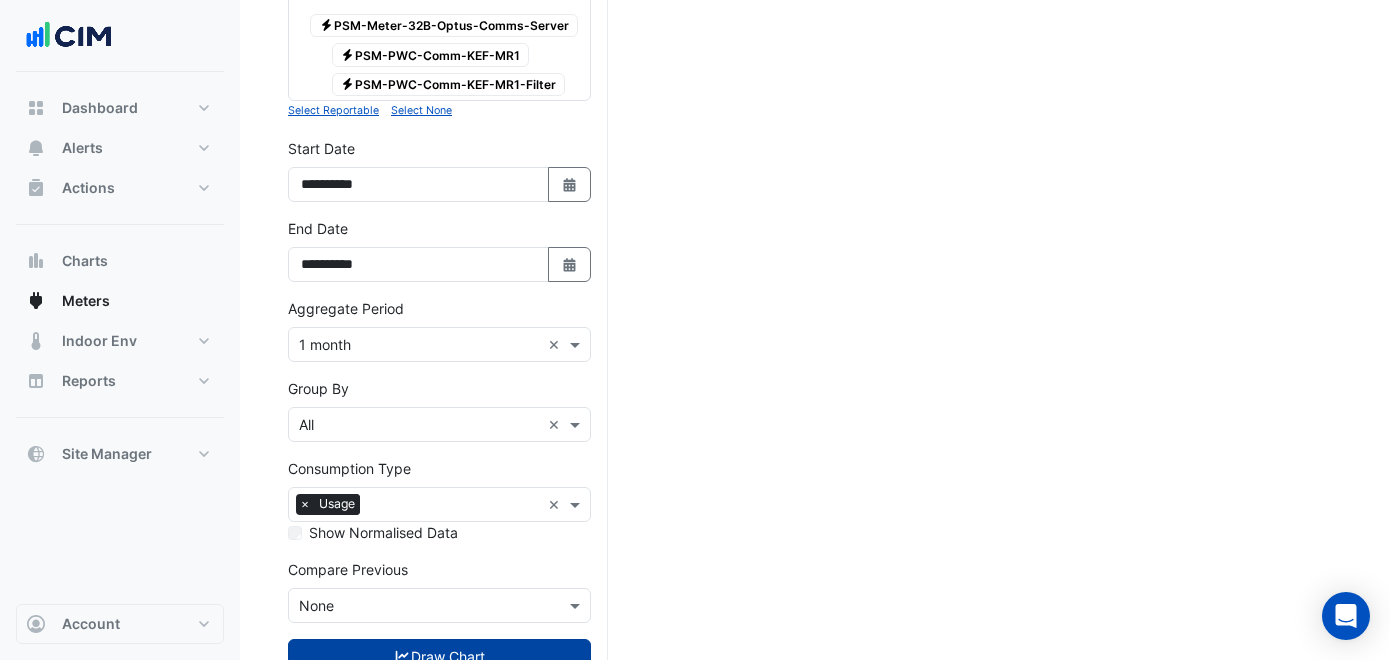 click on "Draw Chart" at bounding box center (439, 656) 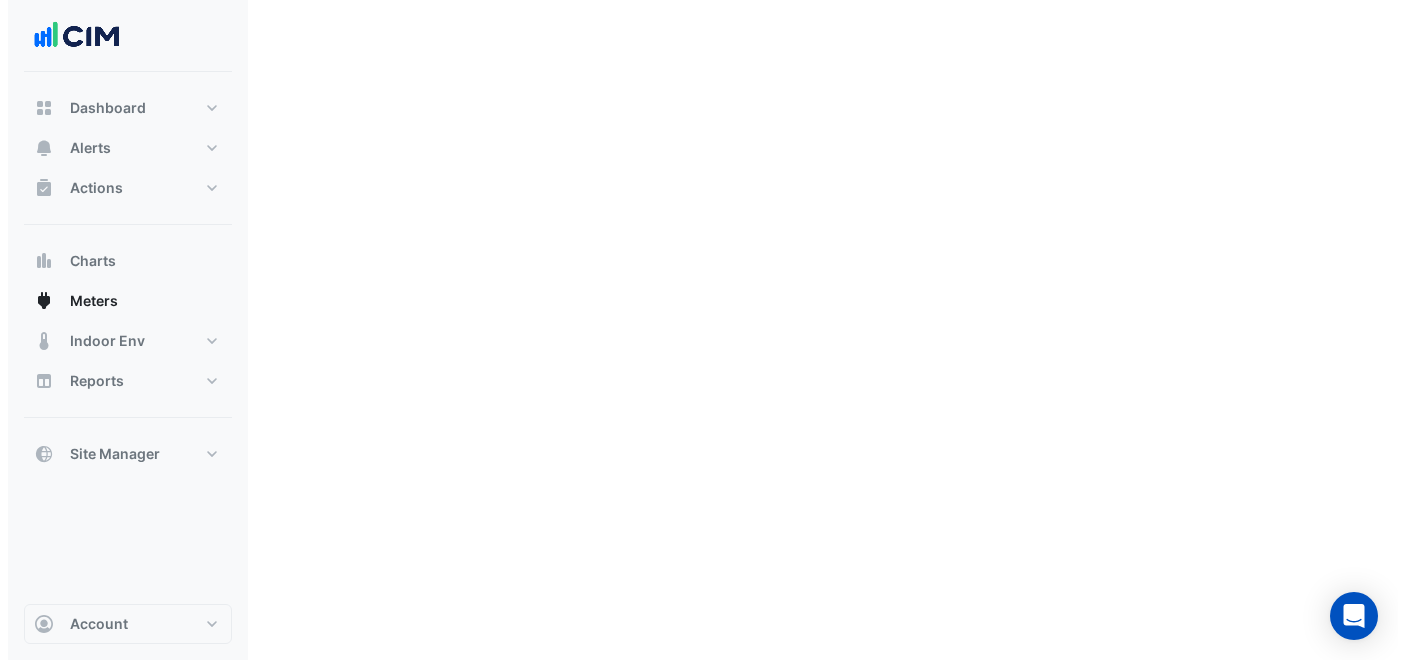 scroll, scrollTop: 0, scrollLeft: 0, axis: both 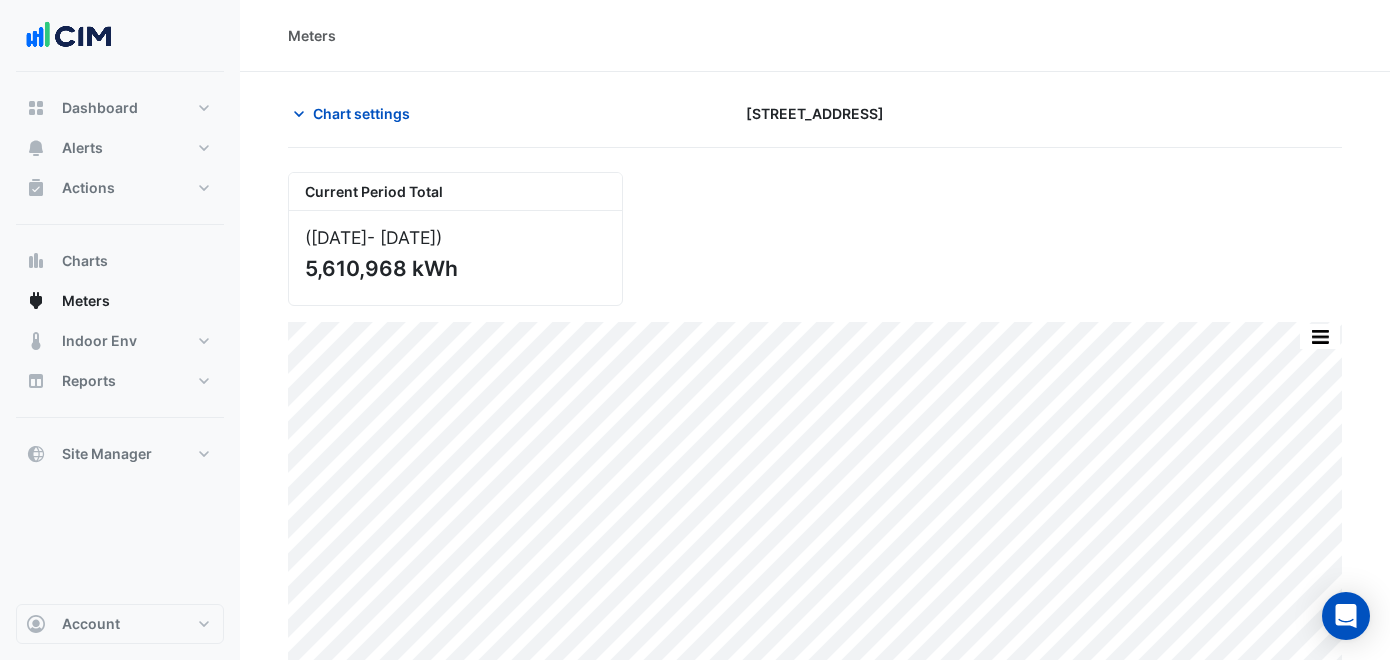 click 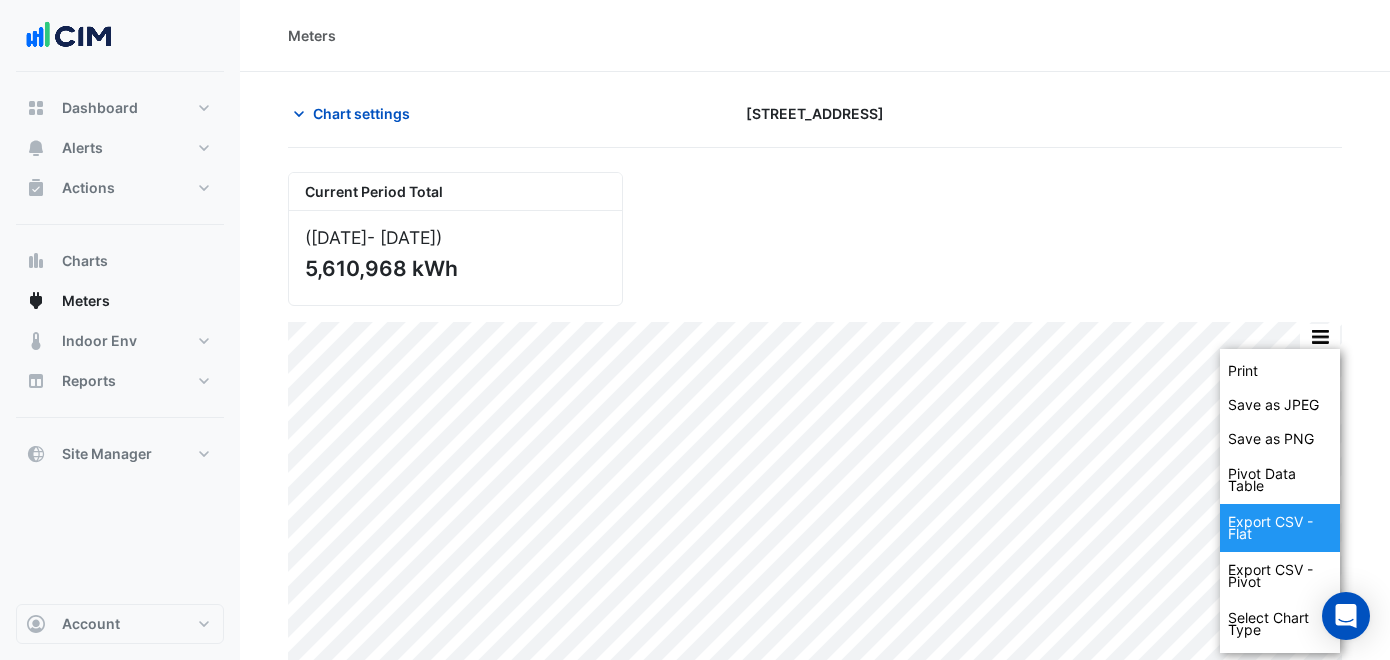 click on "Export CSV - Flat" 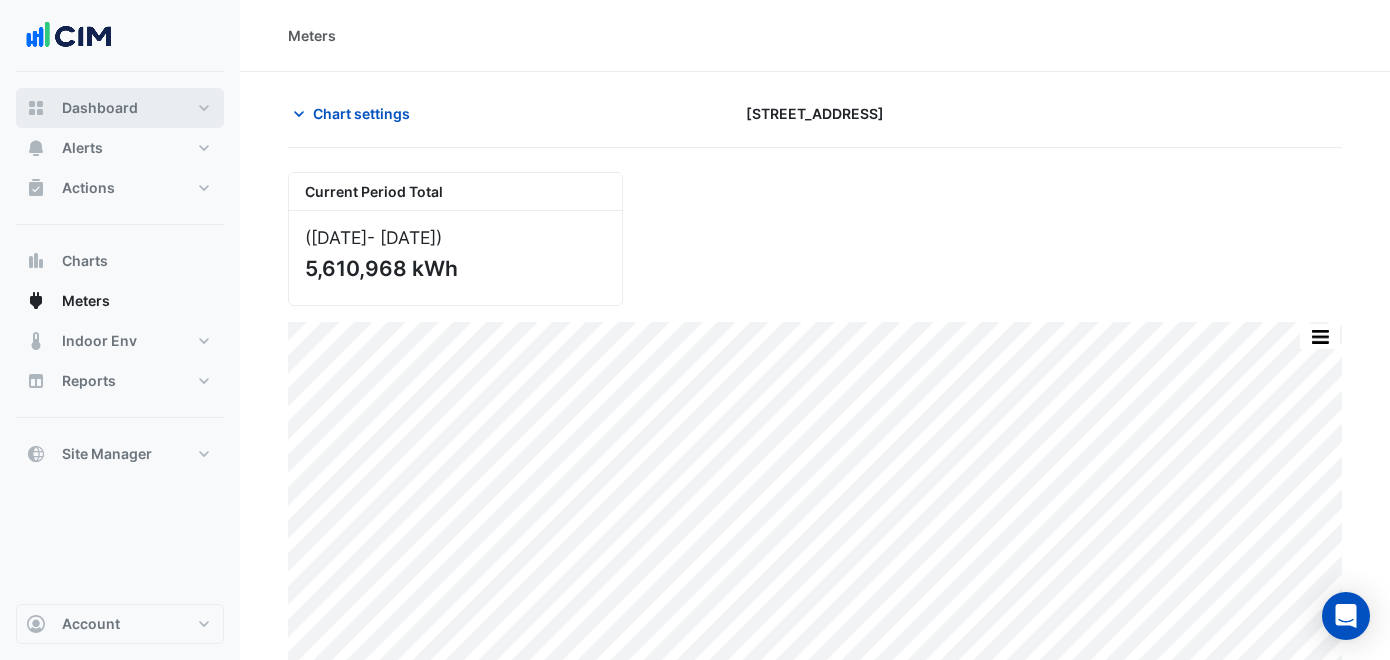 click on "Dashboard" at bounding box center [120, 108] 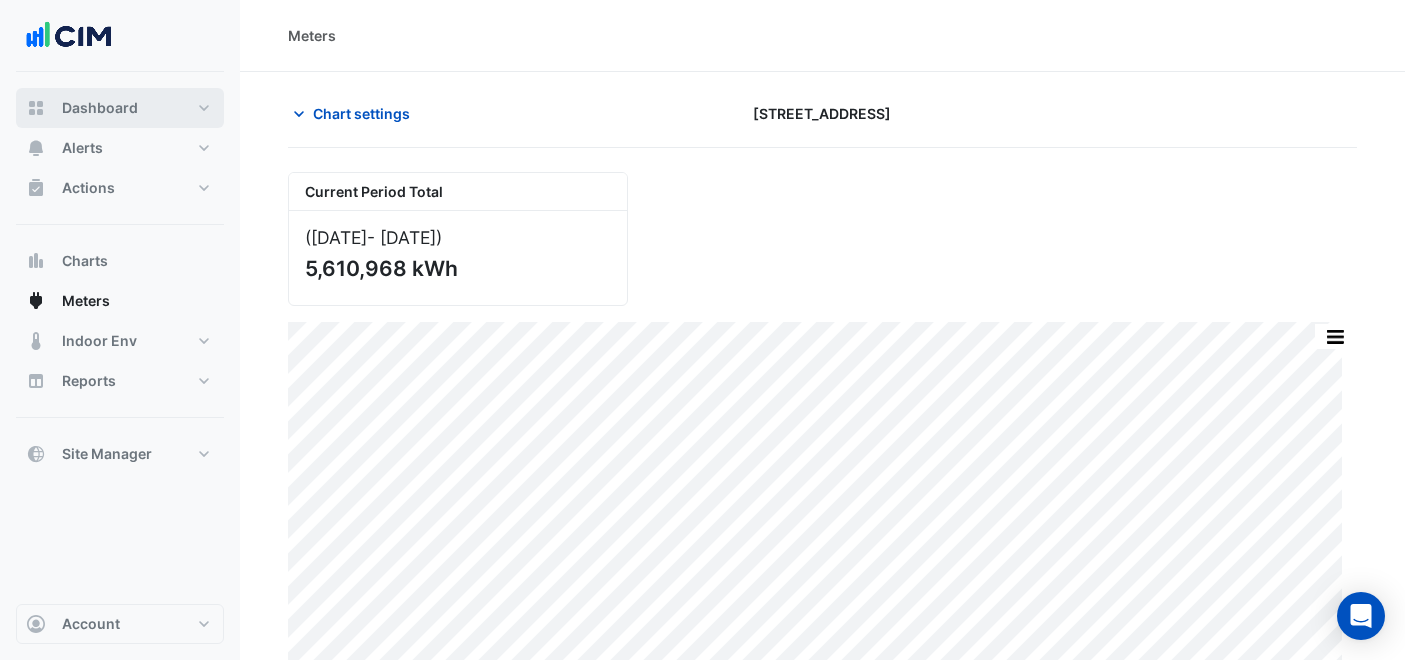select on "***" 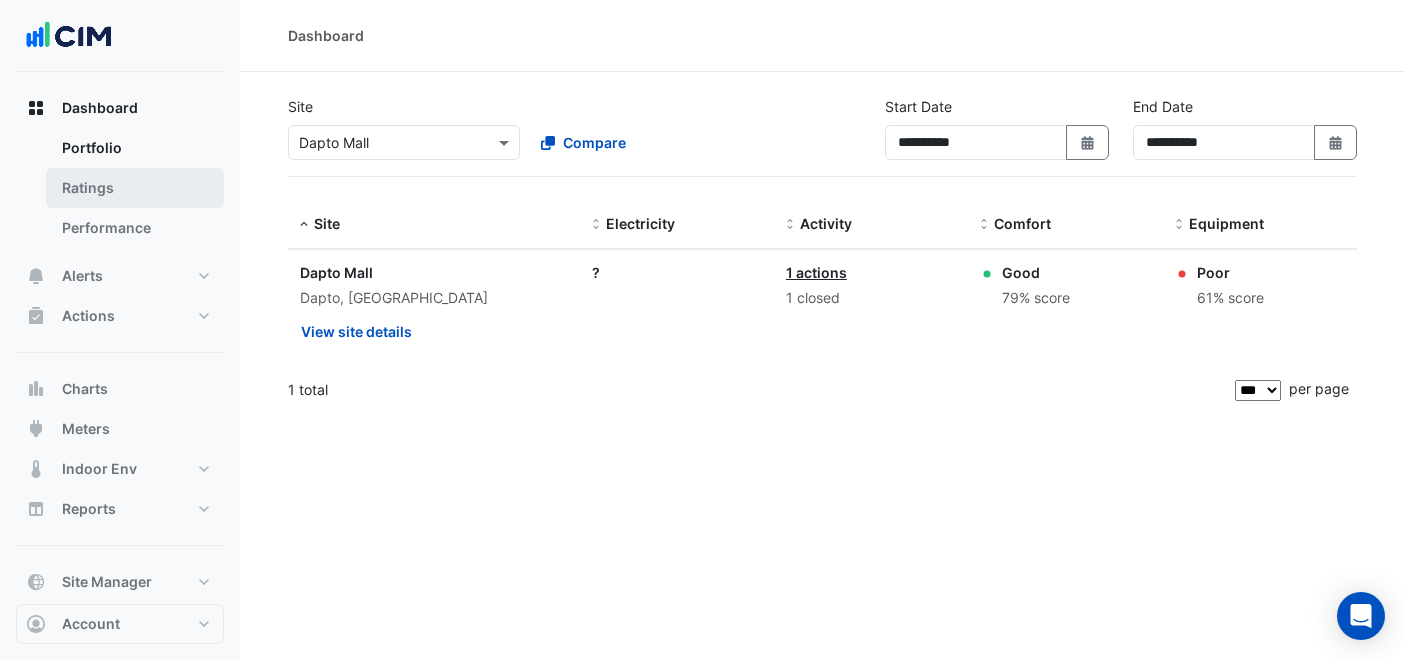 click on "Ratings" at bounding box center [135, 188] 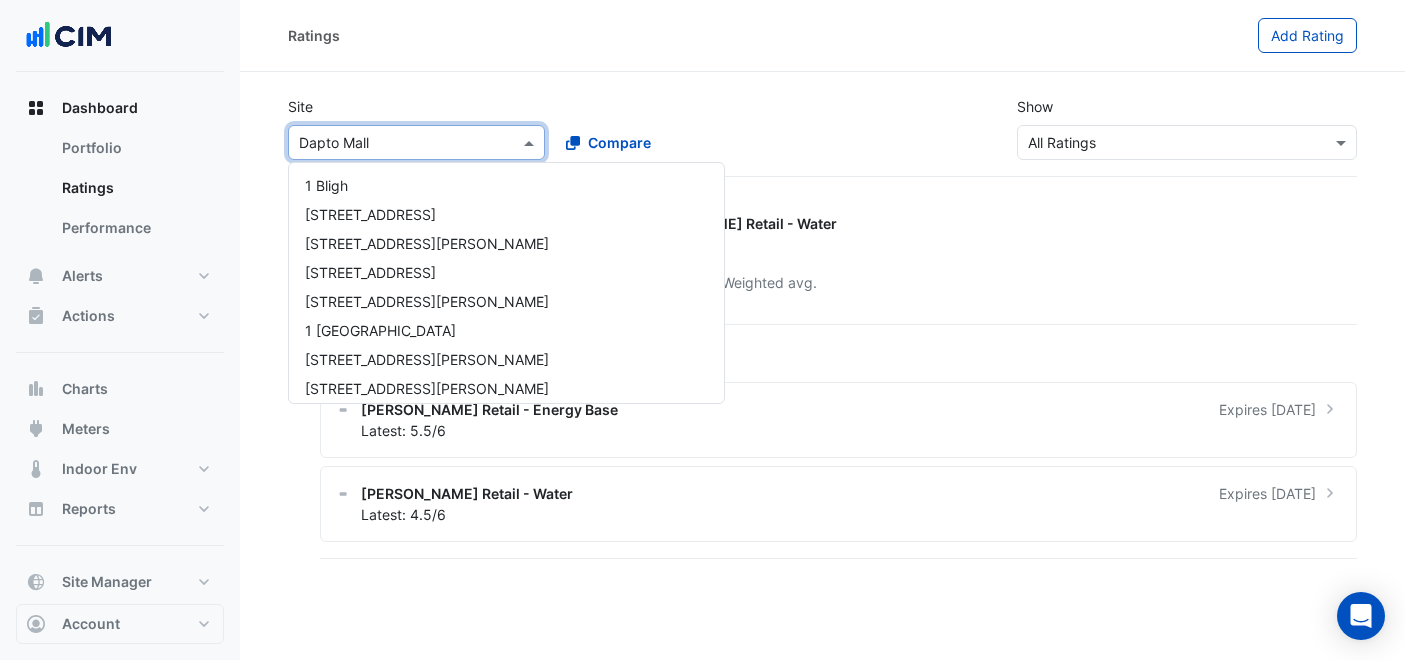 click at bounding box center (396, 143) 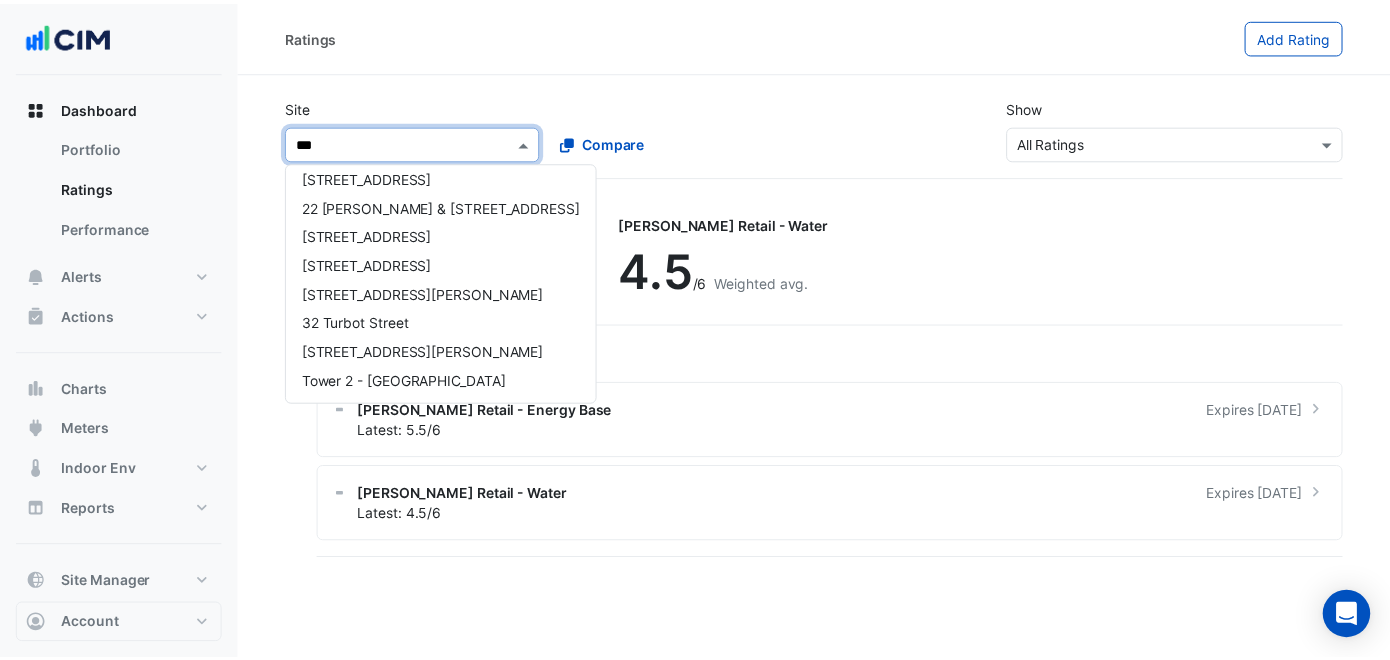 scroll, scrollTop: 0, scrollLeft: 0, axis: both 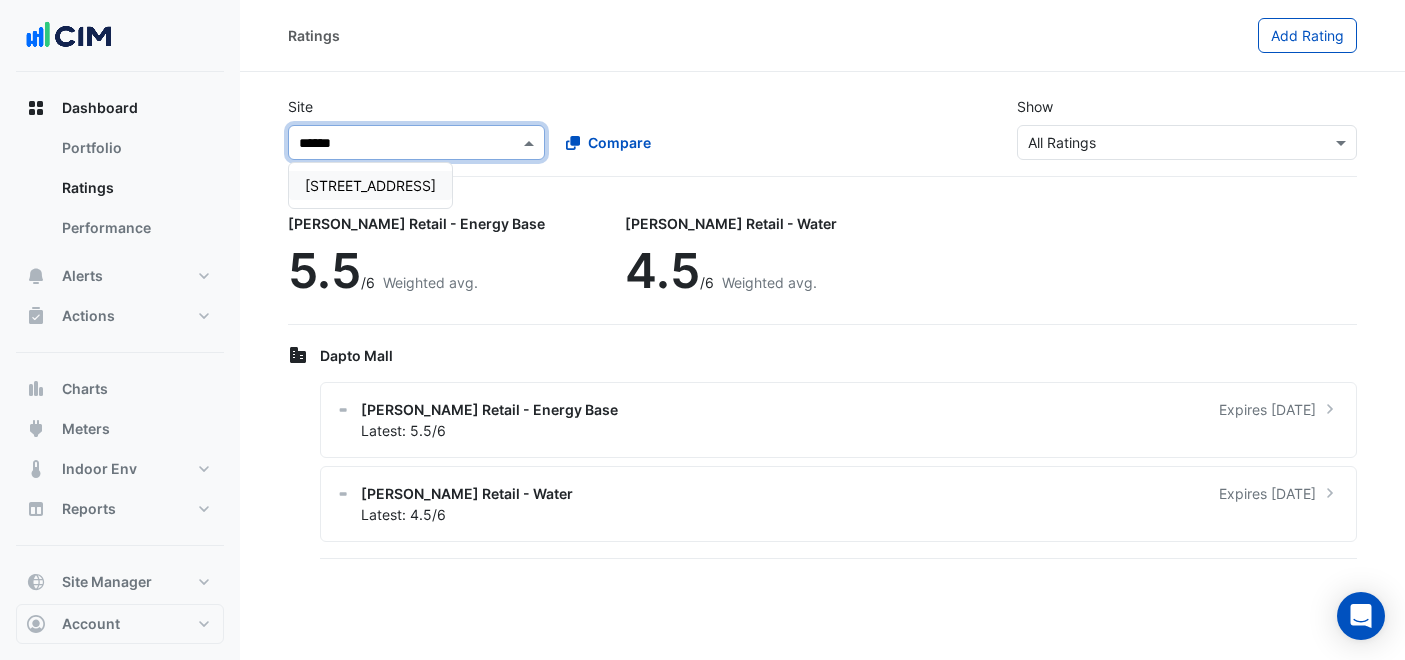 type on "*******" 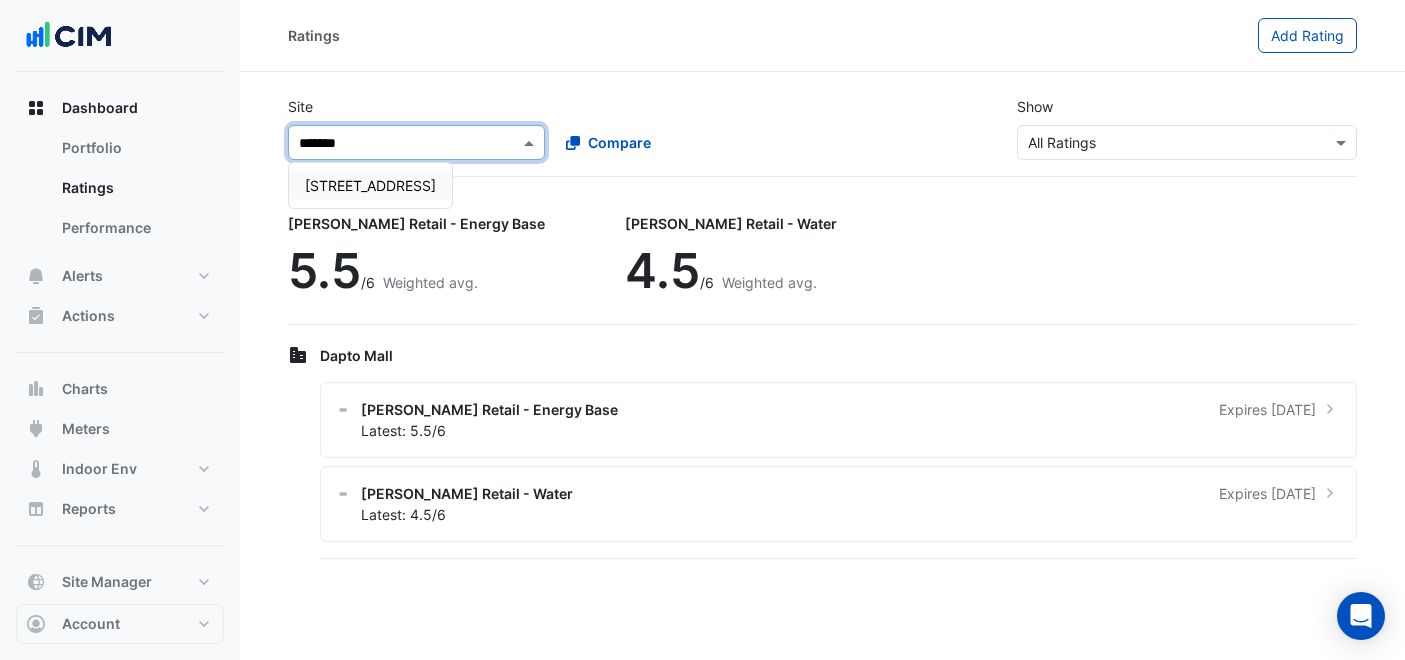 click on "[STREET_ADDRESS]" at bounding box center (370, 185) 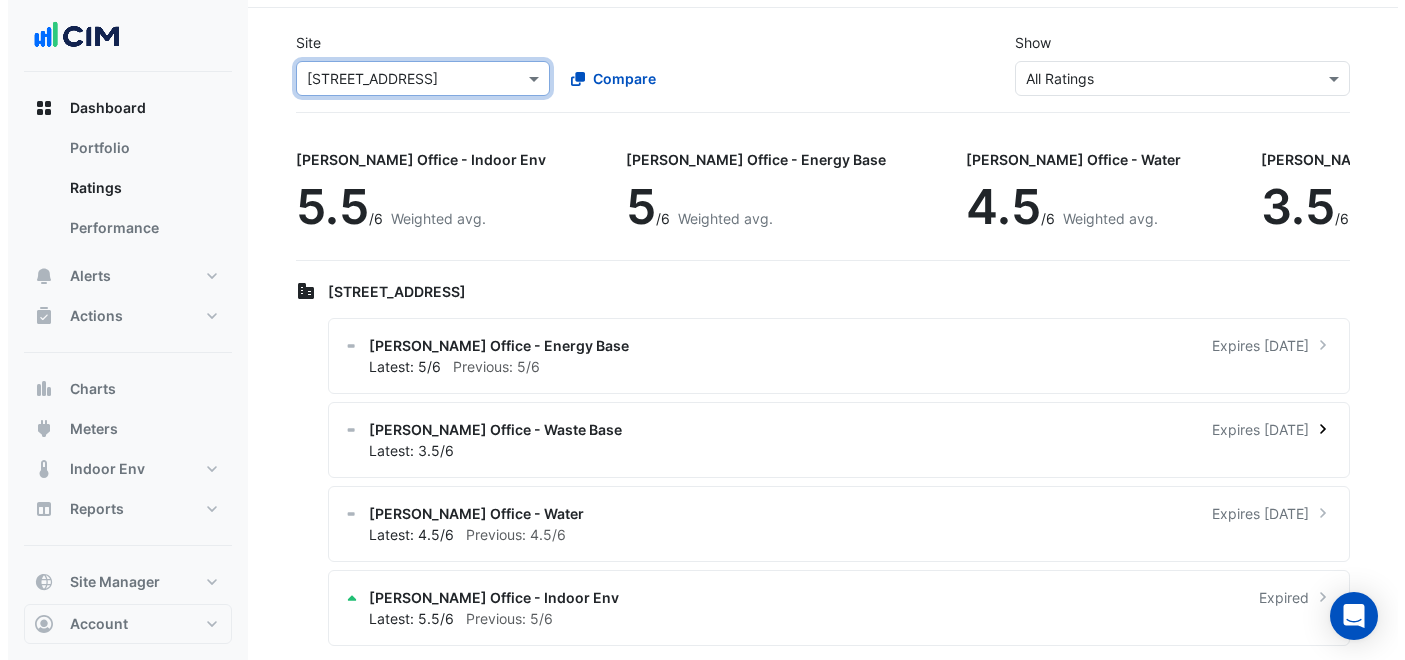 scroll, scrollTop: 78, scrollLeft: 0, axis: vertical 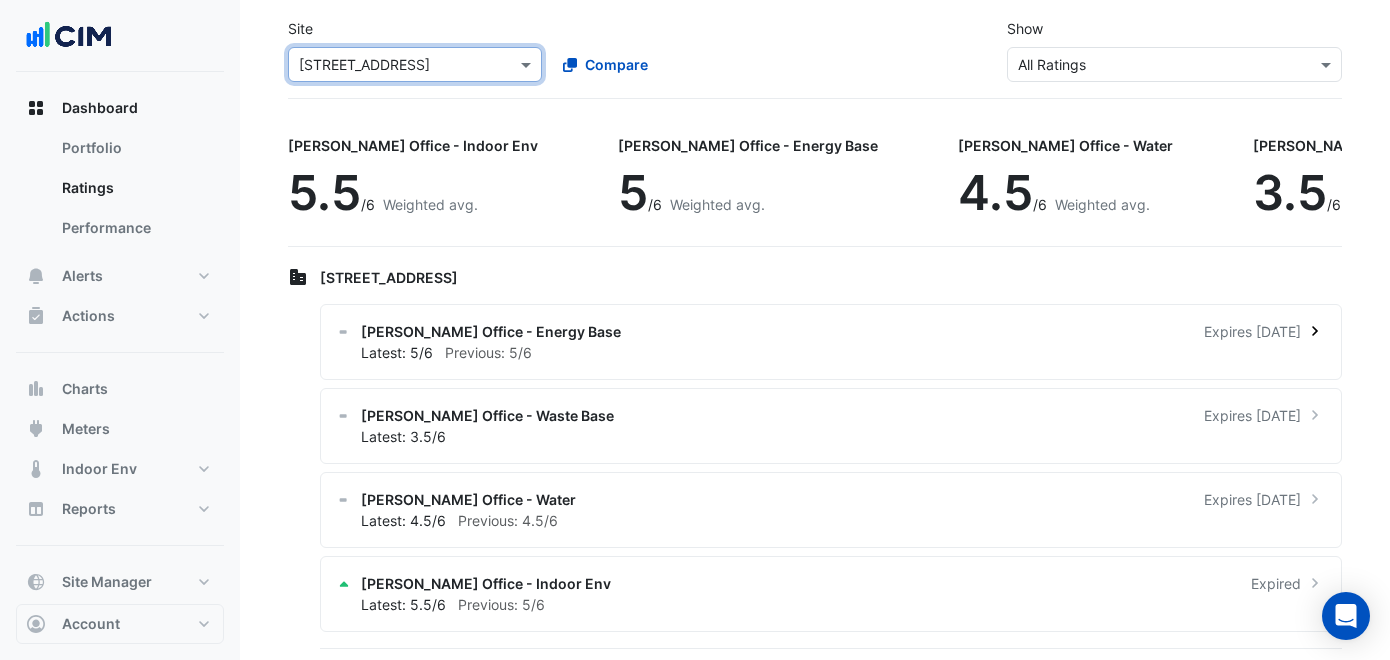 click on "Latest: 5/6
Previous: 5/6" 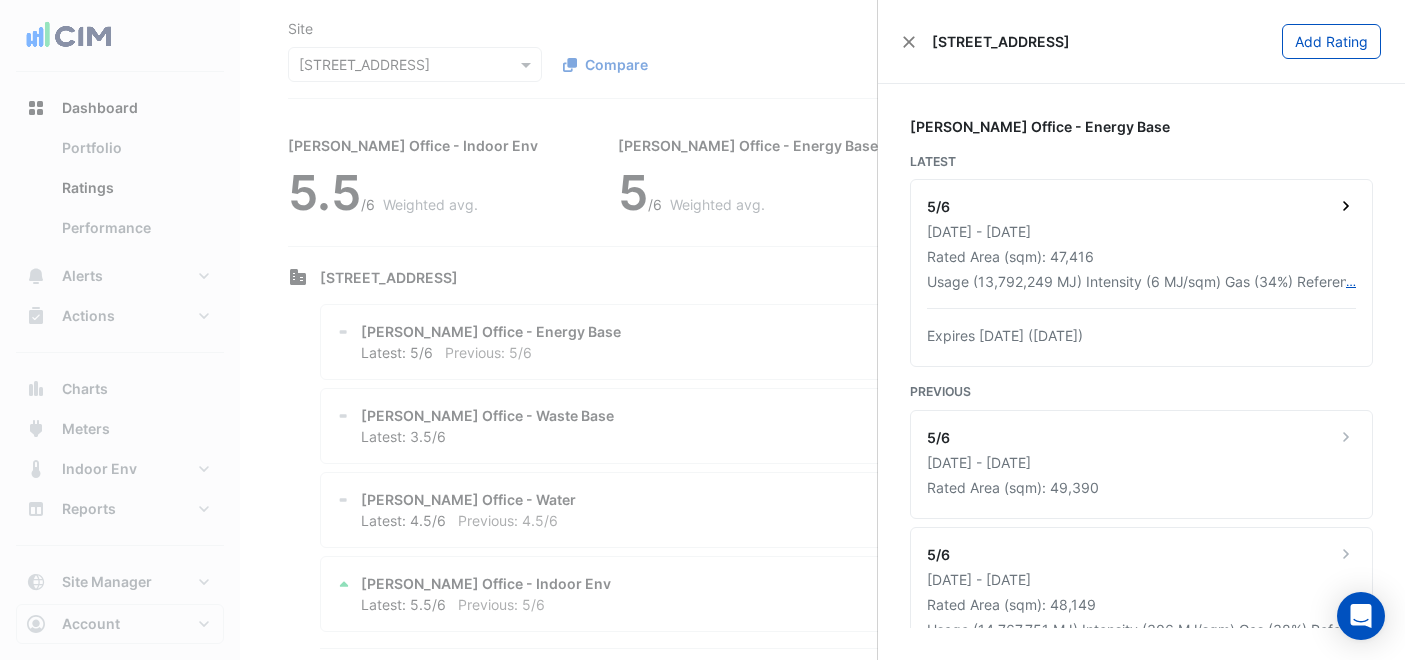 click on "5/6" 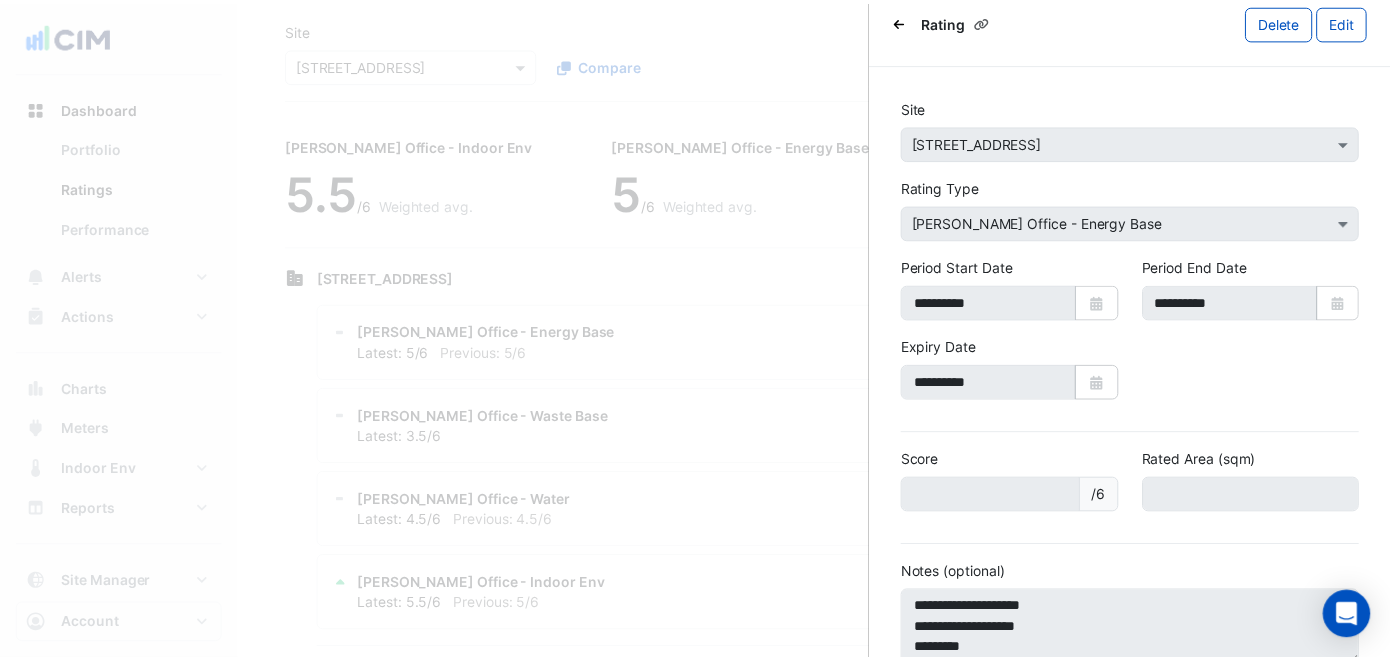 scroll, scrollTop: 0, scrollLeft: 0, axis: both 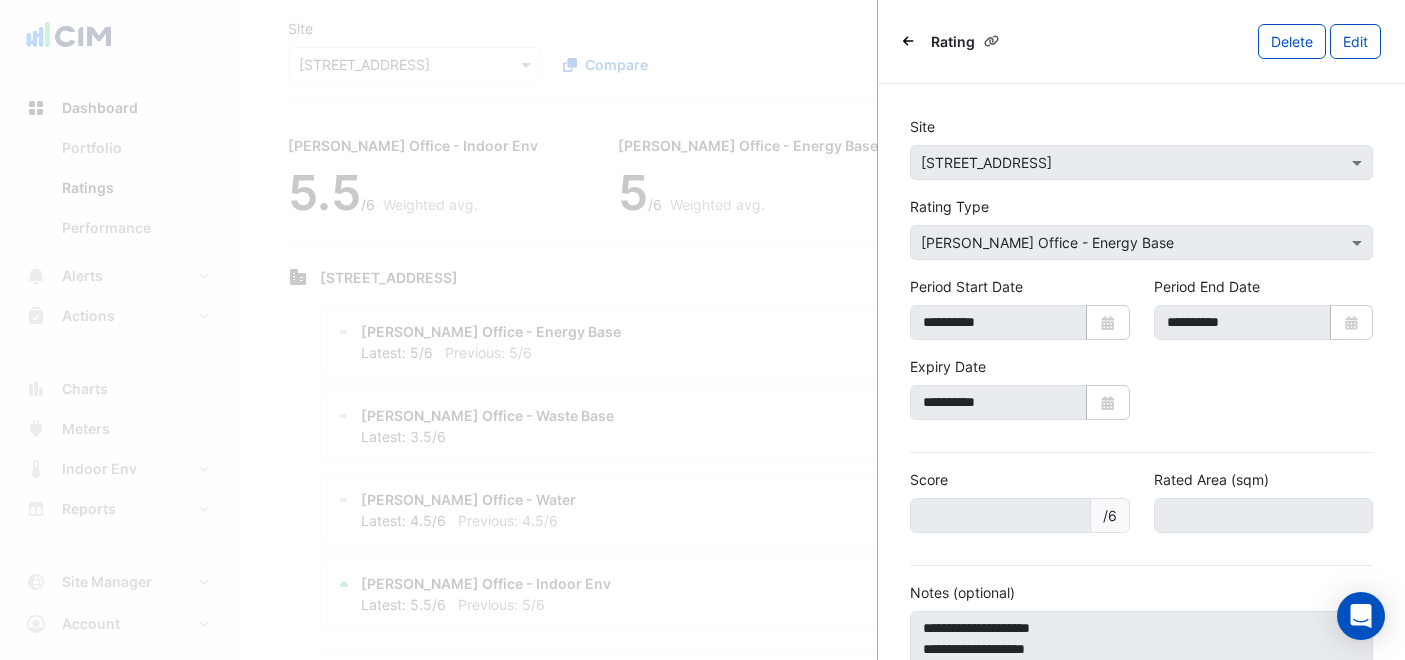 click 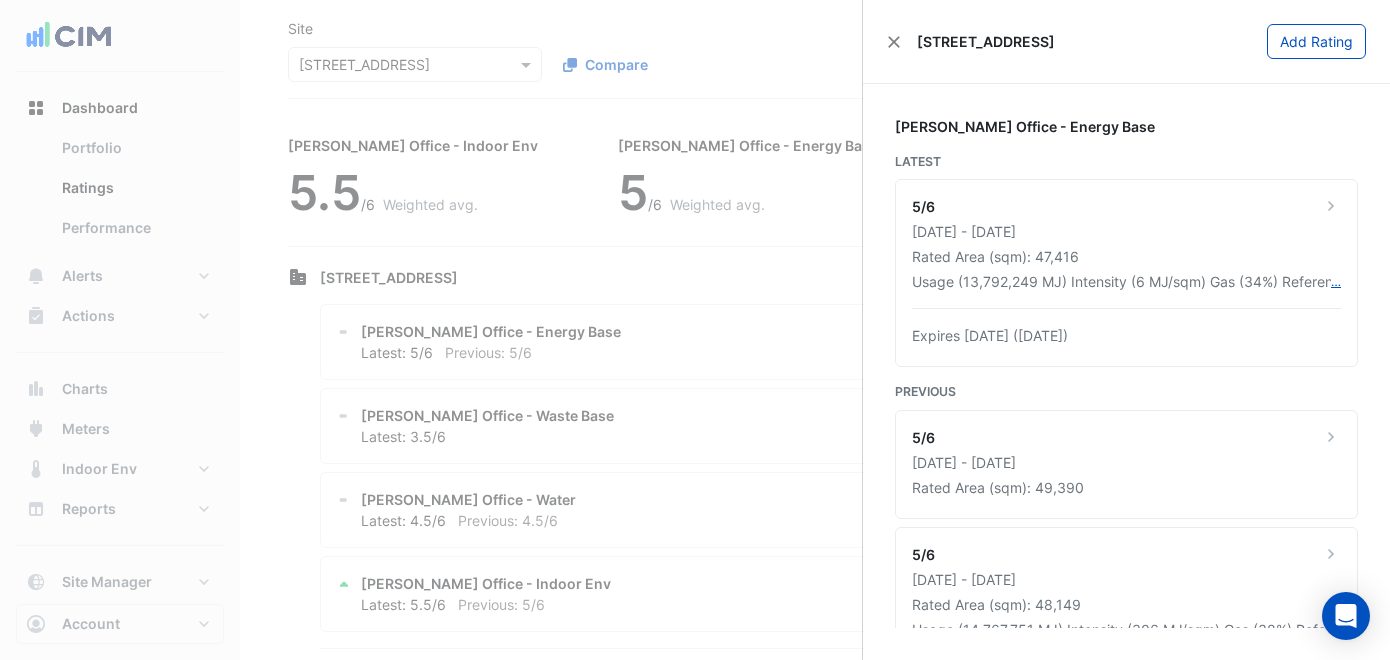 click 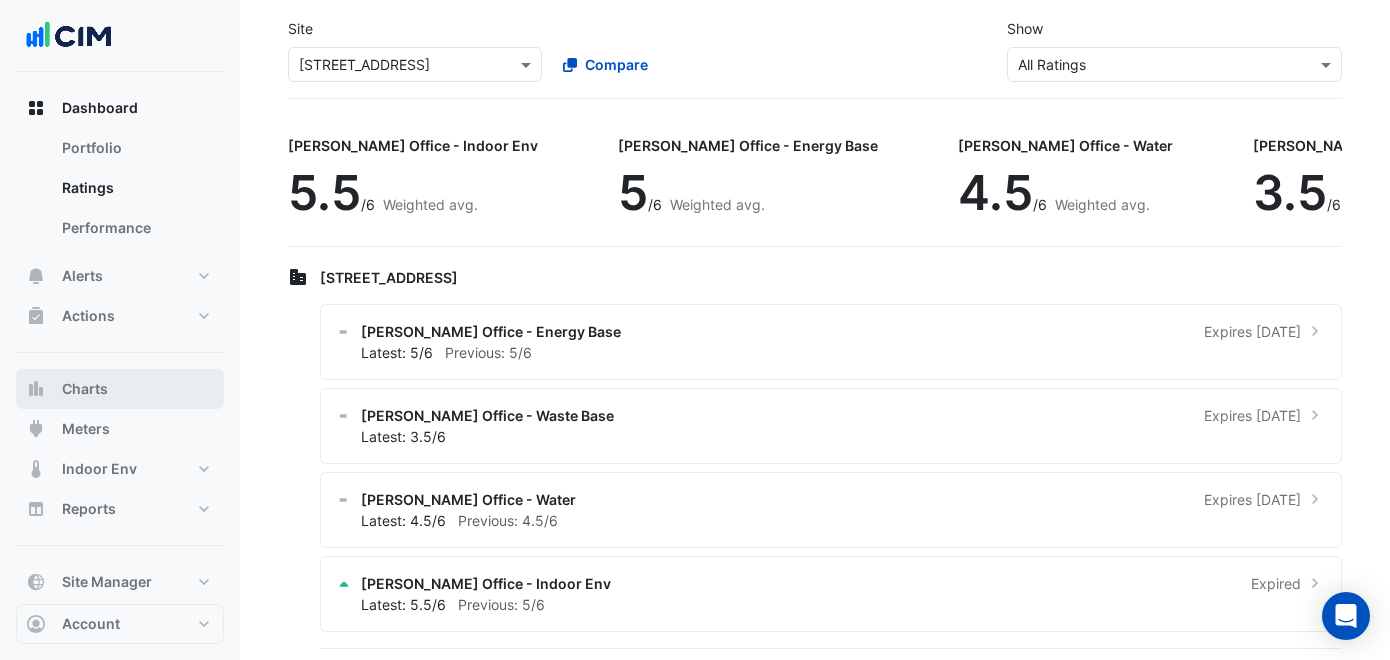 click on "Charts" at bounding box center (120, 389) 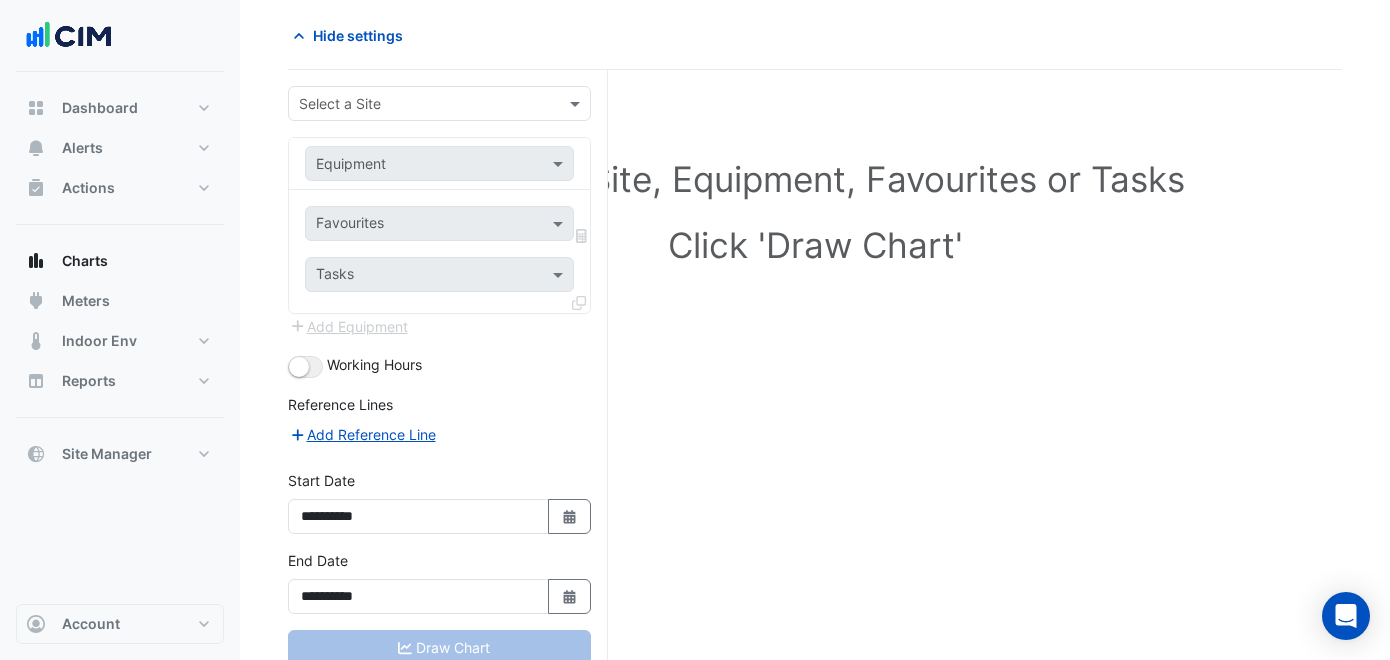 click at bounding box center (419, 104) 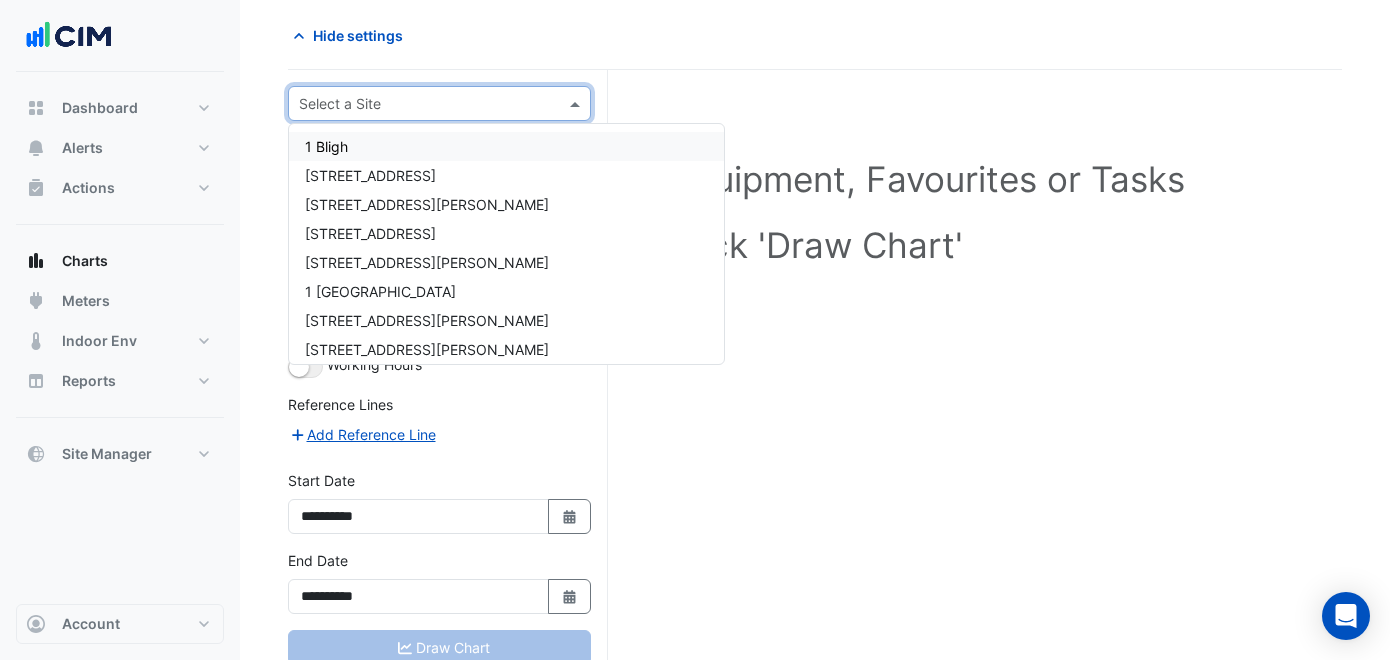 click on "Hide settings" 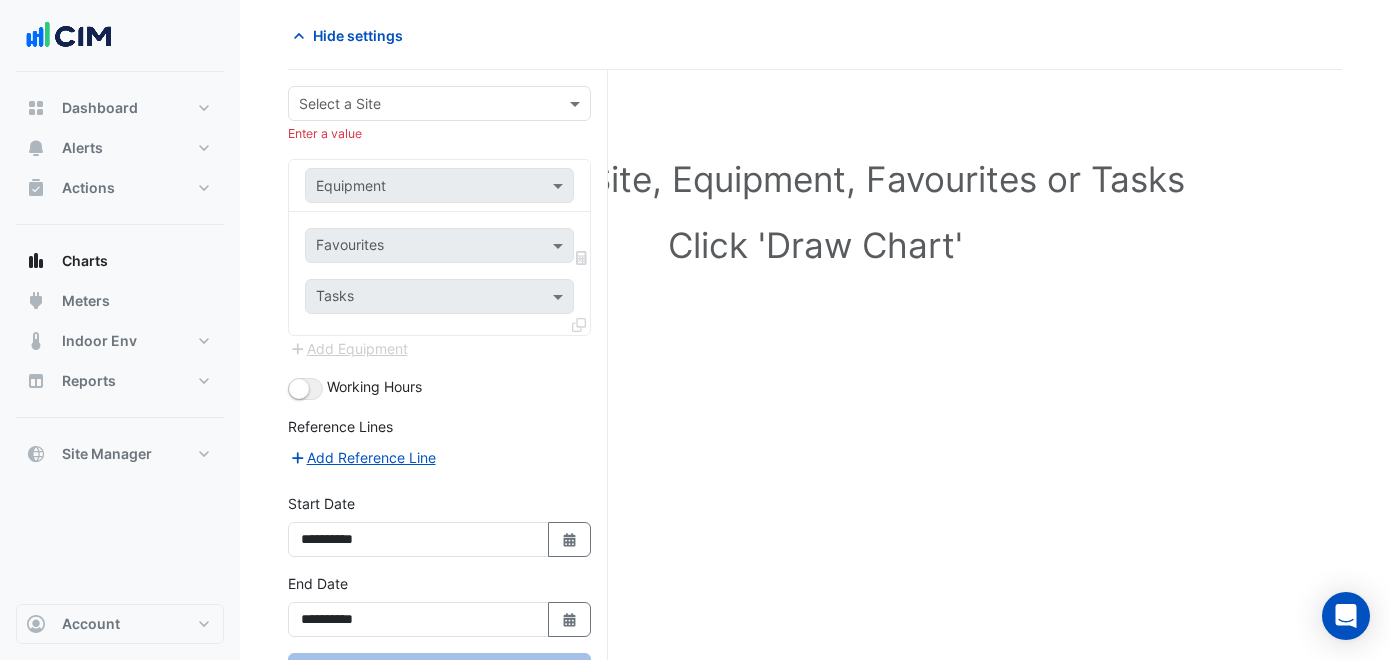 click at bounding box center [419, 104] 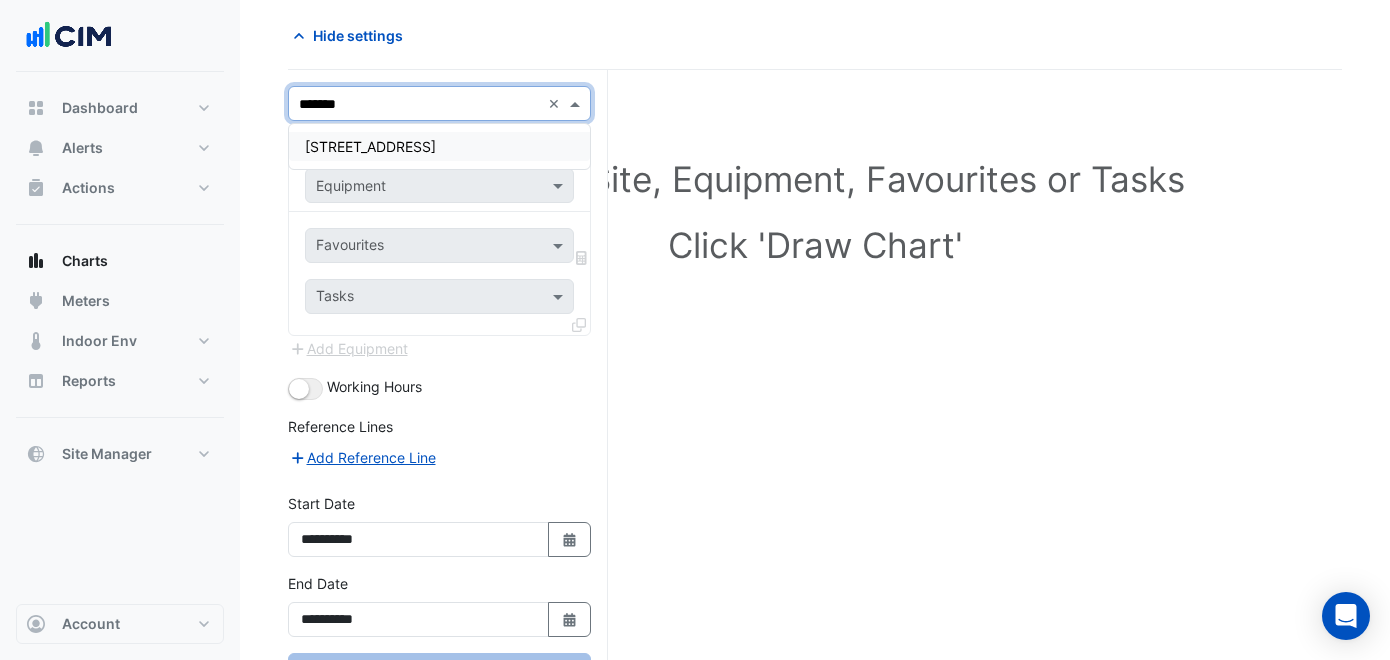 type on "********" 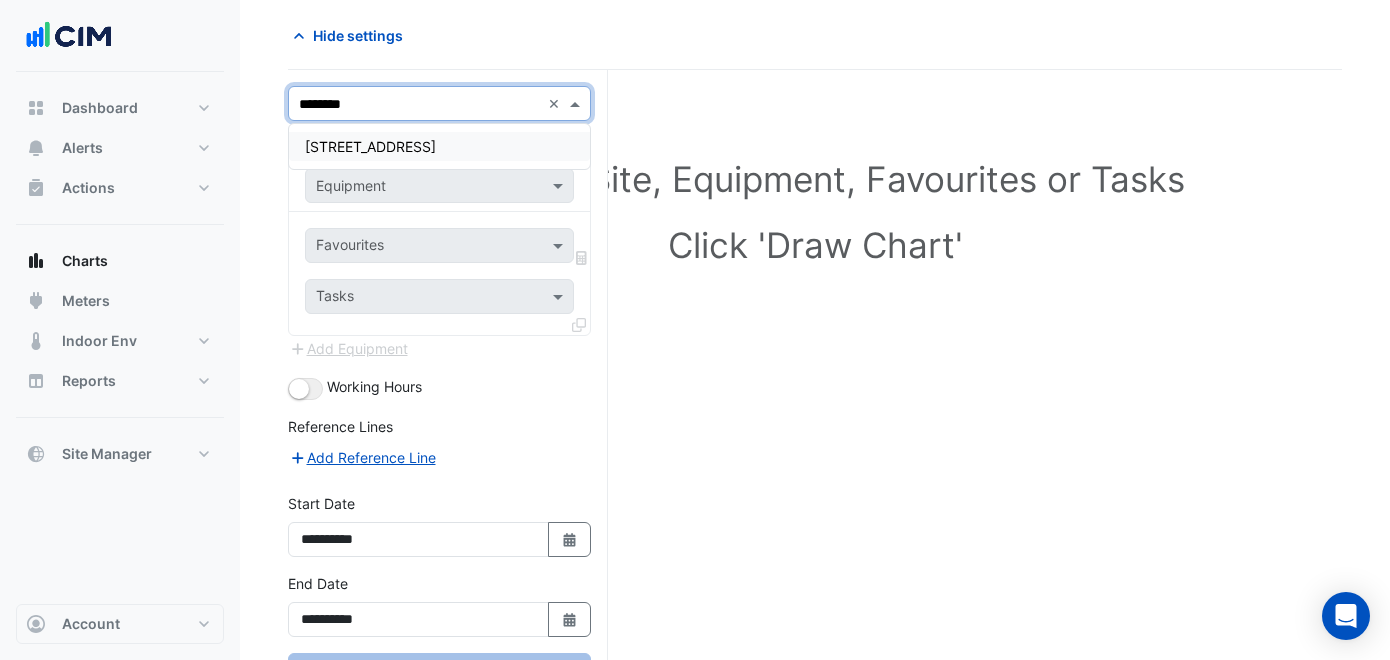 scroll, scrollTop: 82, scrollLeft: 0, axis: vertical 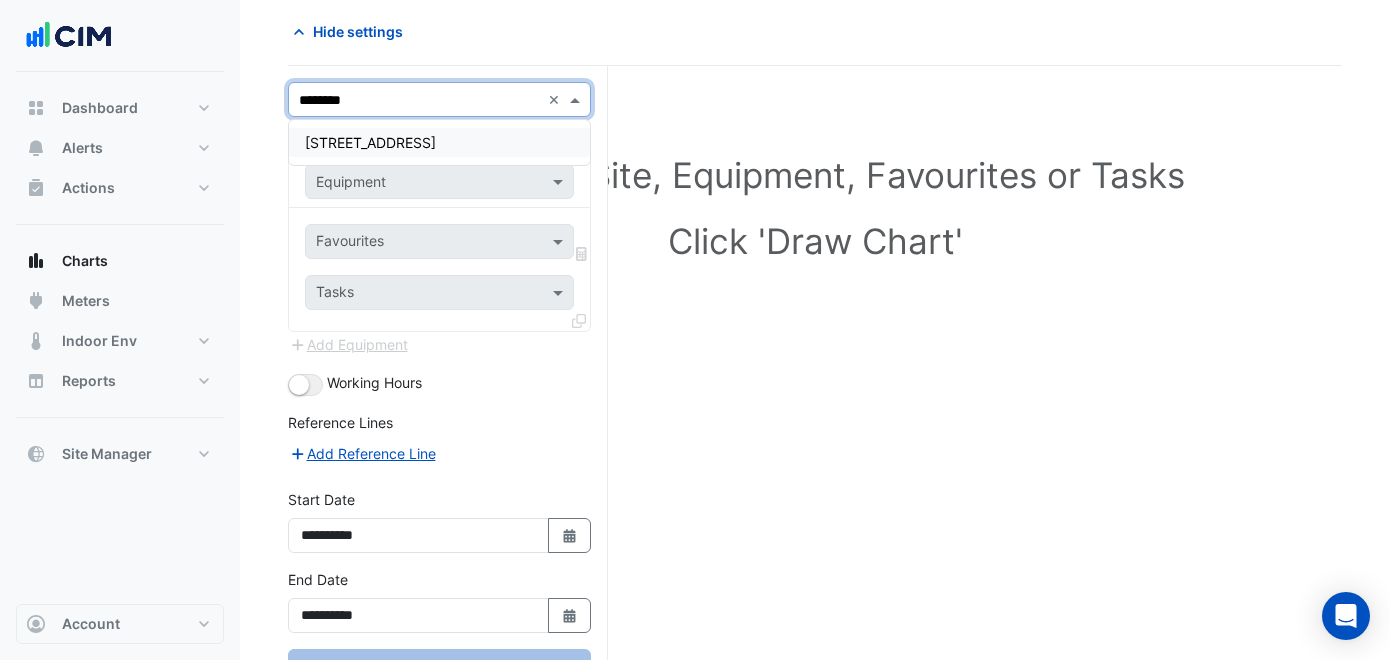 click on "[STREET_ADDRESS]" at bounding box center [370, 142] 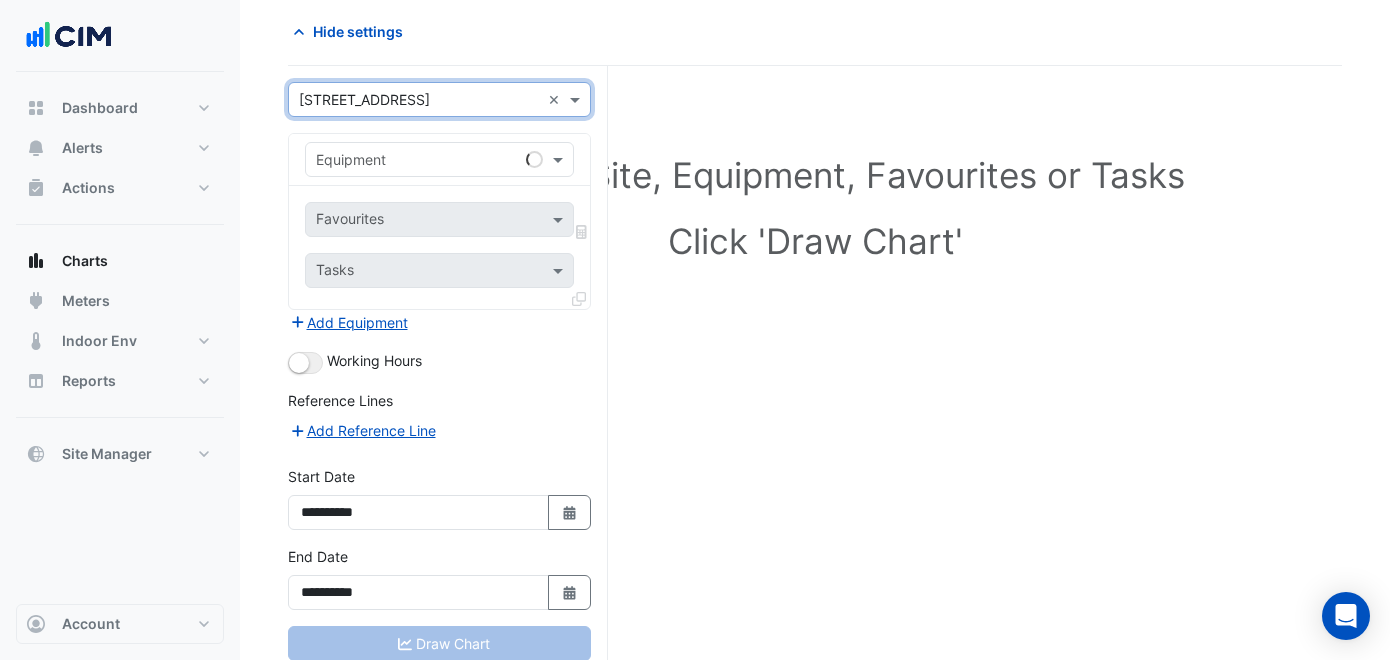 click on "Equipment" at bounding box center (439, 159) 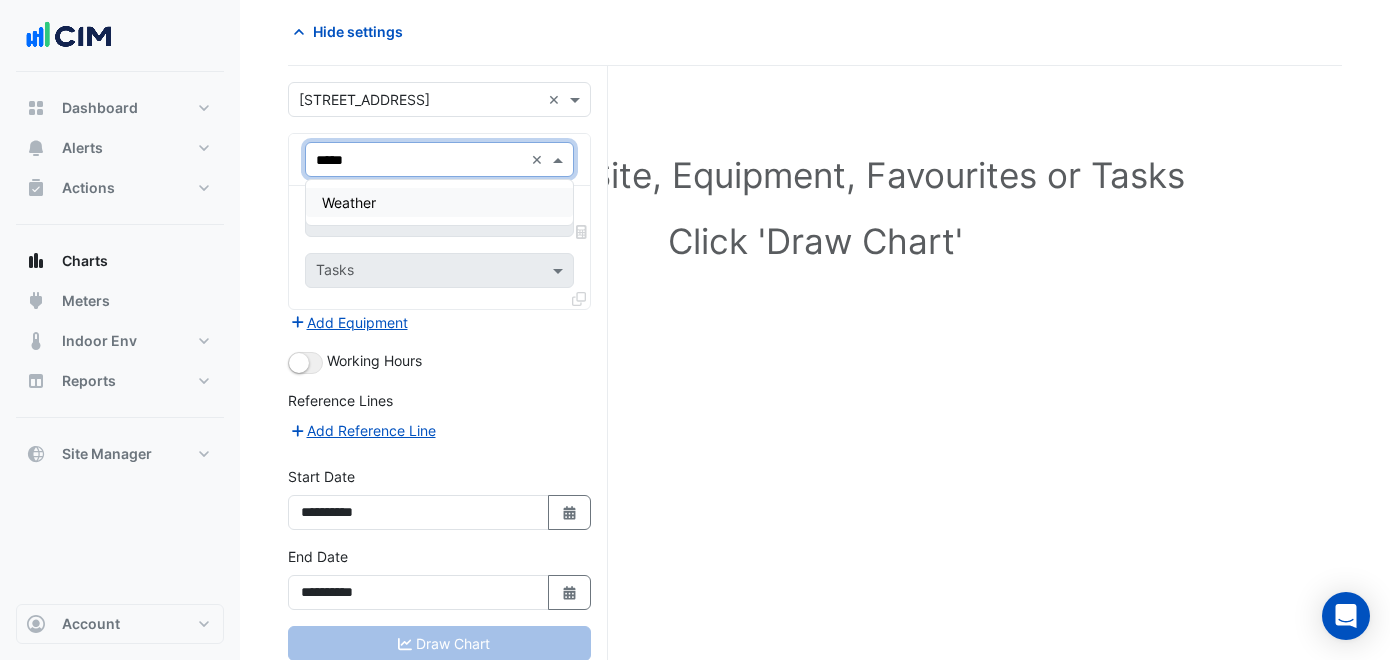 type on "******" 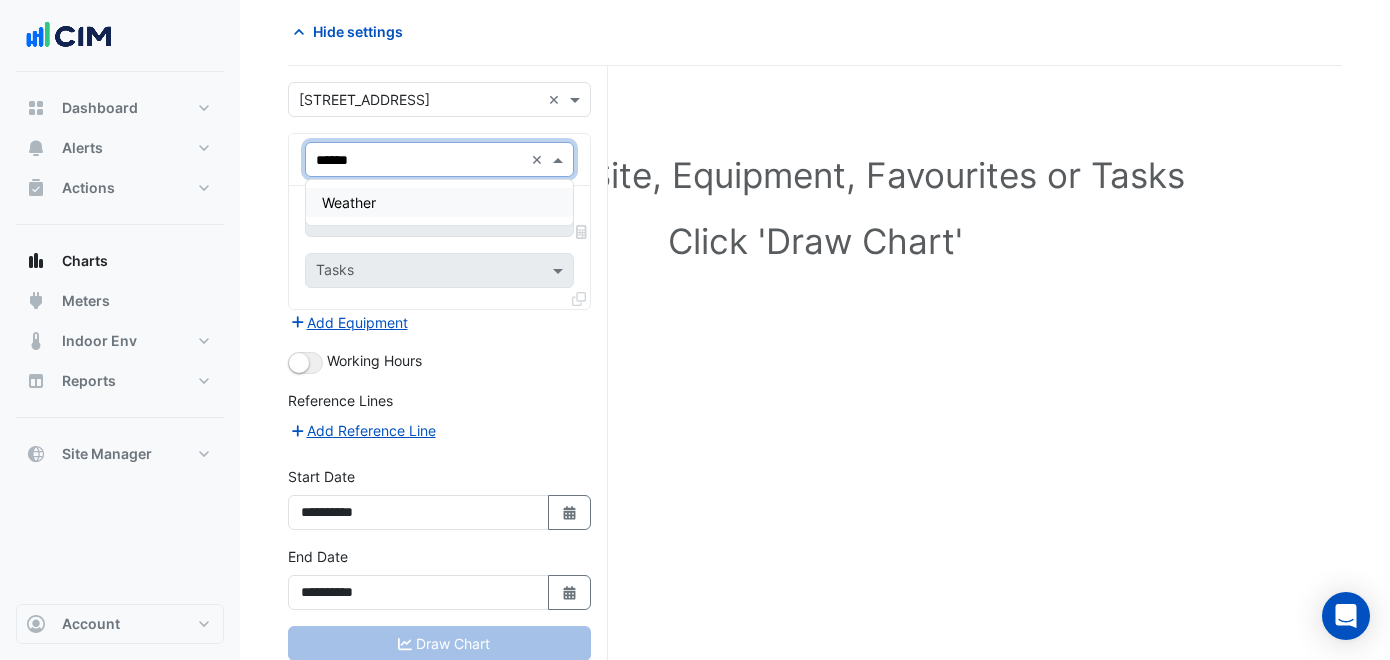 click on "Weather" at bounding box center [439, 202] 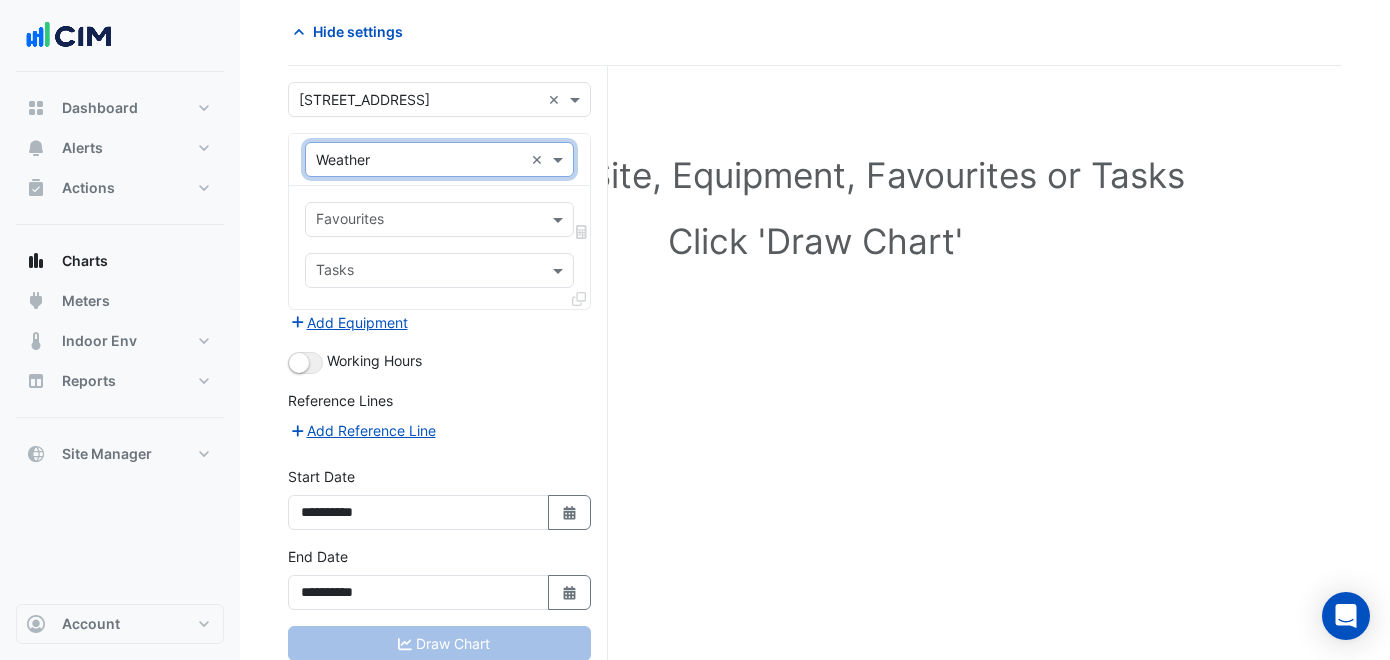 click at bounding box center (428, 221) 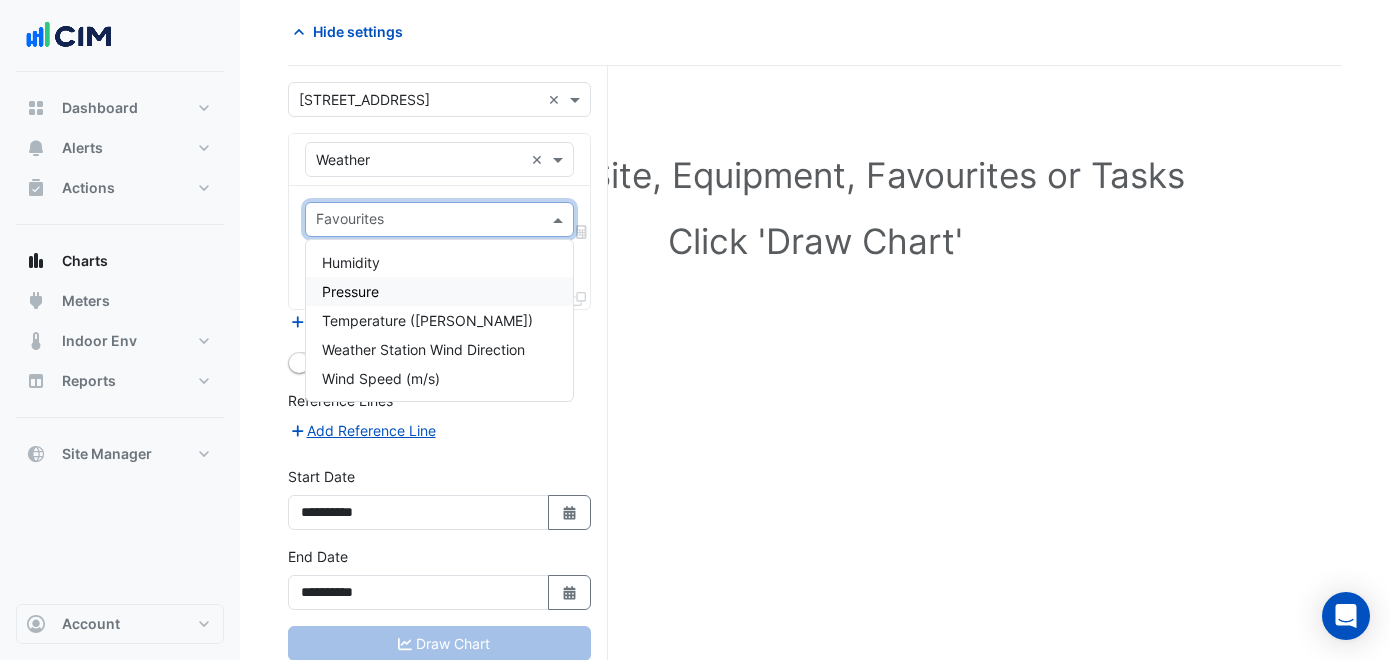 click on "Pressure" at bounding box center [439, 291] 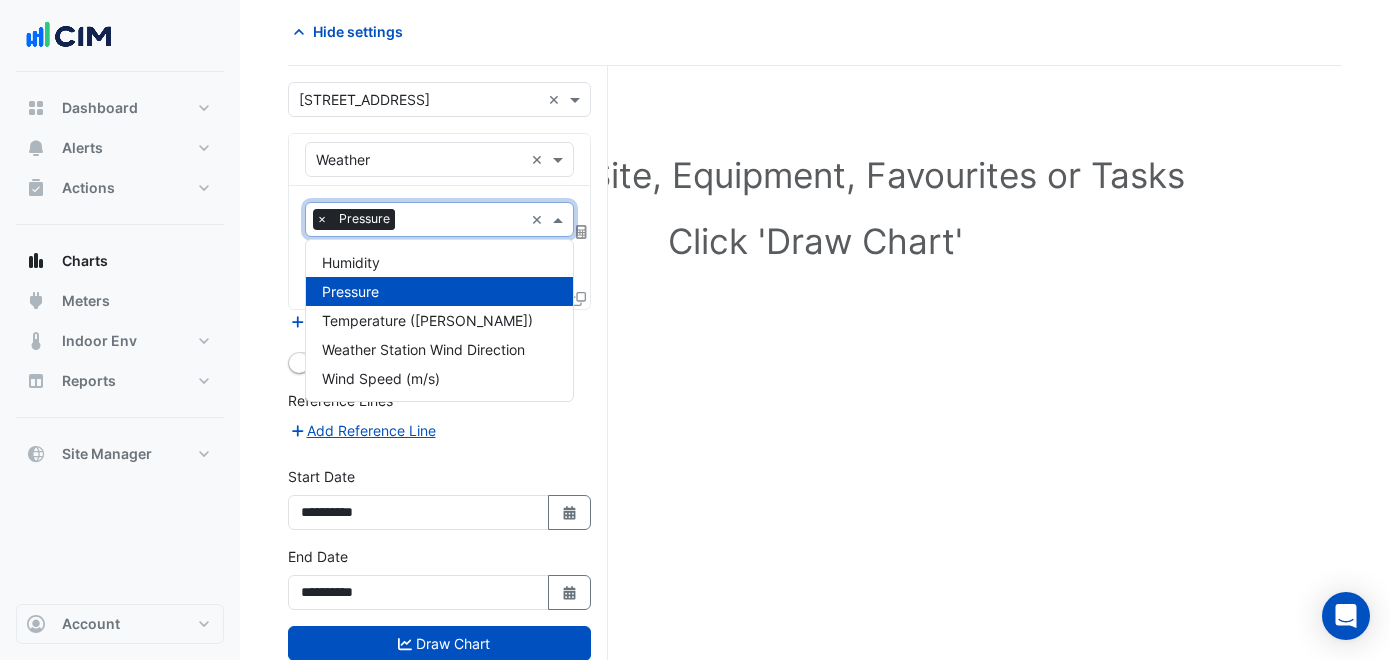 click at bounding box center [463, 221] 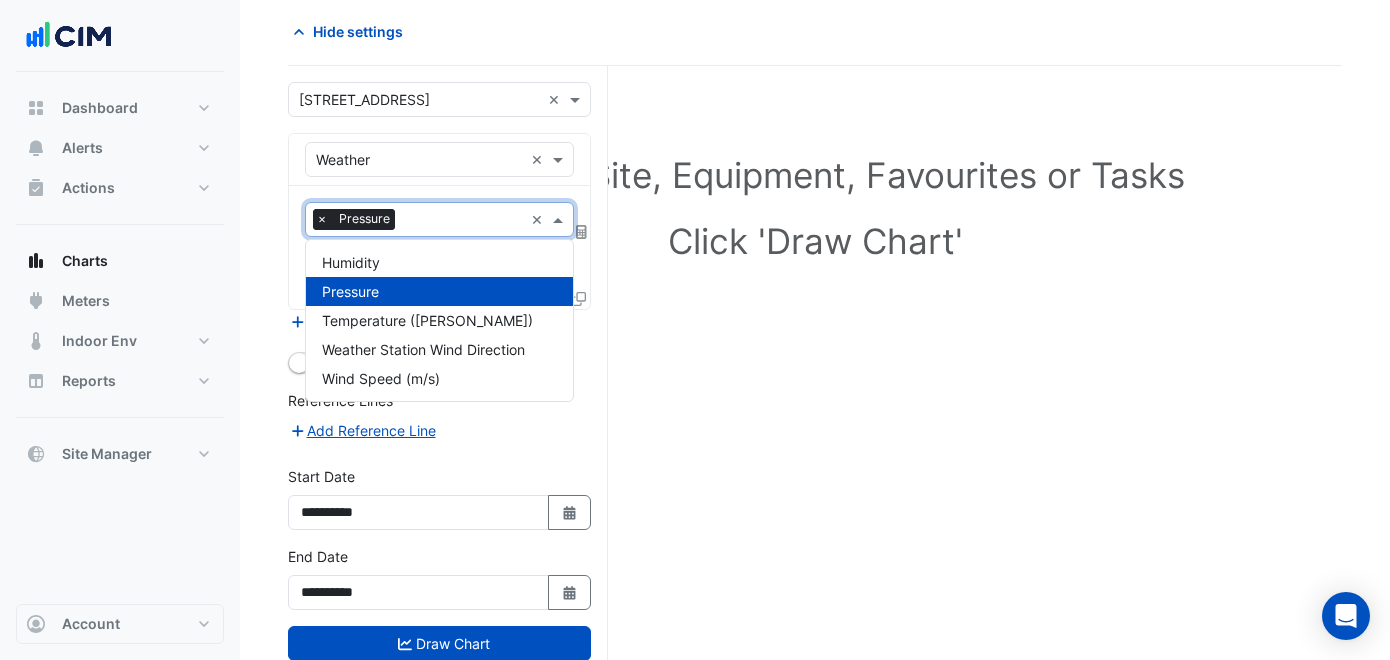 click on "×" at bounding box center (322, 219) 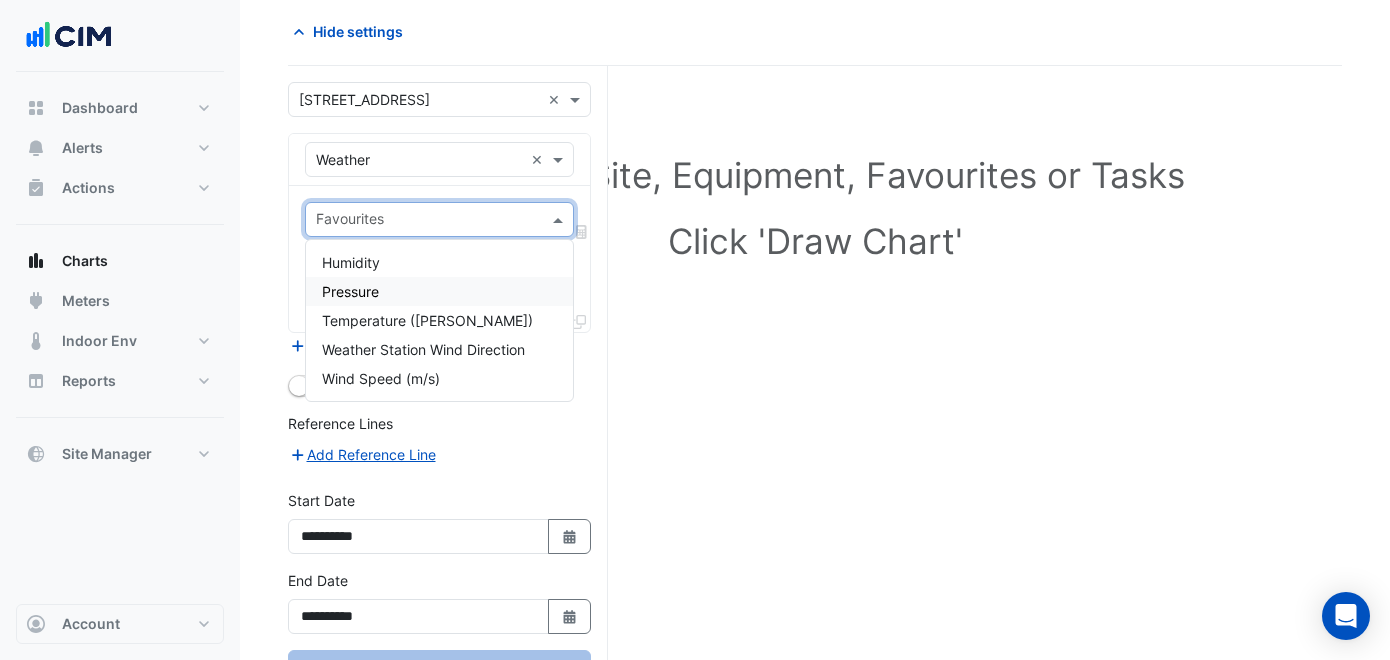 click on "Pressure" at bounding box center [439, 291] 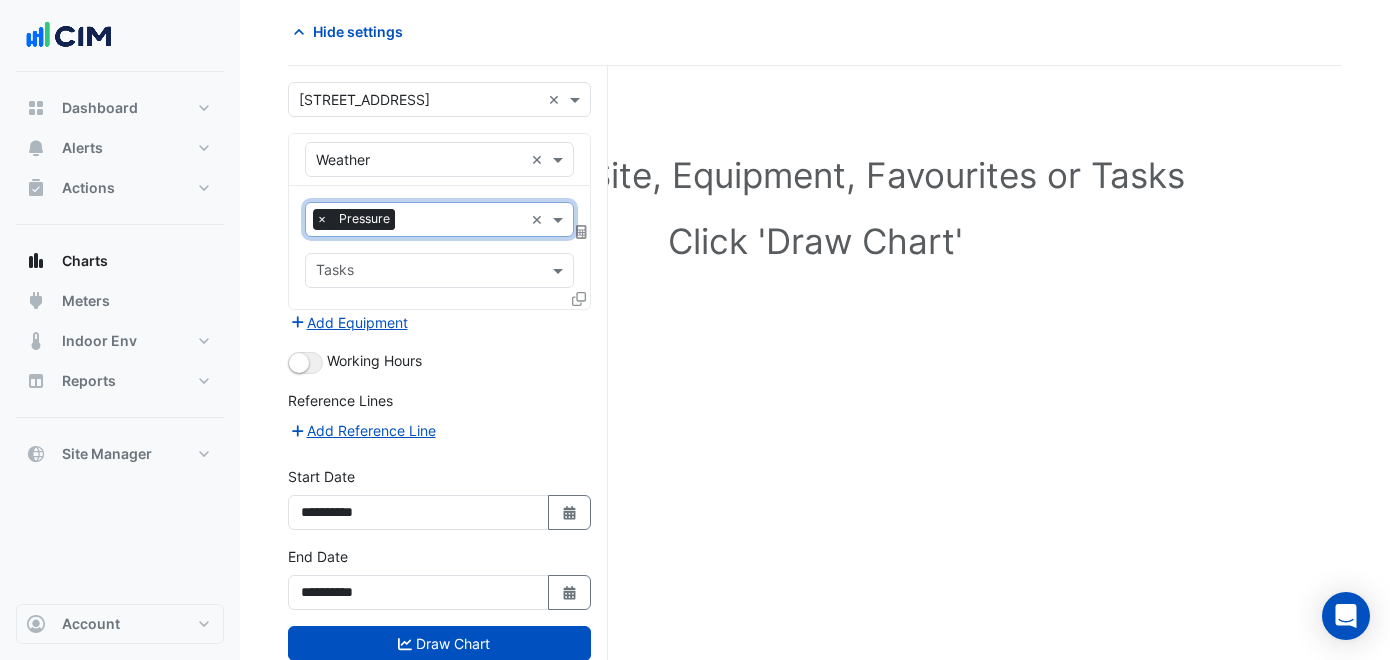 click at bounding box center (463, 221) 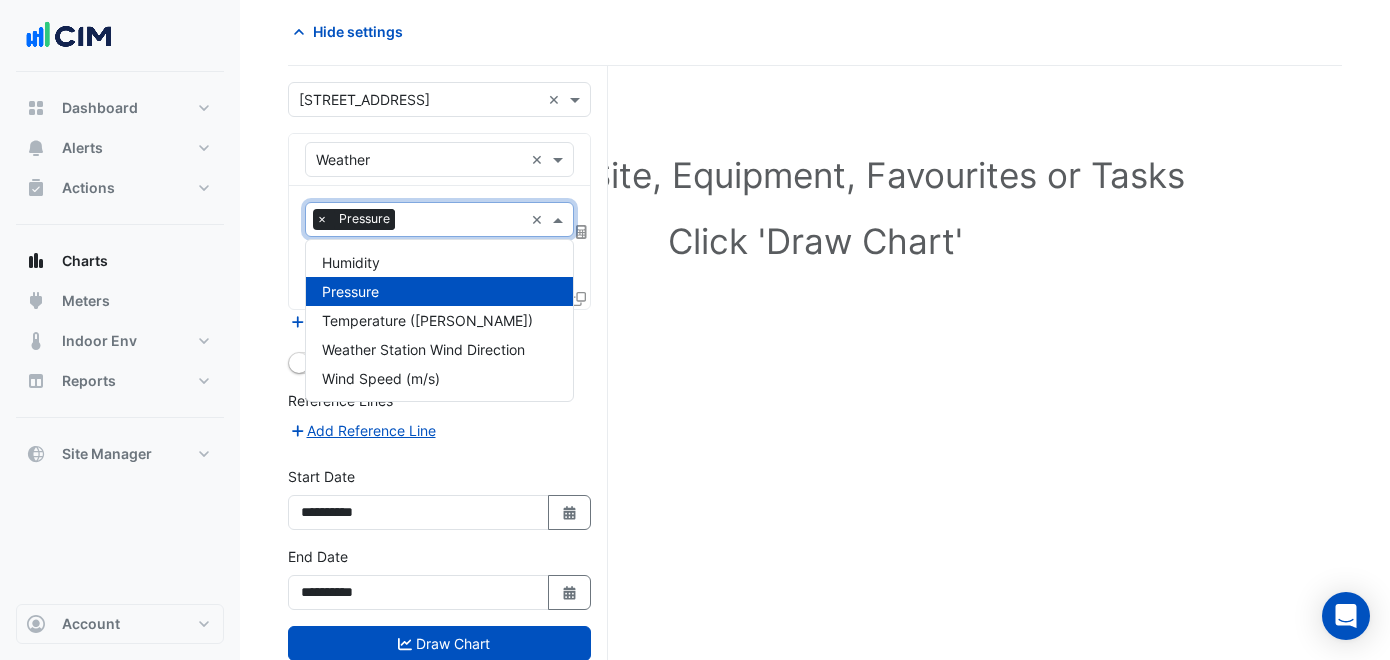 drag, startPoint x: 320, startPoint y: 214, endPoint x: 347, endPoint y: 238, distance: 36.124783 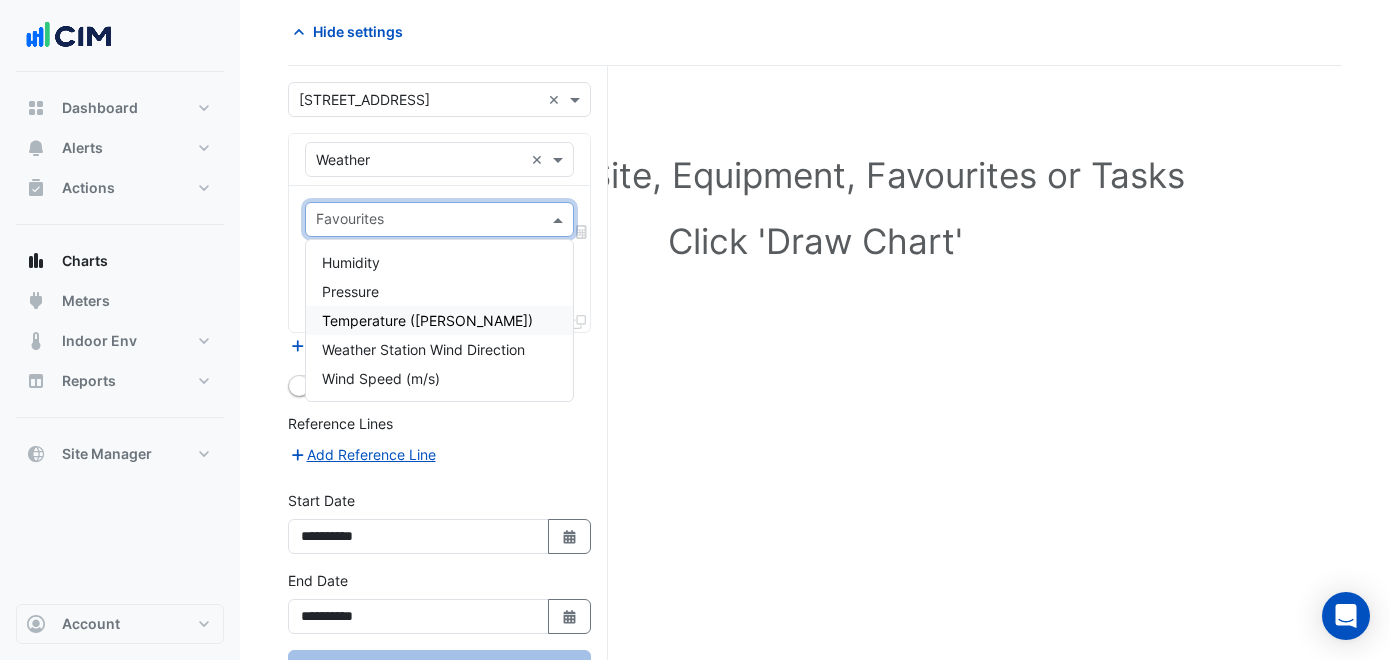 click on "Temperature ([PERSON_NAME])" at bounding box center [427, 320] 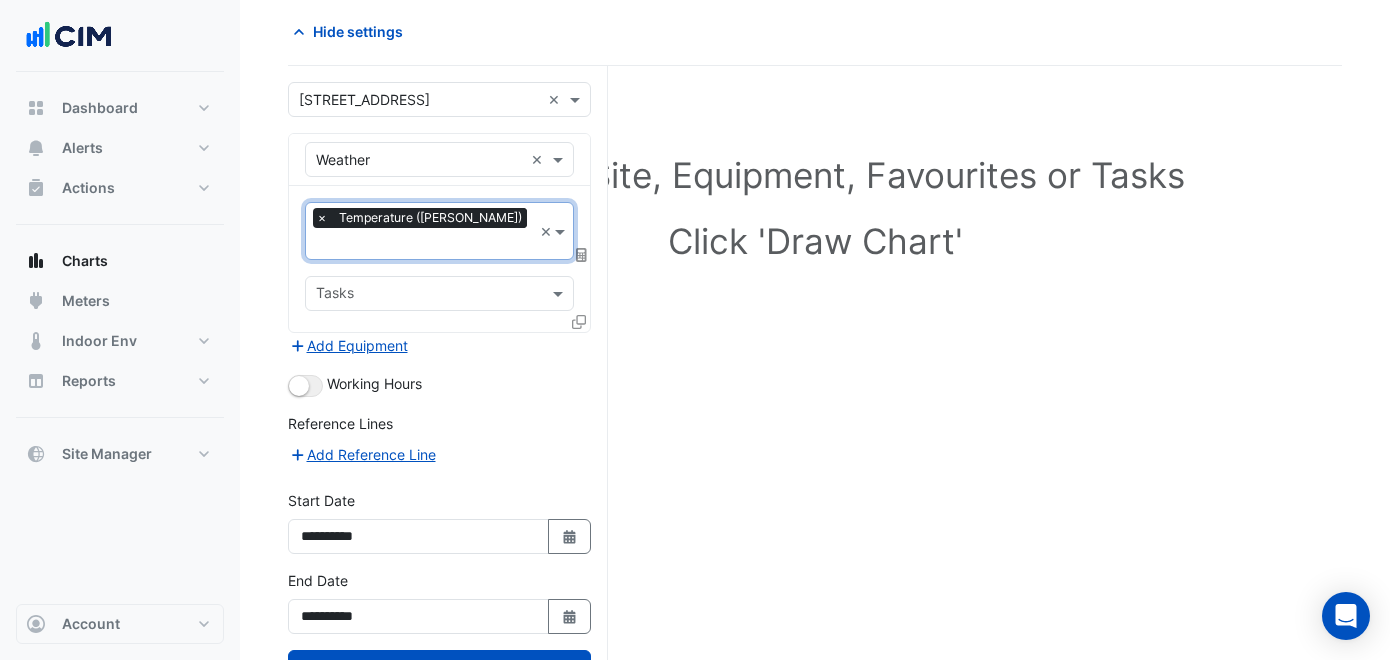 click 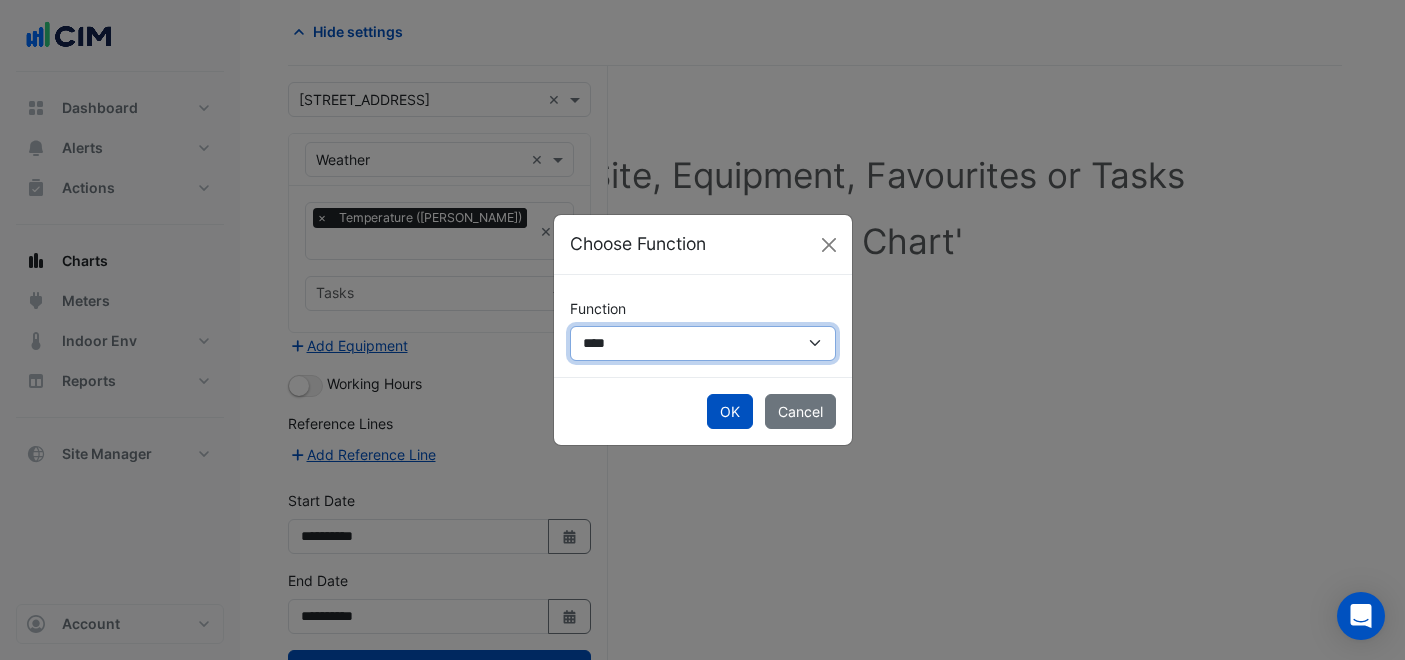 click on "**********" at bounding box center [703, 343] 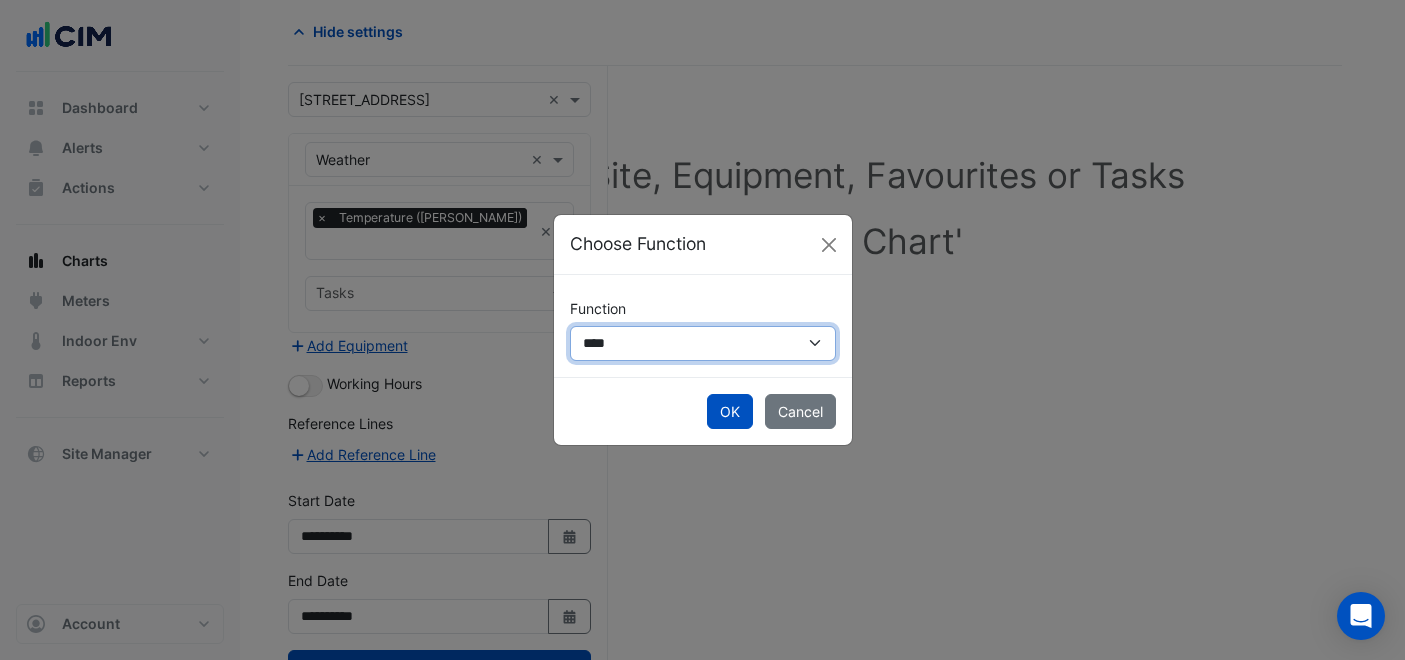 select on "******" 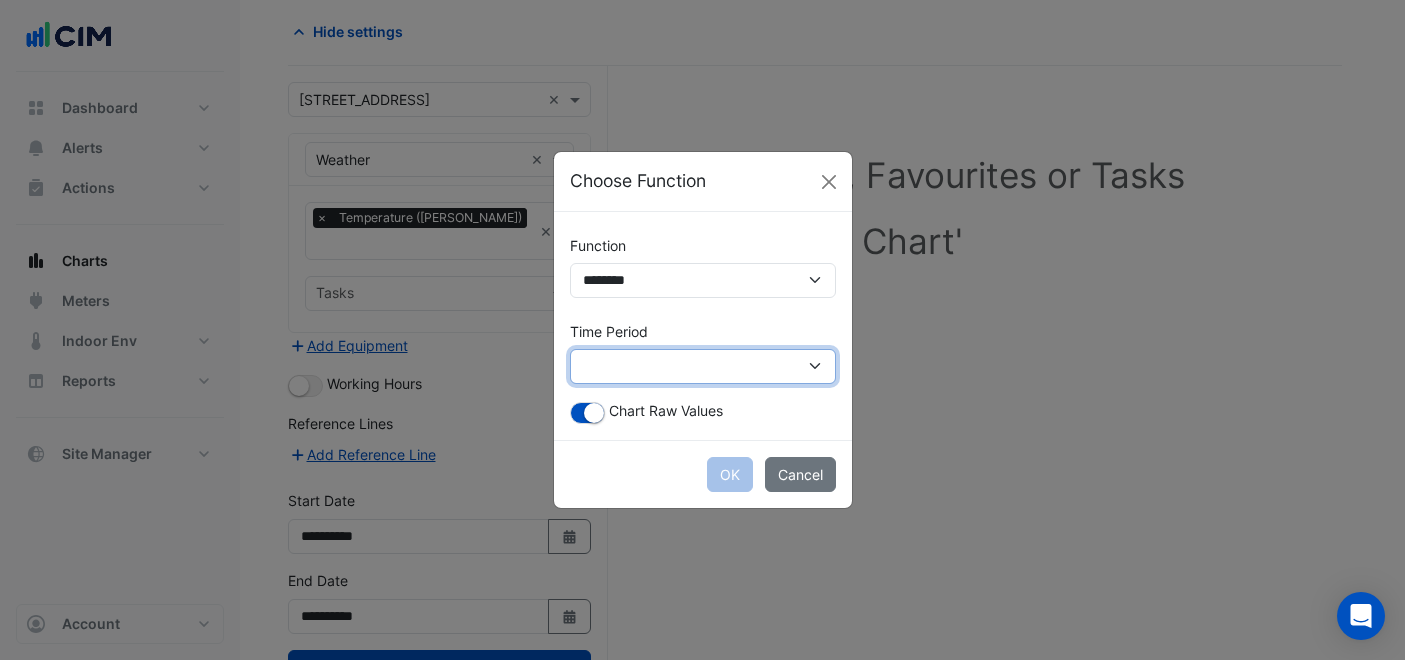 click on "**********" at bounding box center (703, 366) 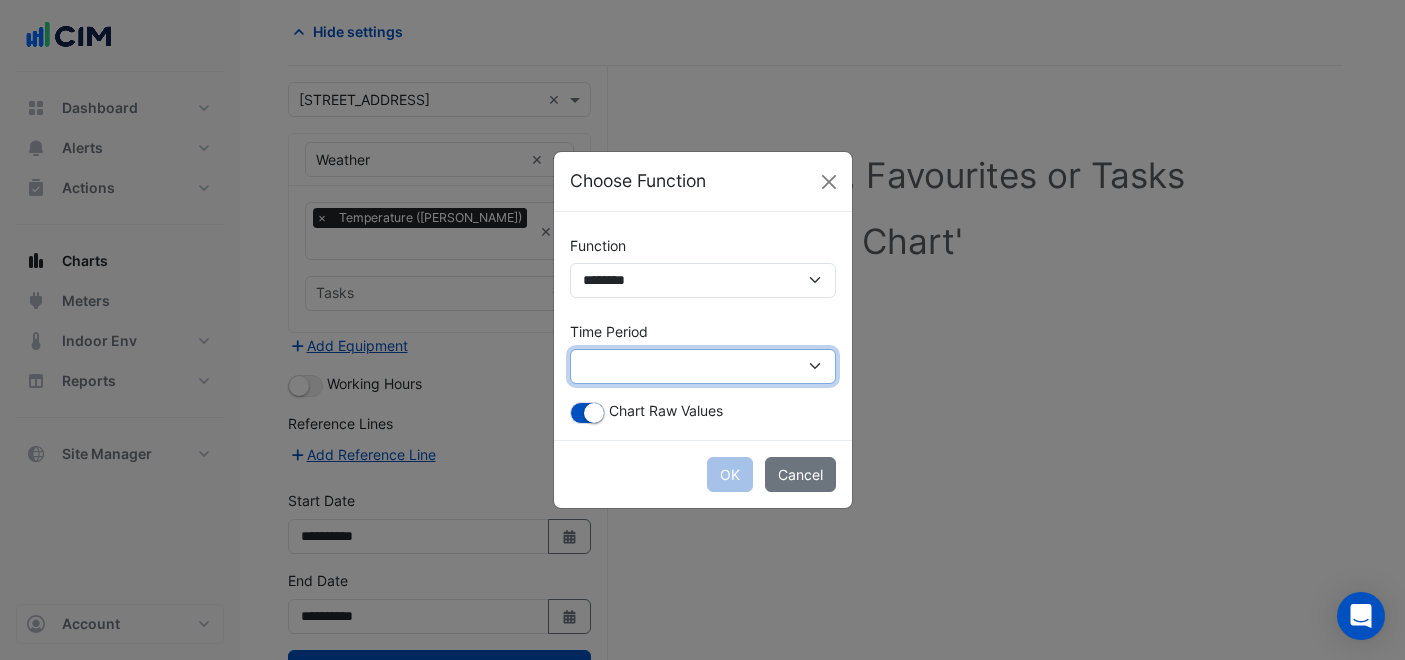 select on "*********" 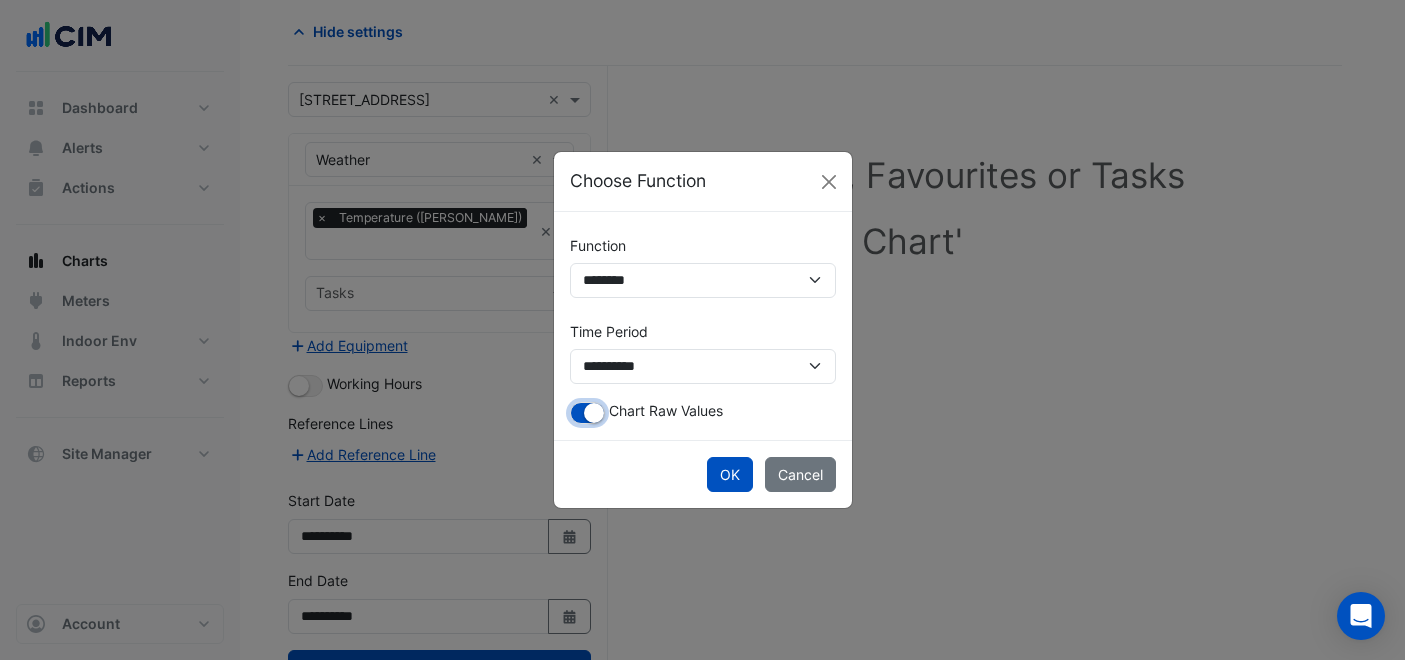 click 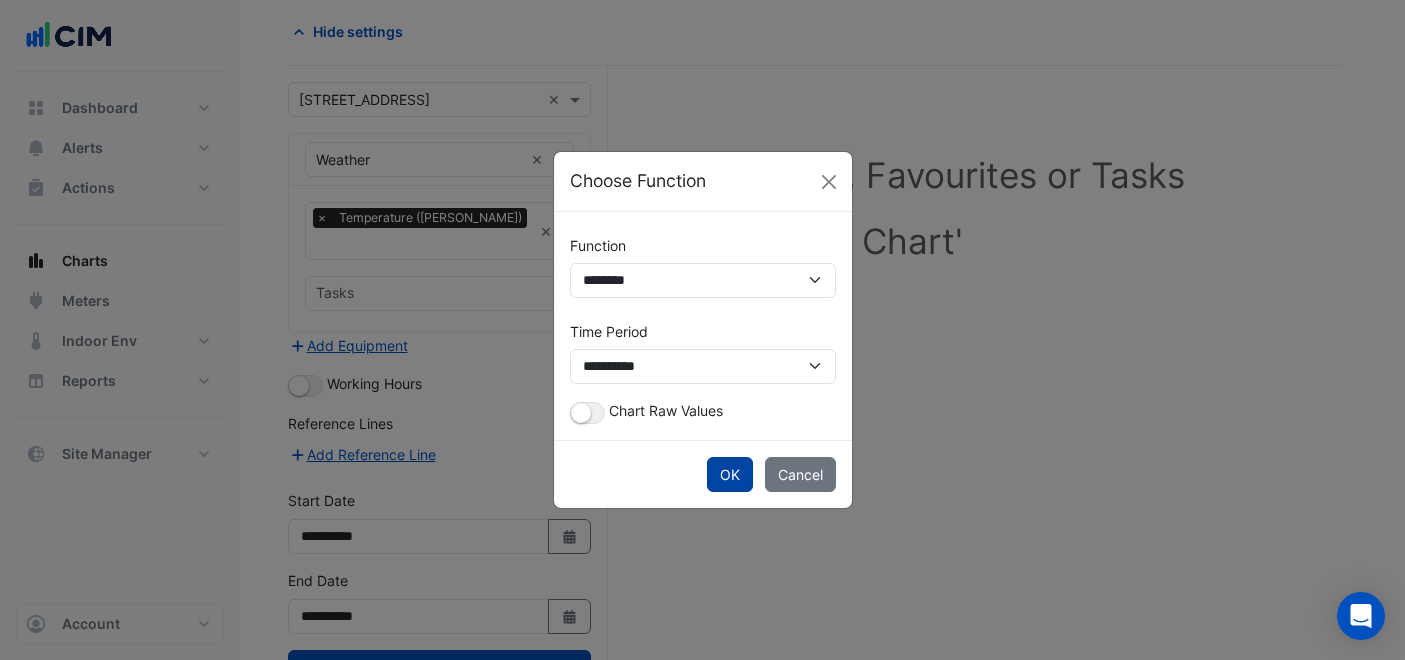 click on "OK" 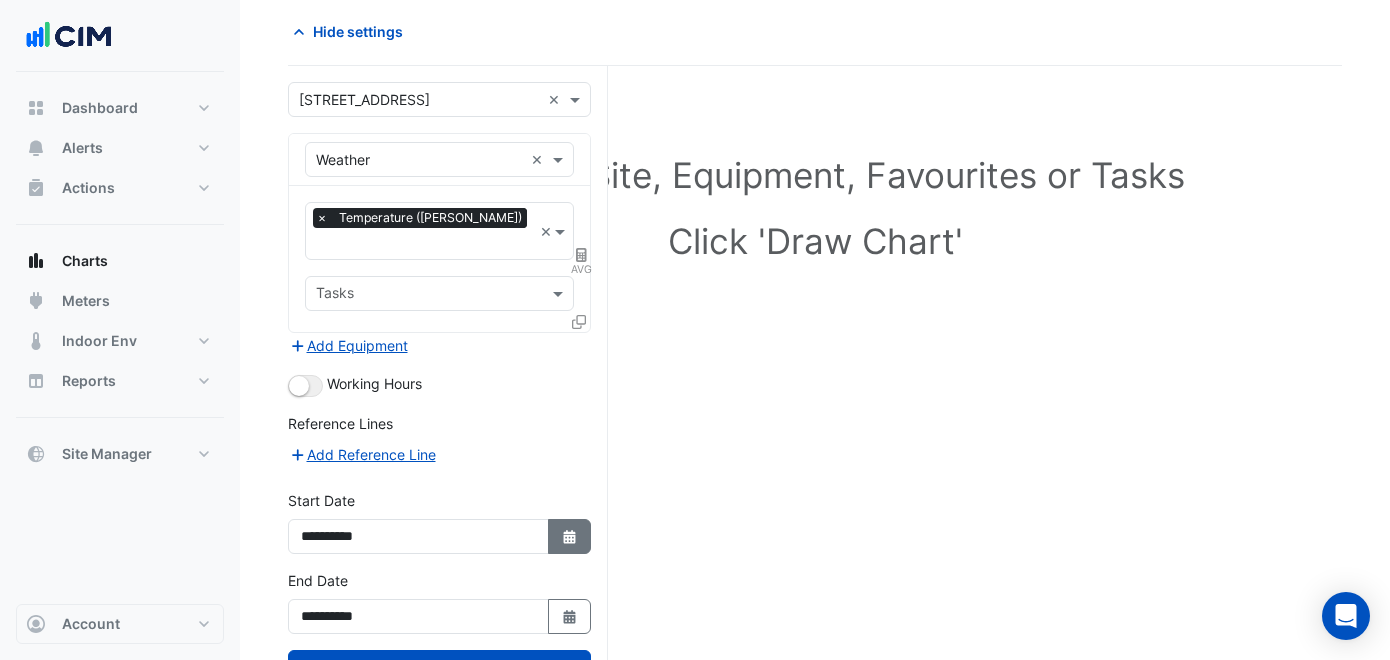 click on "Select Date" at bounding box center [570, 536] 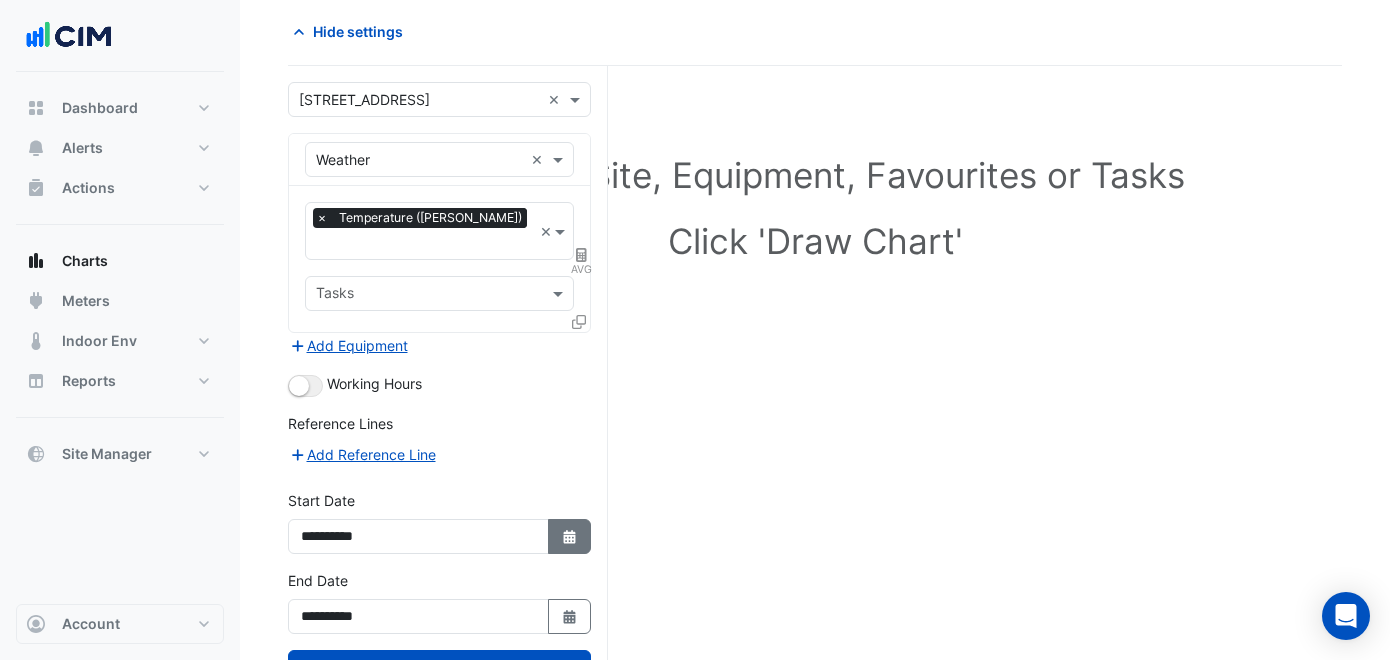 select on "*" 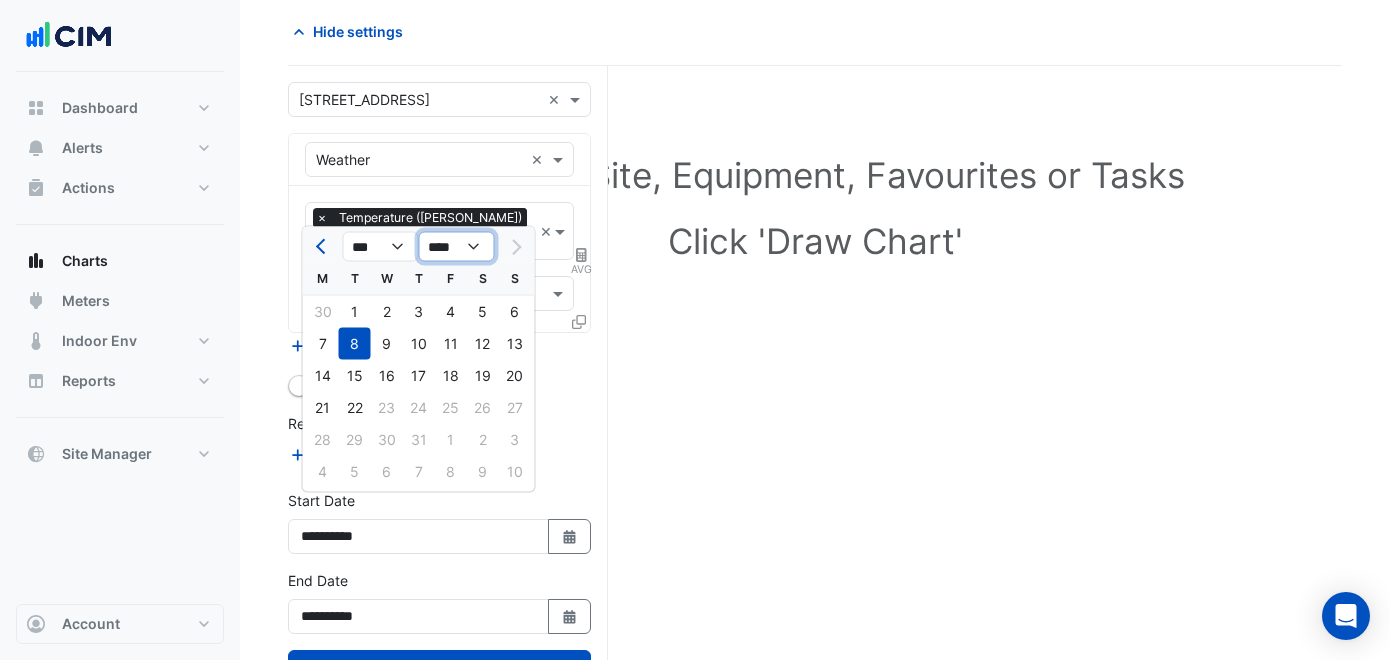 click on "**** **** **** **** **** **** **** **** **** **** ****" 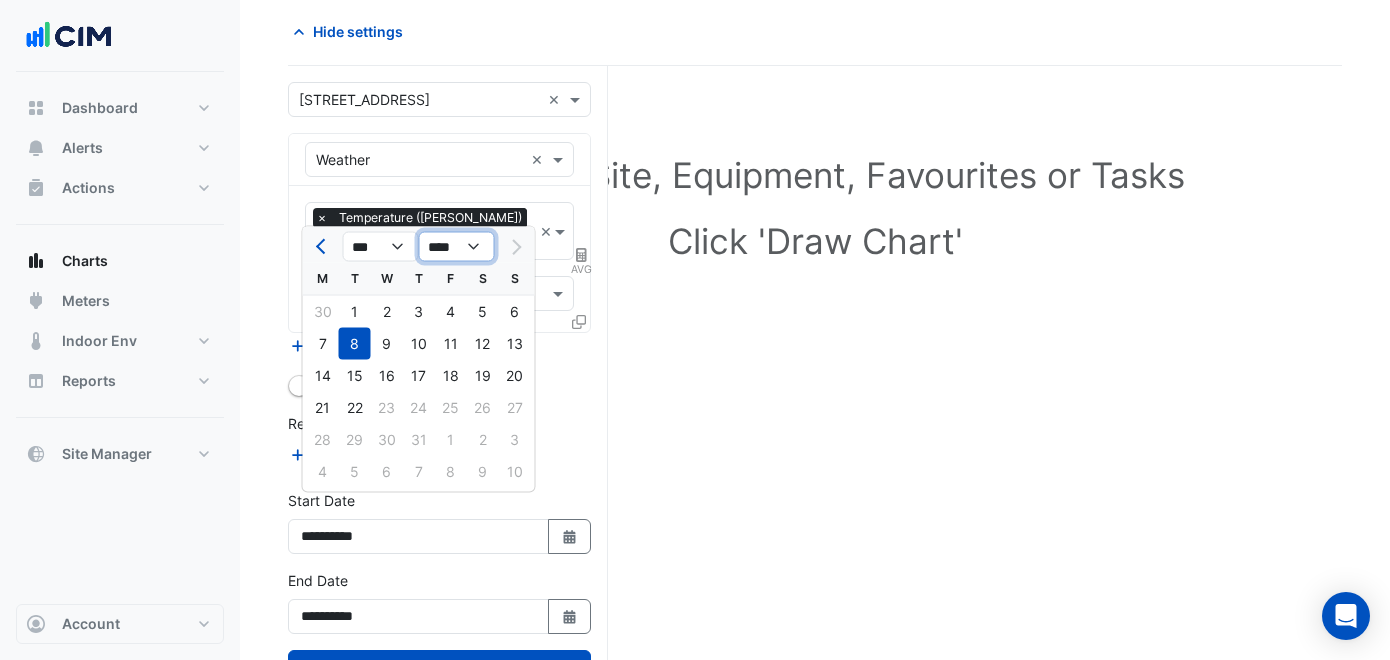 select on "****" 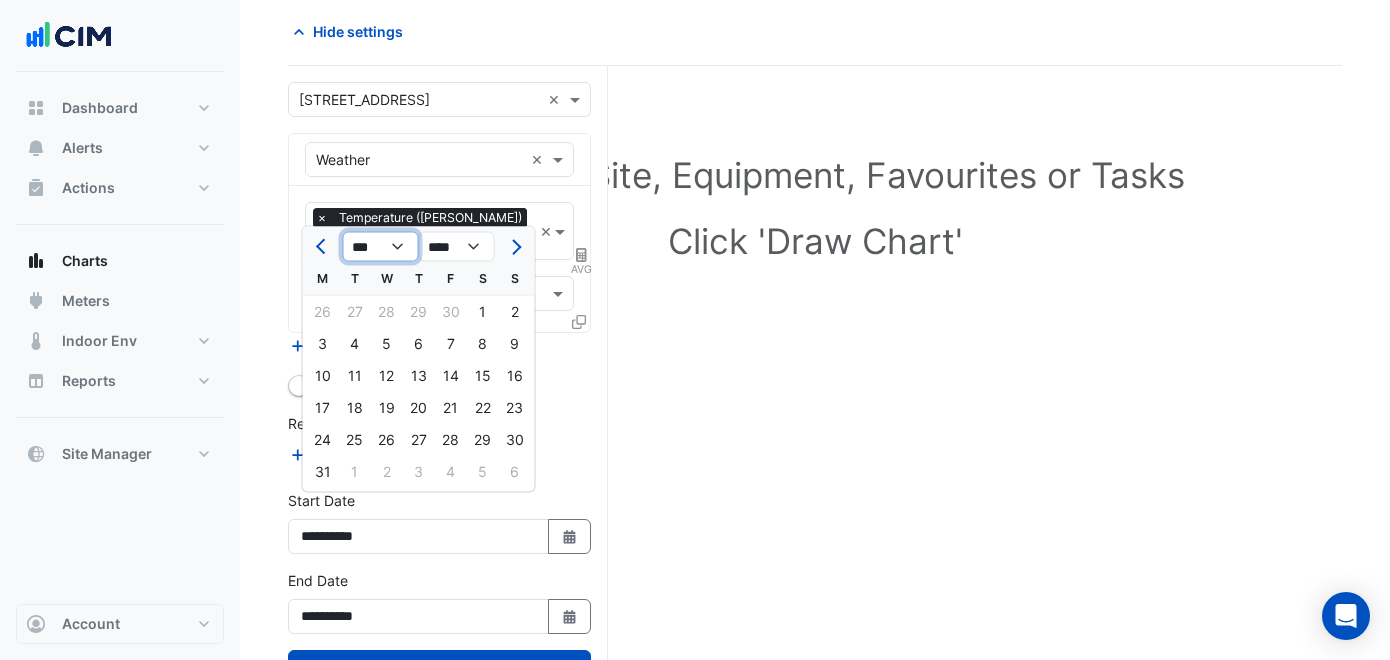 click on "*** *** *** *** *** *** *** *** *** *** *** ***" 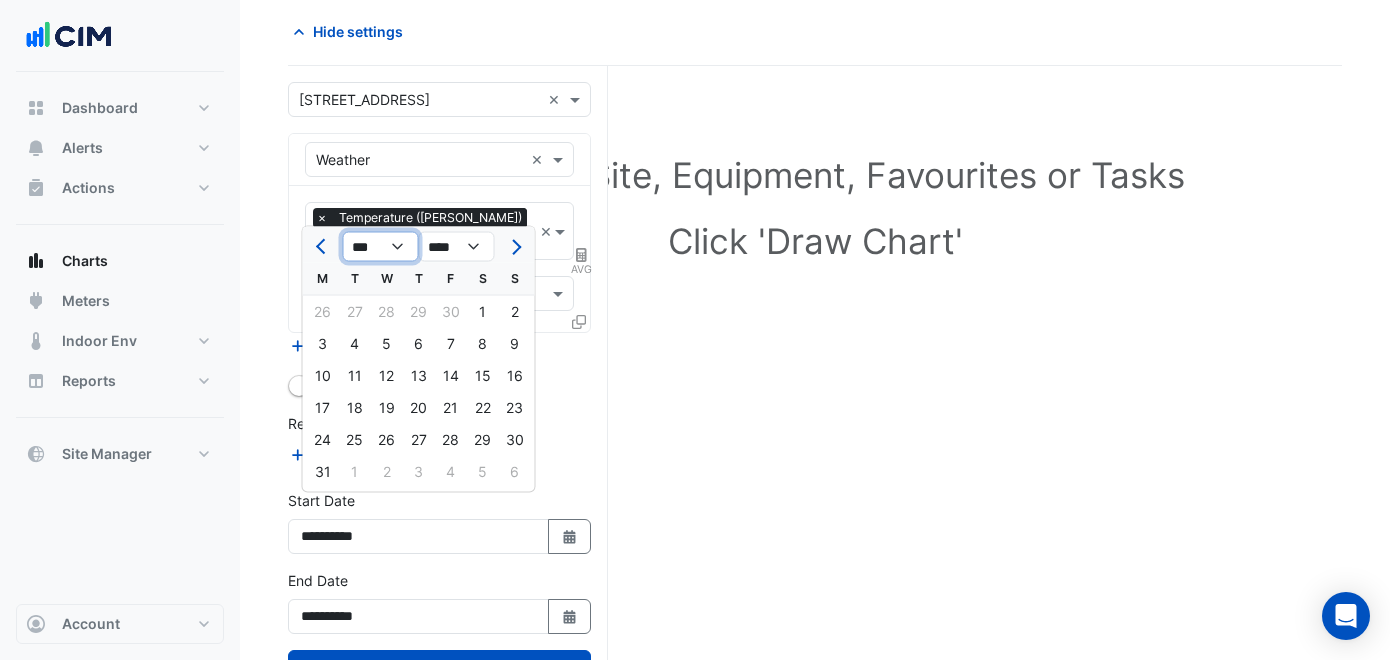 select on "*" 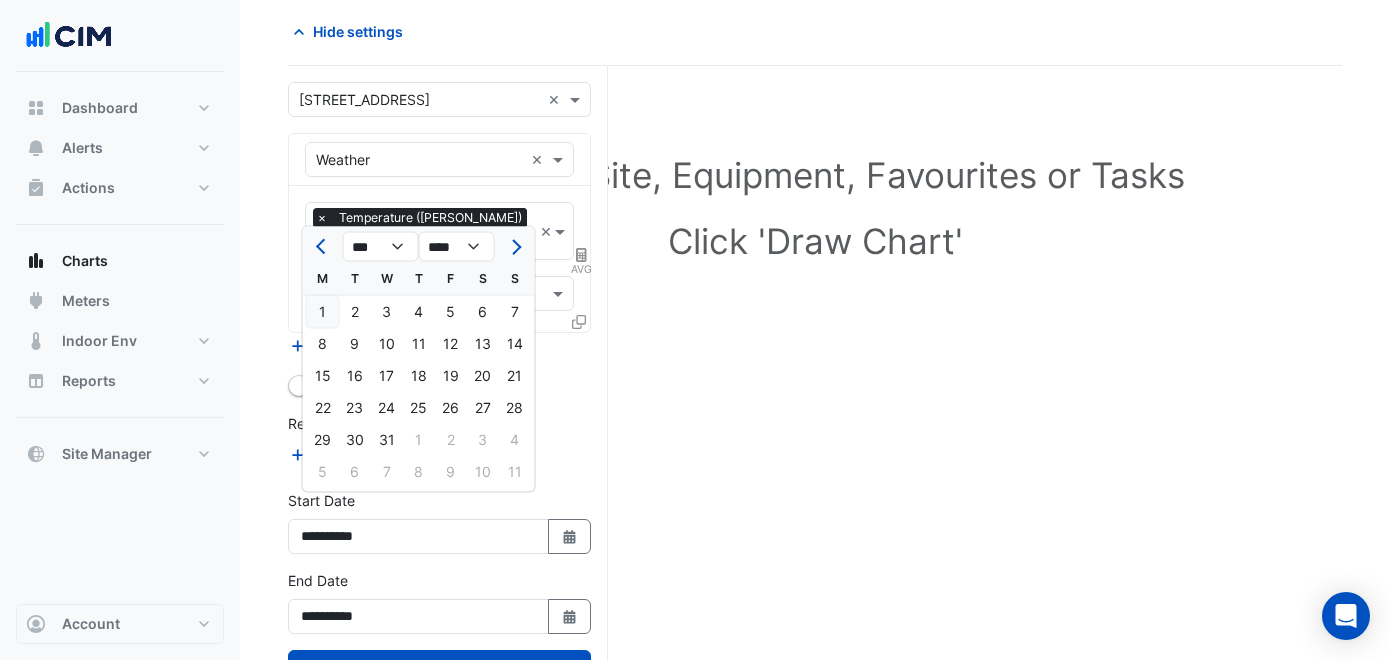 click on "1" 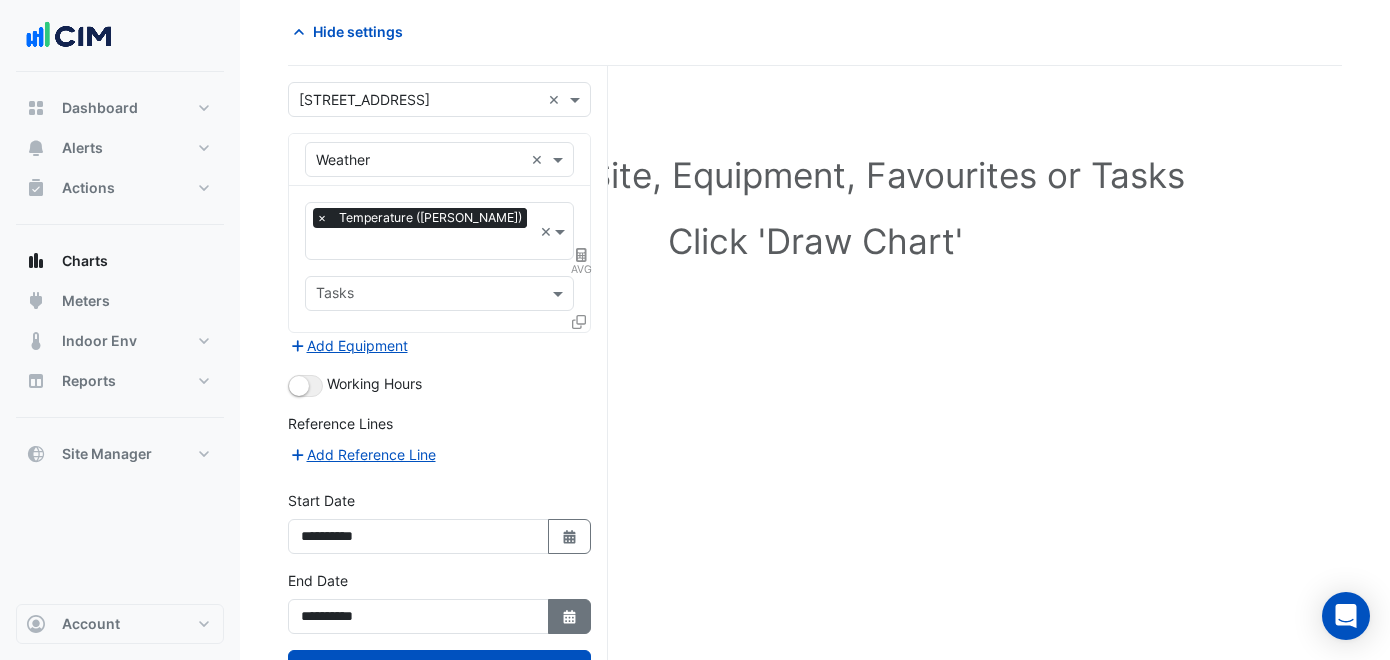 click on "Select Date" at bounding box center (570, 616) 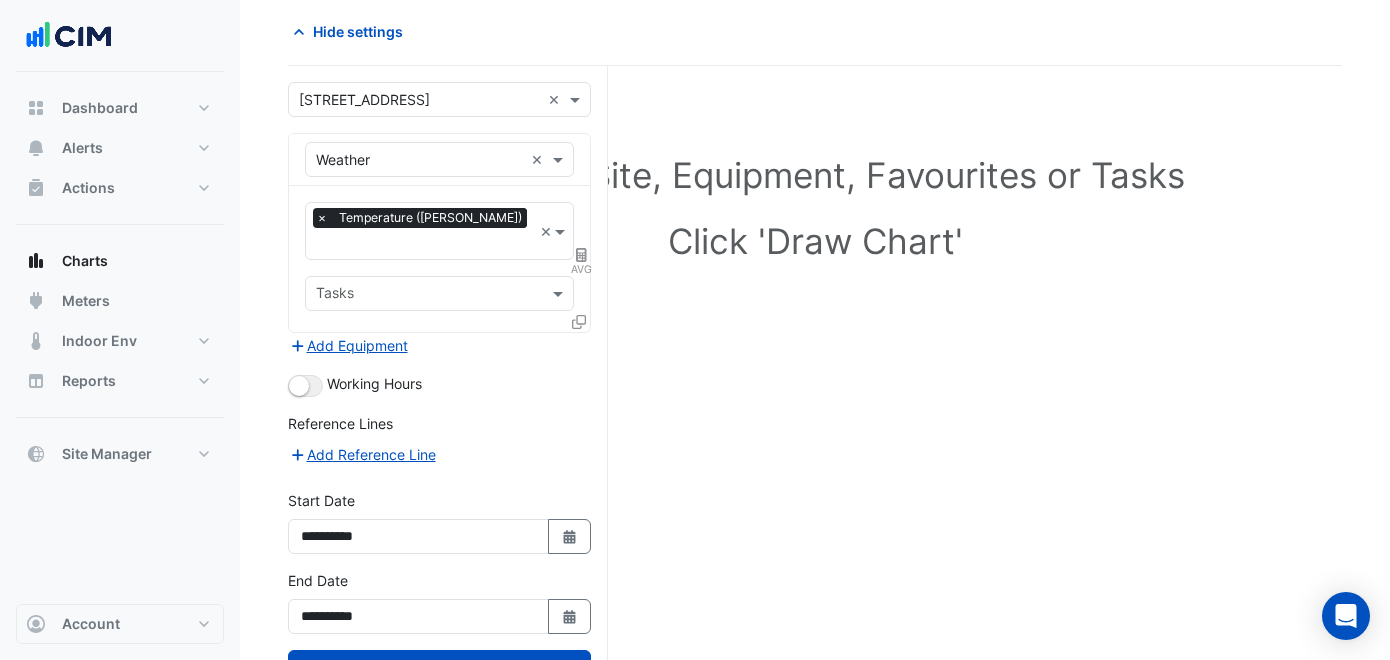 select on "*" 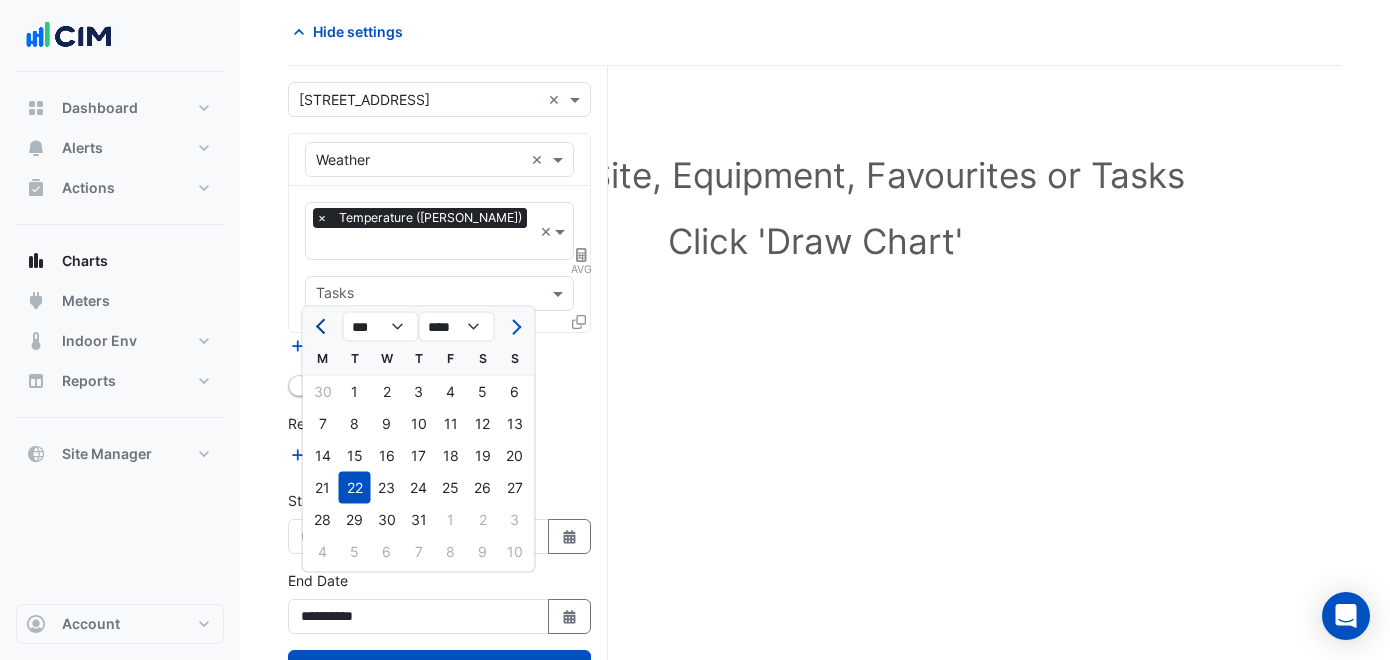 click 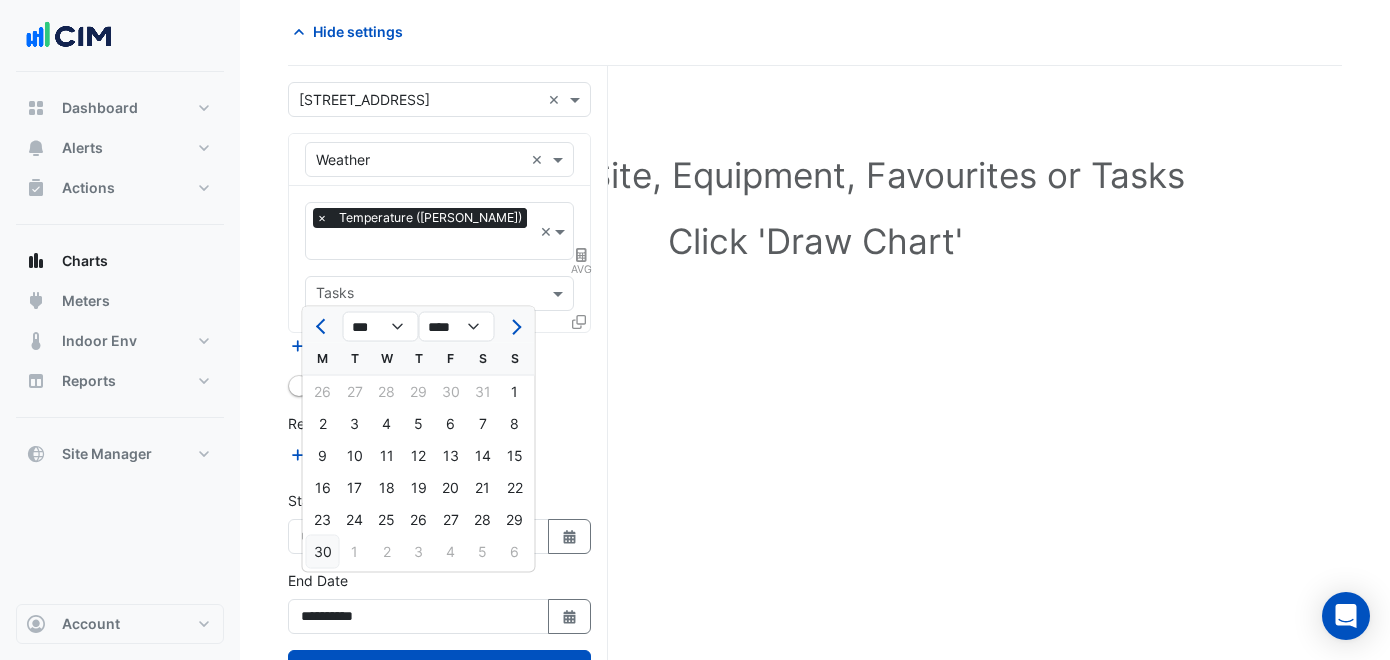 click on "30" 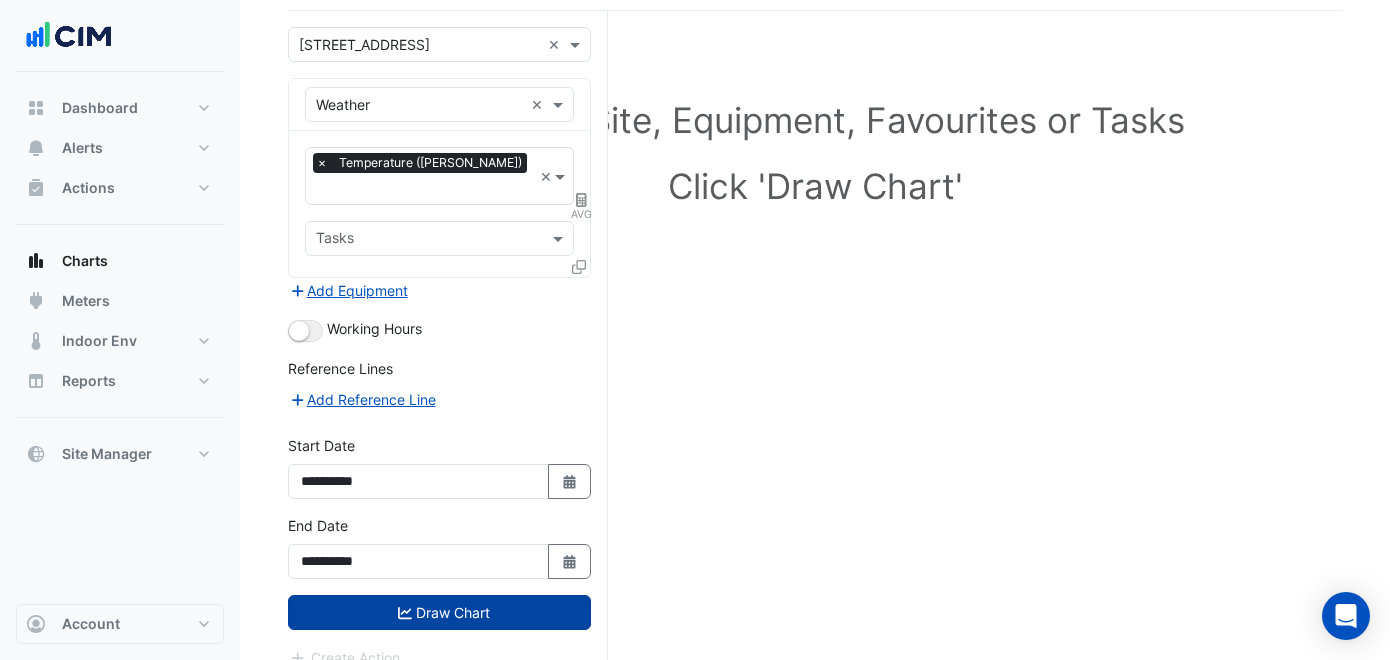 click 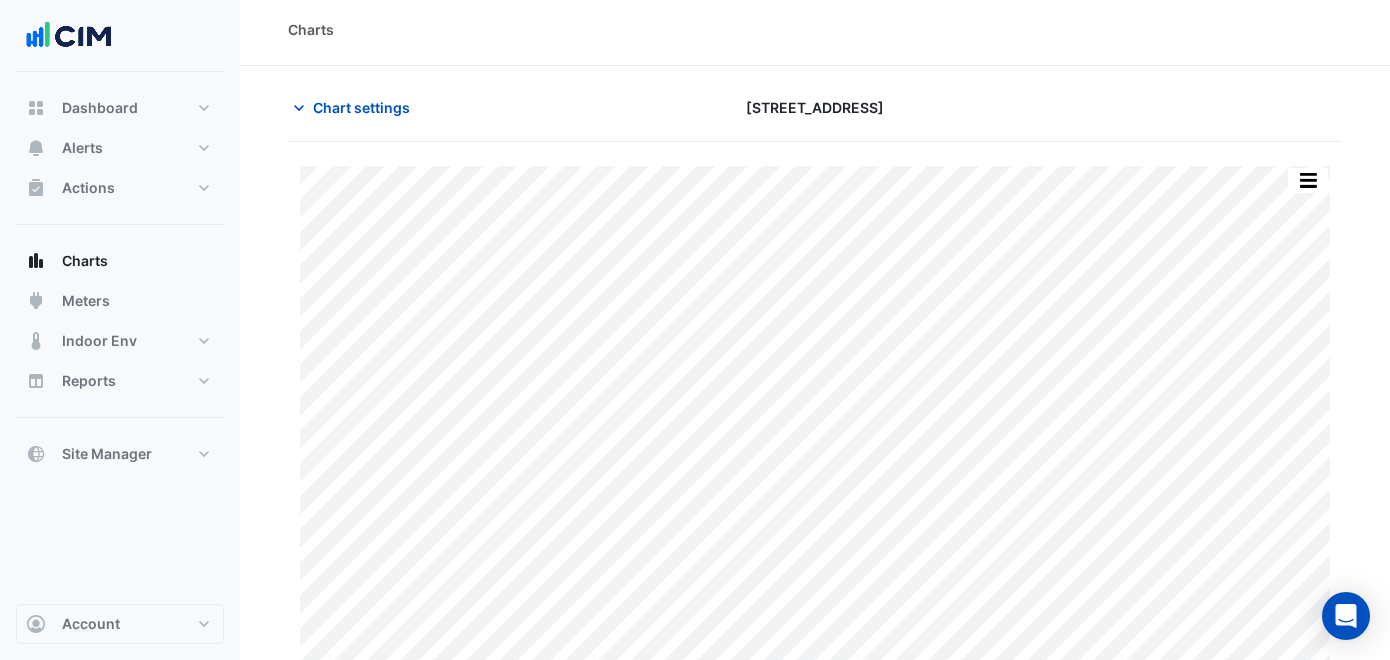 scroll, scrollTop: 0, scrollLeft: 0, axis: both 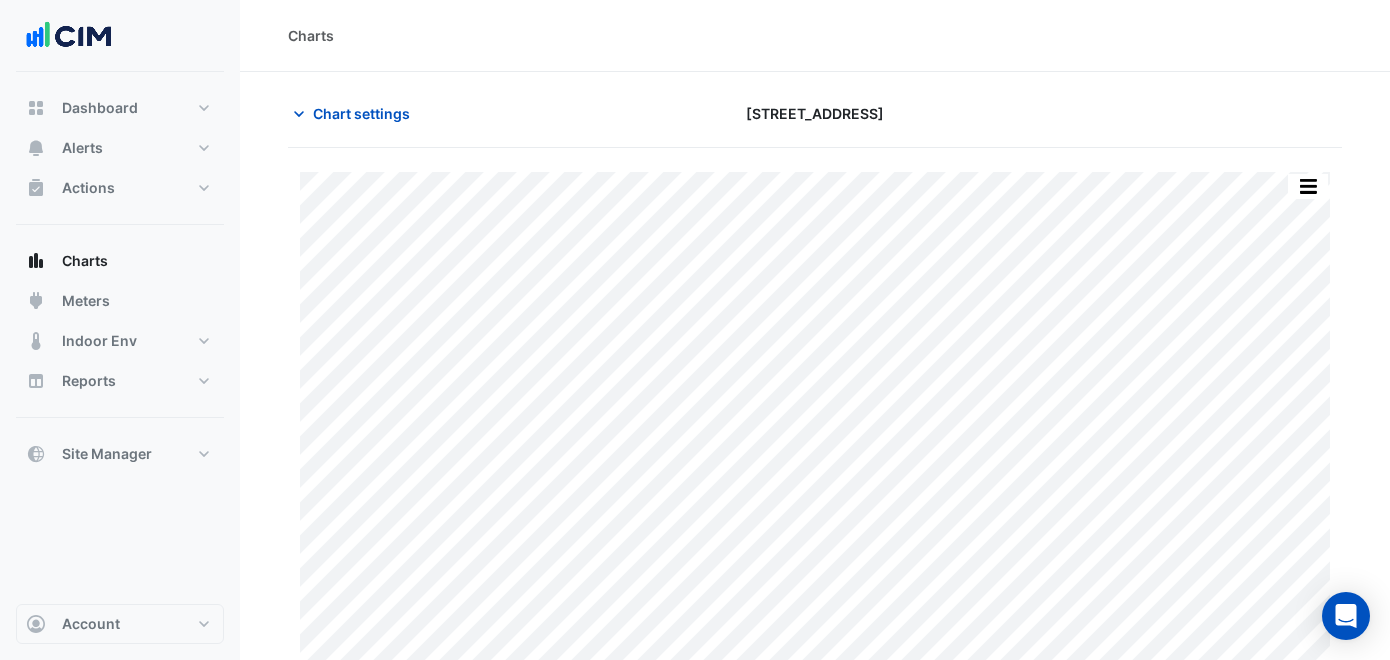 click on "Chart settings
[STREET_ADDRESS]" 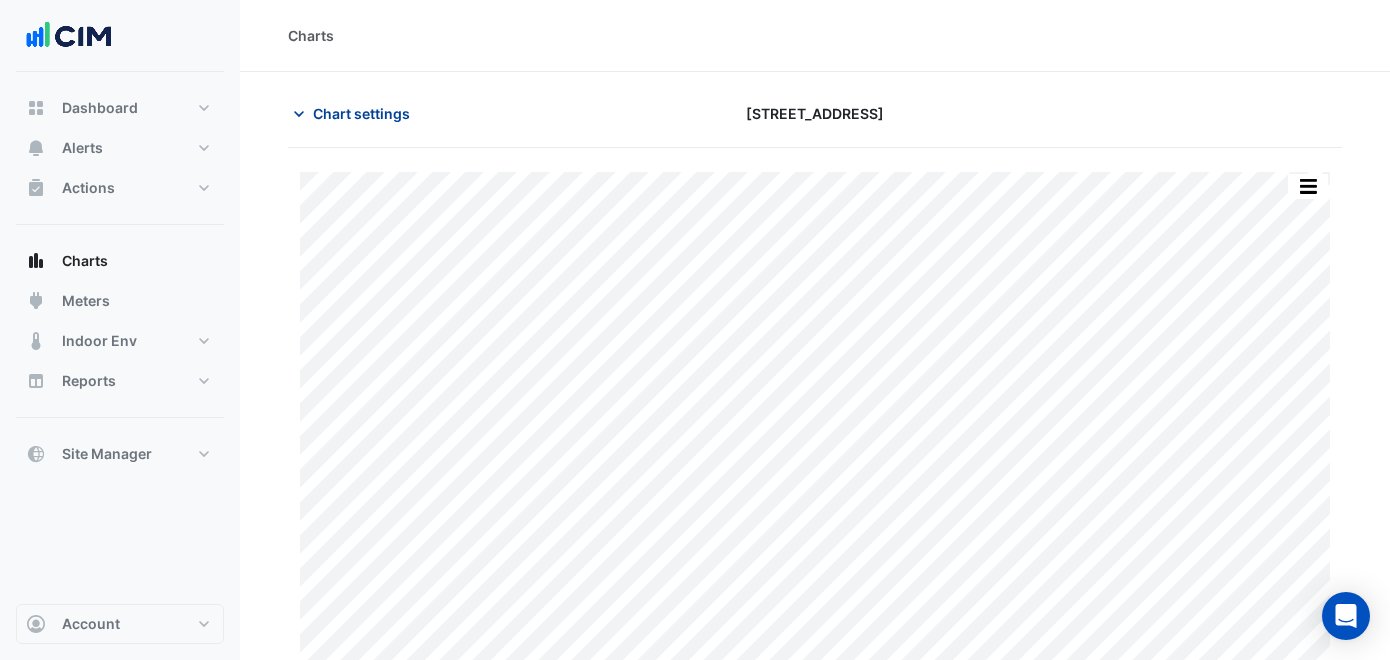 click on "Chart settings" 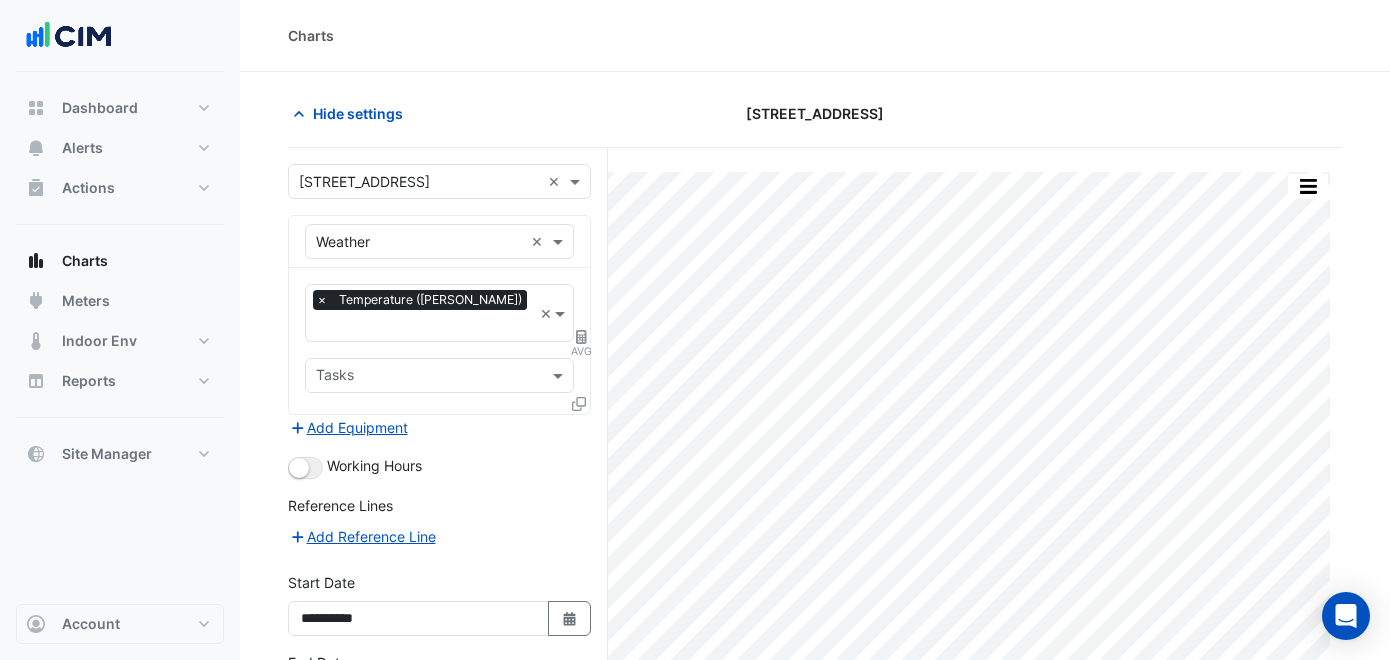 click at bounding box center (419, 182) 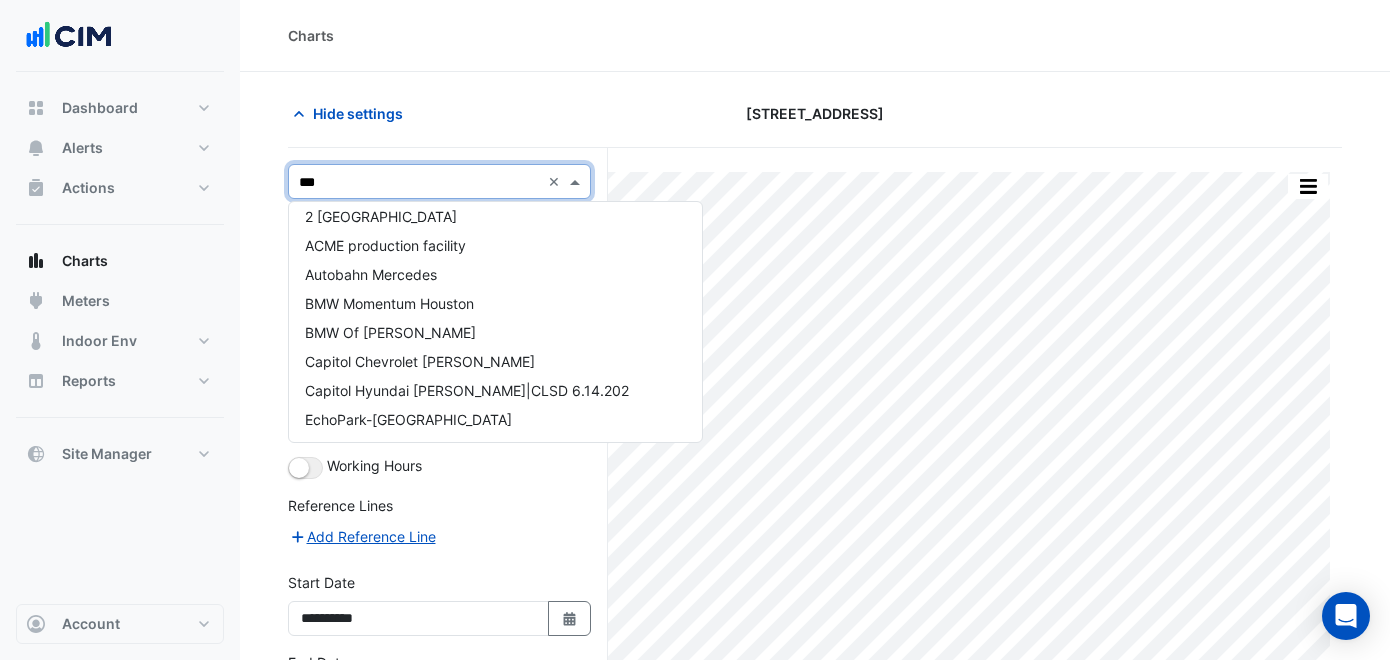 scroll, scrollTop: 0, scrollLeft: 0, axis: both 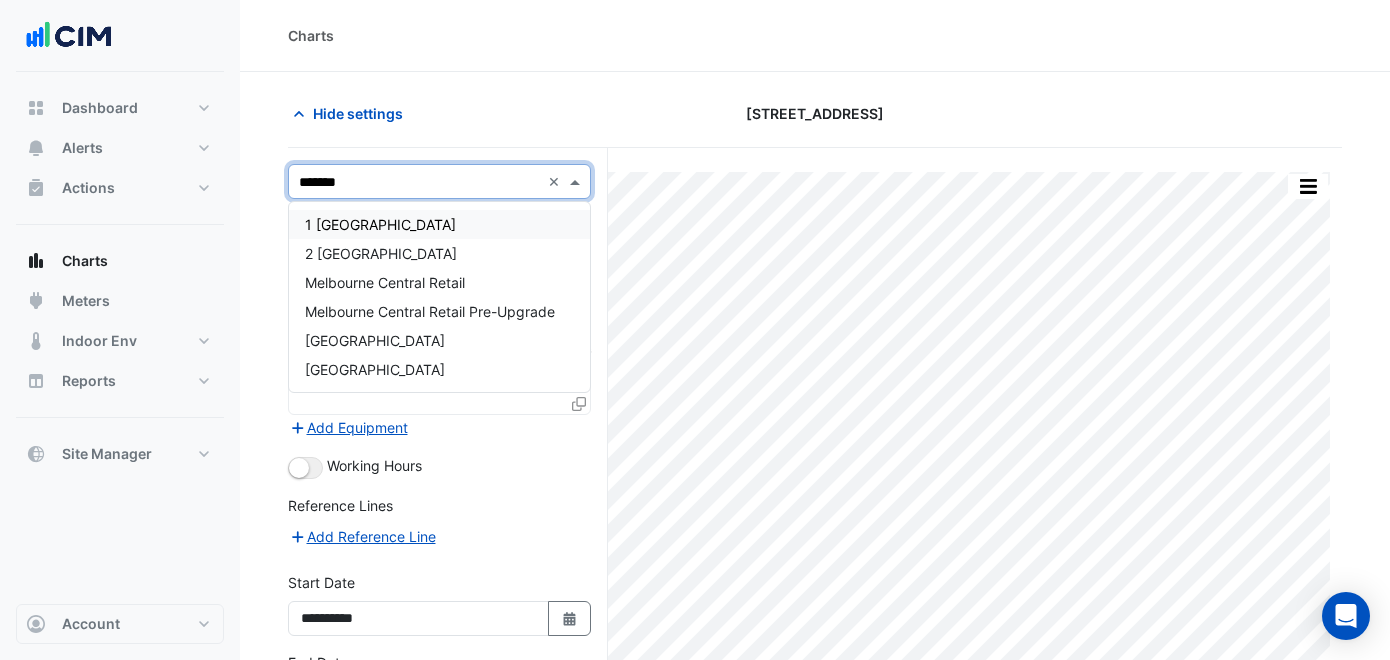 type on "********" 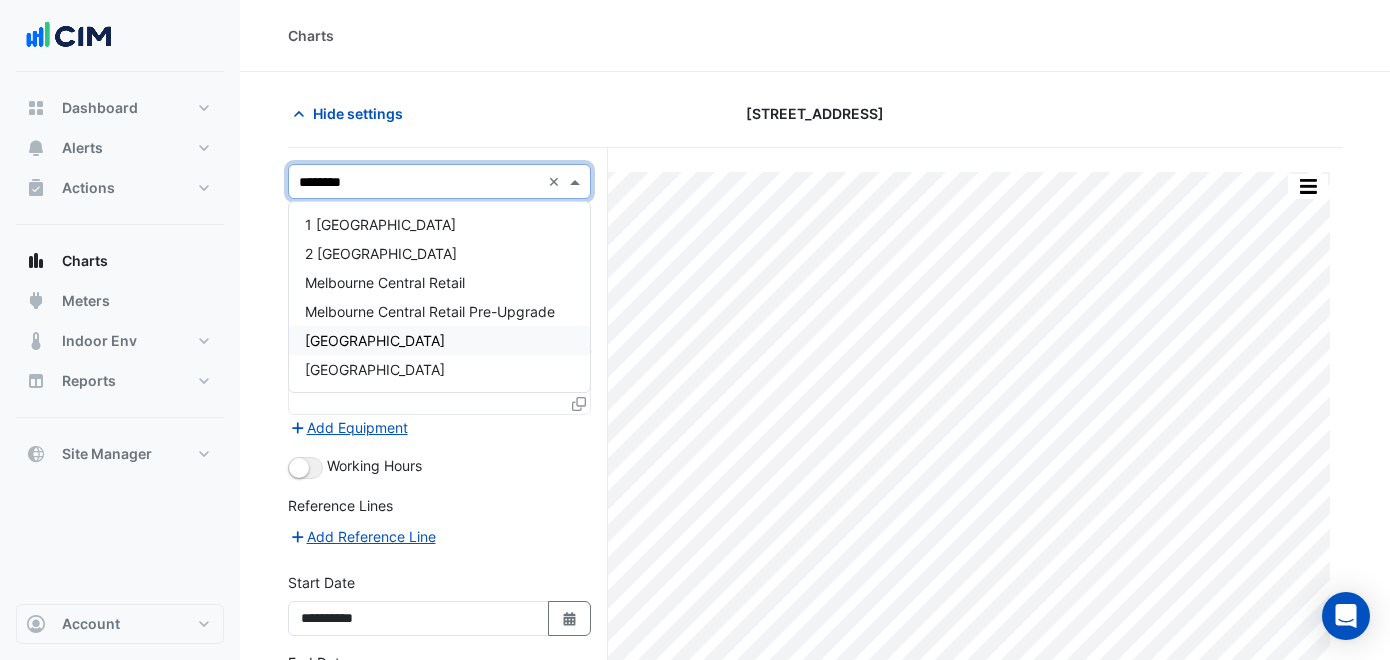 click on "[GEOGRAPHIC_DATA]" at bounding box center (375, 340) 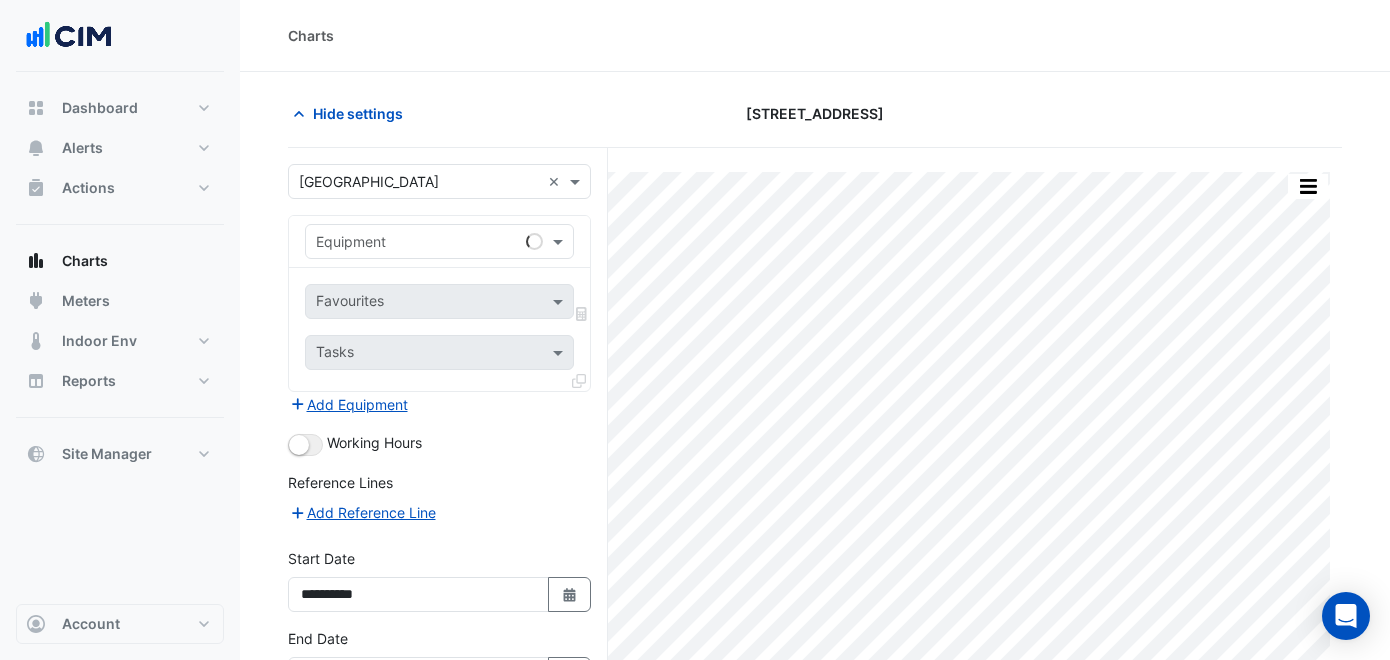 click on "Equipment" at bounding box center [439, 242] 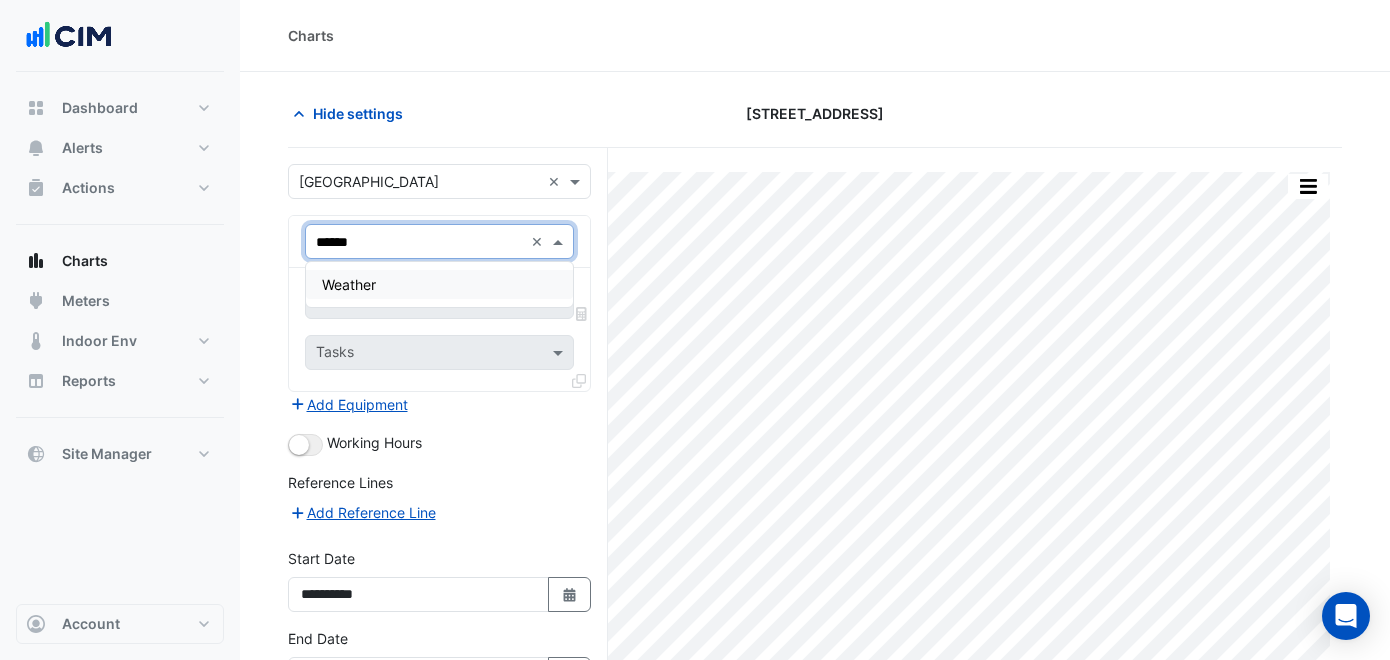 type on "*******" 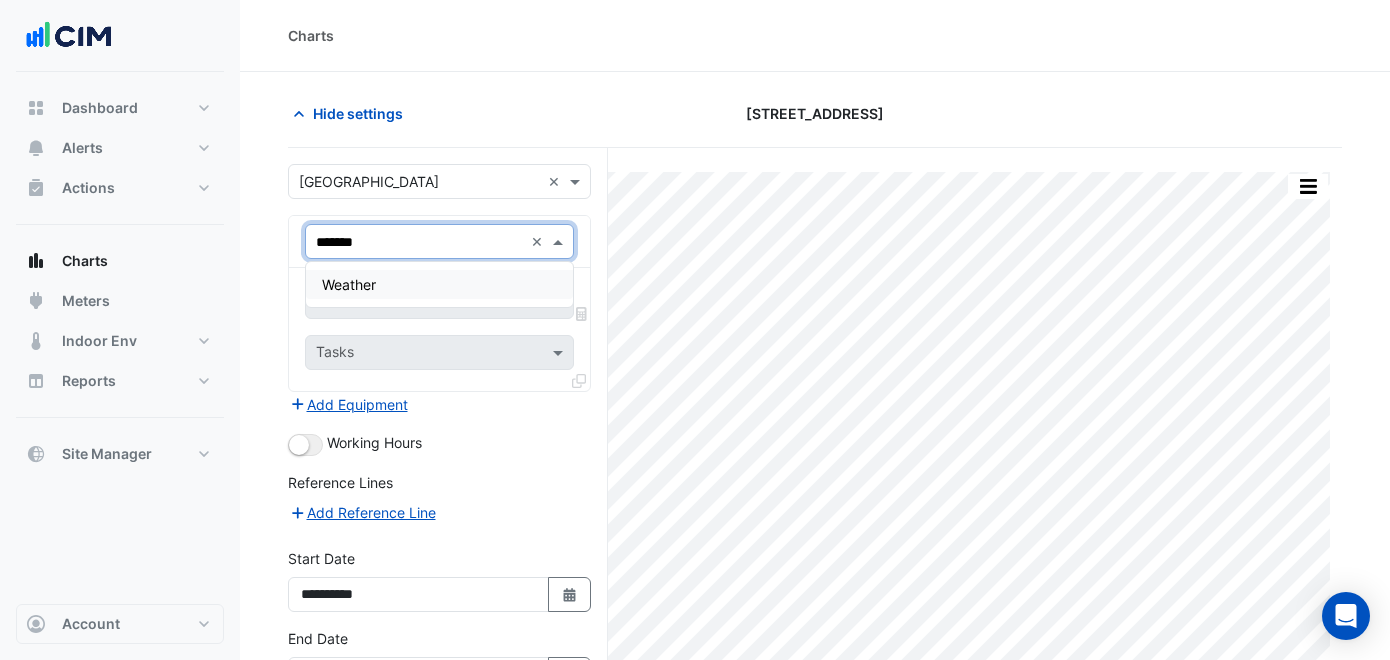 click on "Weather" at bounding box center [439, 284] 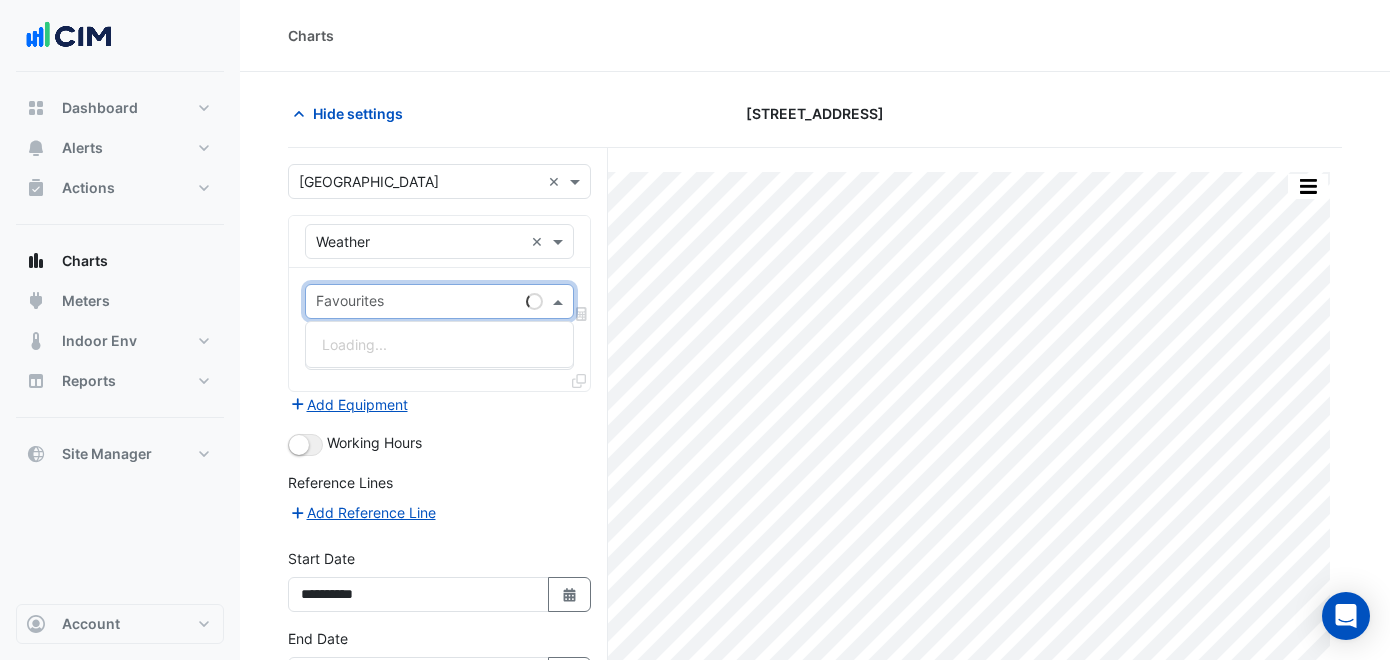 click at bounding box center (417, 303) 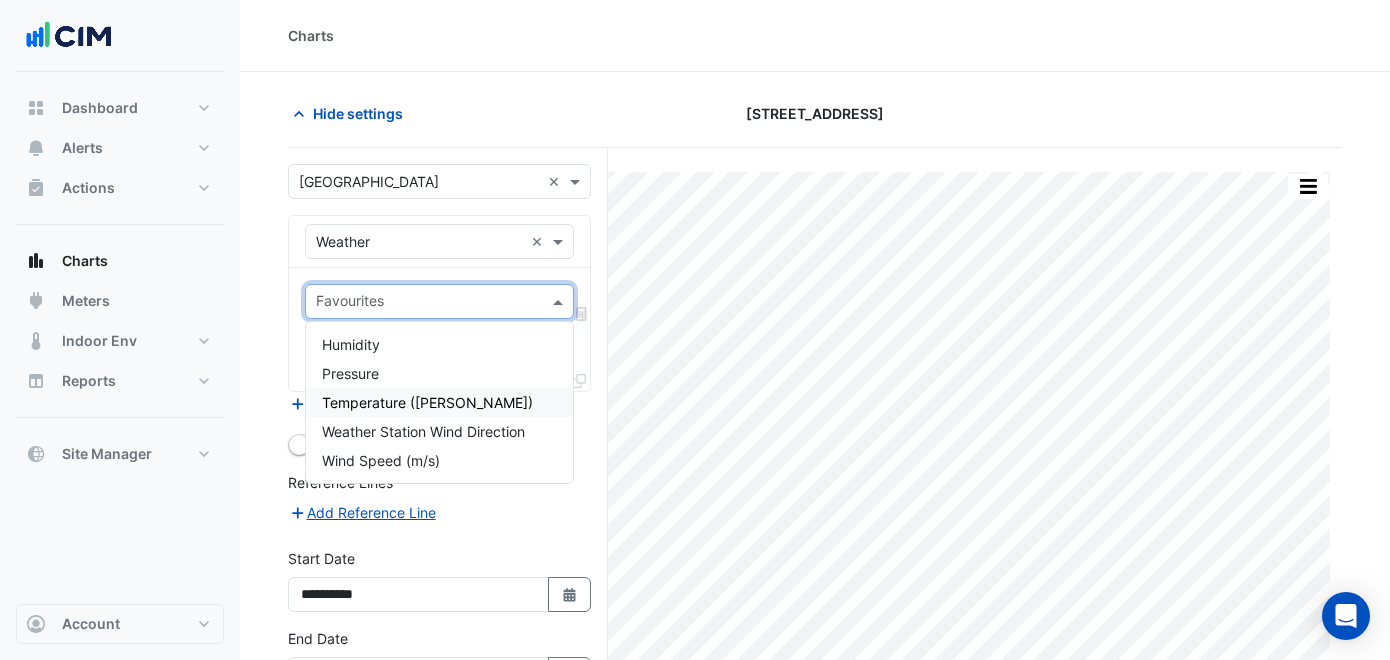 click on "Temperature ([PERSON_NAME])" at bounding box center [439, 402] 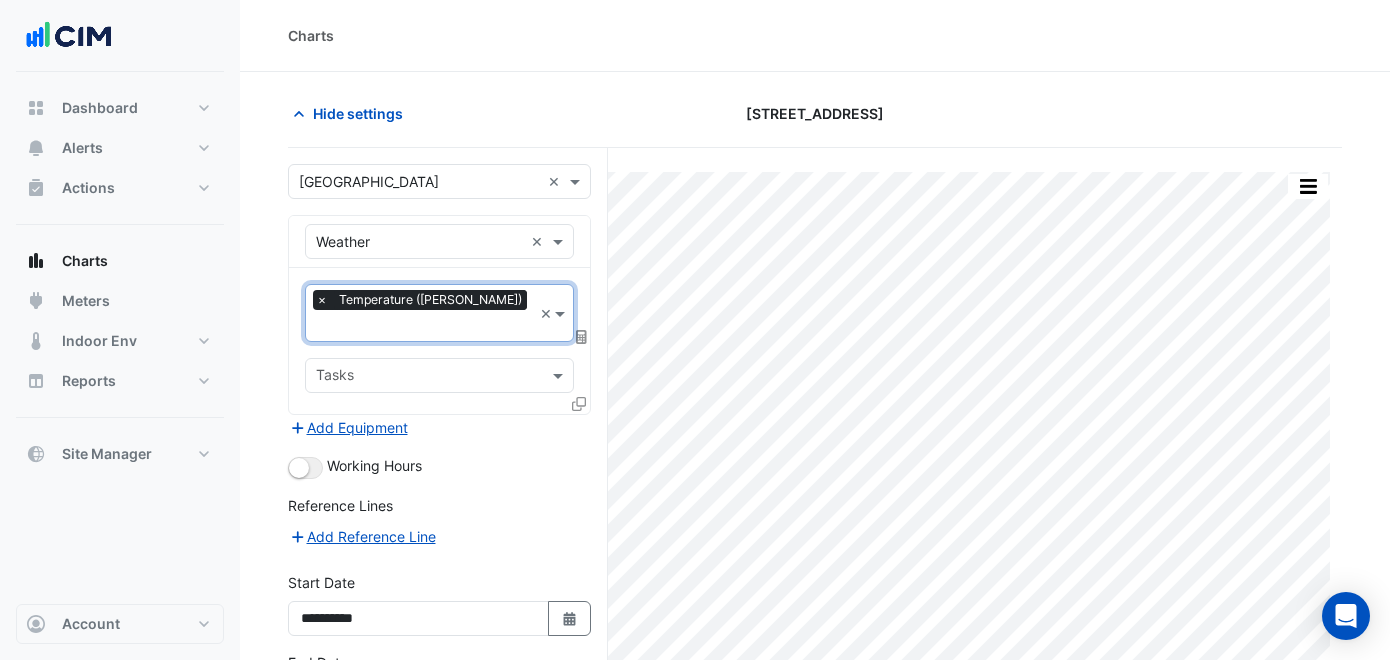 click 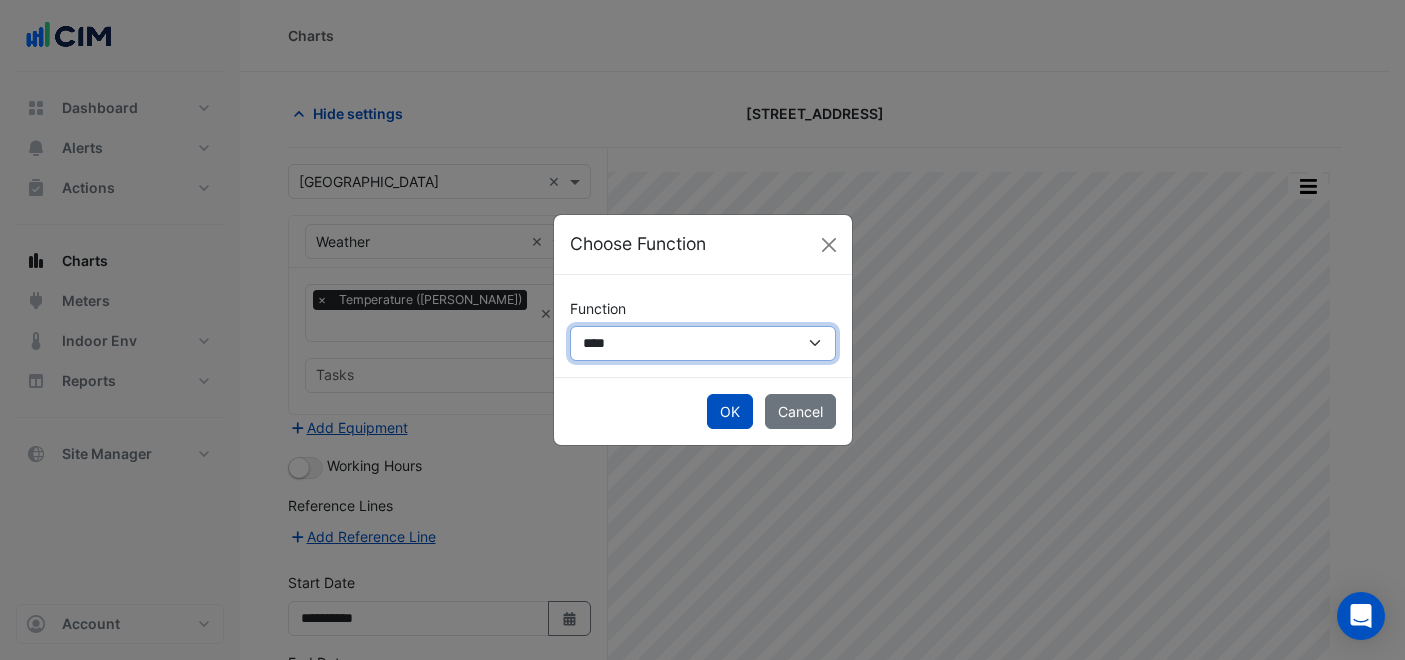 click on "**********" at bounding box center [703, 343] 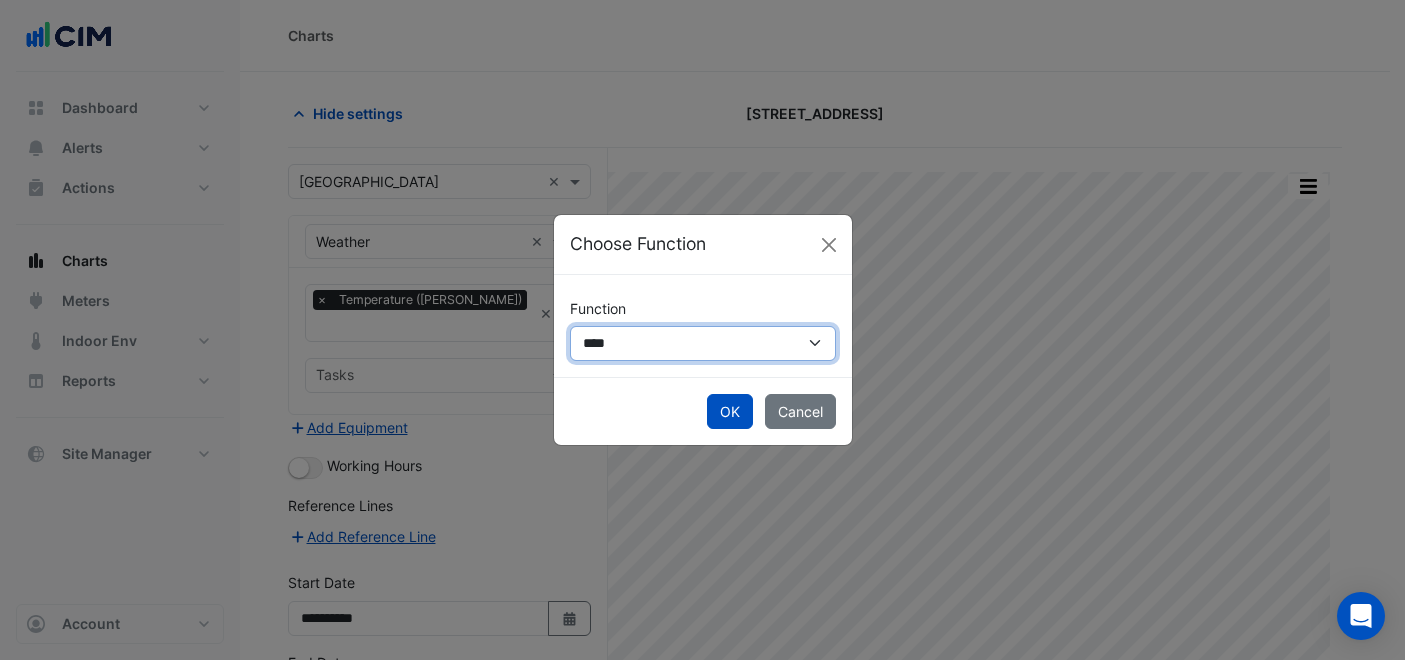 select on "******" 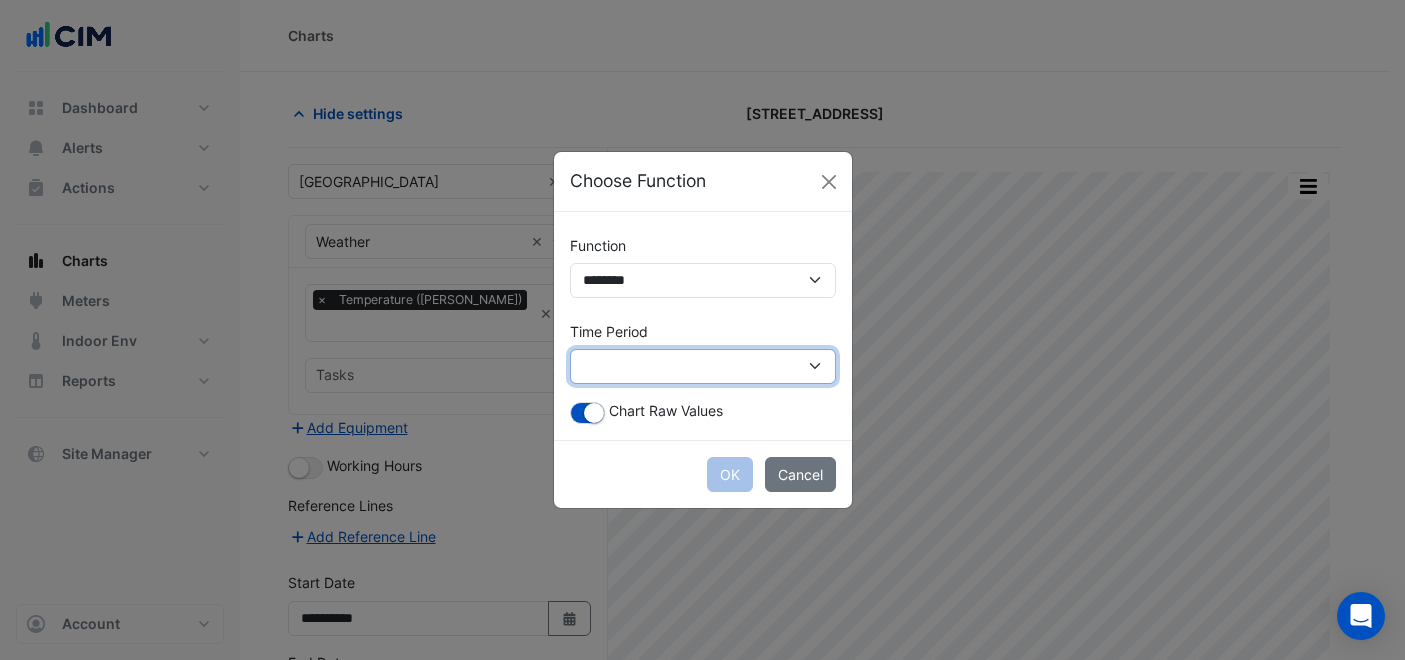 click on "**********" at bounding box center (703, 366) 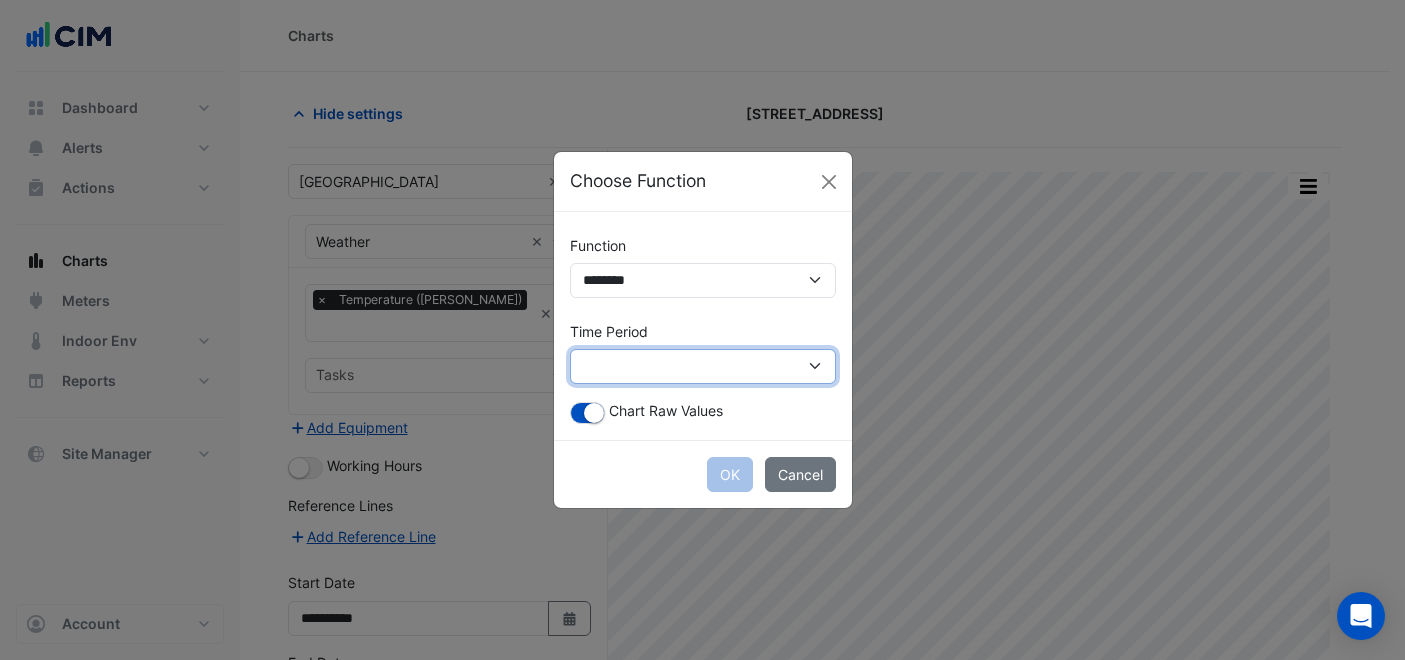 select on "*********" 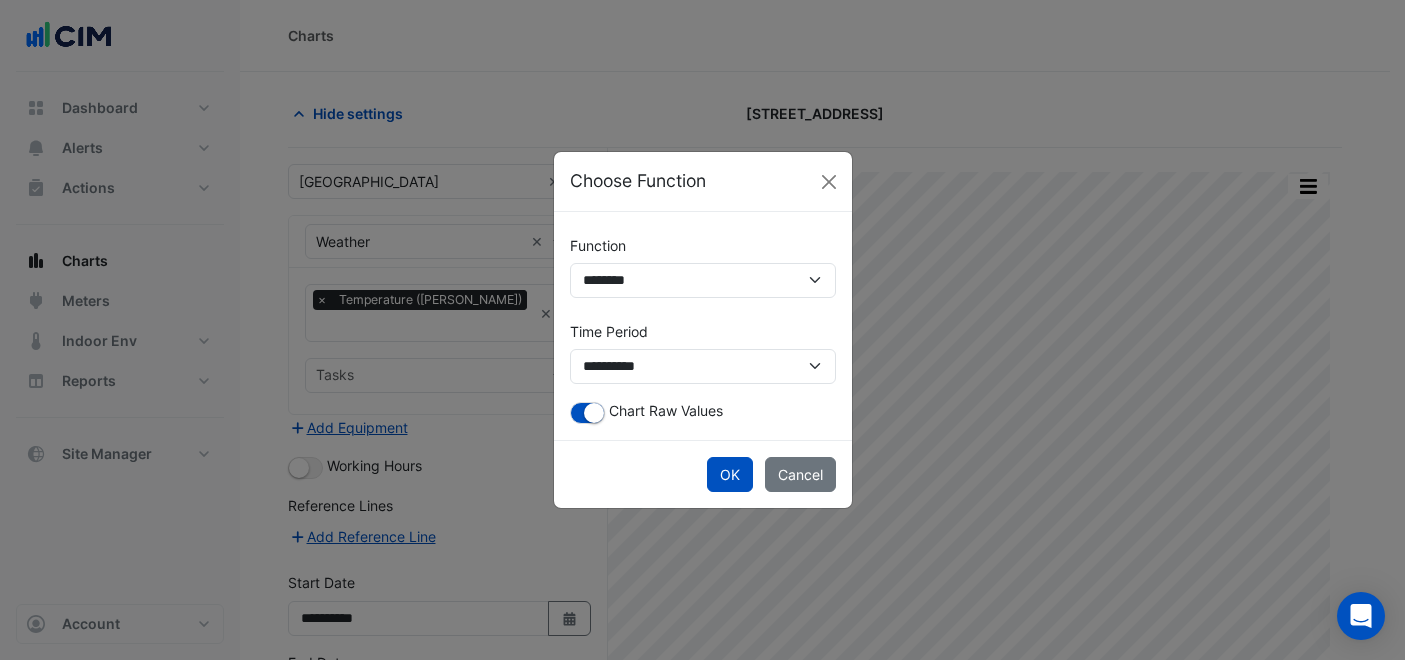 click on "Chart Raw Values" 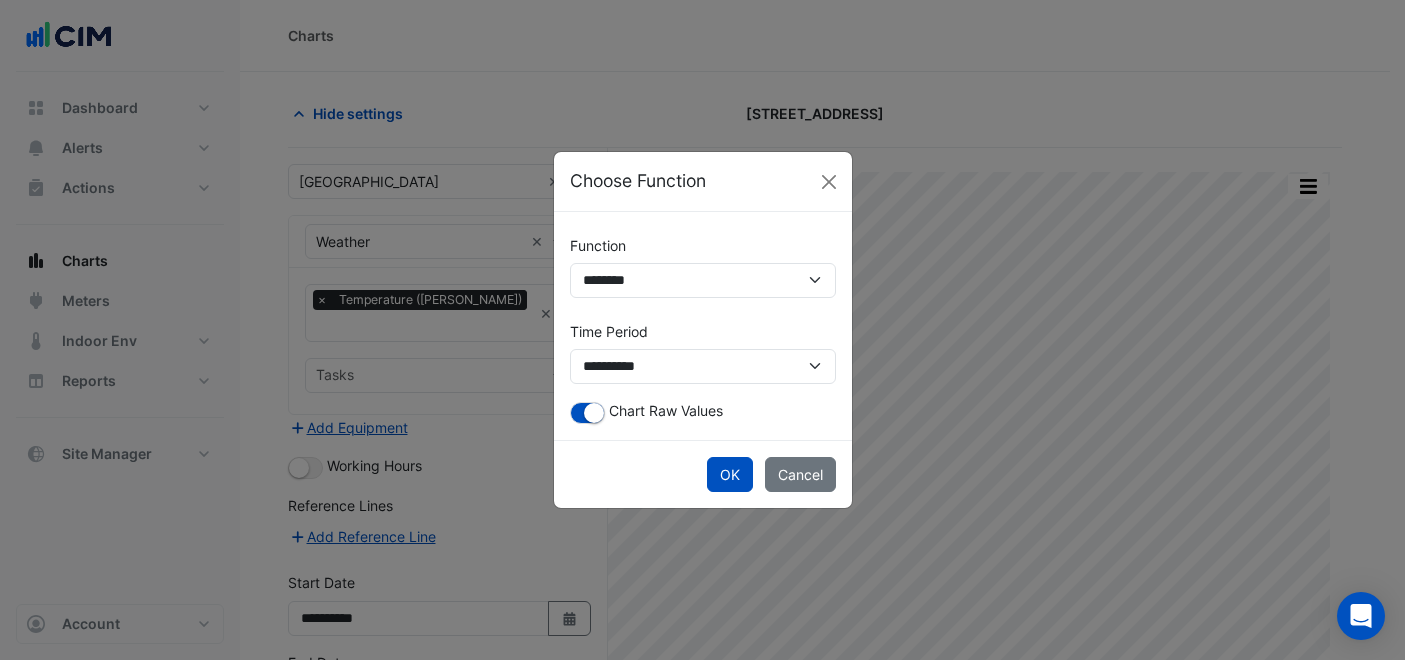 click on "Chart Raw Values" 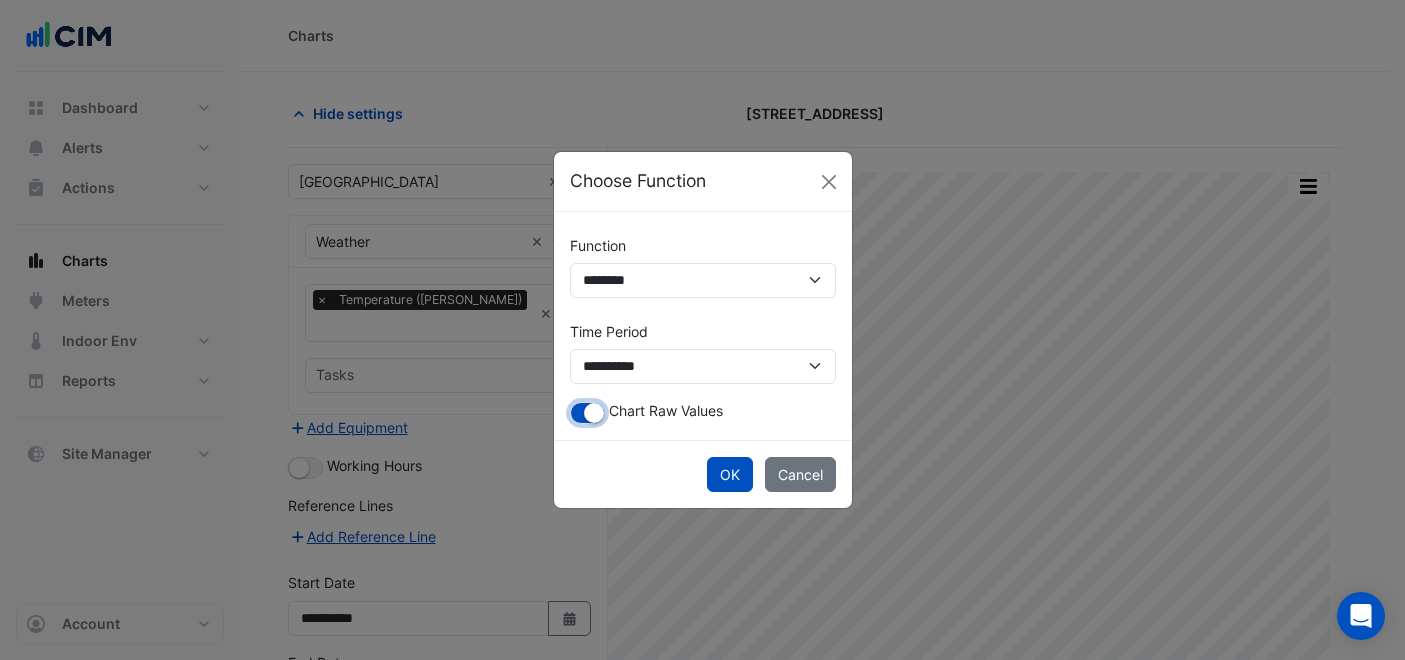 click 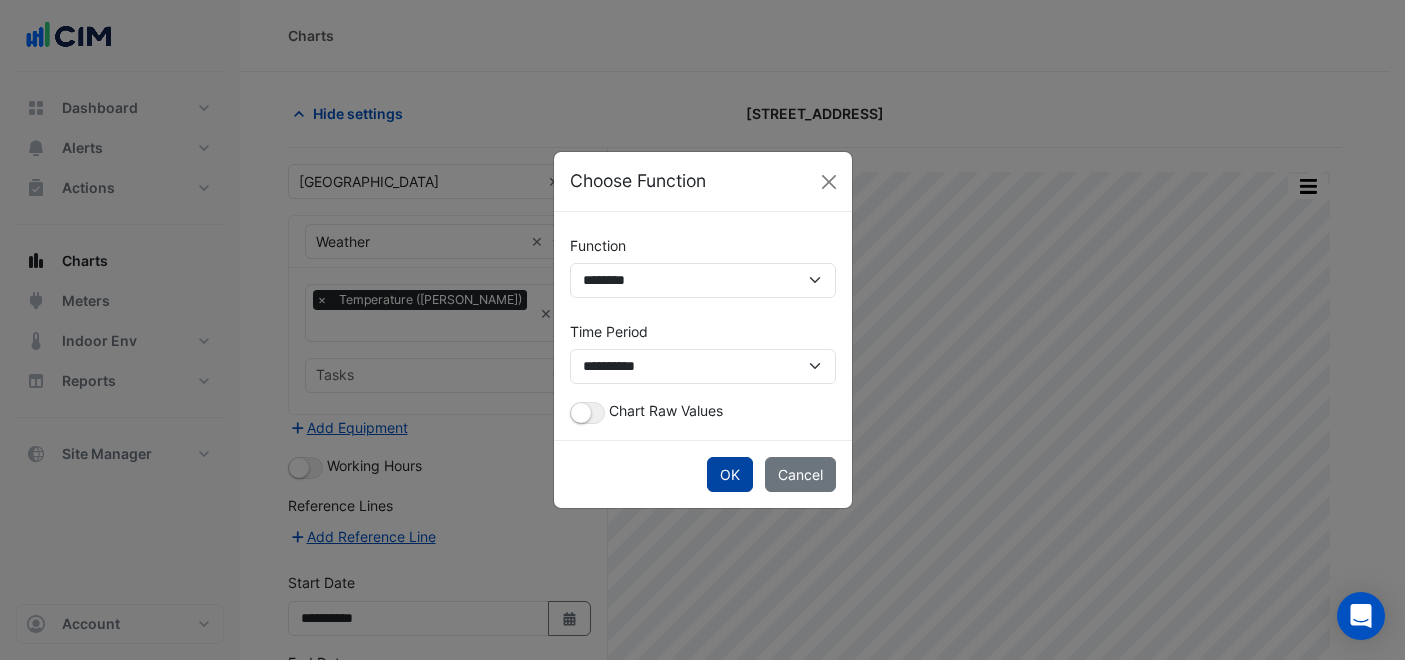 click on "OK" 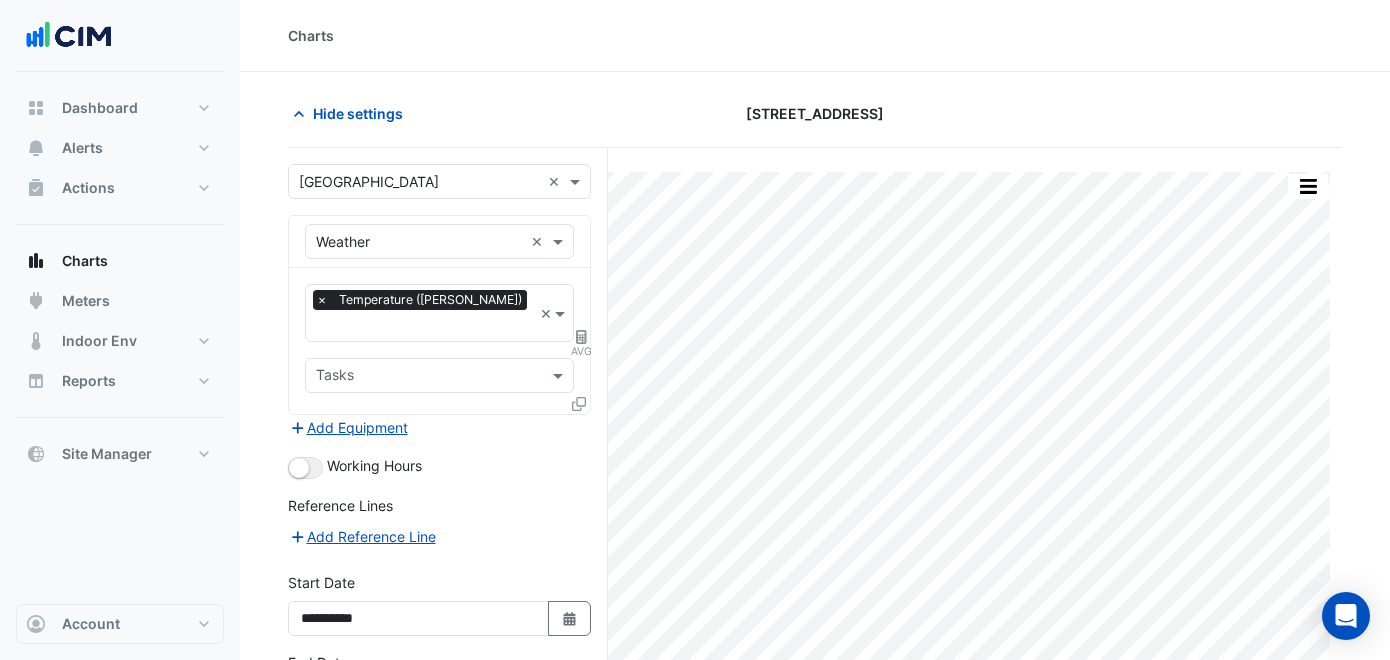 scroll, scrollTop: 137, scrollLeft: 0, axis: vertical 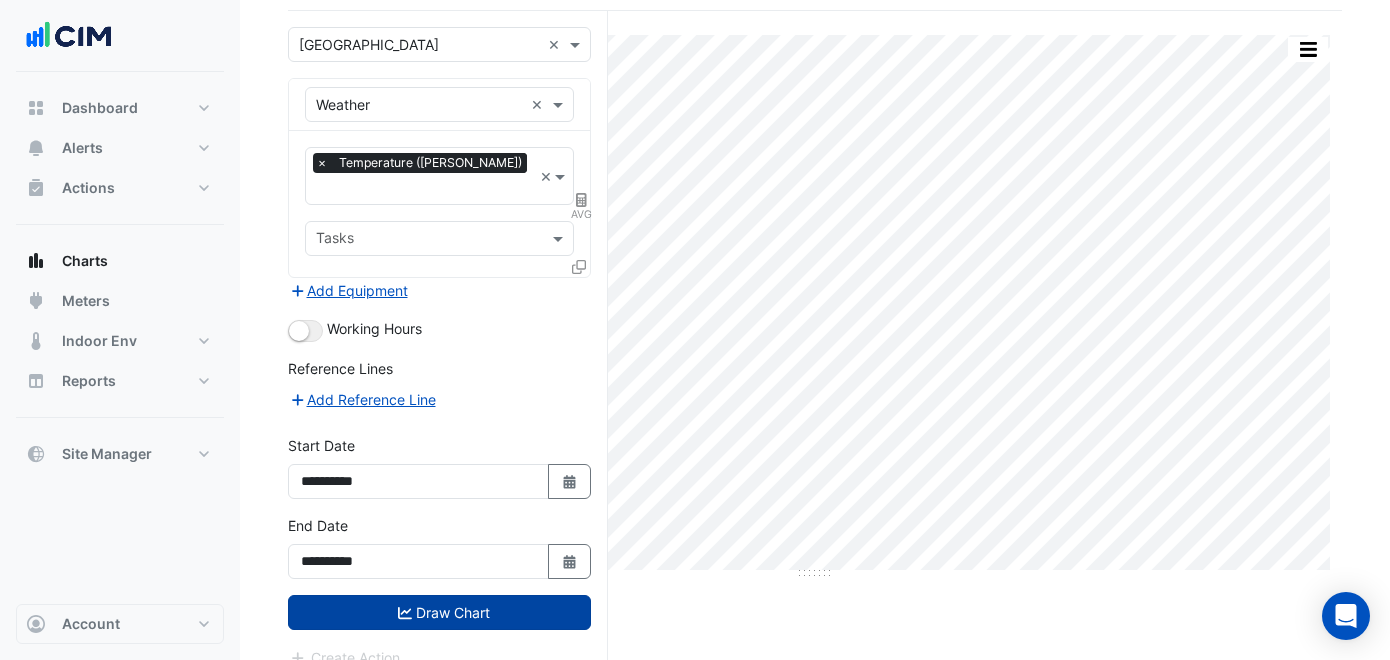 click on "**********" at bounding box center [439, 555] 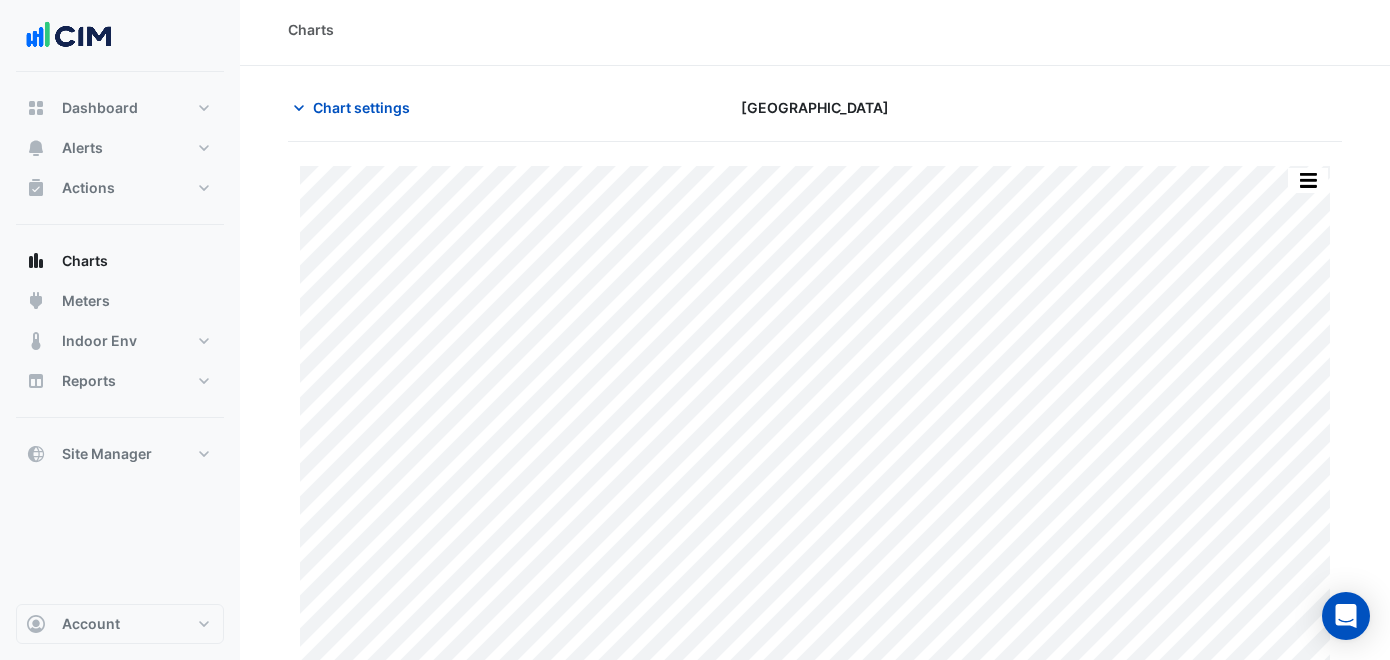 scroll, scrollTop: 0, scrollLeft: 0, axis: both 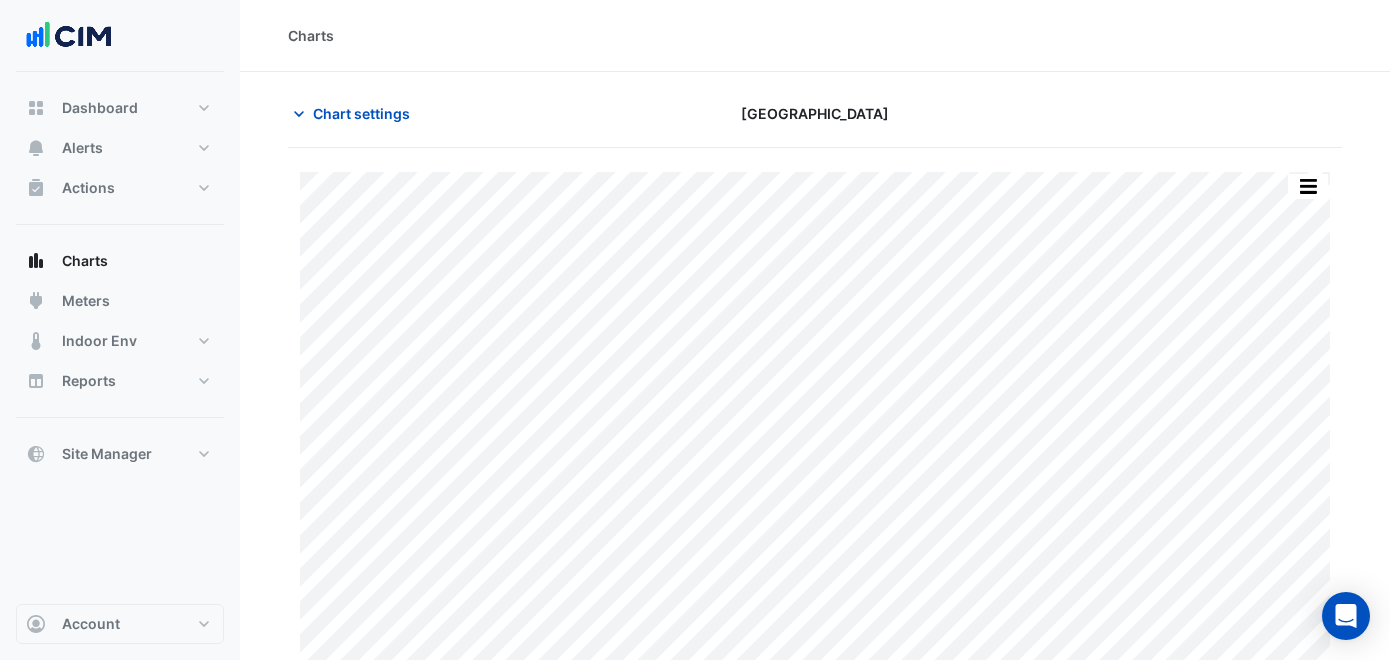 click on "Chart settings
[GEOGRAPHIC_DATA]" 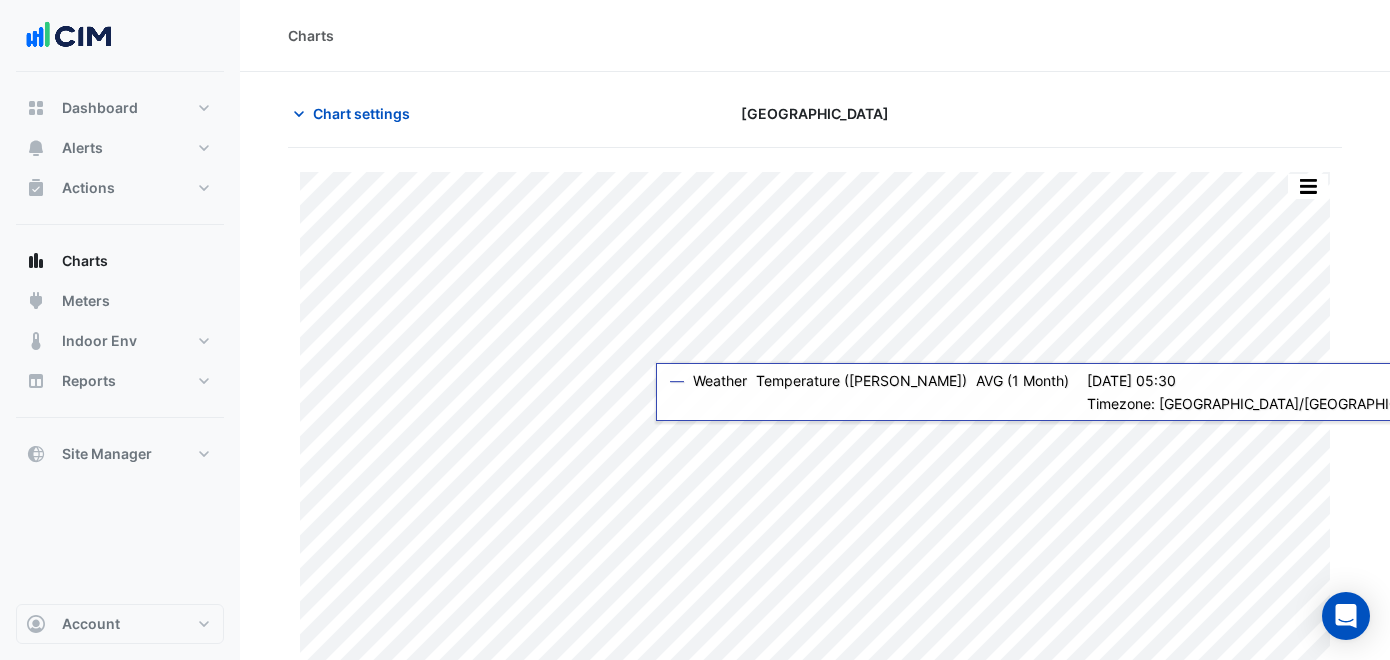 click on "Chart settings
[GEOGRAPHIC_DATA]" 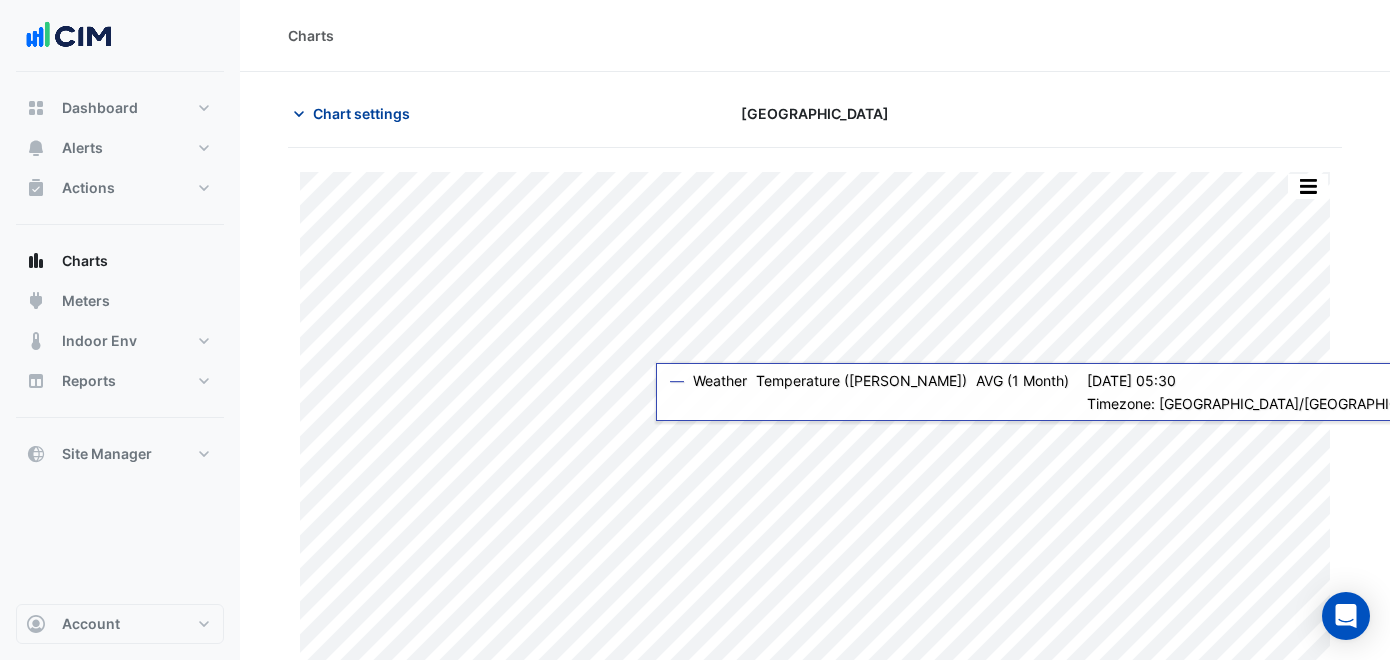 click on "Chart settings" 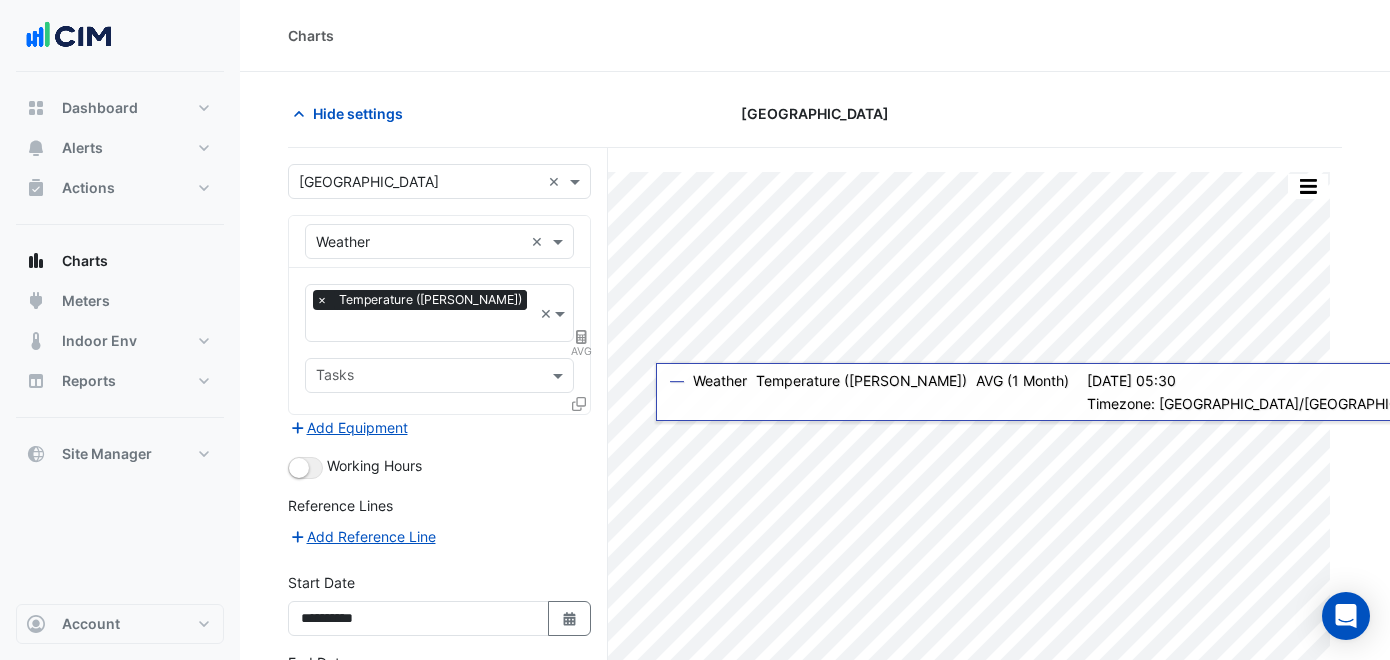 click at bounding box center (419, 182) 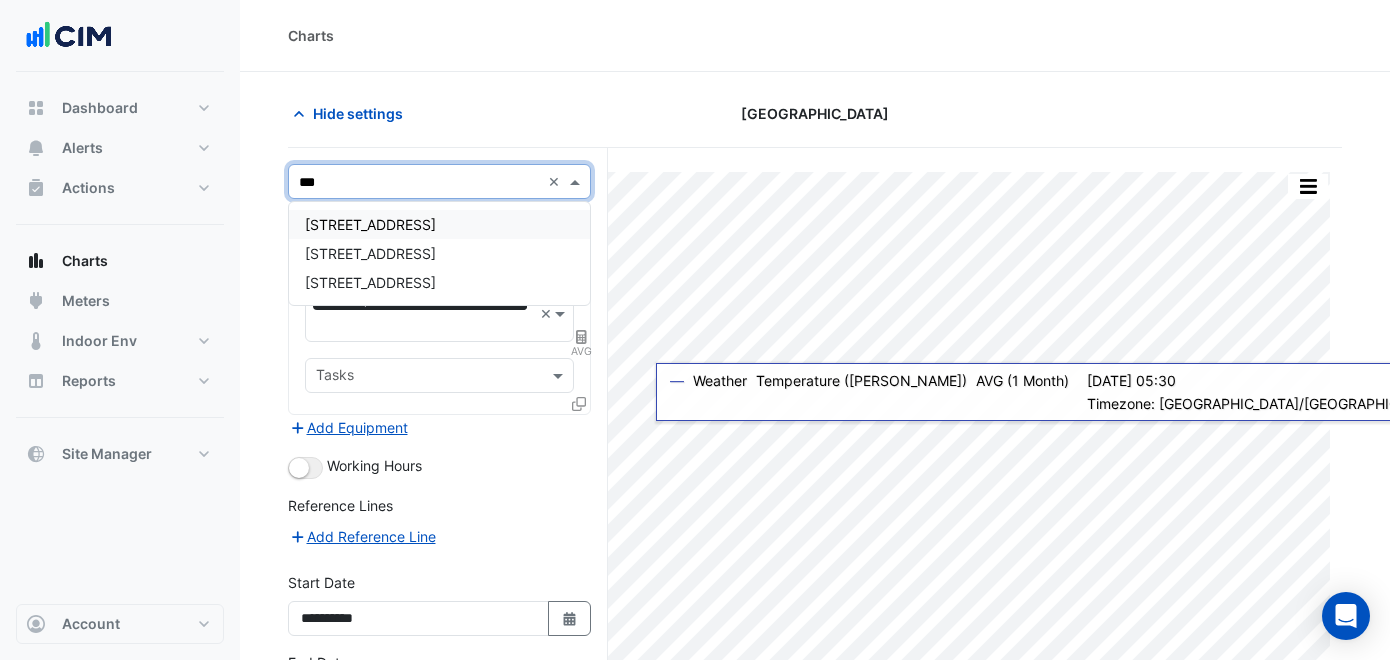 scroll, scrollTop: 0, scrollLeft: 0, axis: both 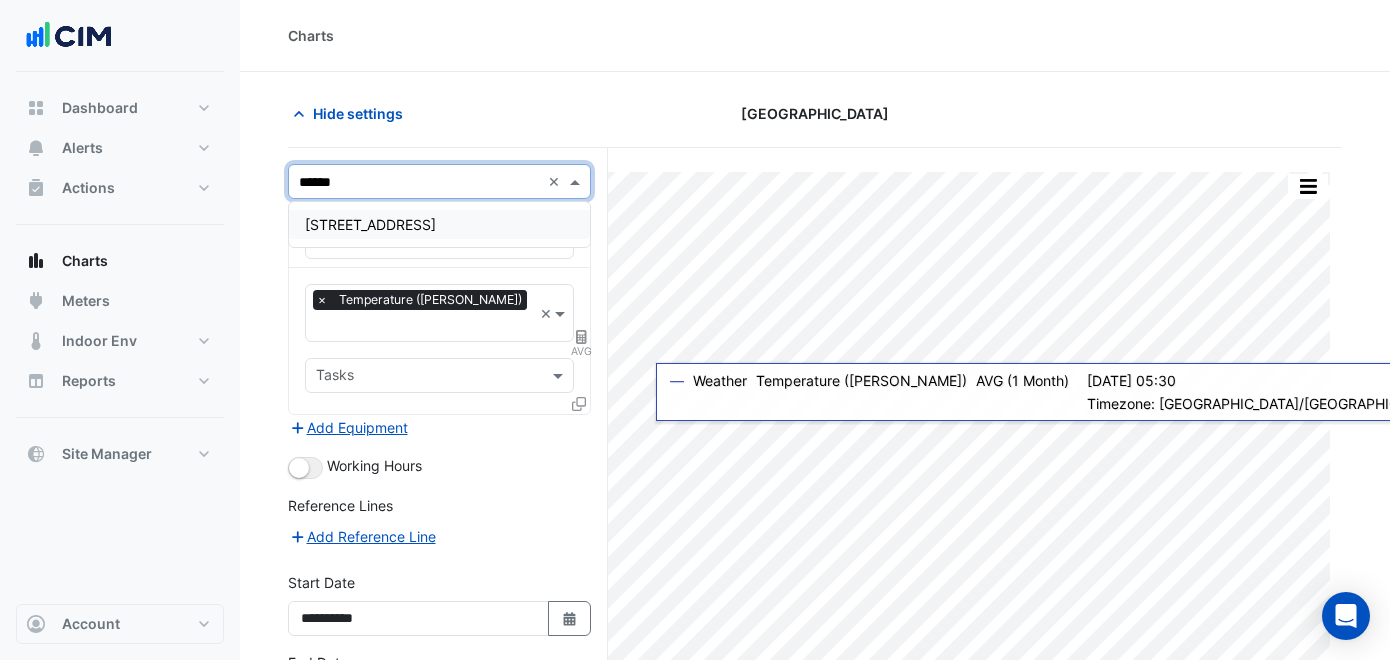 type on "*******" 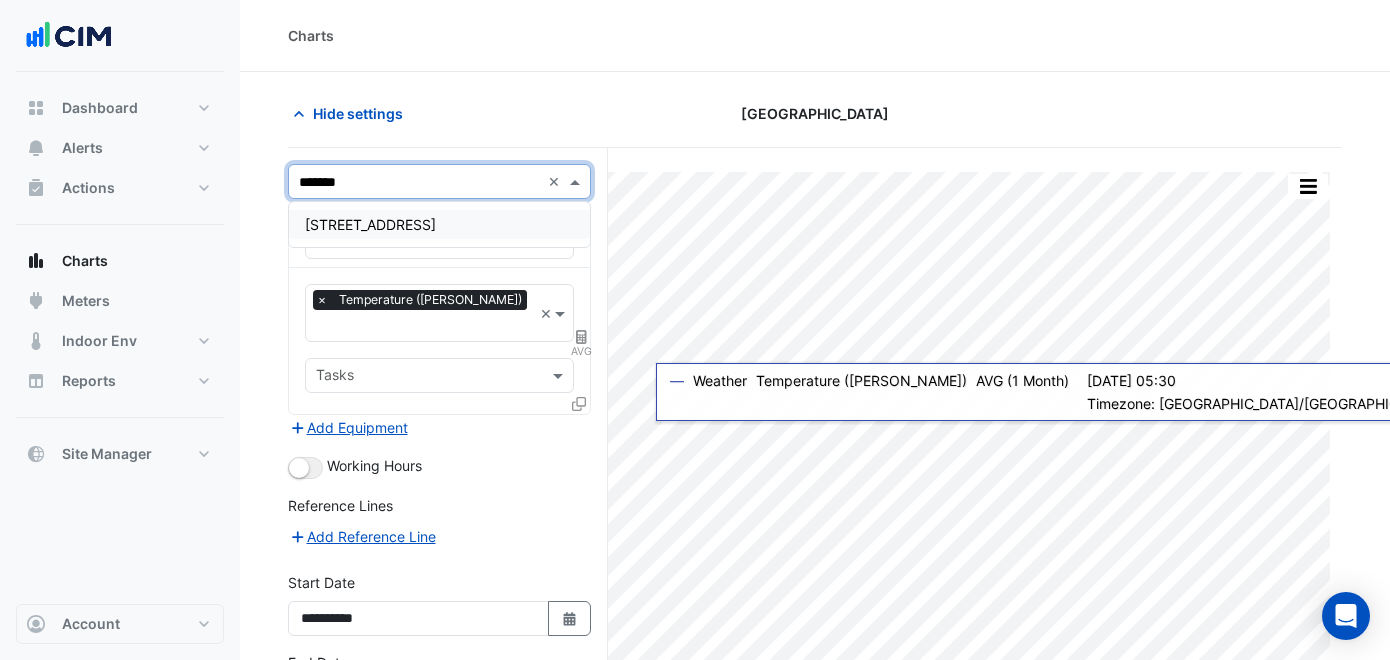 click on "[STREET_ADDRESS]" at bounding box center [439, 224] 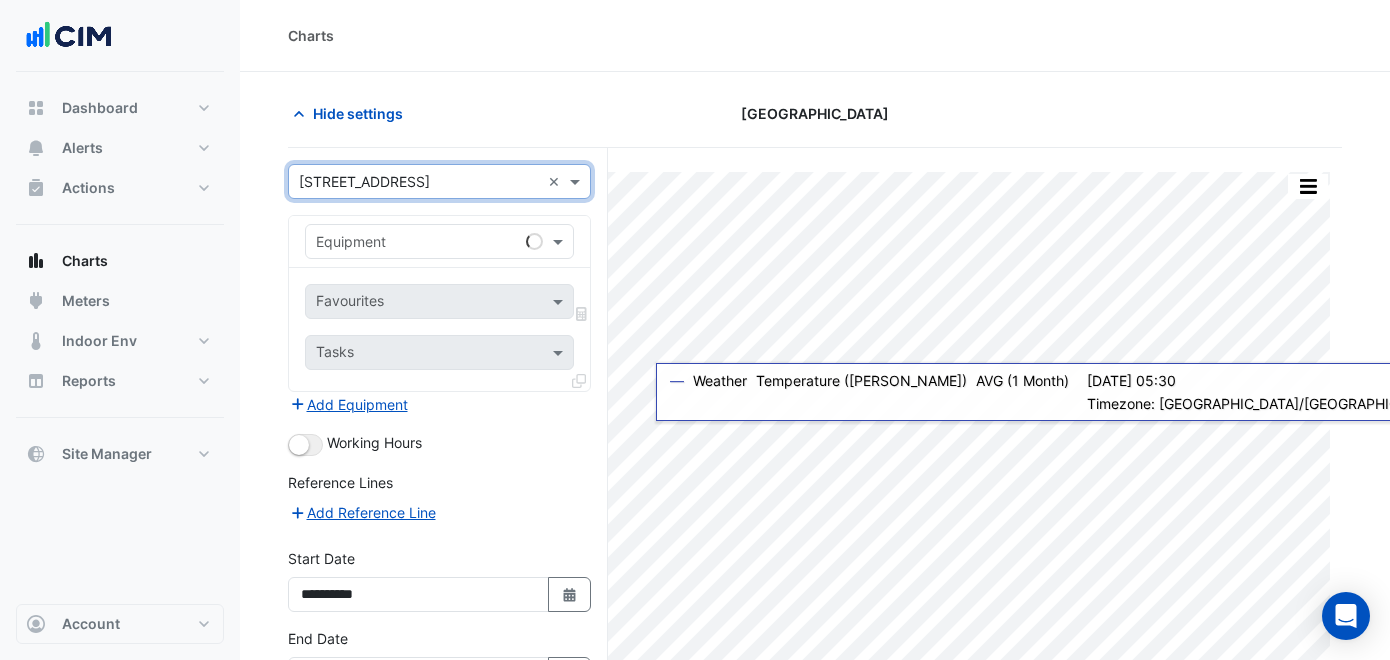click at bounding box center (419, 242) 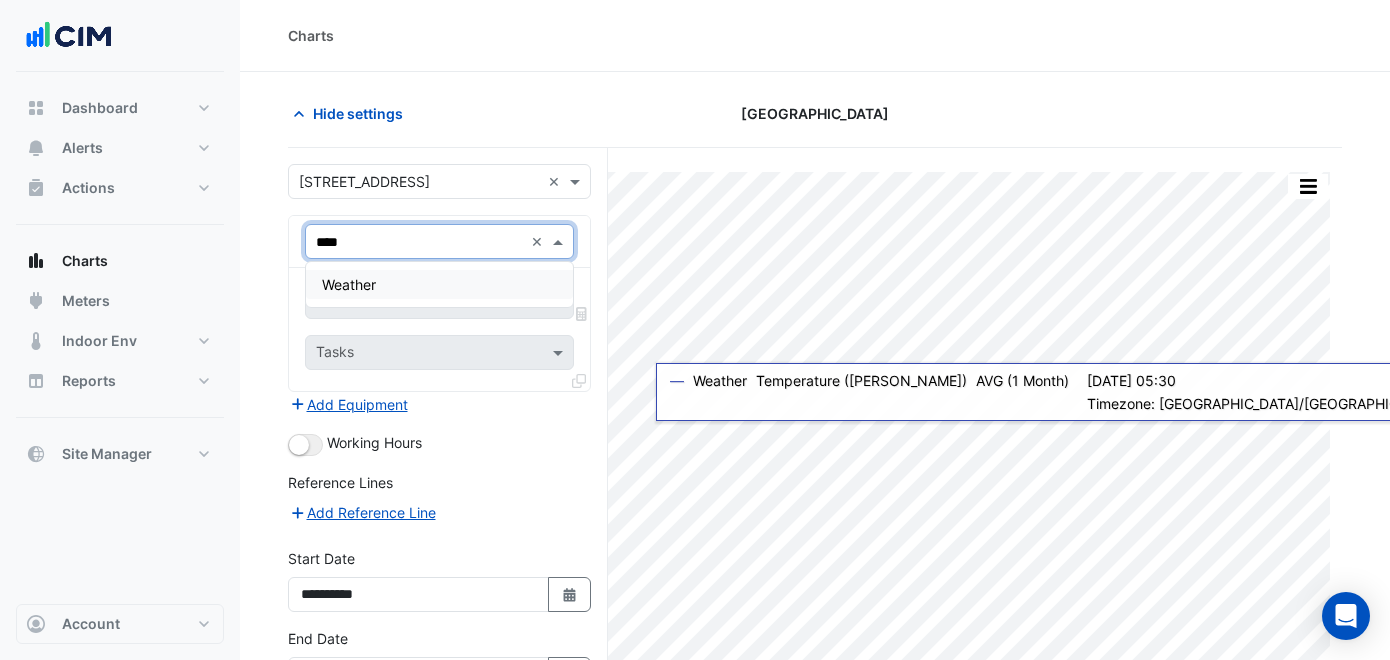 type on "*****" 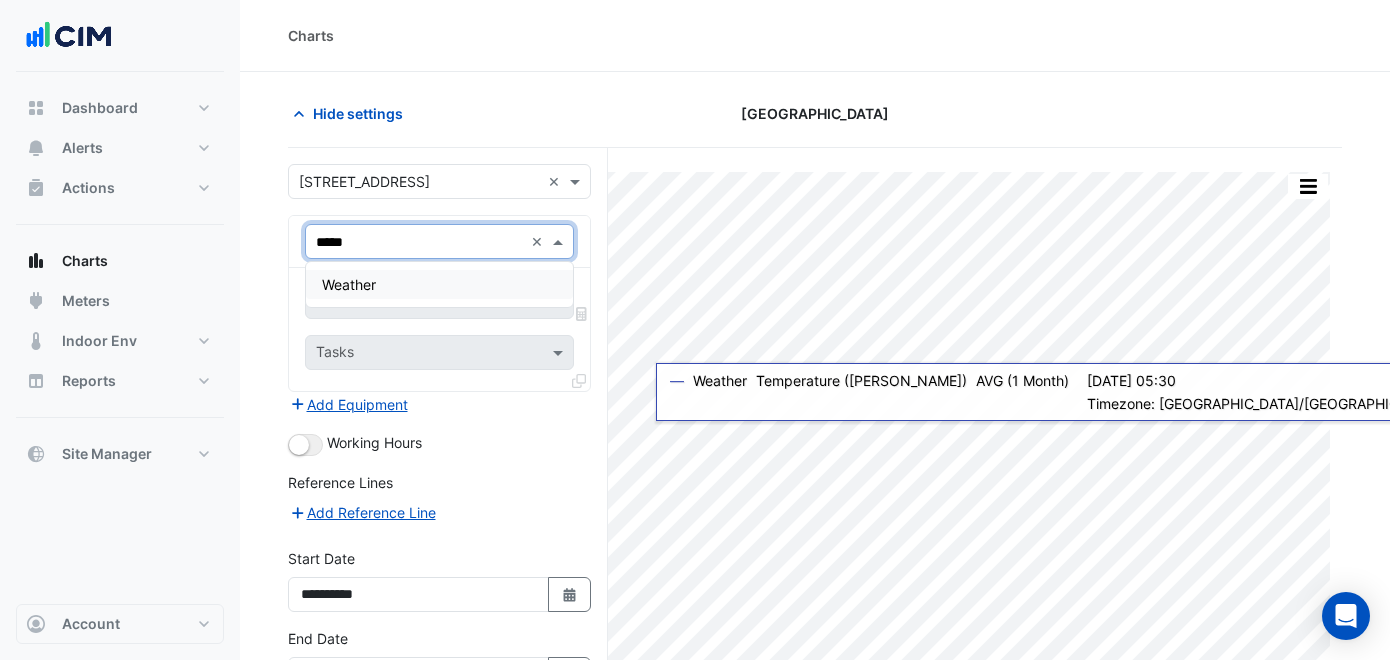 click on "Weather" at bounding box center [439, 284] 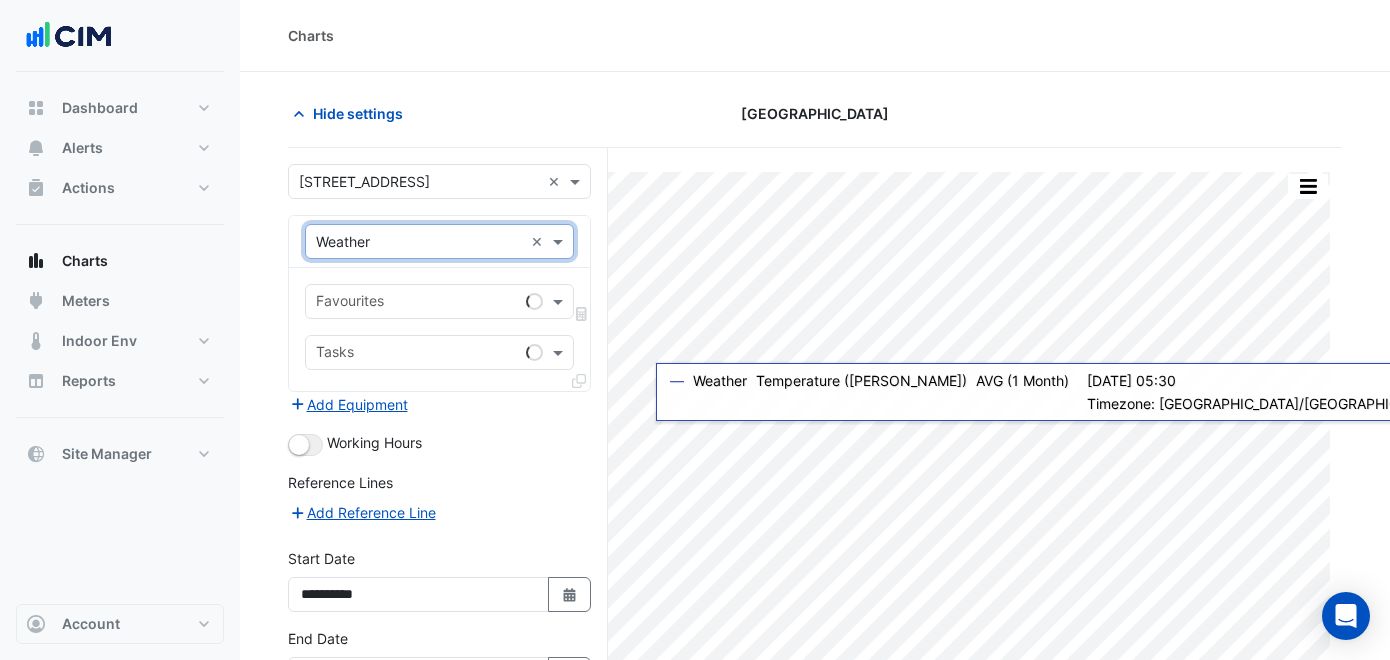 click on "Favourites" at bounding box center (412, 301) 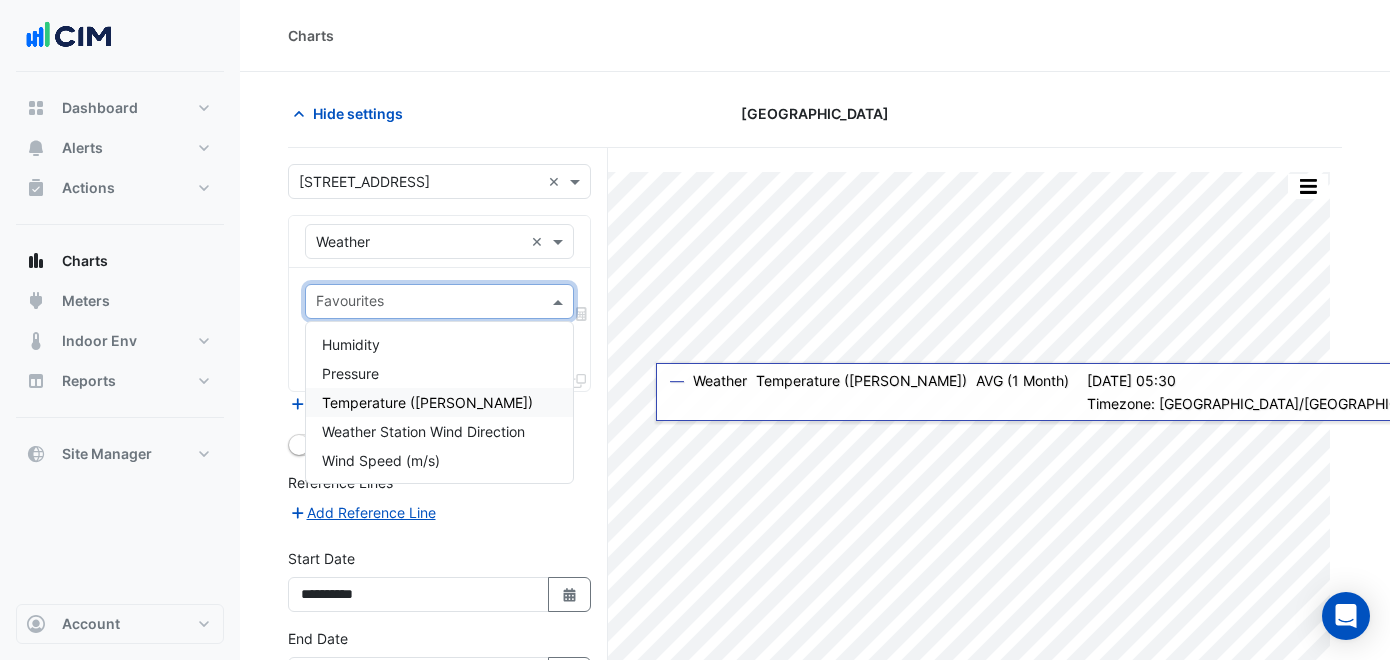 click on "Temperature ([PERSON_NAME])" at bounding box center (439, 402) 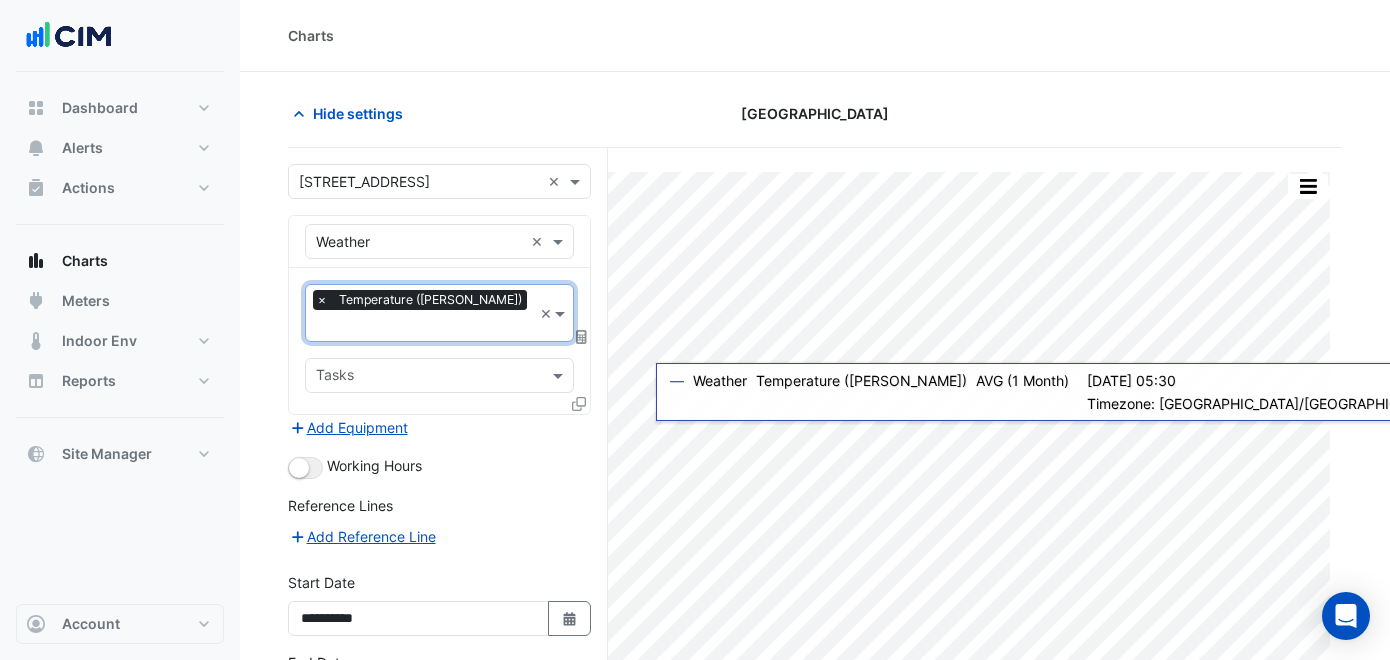 click at bounding box center (582, 337) 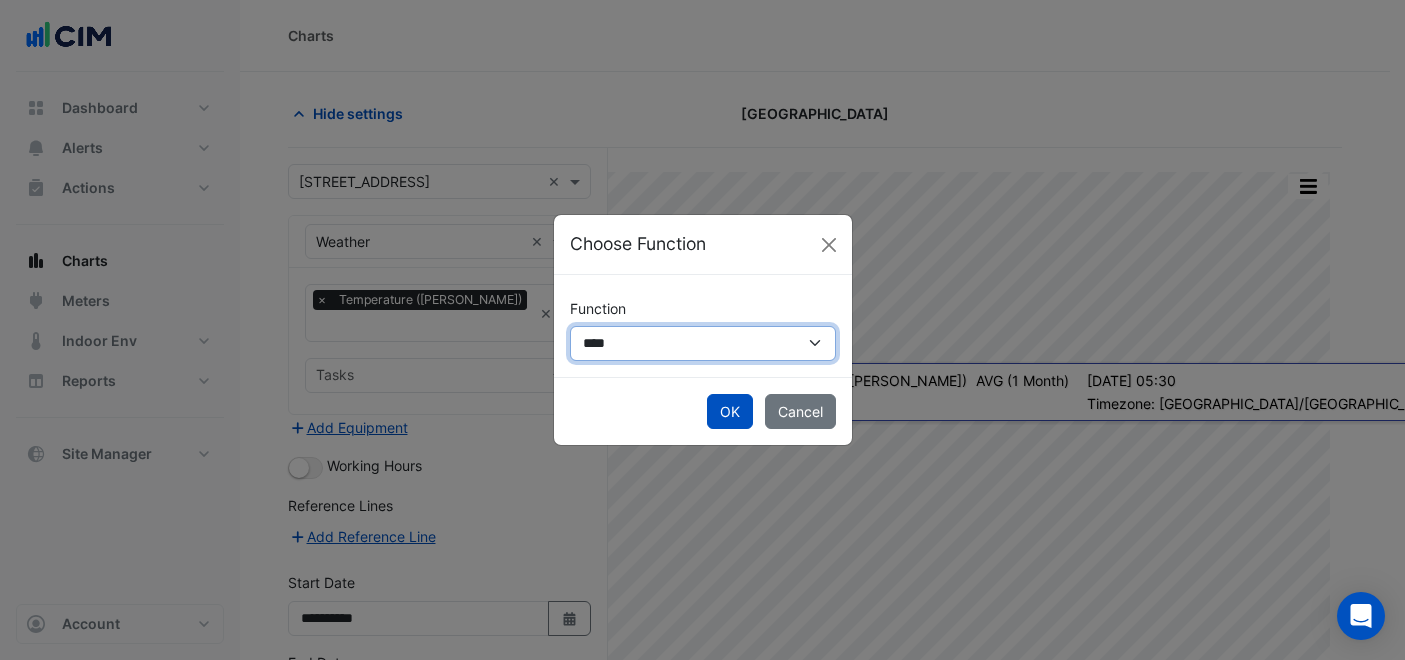 click on "**********" at bounding box center [703, 343] 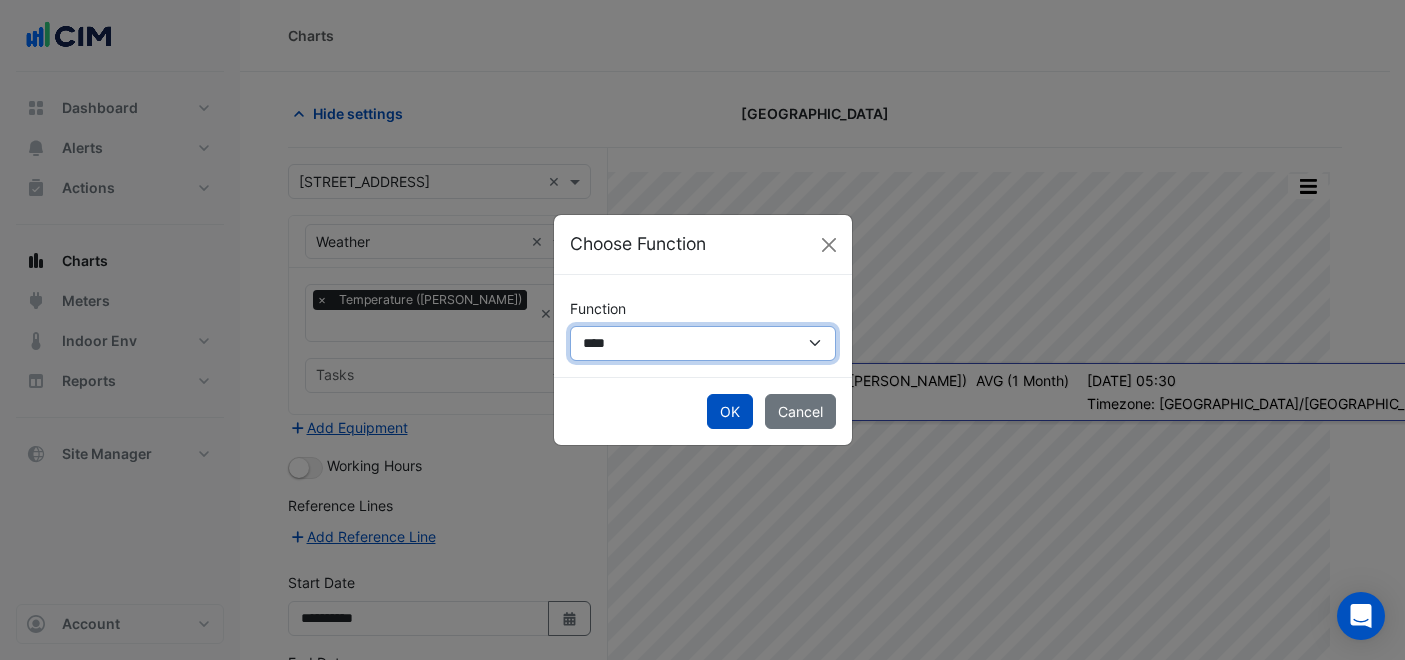 select on "******" 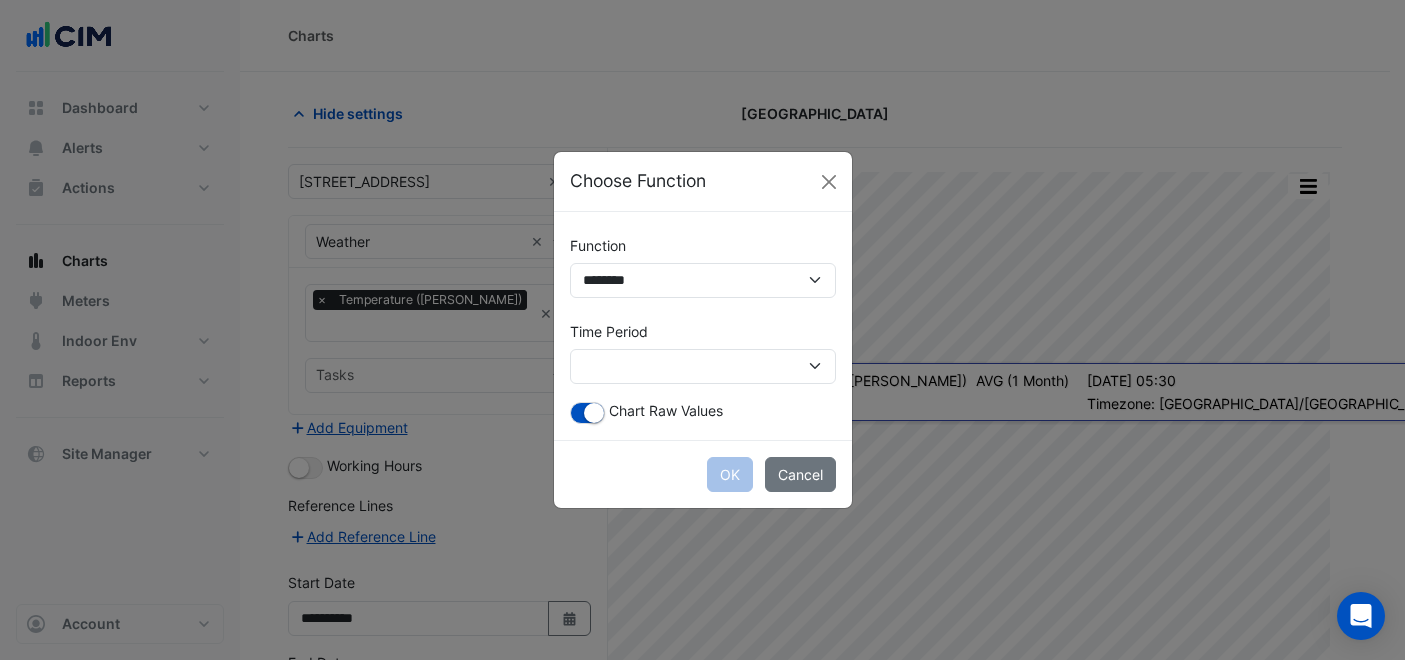 click on "Time Period" 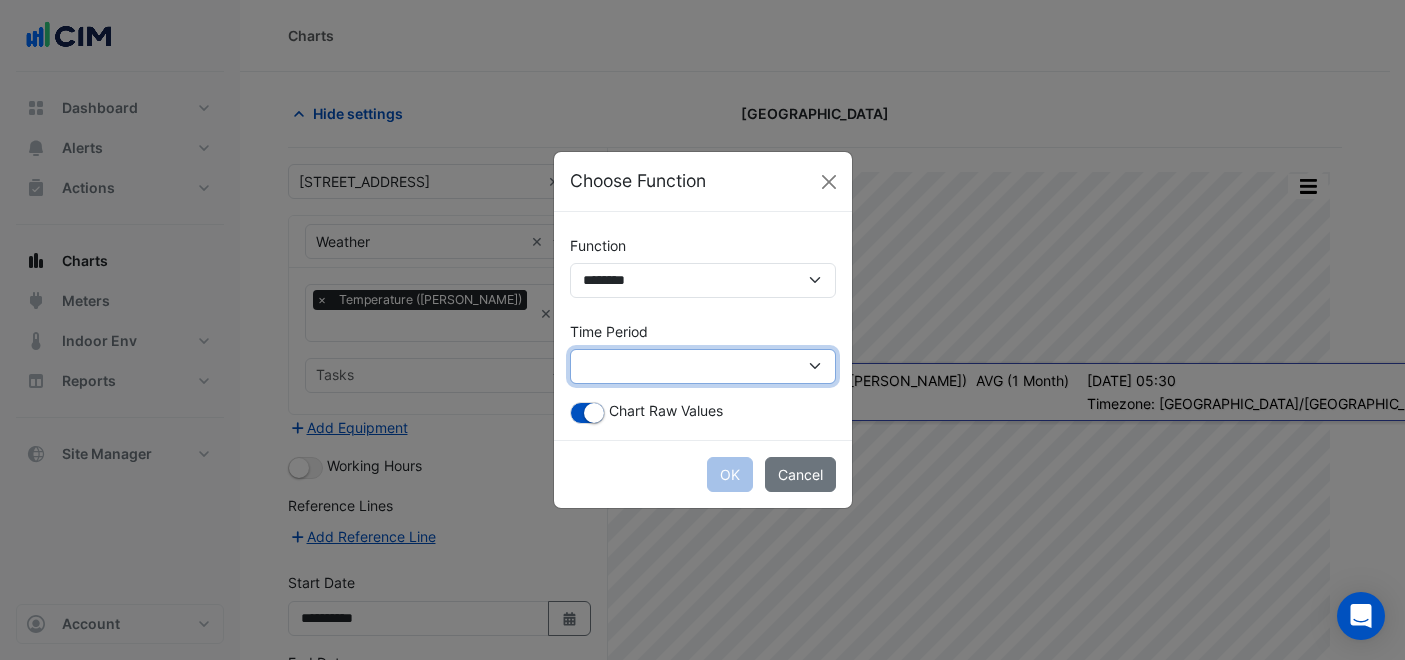 click on "**********" at bounding box center (703, 366) 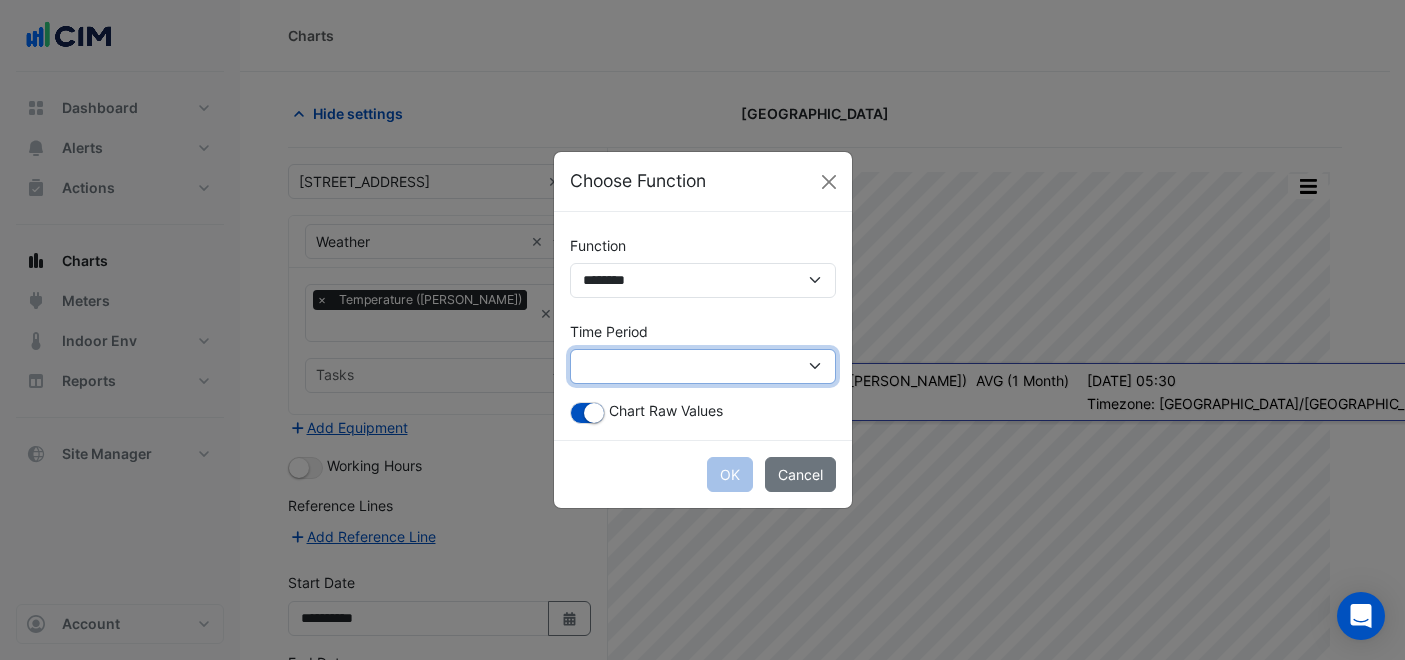 click on "**********" at bounding box center [703, 366] 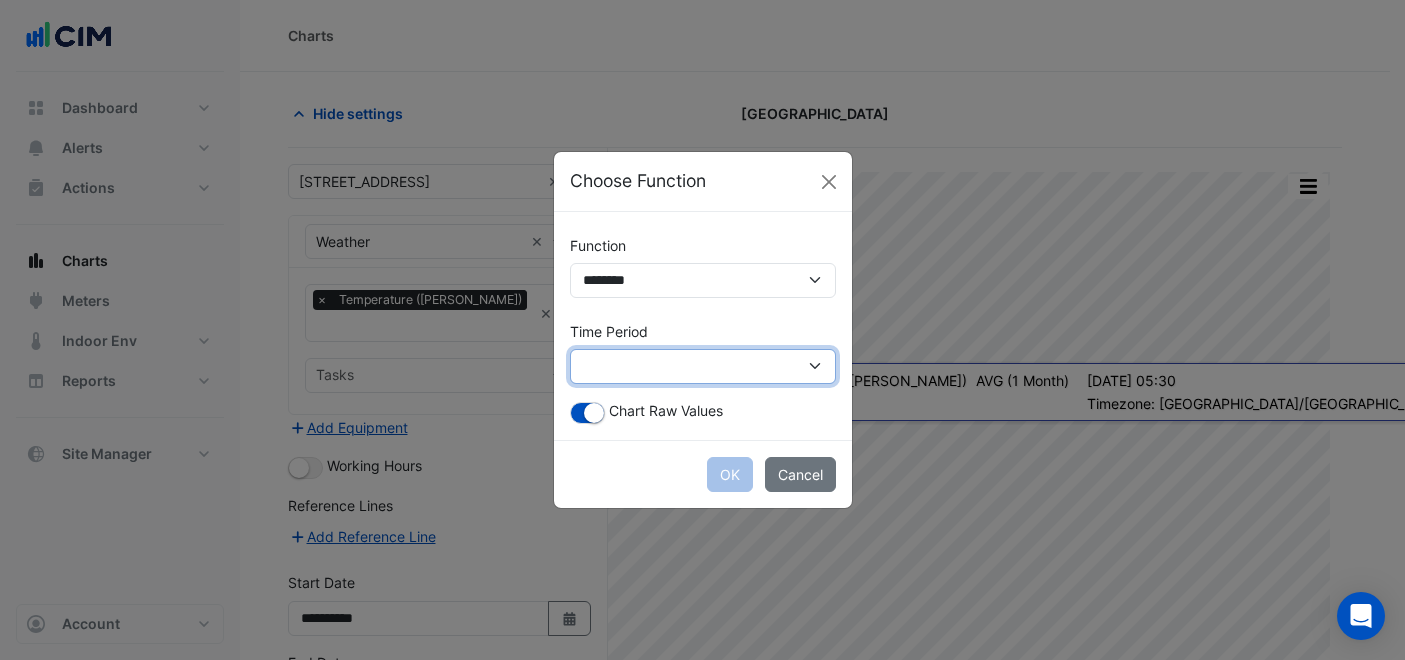 select on "*********" 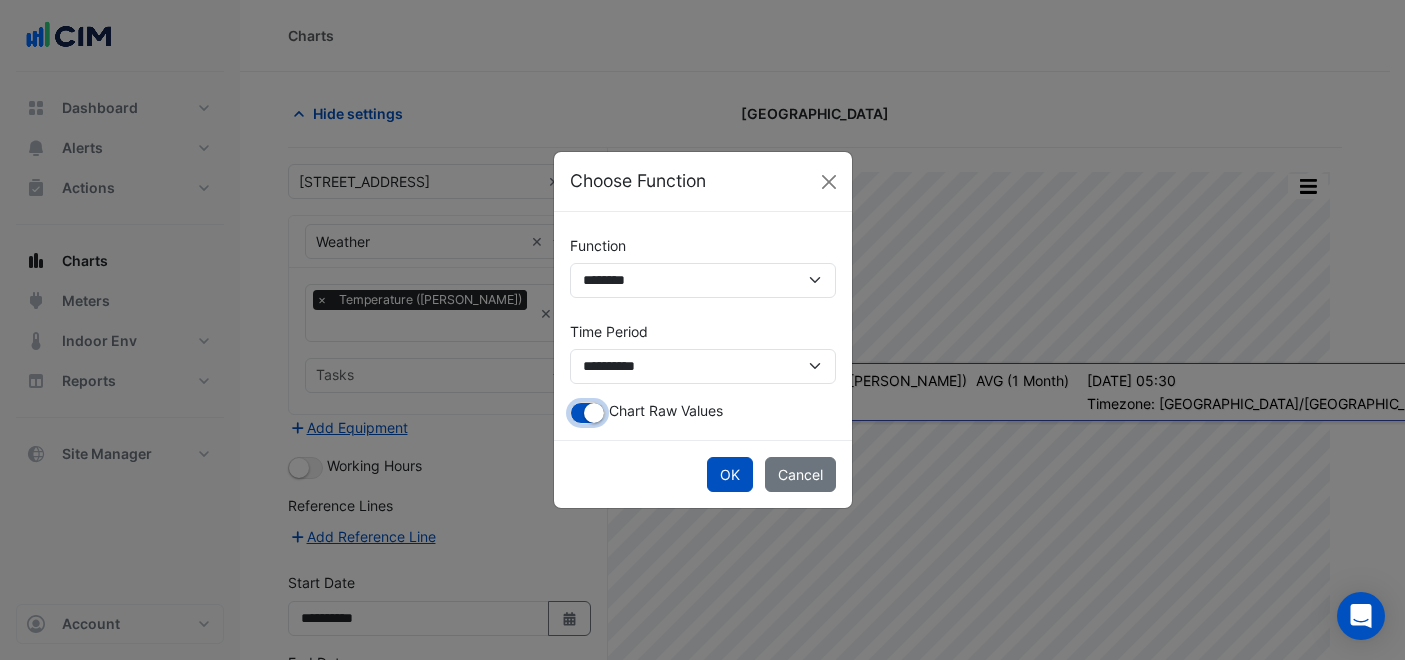 click 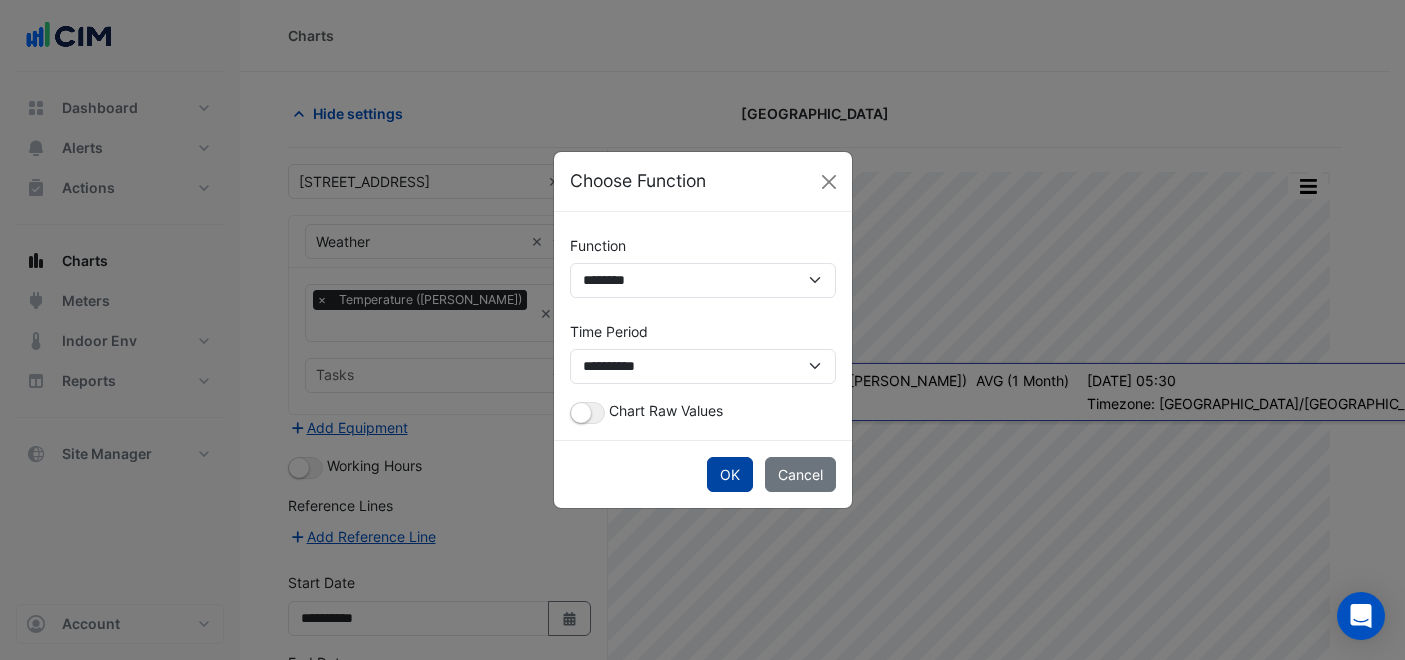 click on "OK" 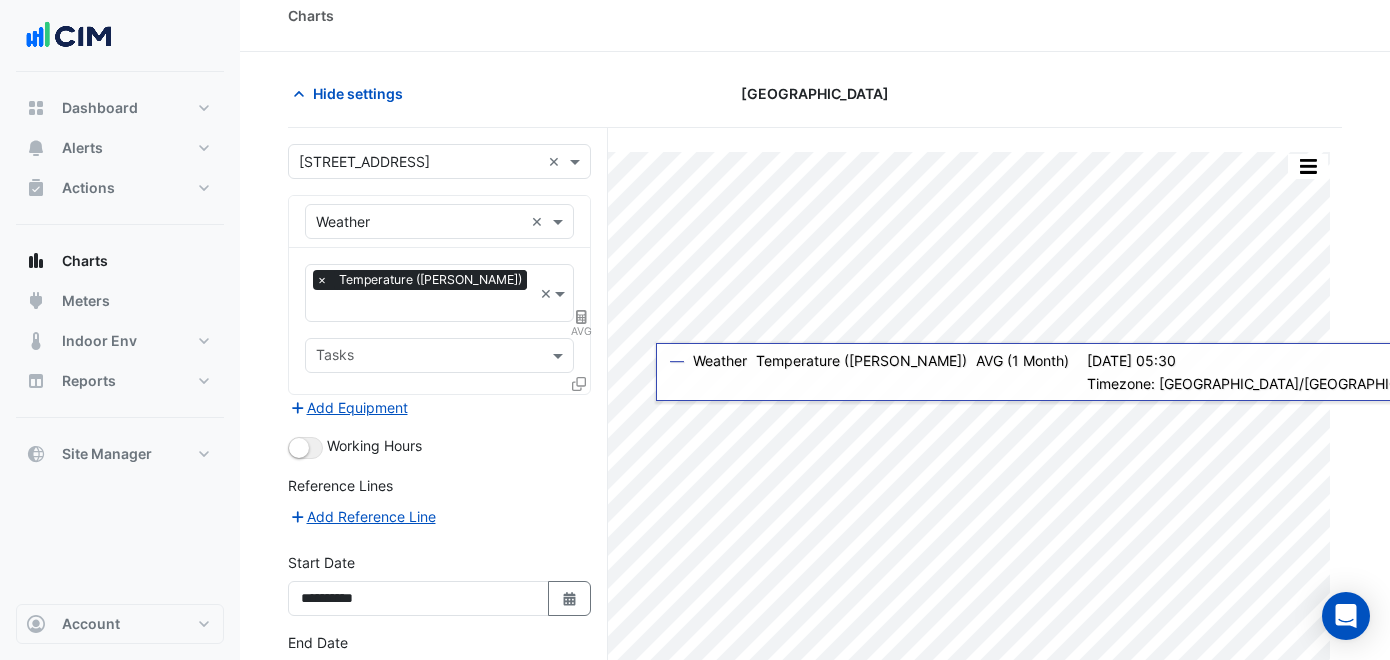scroll, scrollTop: 137, scrollLeft: 0, axis: vertical 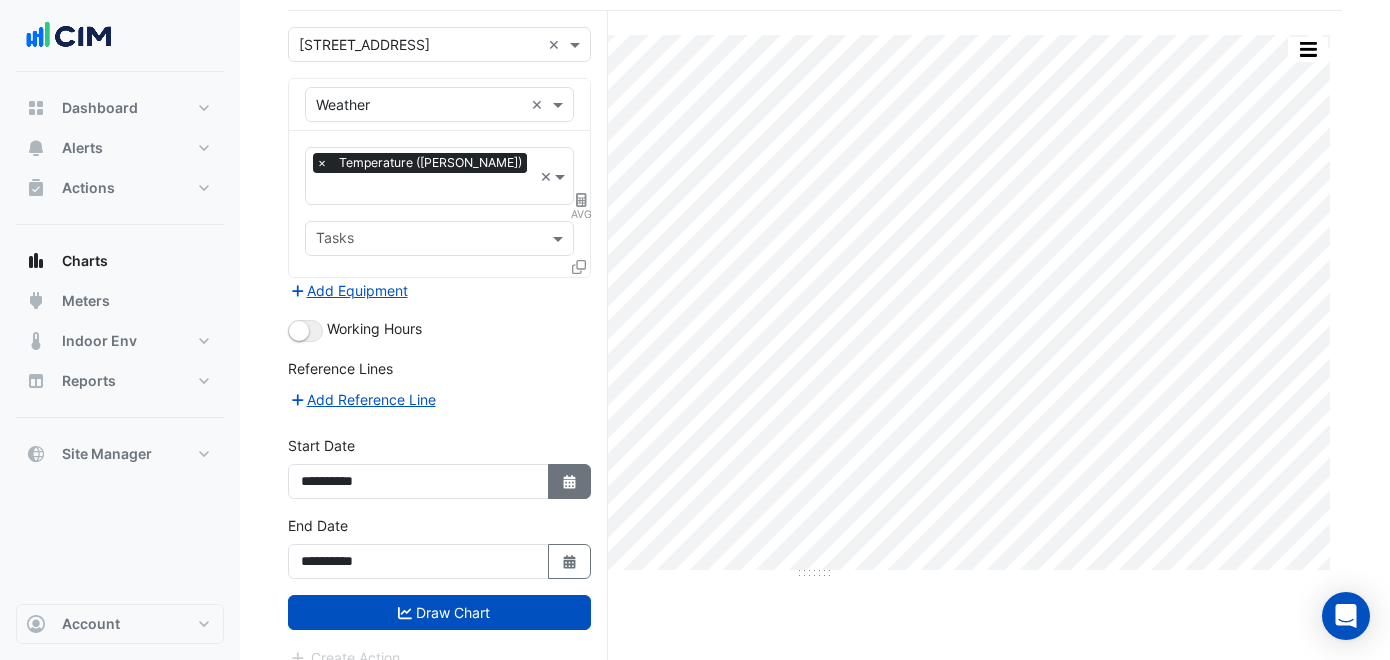 click on "Select Date" at bounding box center [570, 481] 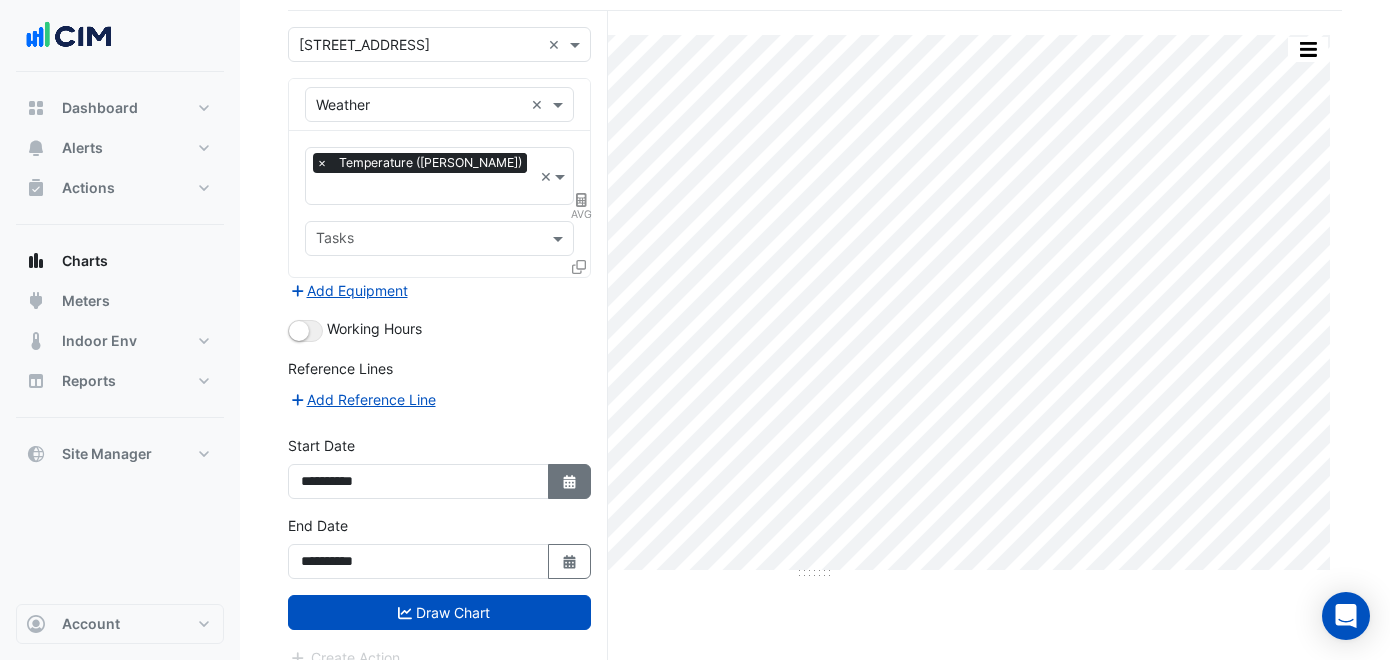 select on "*" 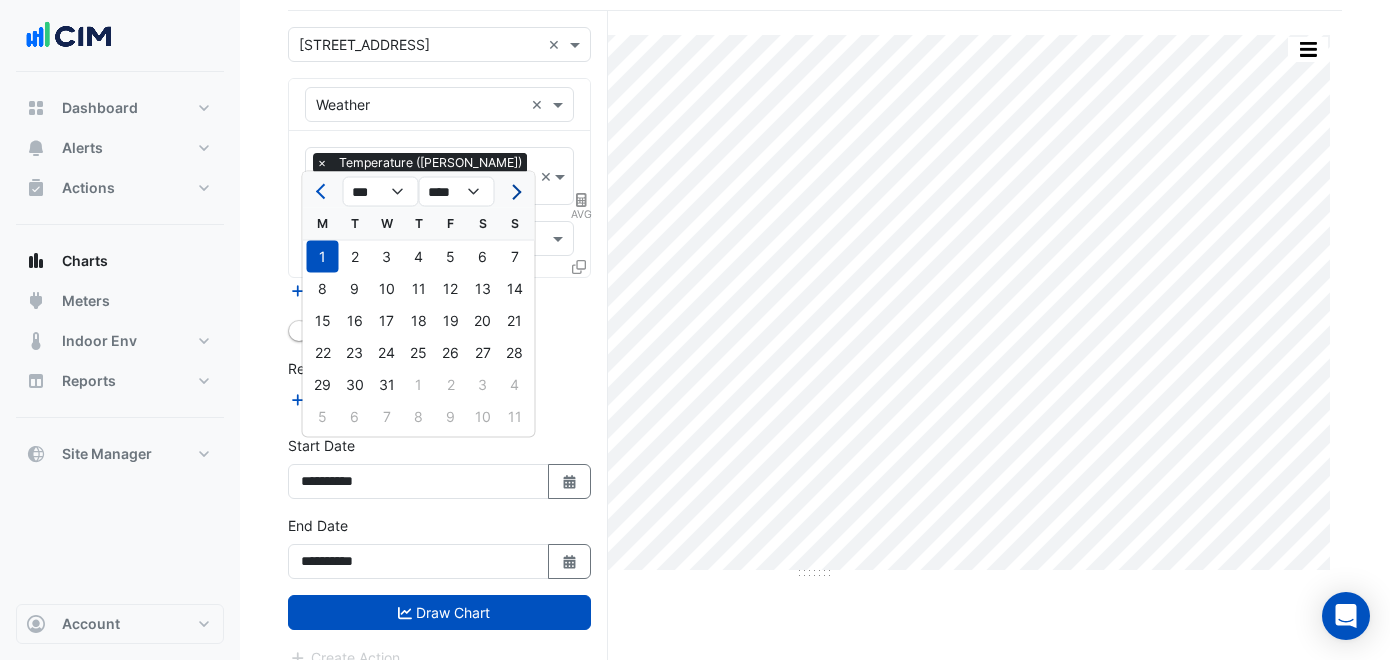 click 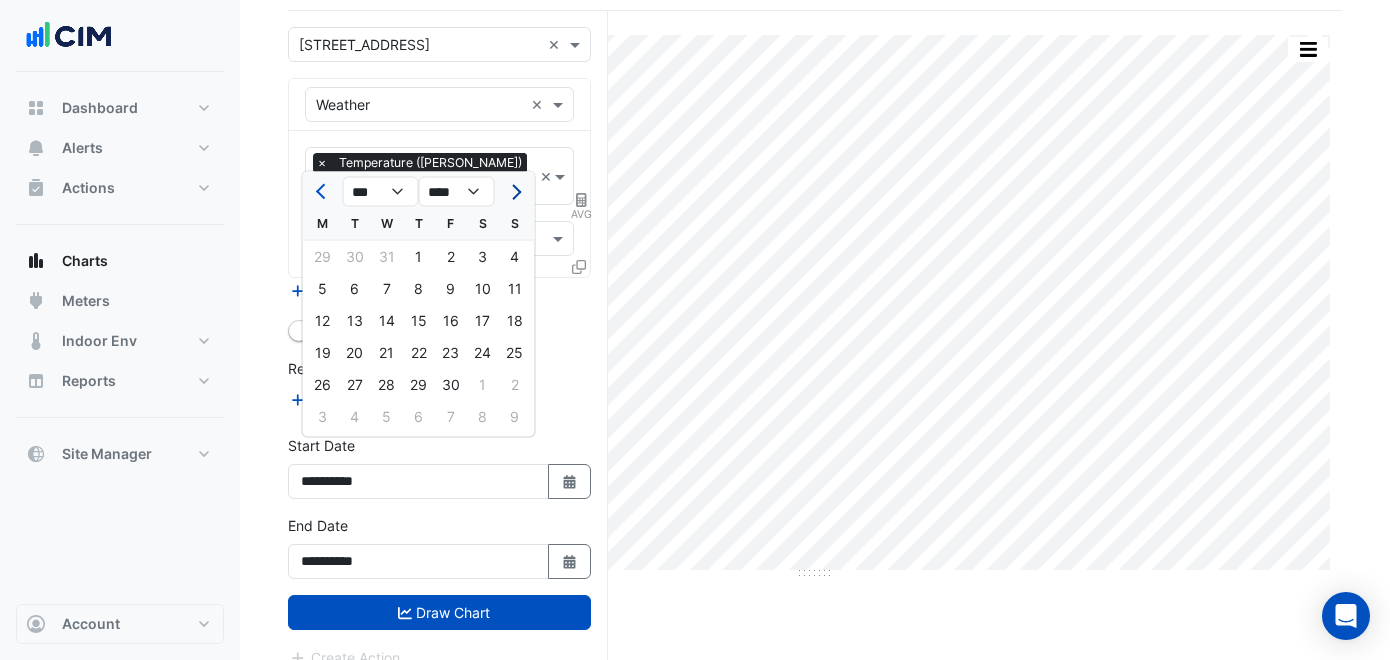 click 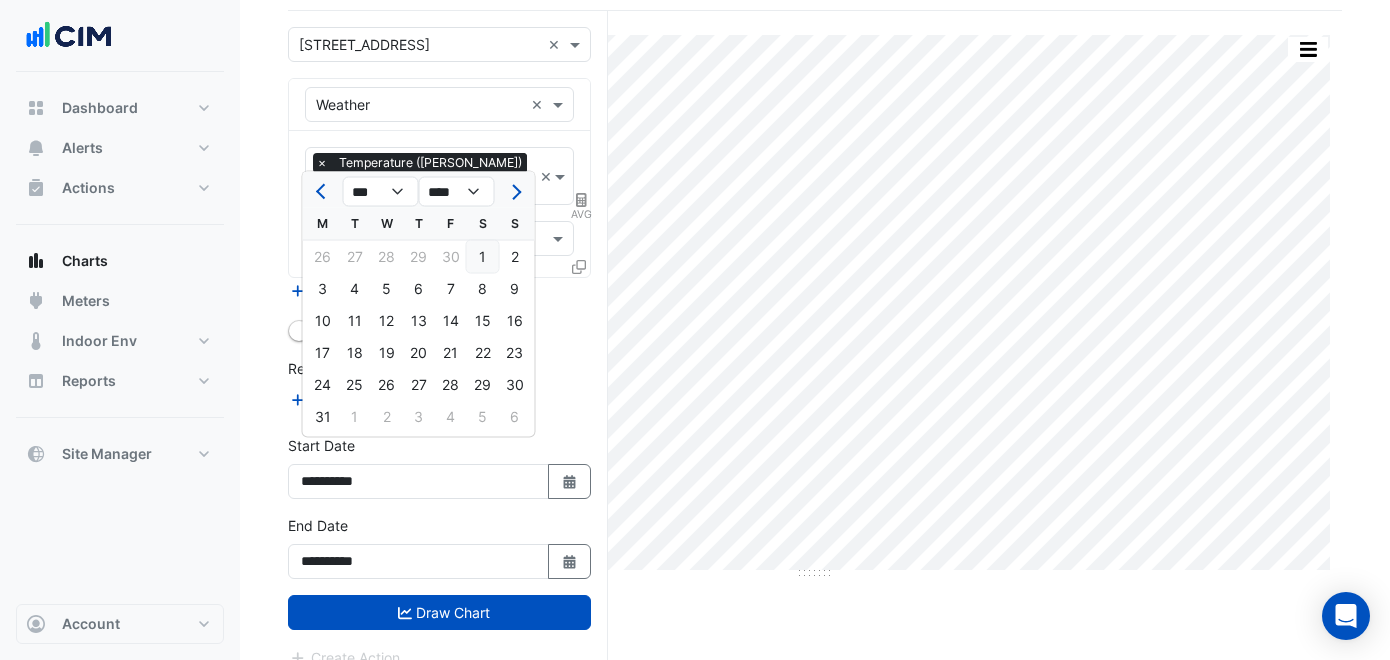 click on "1" 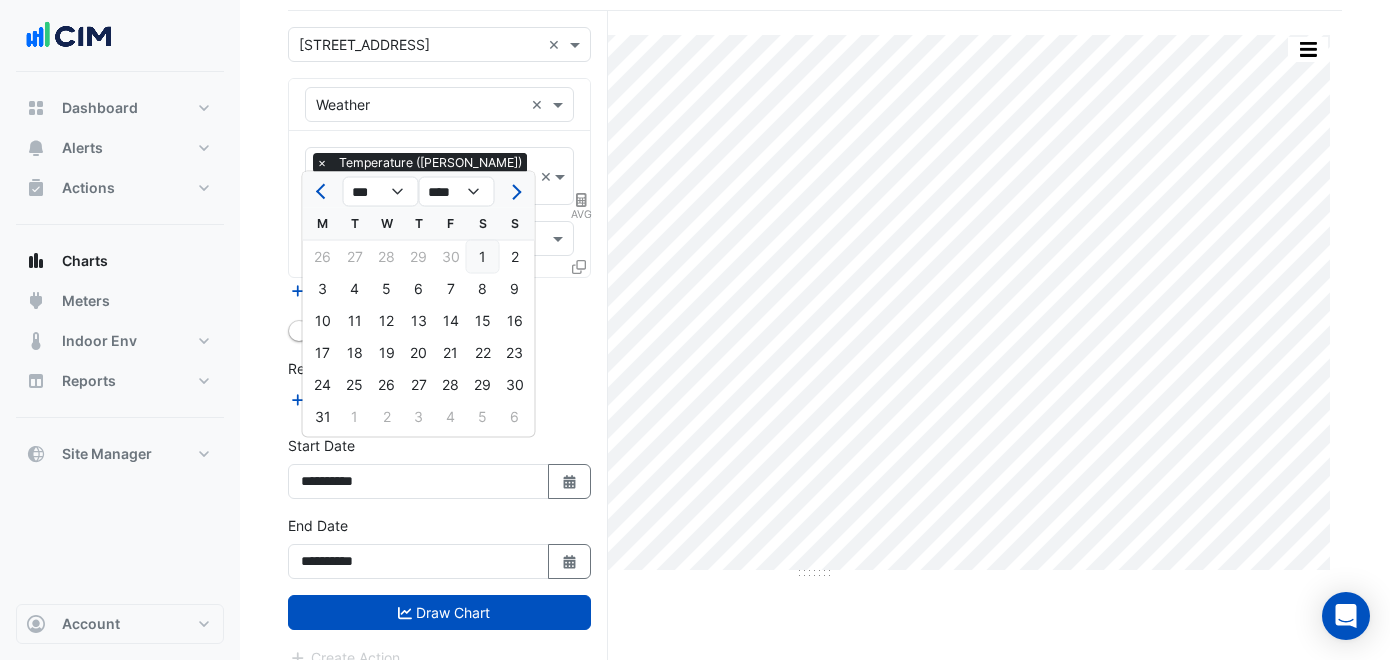 type on "**********" 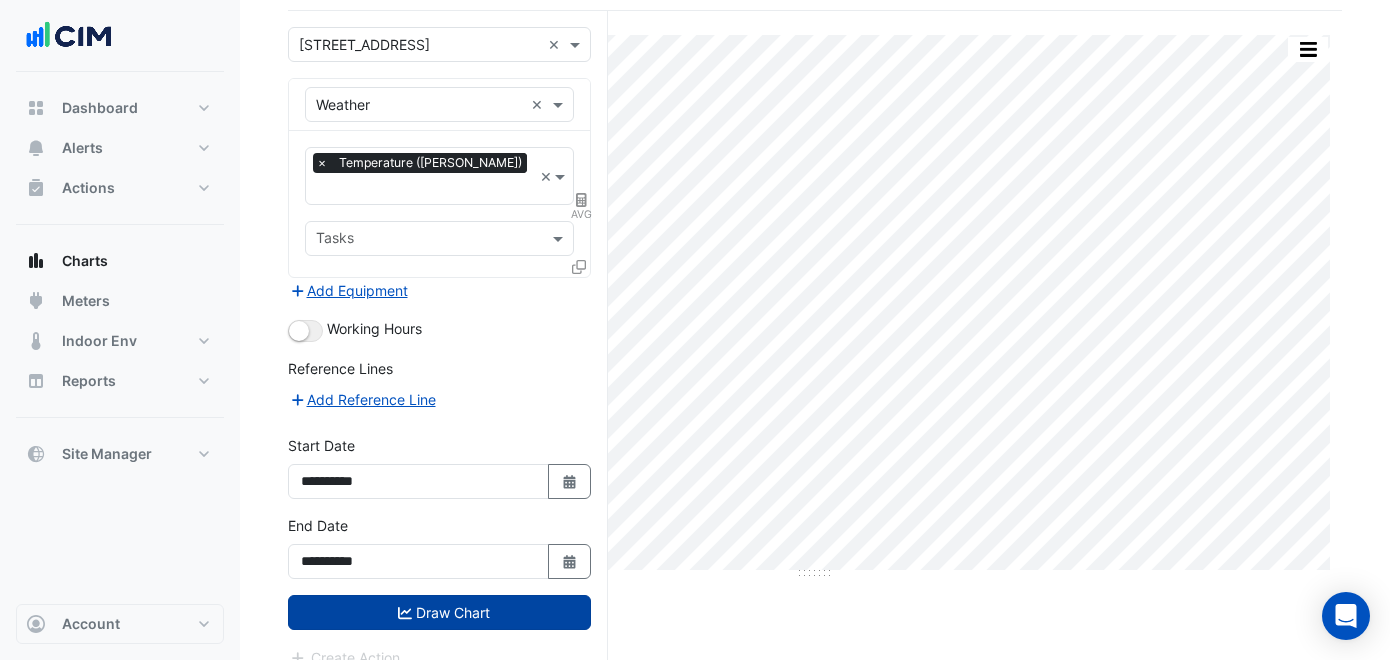 click on "Draw Chart" at bounding box center (439, 612) 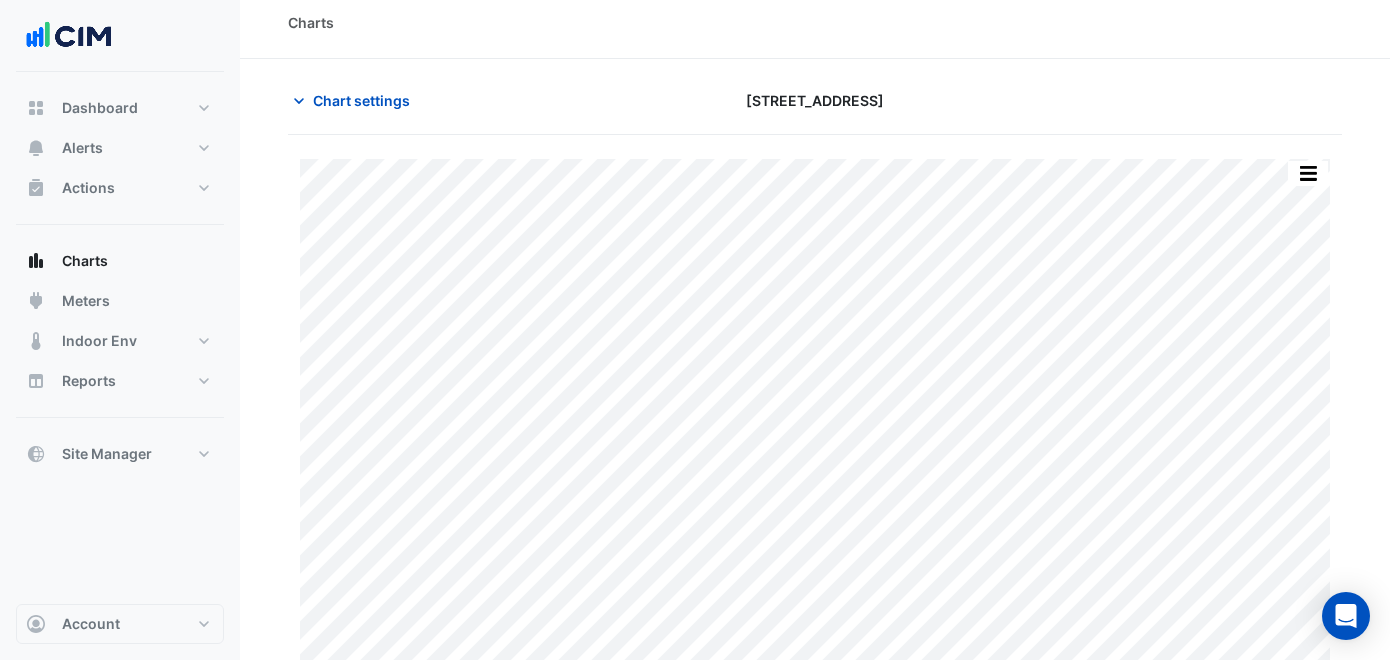 scroll, scrollTop: 0, scrollLeft: 0, axis: both 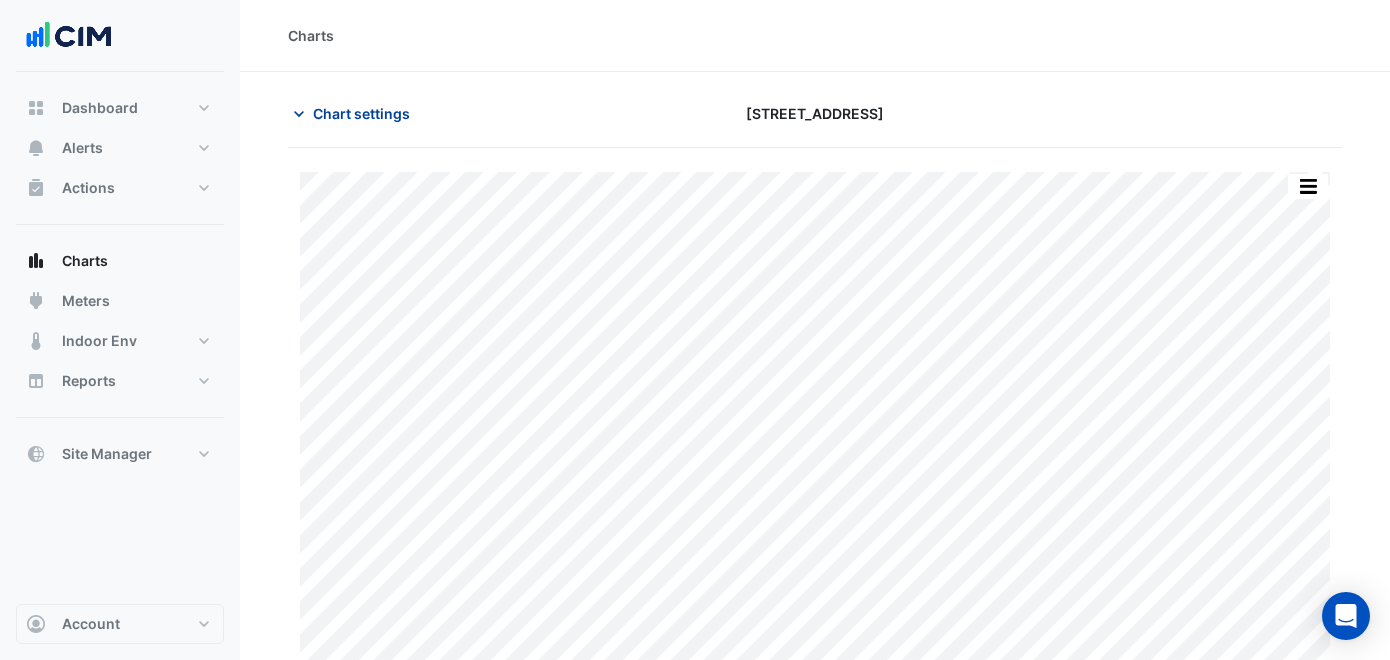 click on "Chart settings" 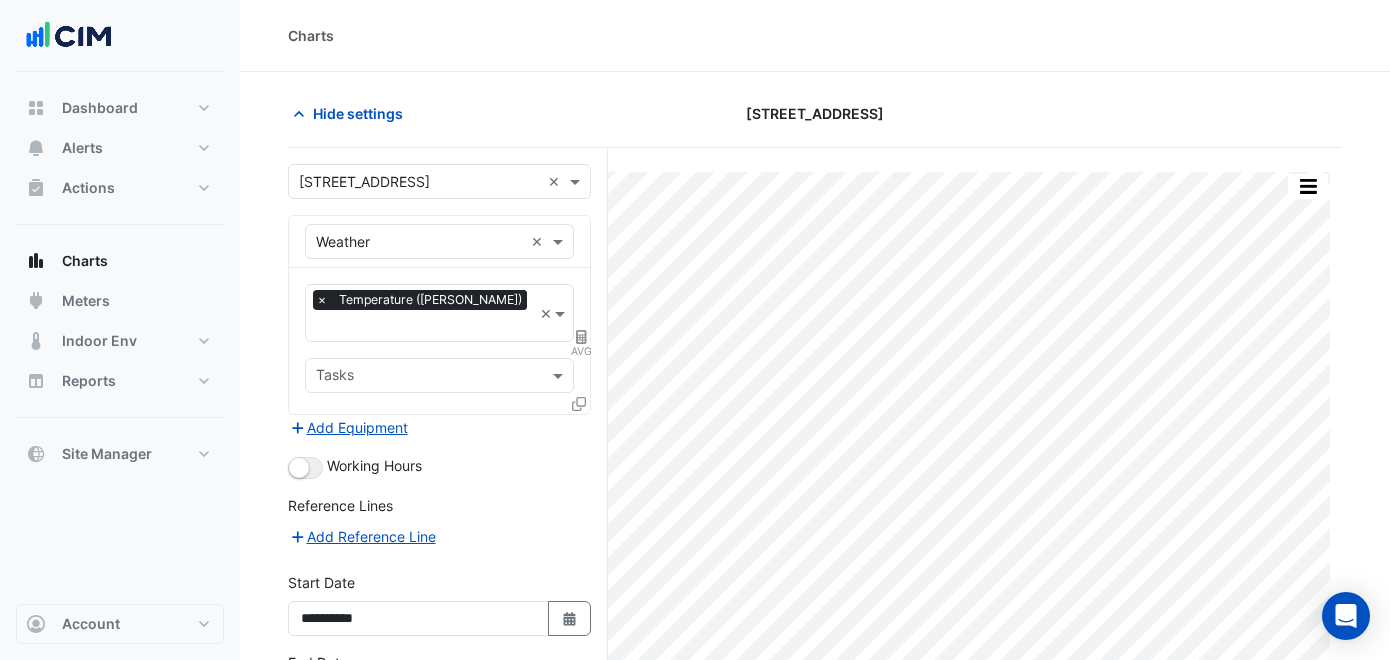 click on "Select a Site × [STREET_ADDRESS] ×" at bounding box center (439, 181) 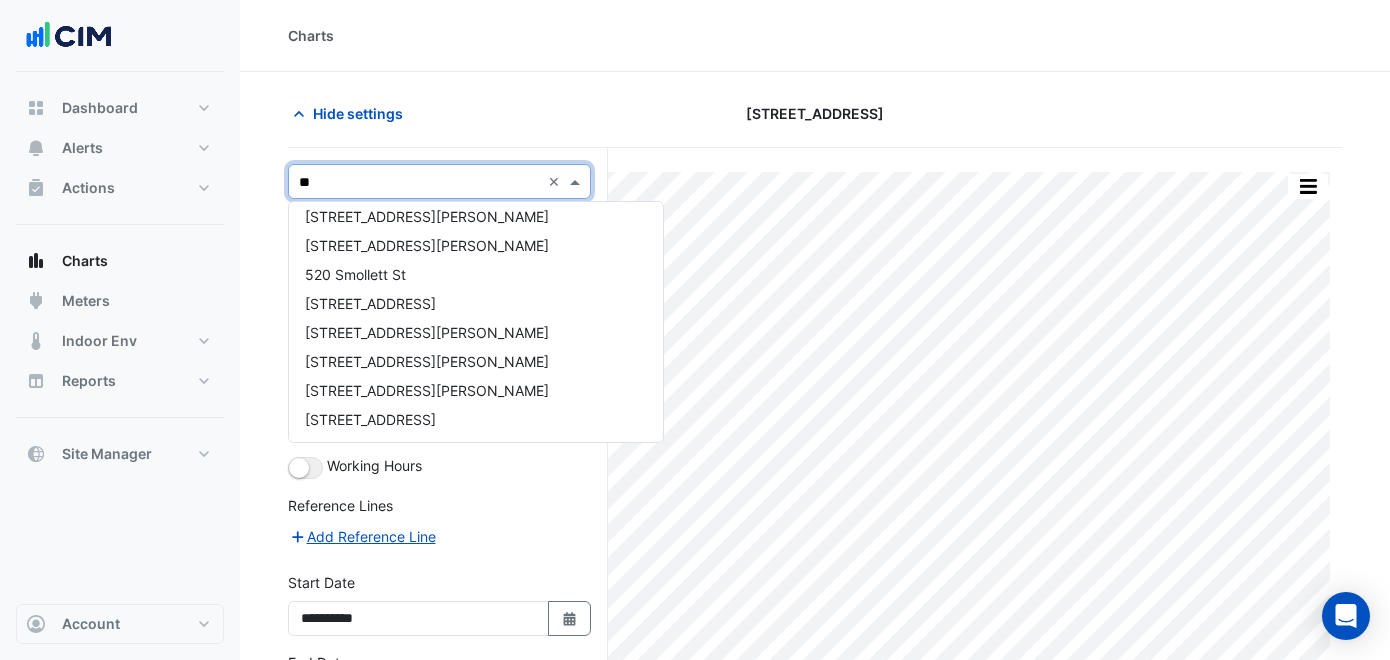 scroll, scrollTop: 0, scrollLeft: 0, axis: both 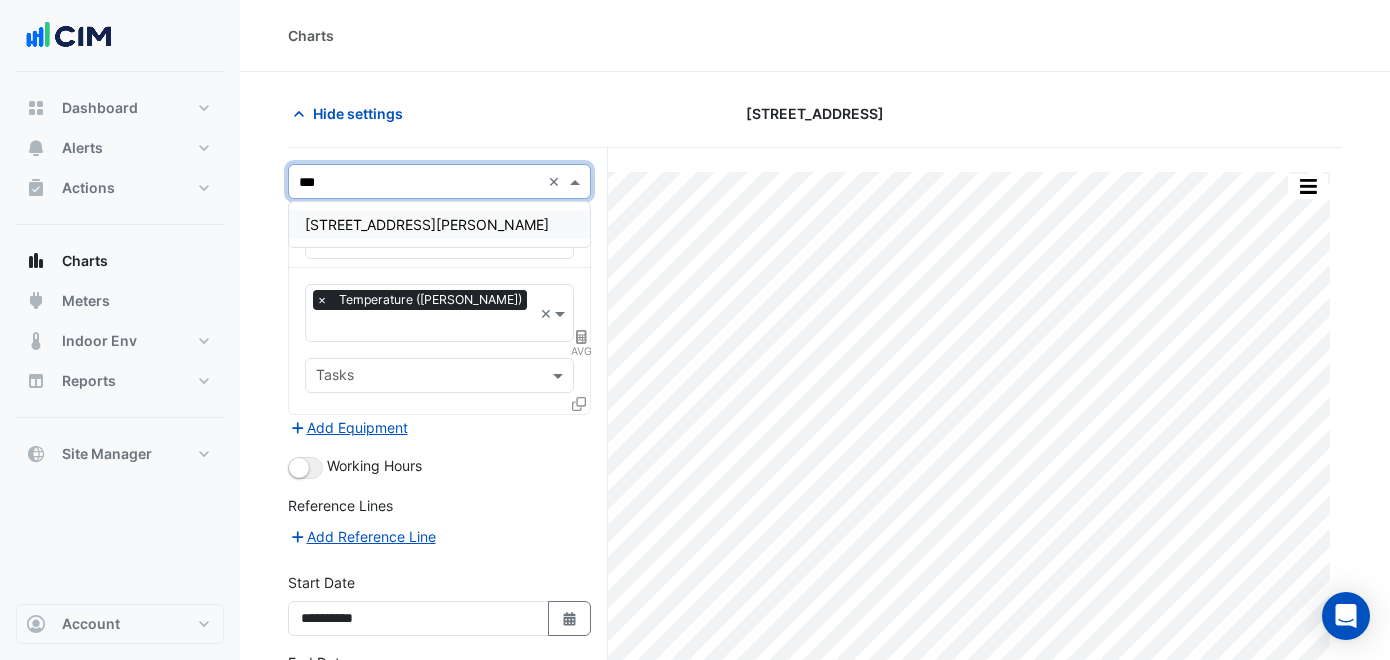 type on "***" 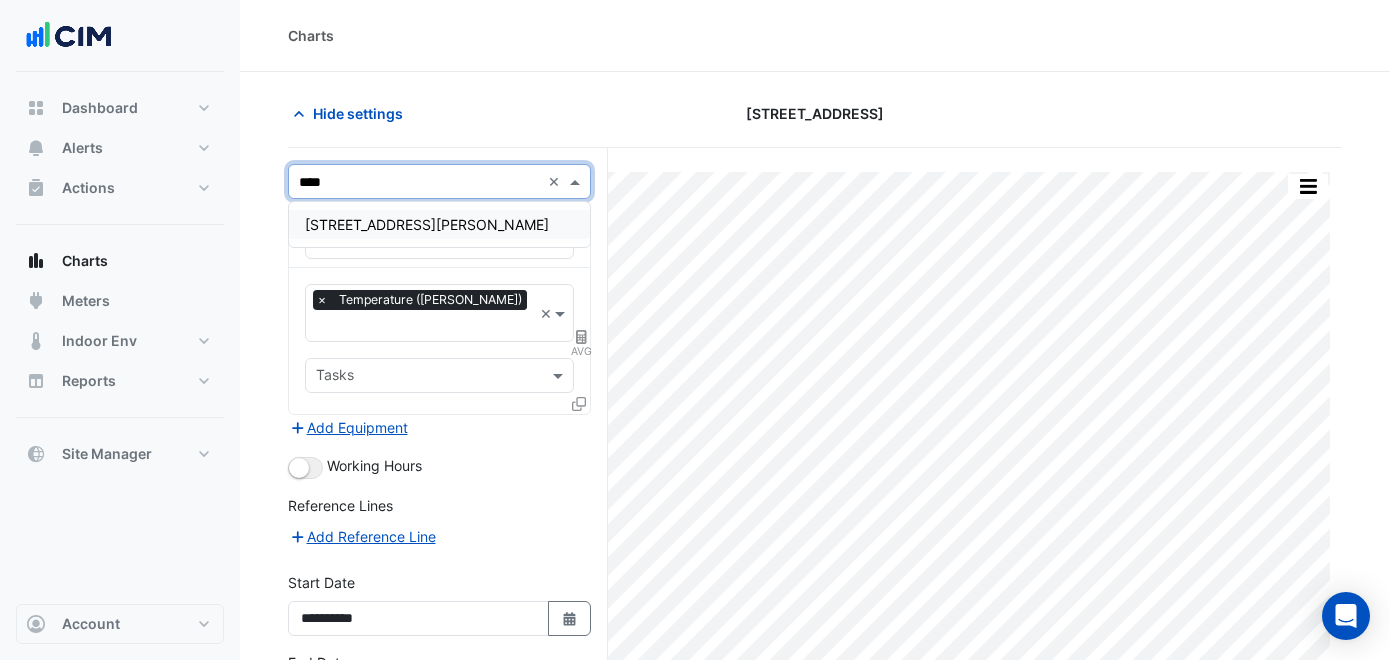 click on "[STREET_ADDRESS][PERSON_NAME]" at bounding box center (439, 224) 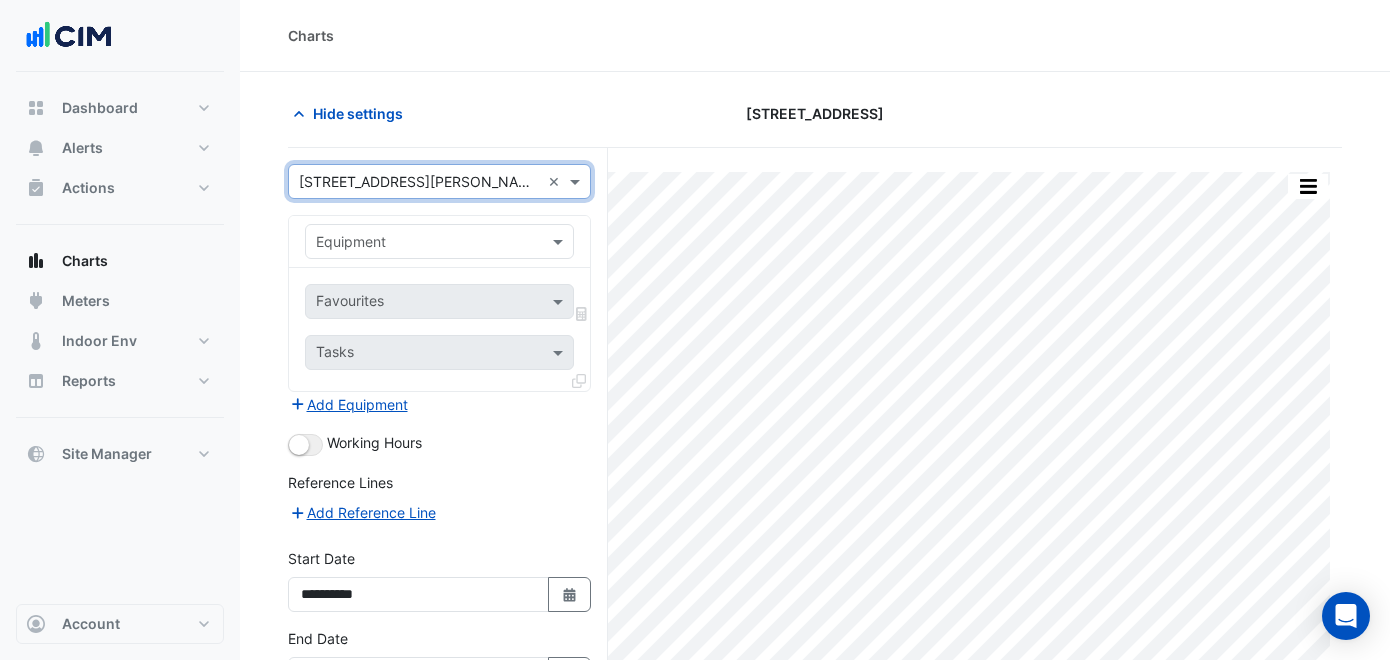 click at bounding box center (419, 242) 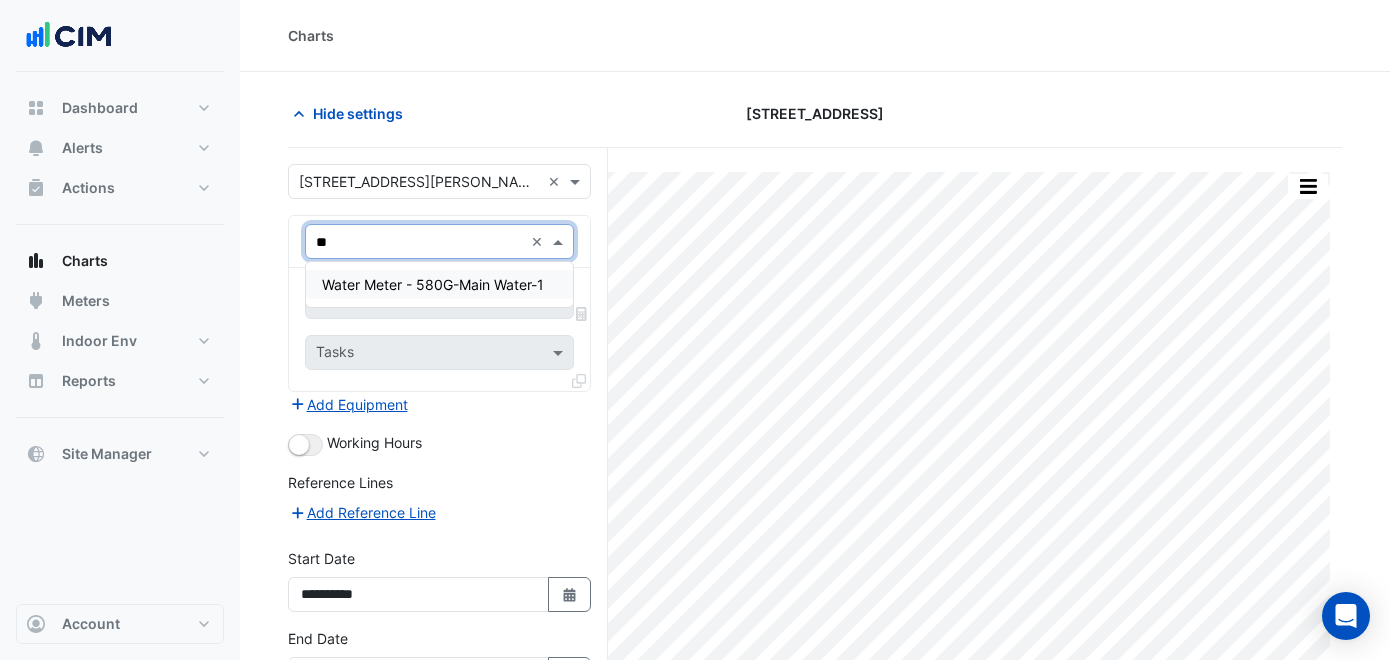 type on "*" 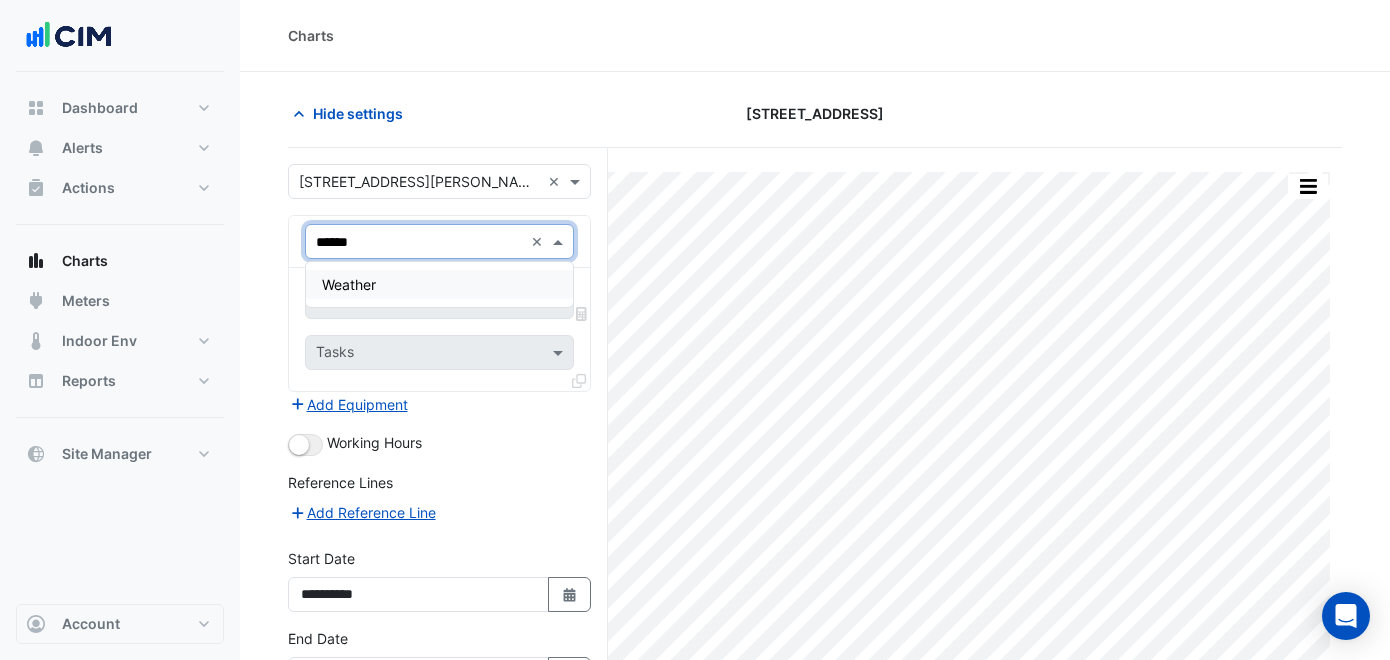 type on "*******" 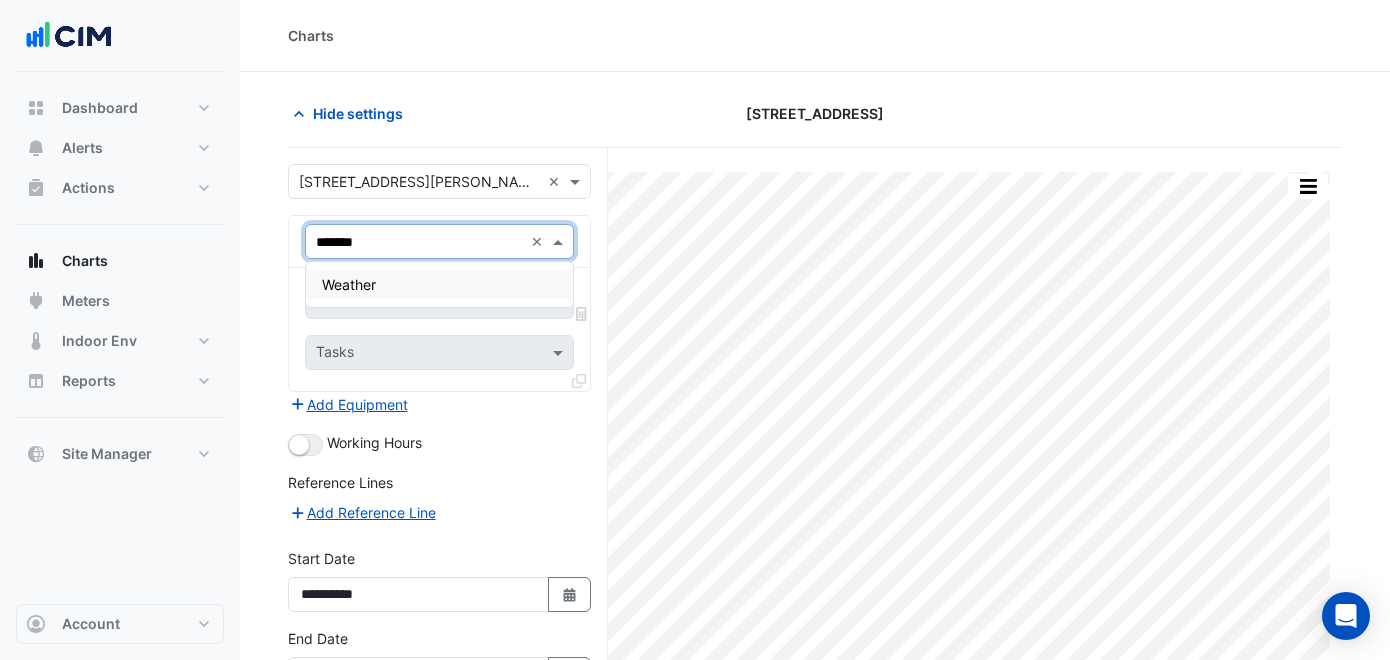 click on "Weather" at bounding box center [439, 284] 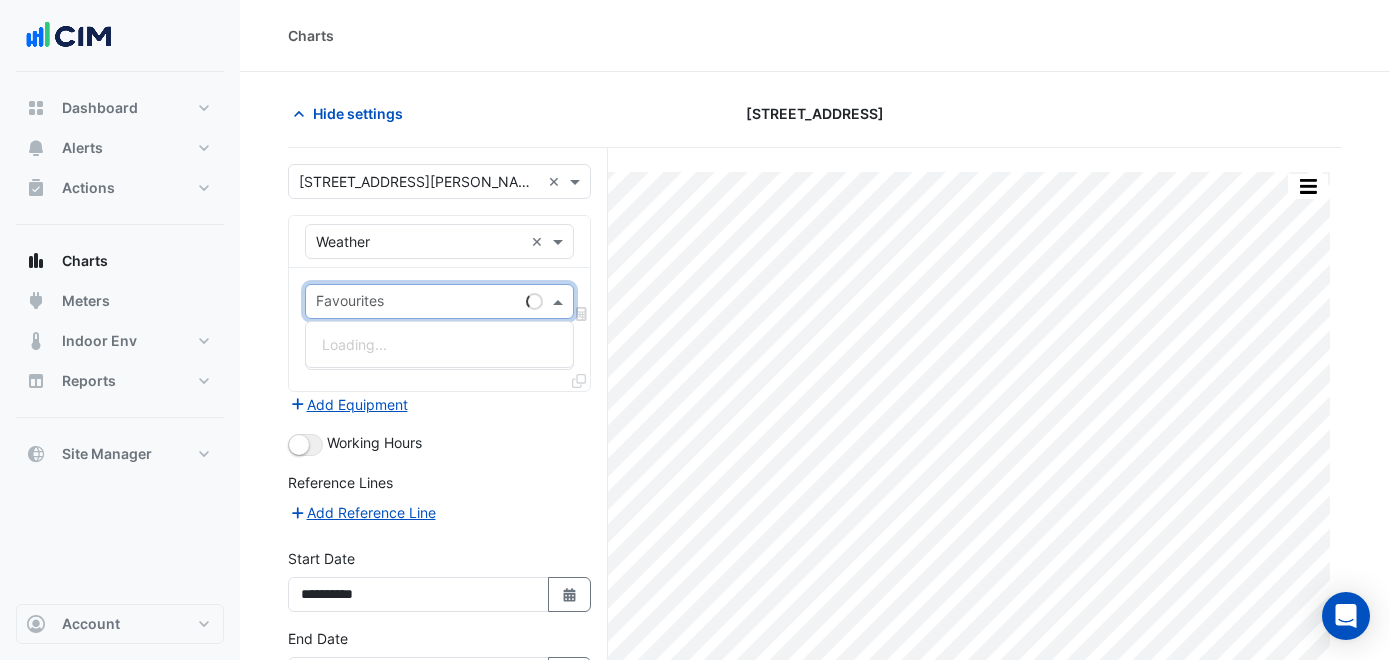 click at bounding box center (417, 303) 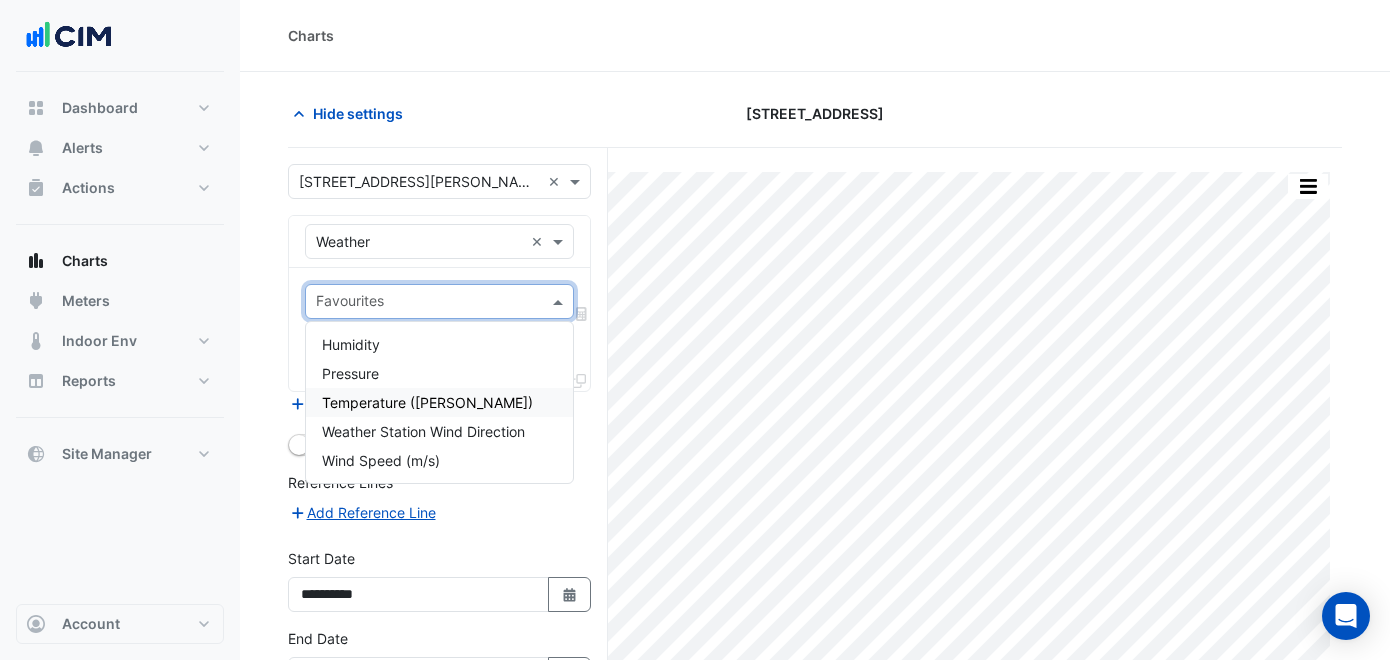 click on "Temperature ([PERSON_NAME])" at bounding box center (439, 402) 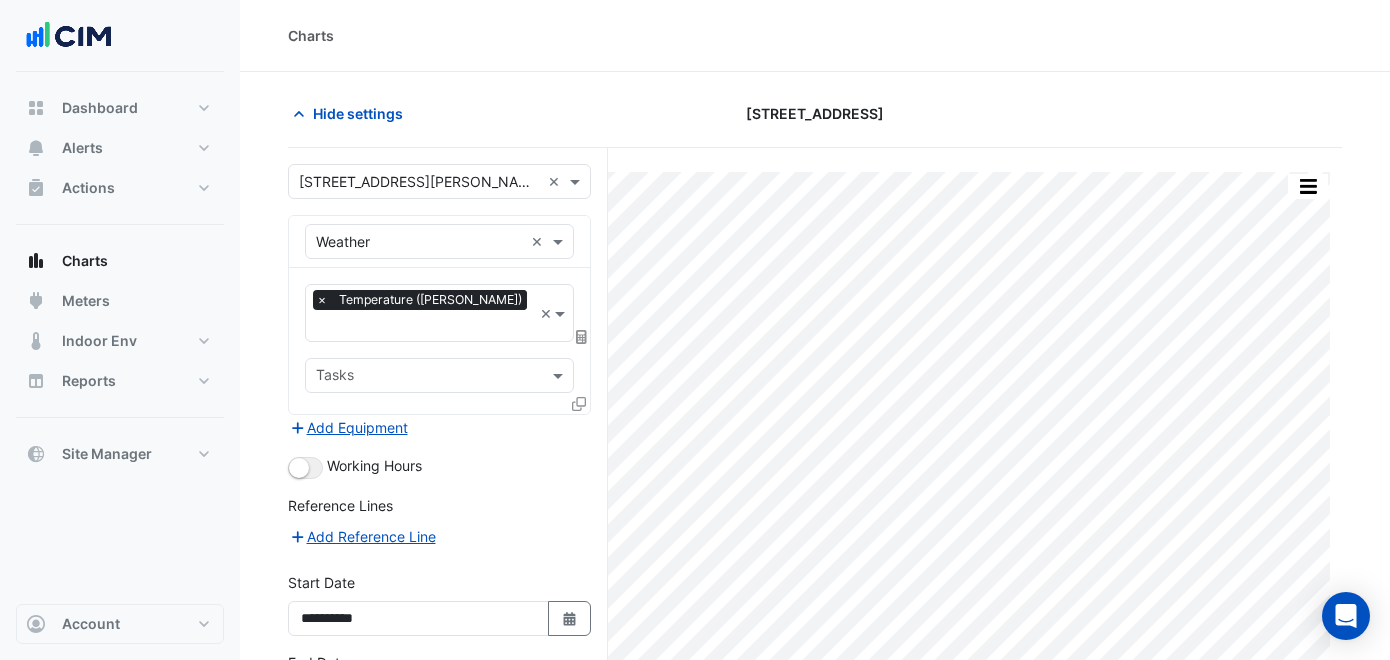 click at bounding box center (582, 337) 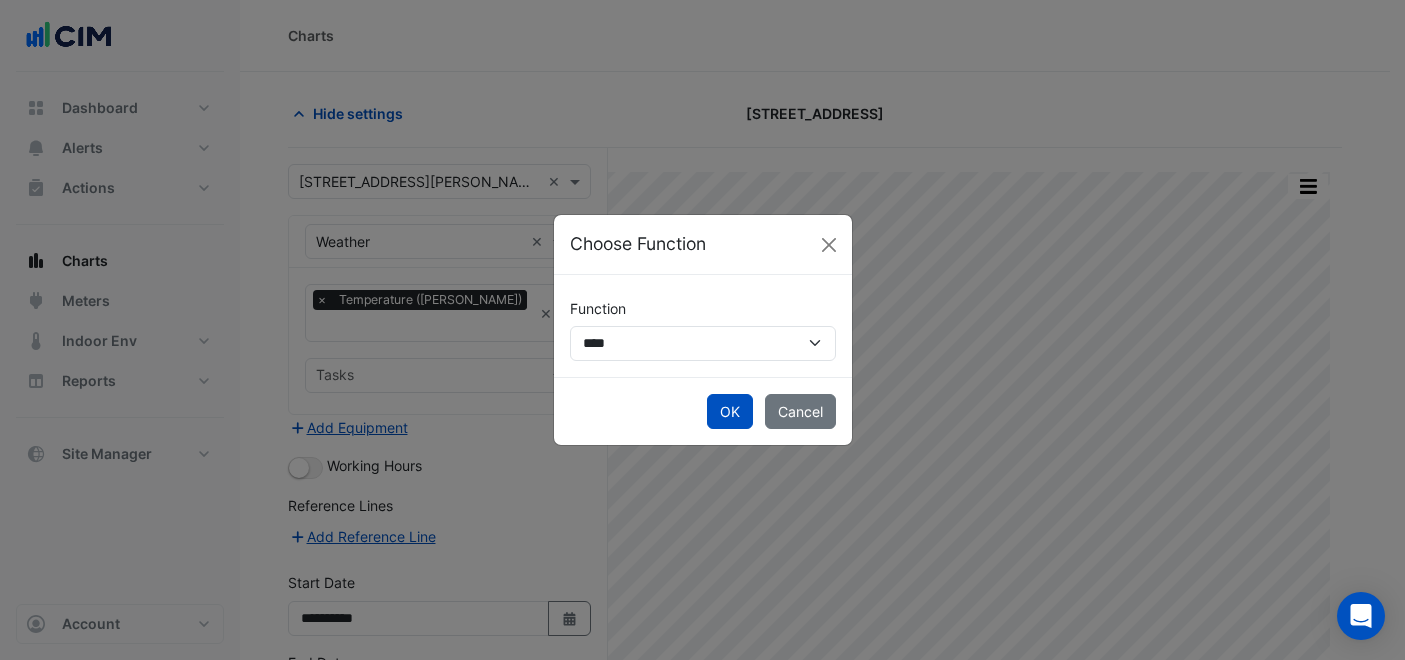 click on "**********" 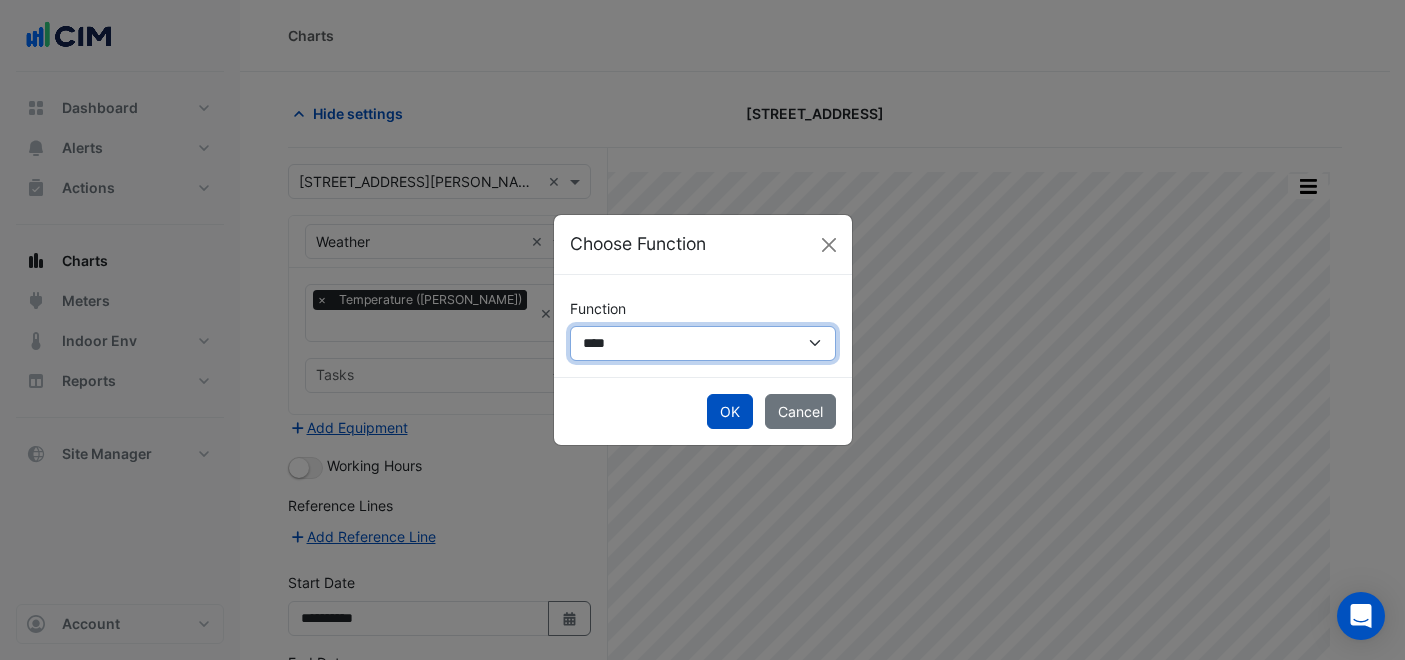 click on "**********" at bounding box center [703, 343] 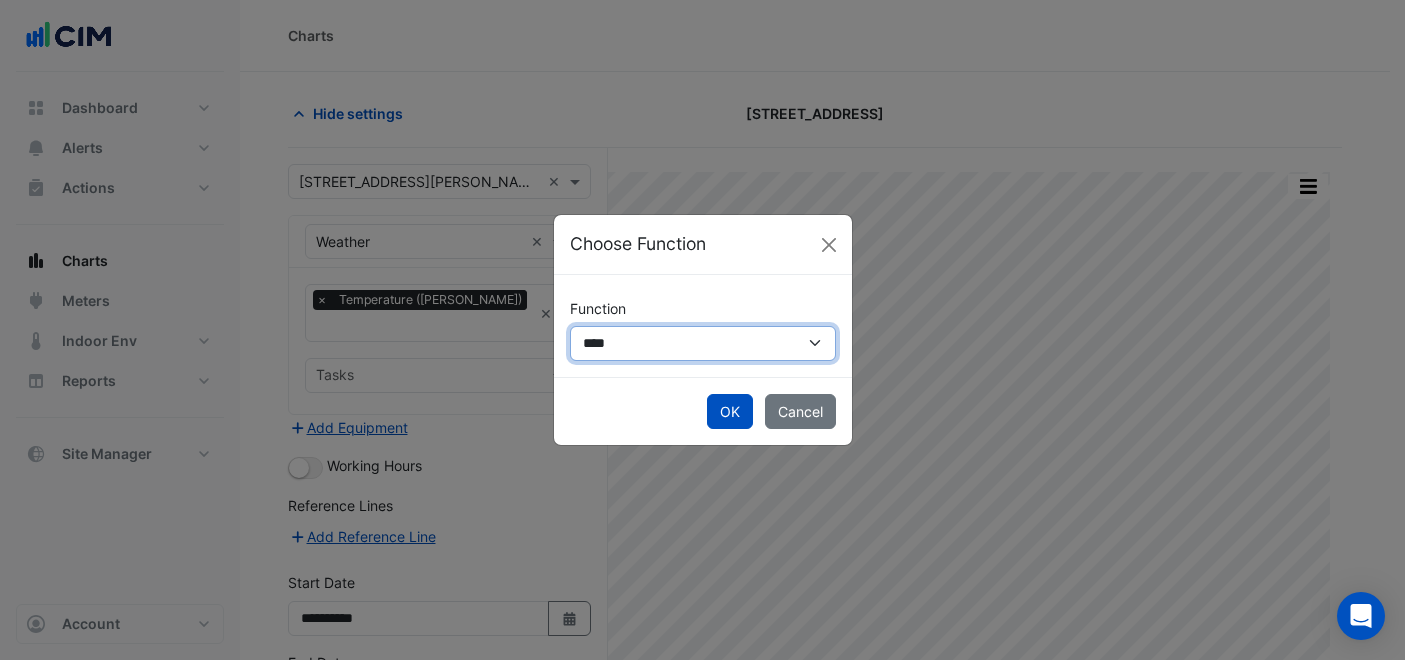 select on "******" 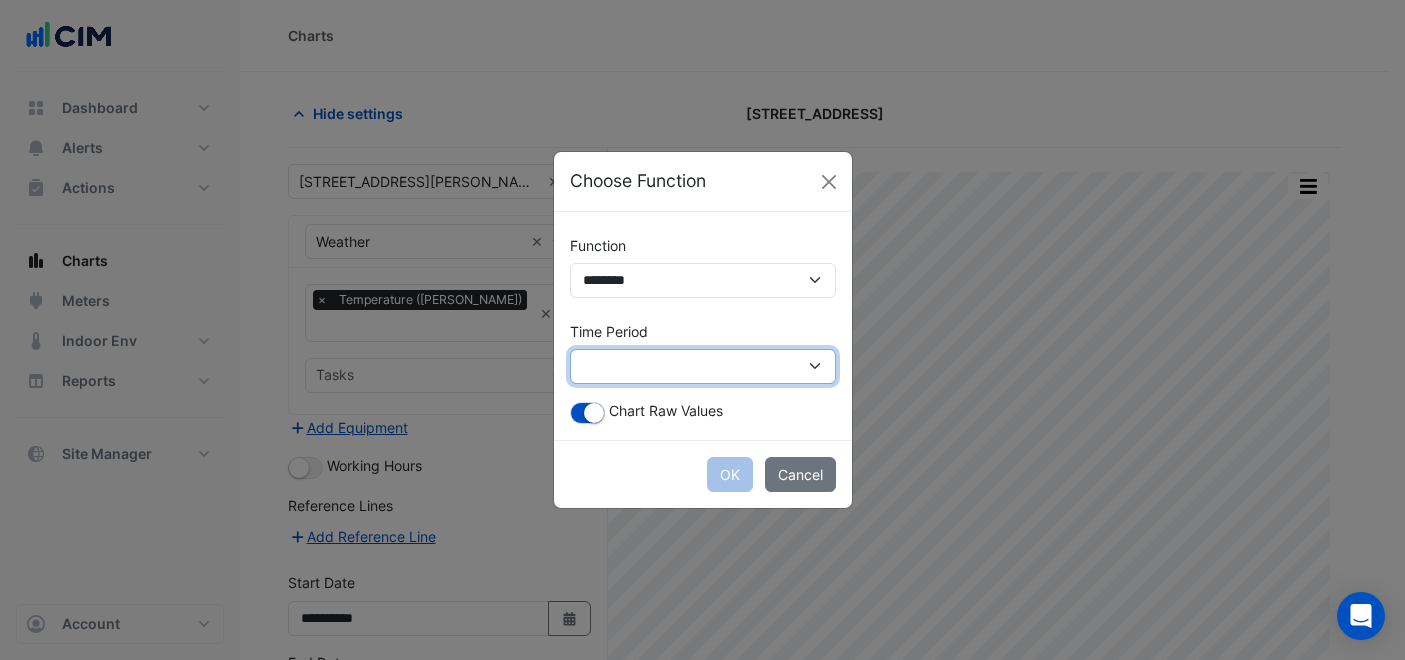 click on "**********" at bounding box center (703, 366) 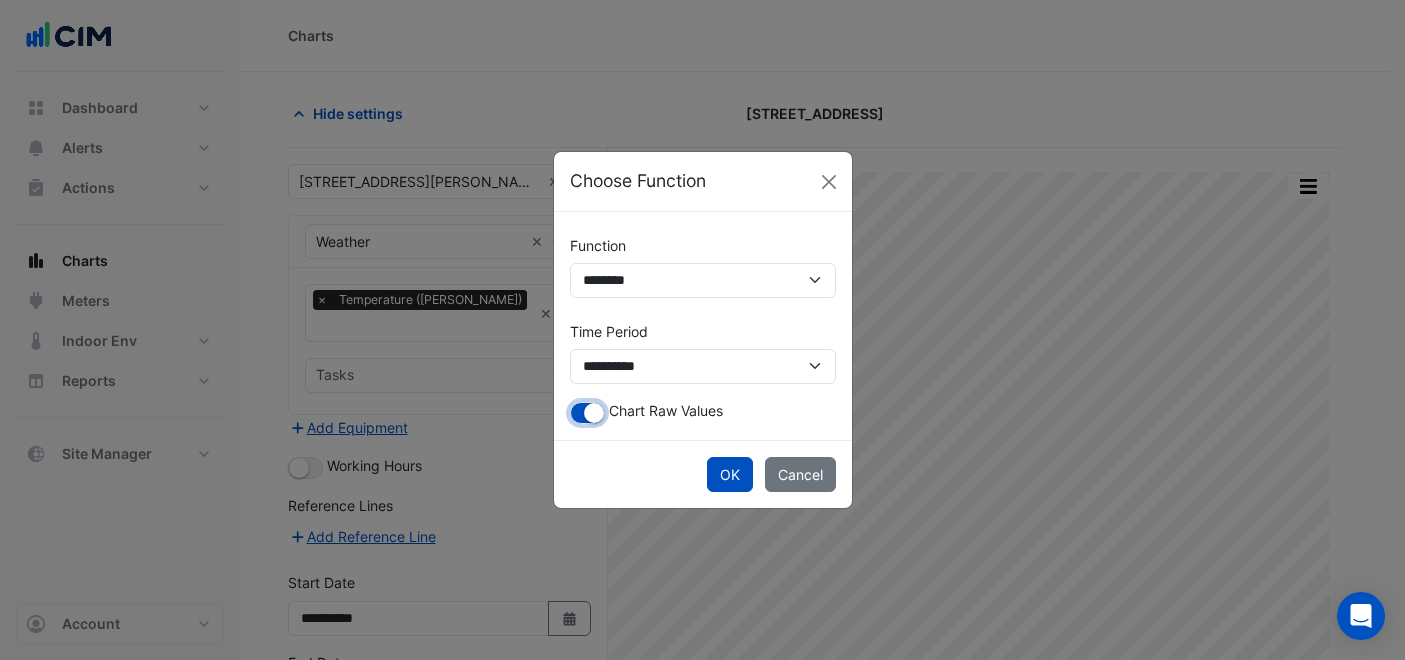 click 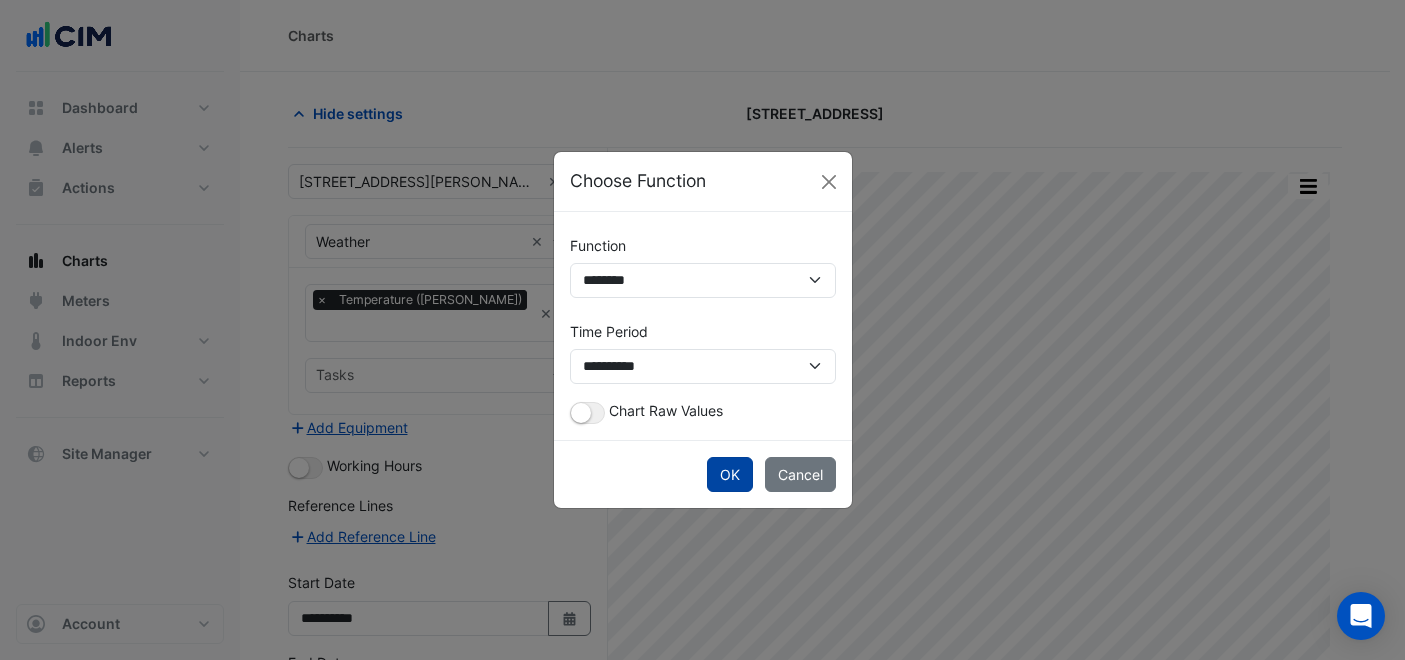 click on "OK" 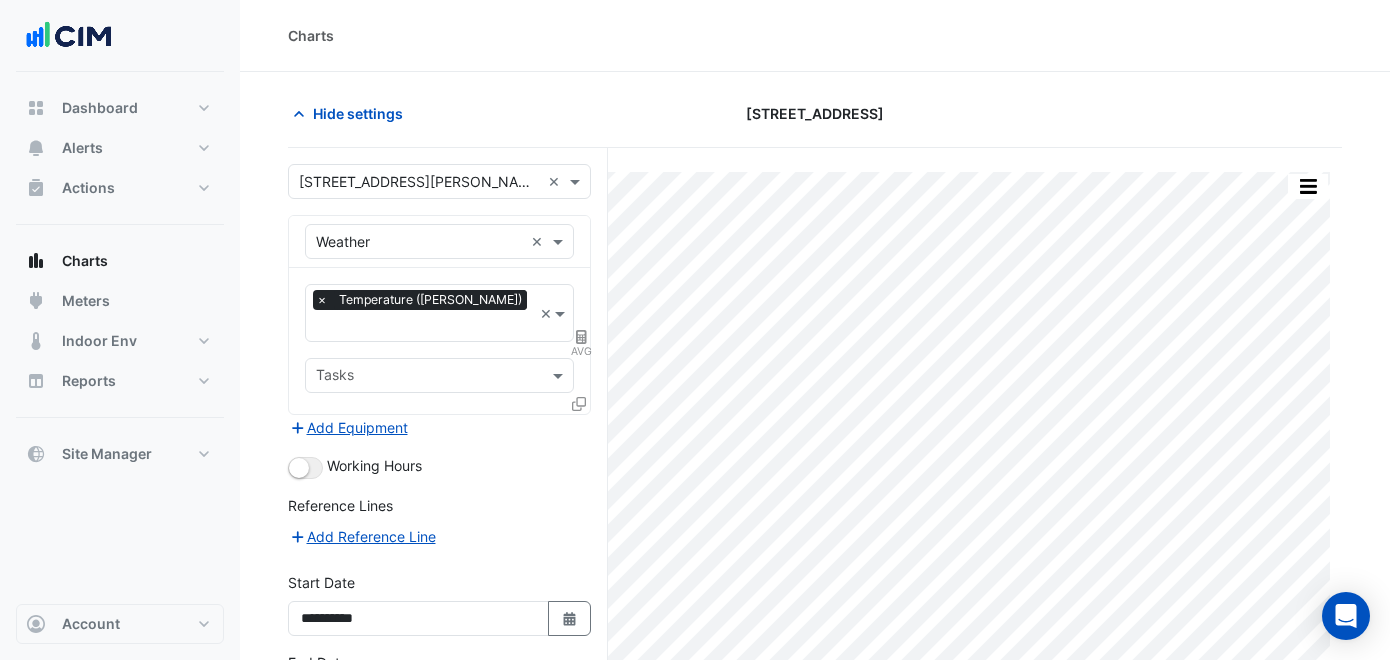 scroll, scrollTop: 137, scrollLeft: 0, axis: vertical 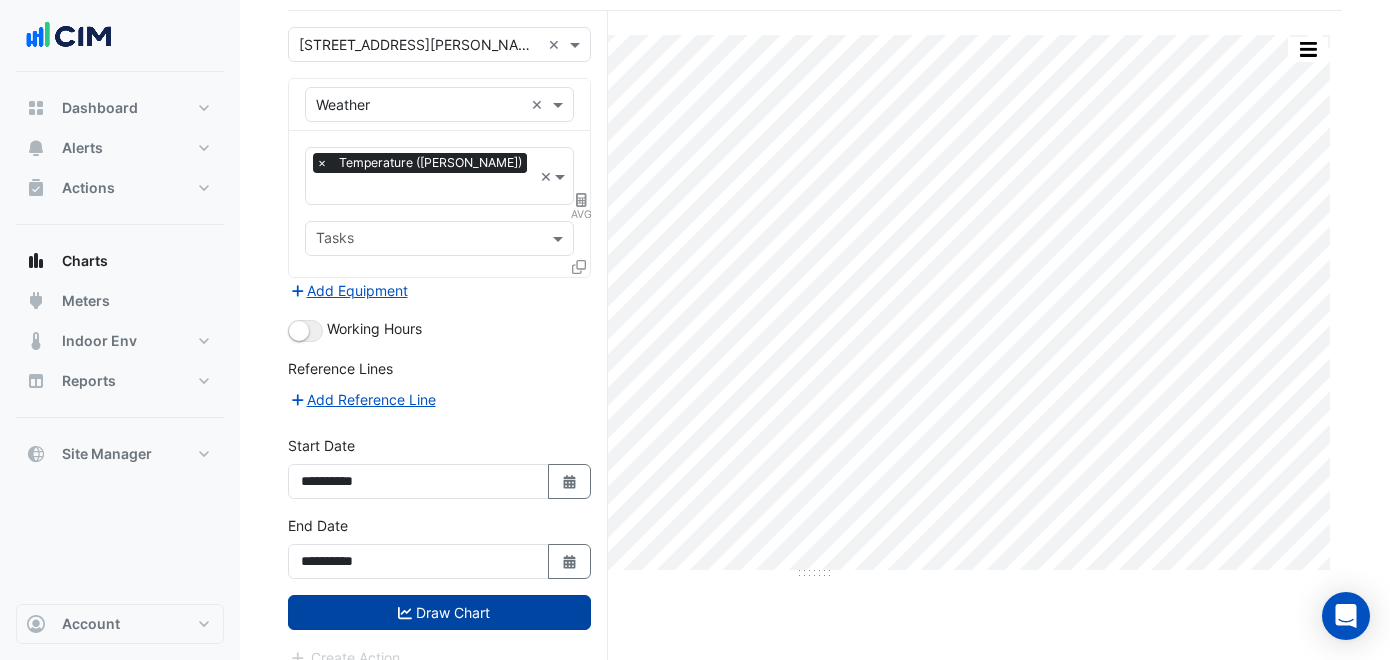 click on "Draw Chart" at bounding box center [439, 612] 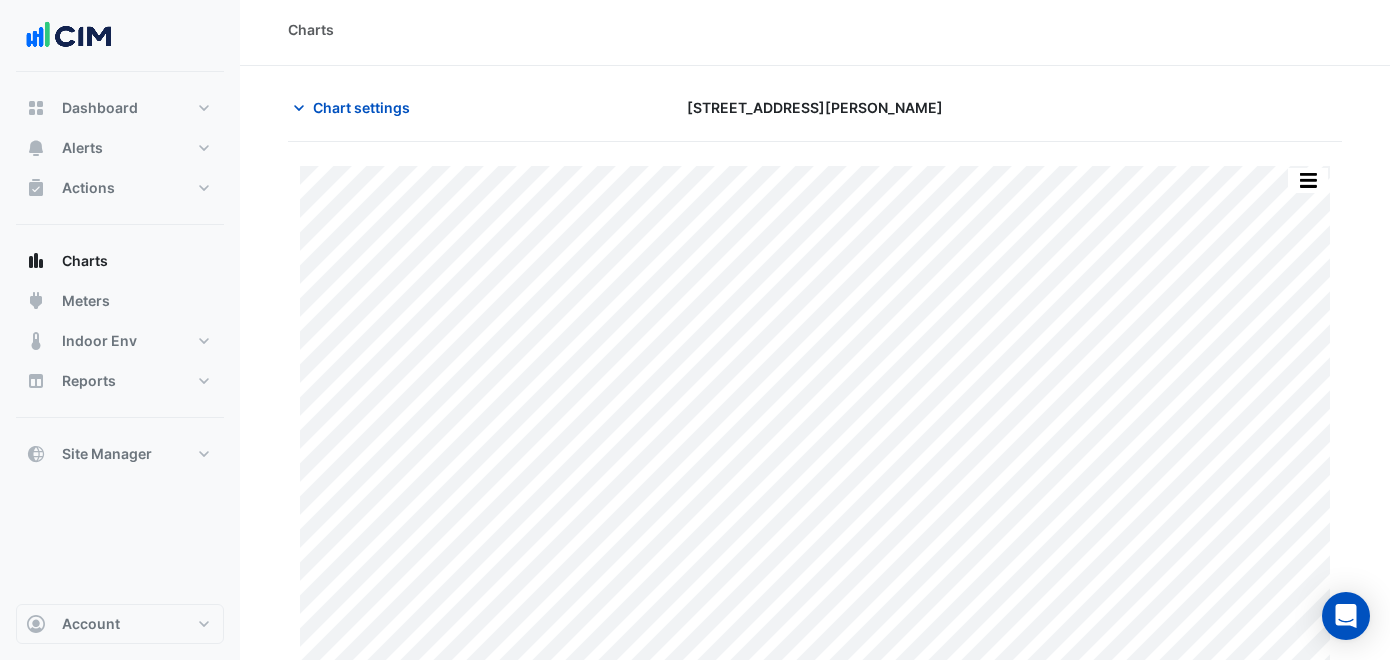 scroll, scrollTop: 0, scrollLeft: 0, axis: both 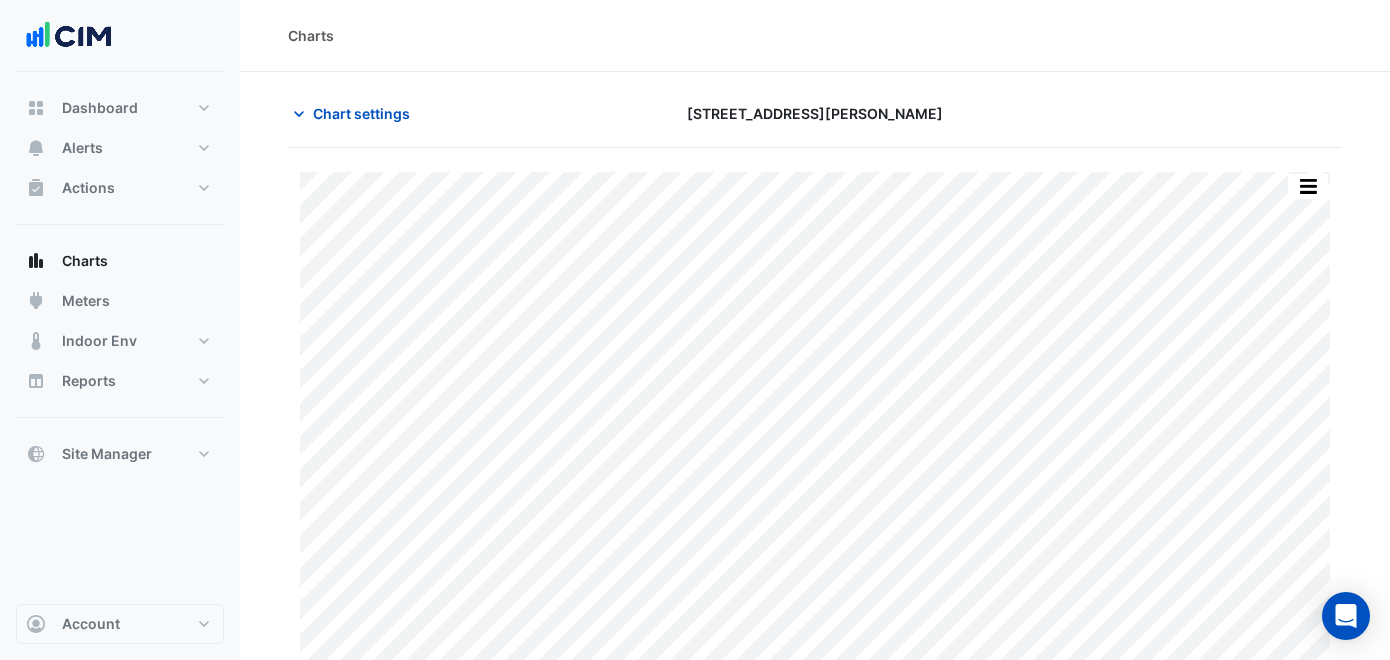 click on "Chart settings
[STREET_ADDRESS][PERSON_NAME]
Print Save as JPEG Save as PNG Pivot Data Table Export CSV - Flat Export CSV - Pivot Select Chart Type Select Timezone    —    Weather    Temperature (Celcius)    AVG (1 Month)       [DATE] 03:45       12.41 °C    Timezone: [GEOGRAPHIC_DATA]/[GEOGRAPHIC_DATA] (AEST)
Select a Site × [STREET_ADDRESS][PERSON_NAME] ×
Equipment × Weather ×
Favourites
×
Temperature (Celcius)
×
AVG
Tasks" 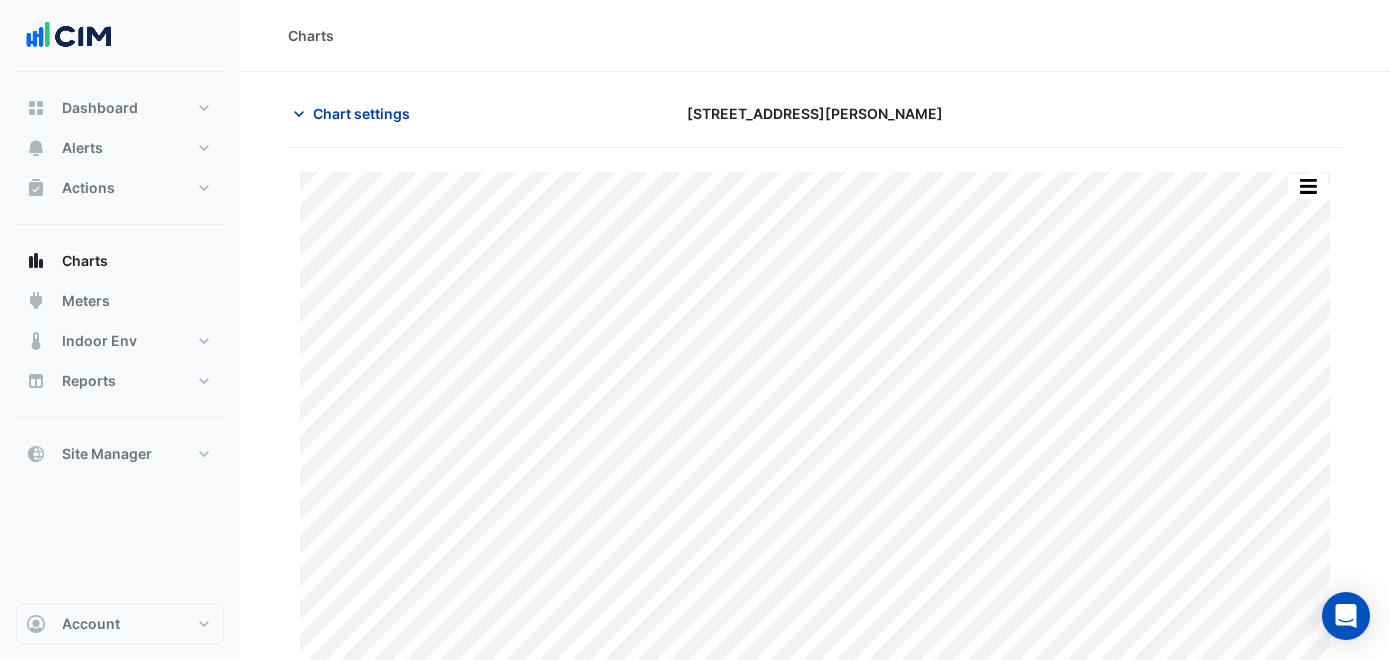 click on "Chart settings" 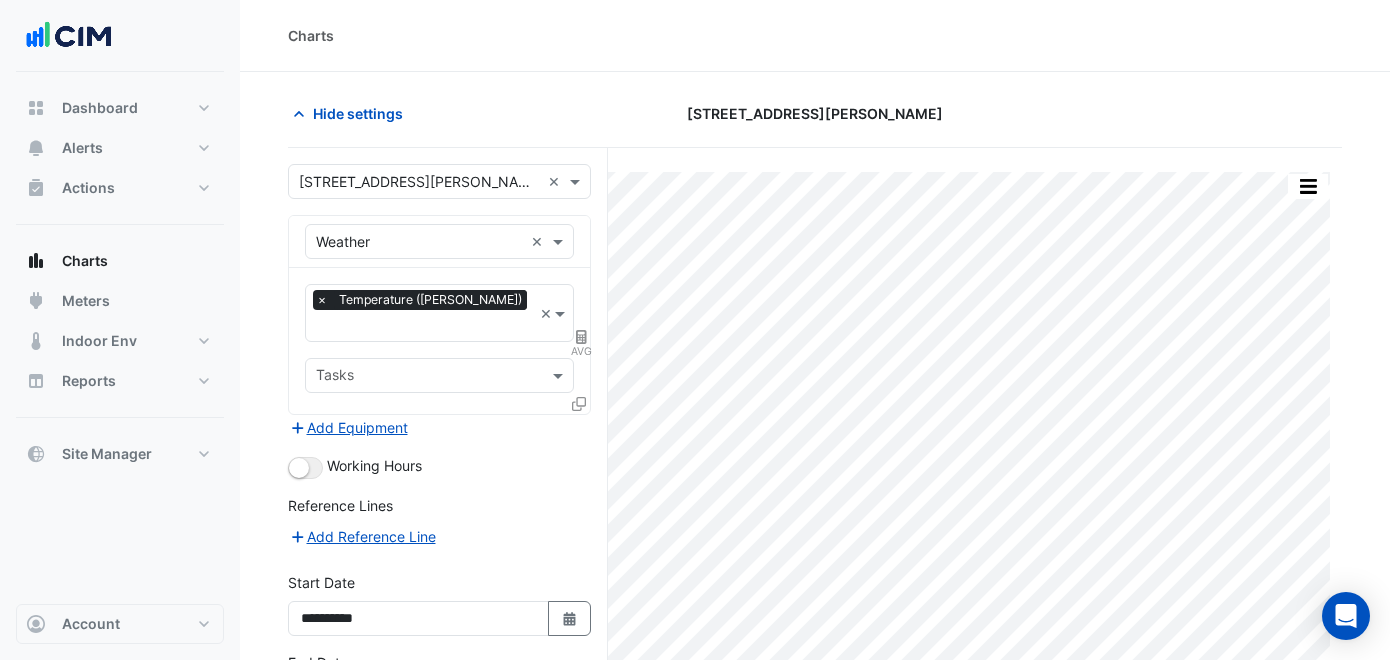 click at bounding box center (419, 182) 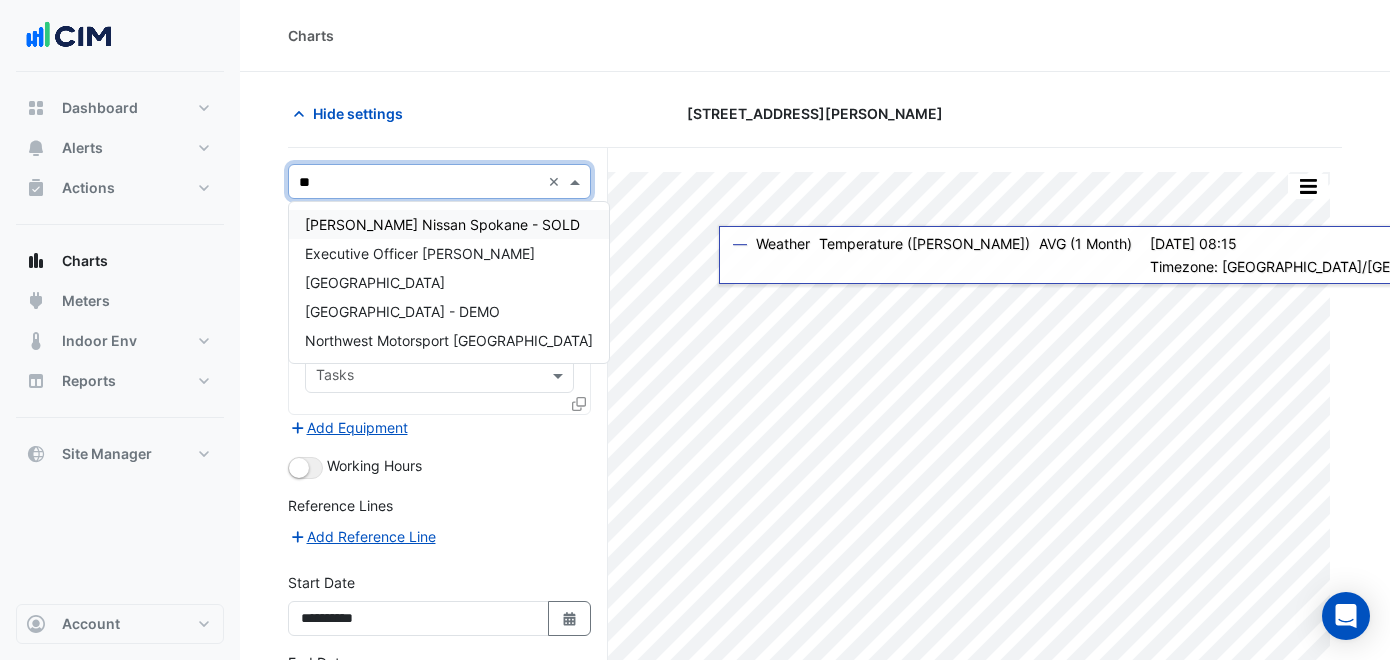 scroll, scrollTop: 0, scrollLeft: 0, axis: both 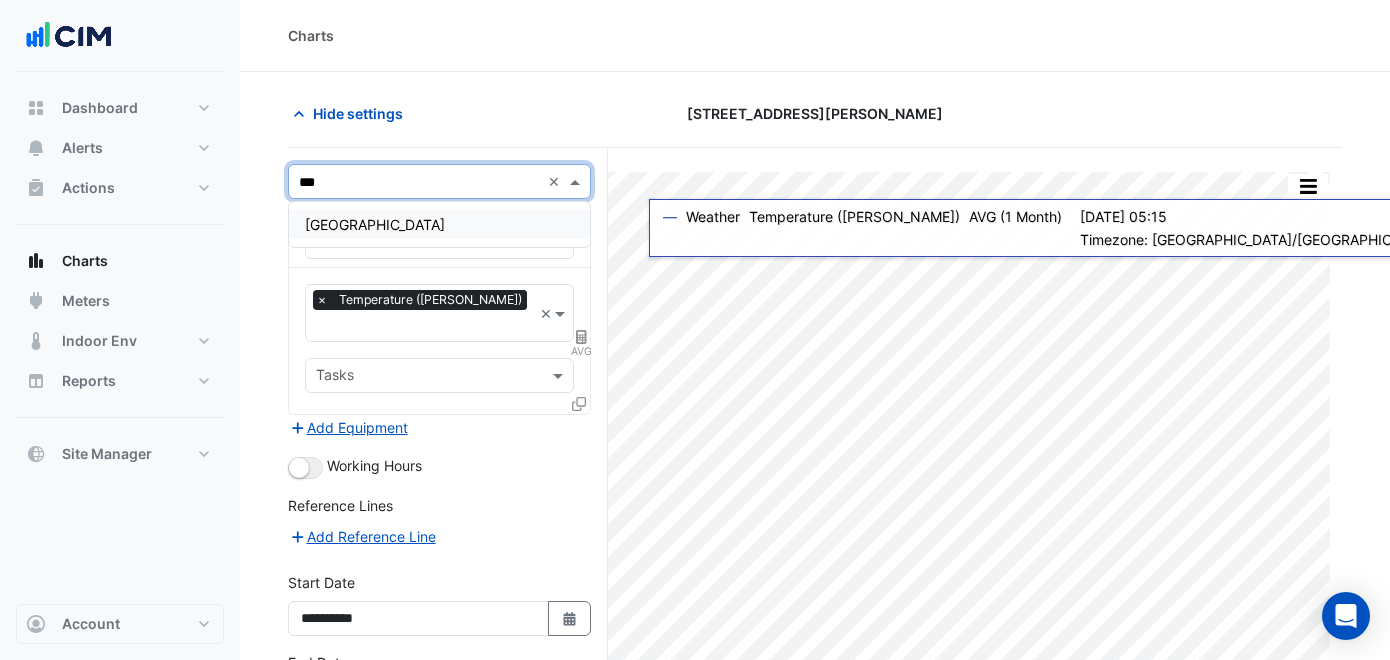 click on "[GEOGRAPHIC_DATA]" at bounding box center (375, 224) 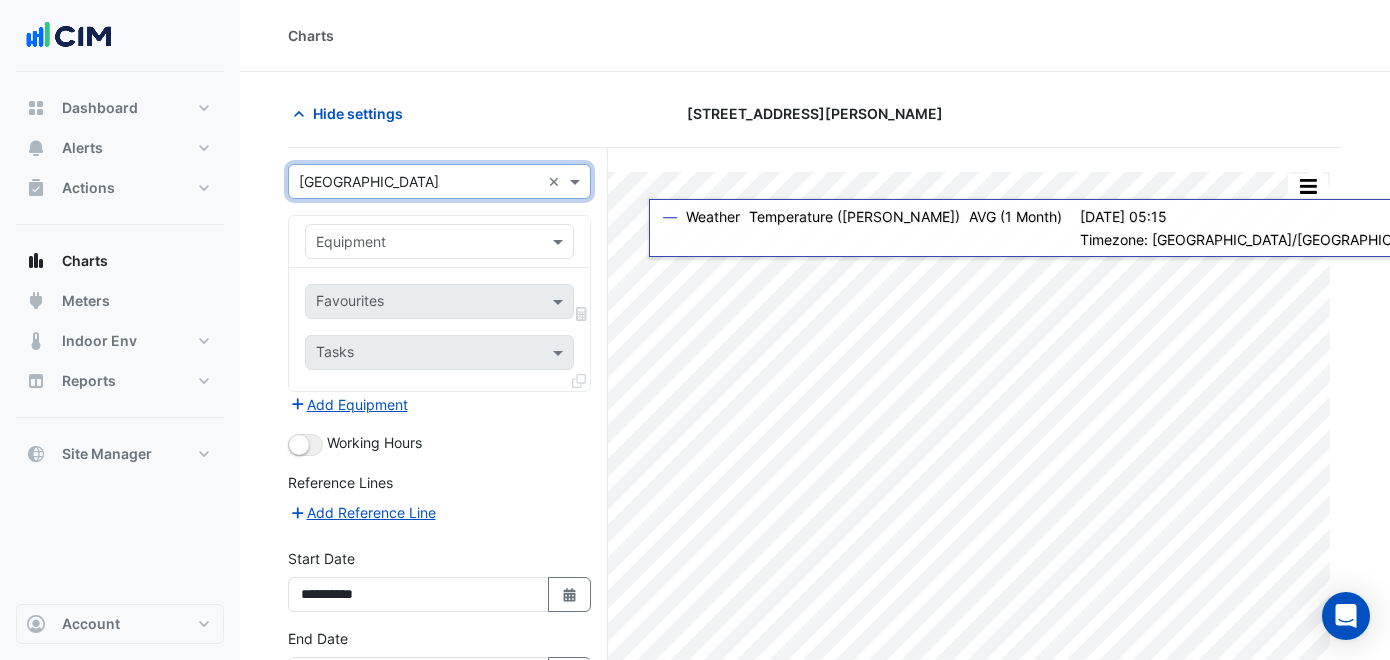 click at bounding box center [419, 242] 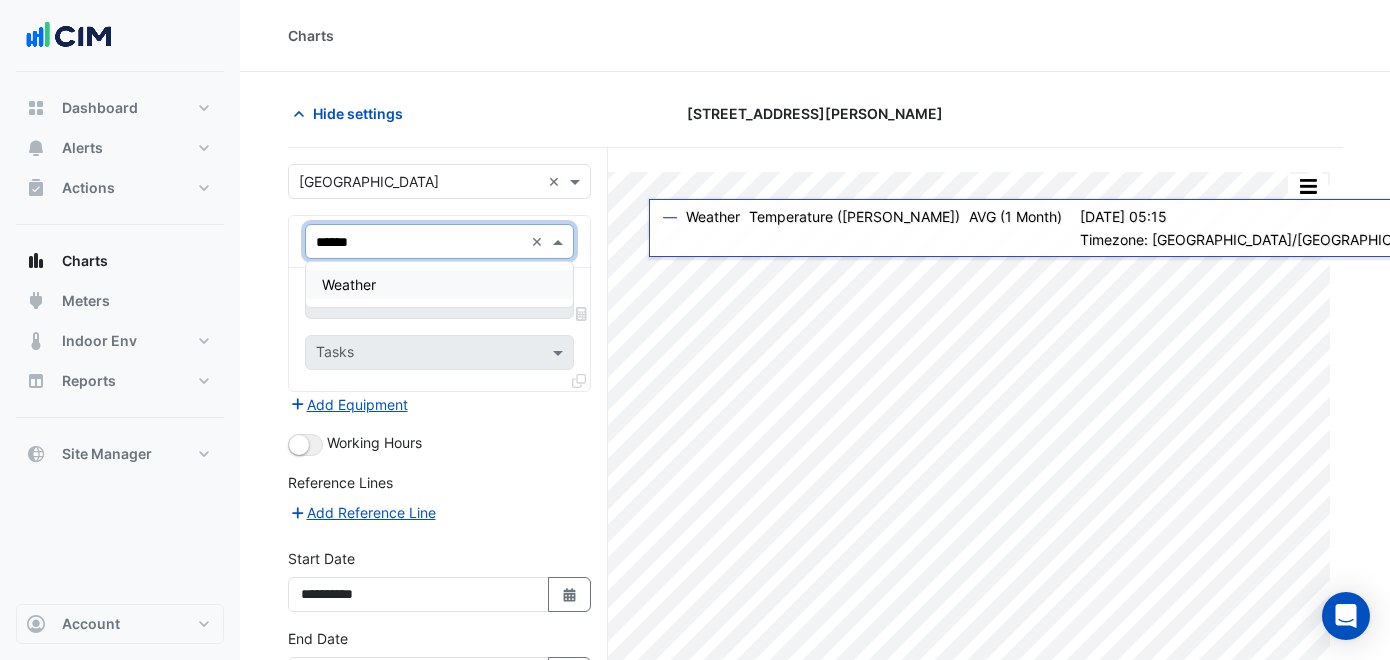 type on "*******" 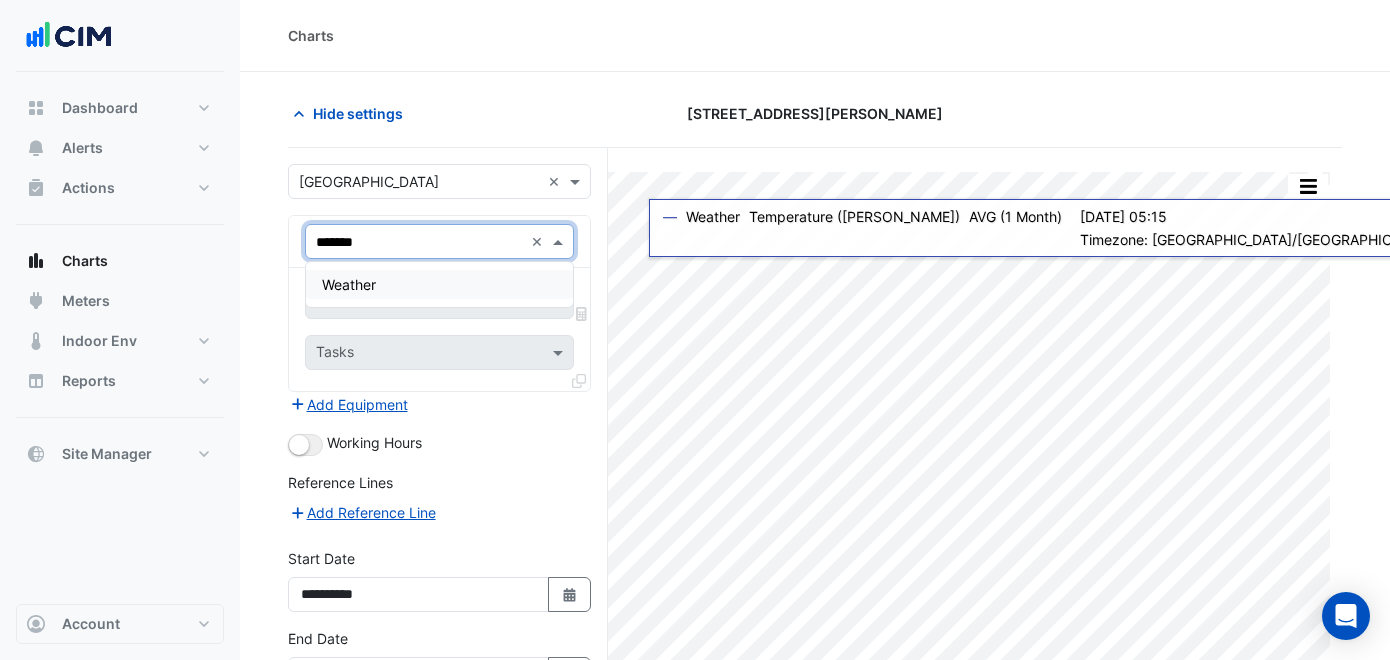 click on "Weather" at bounding box center (439, 284) 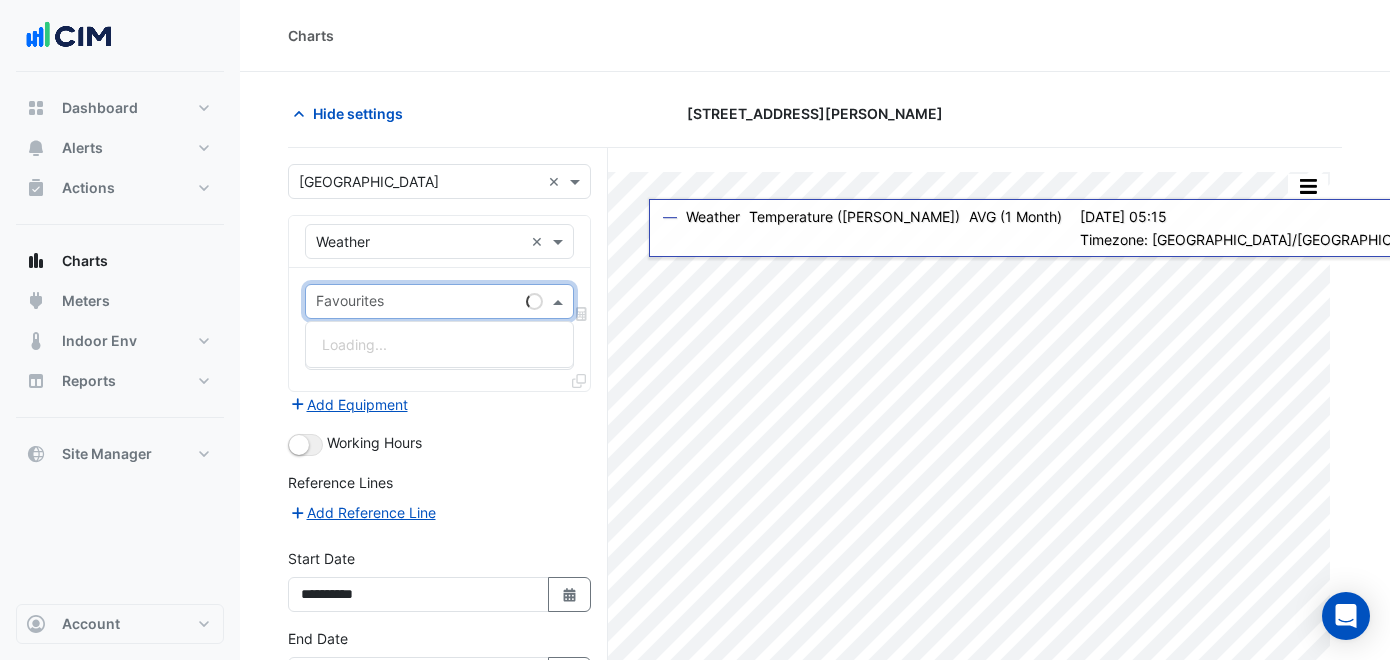 click at bounding box center (417, 303) 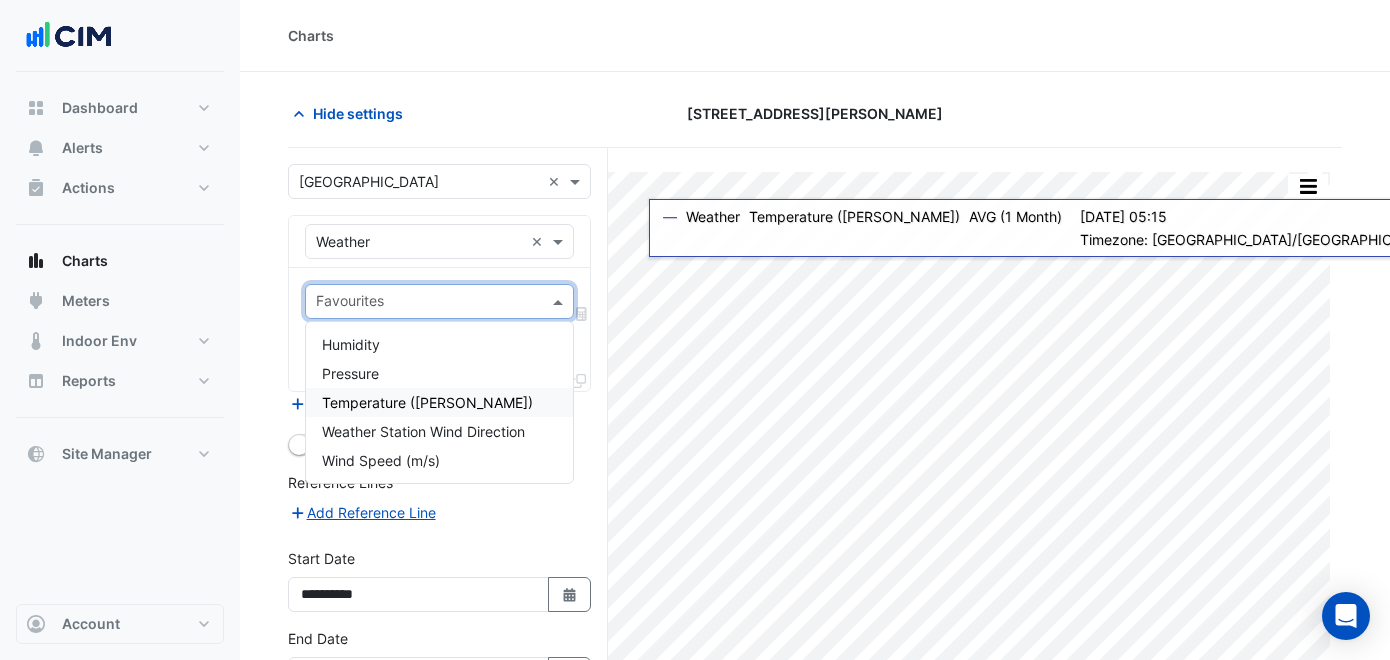 click on "Temperature ([PERSON_NAME])" at bounding box center (439, 402) 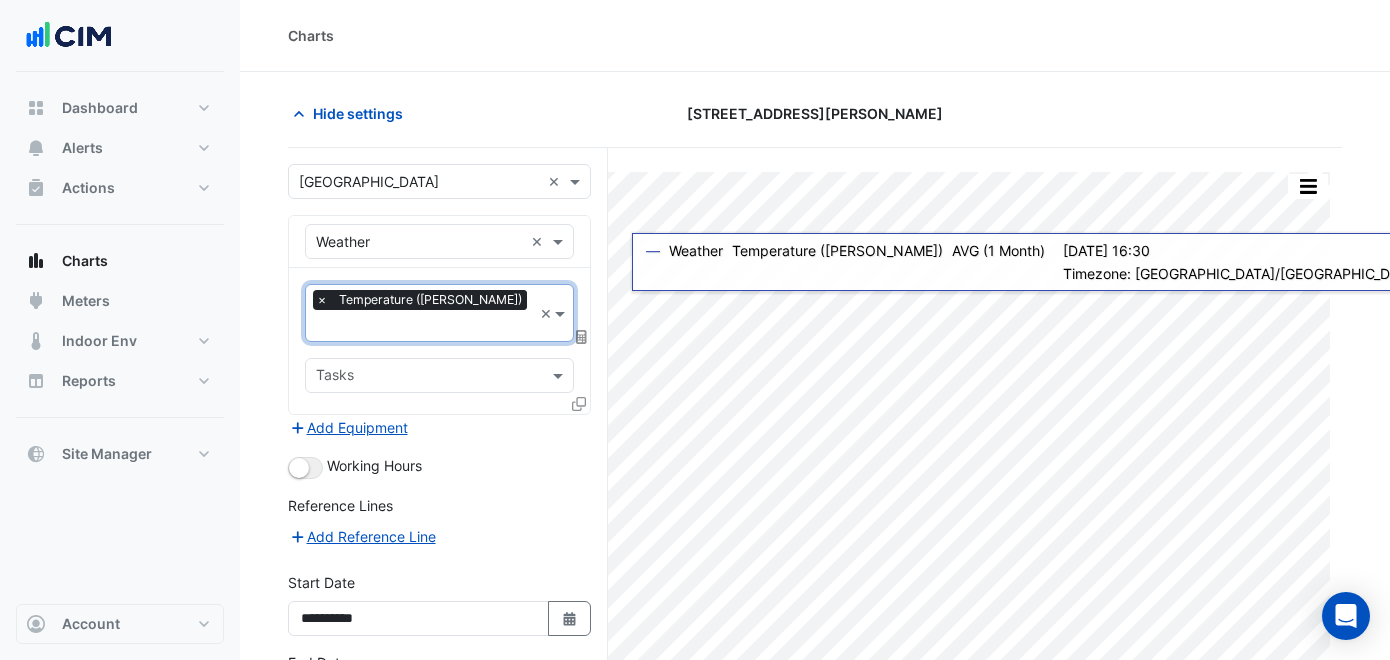 click 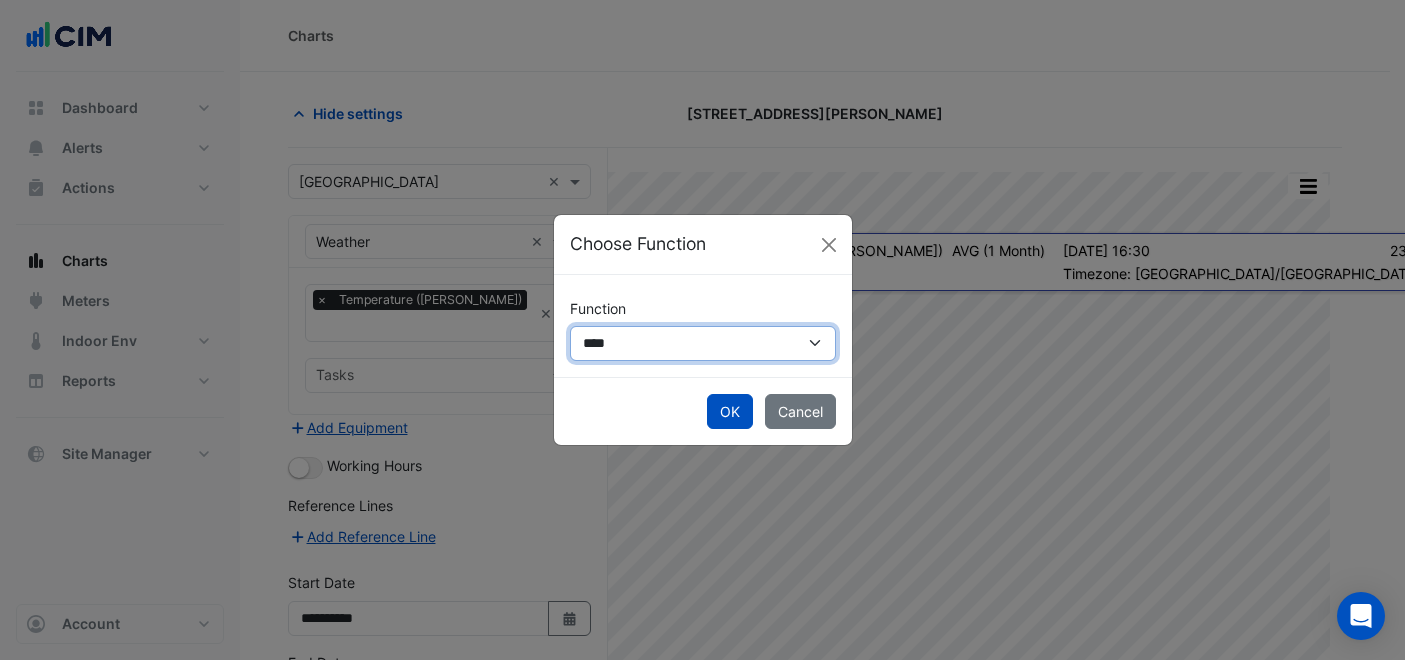 click on "**********" at bounding box center [703, 343] 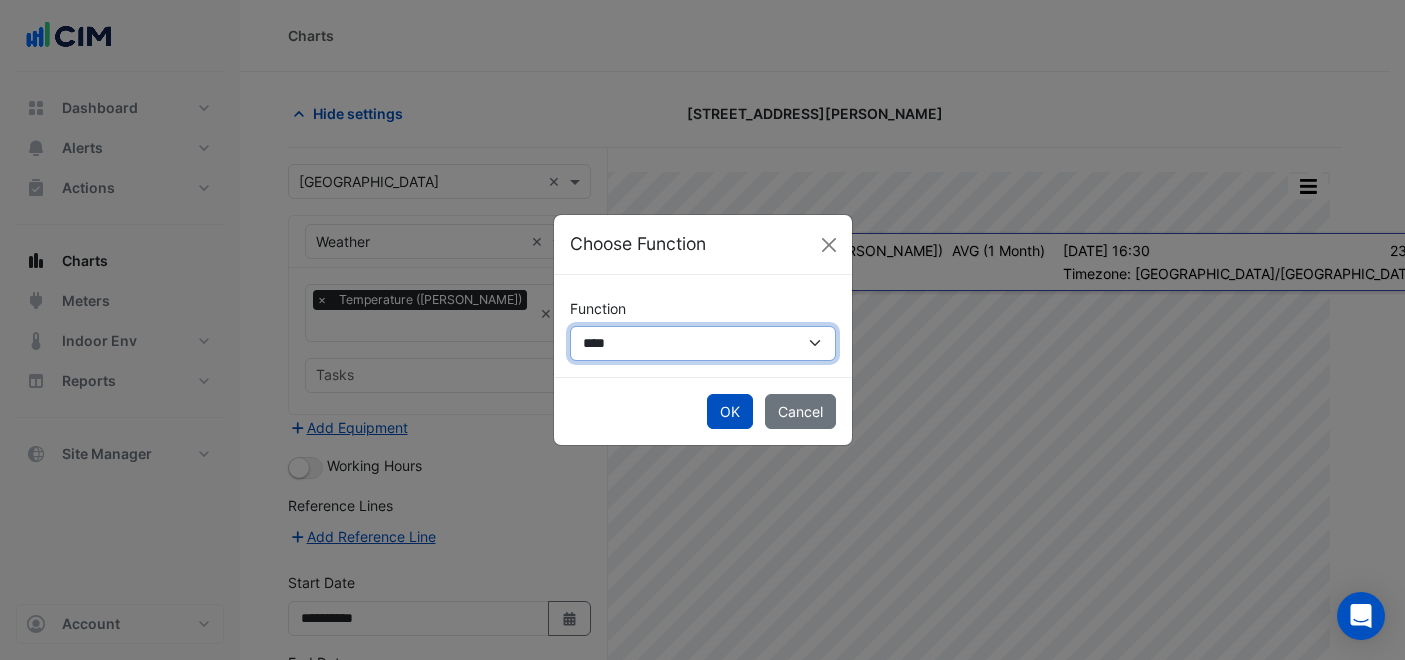 select on "******" 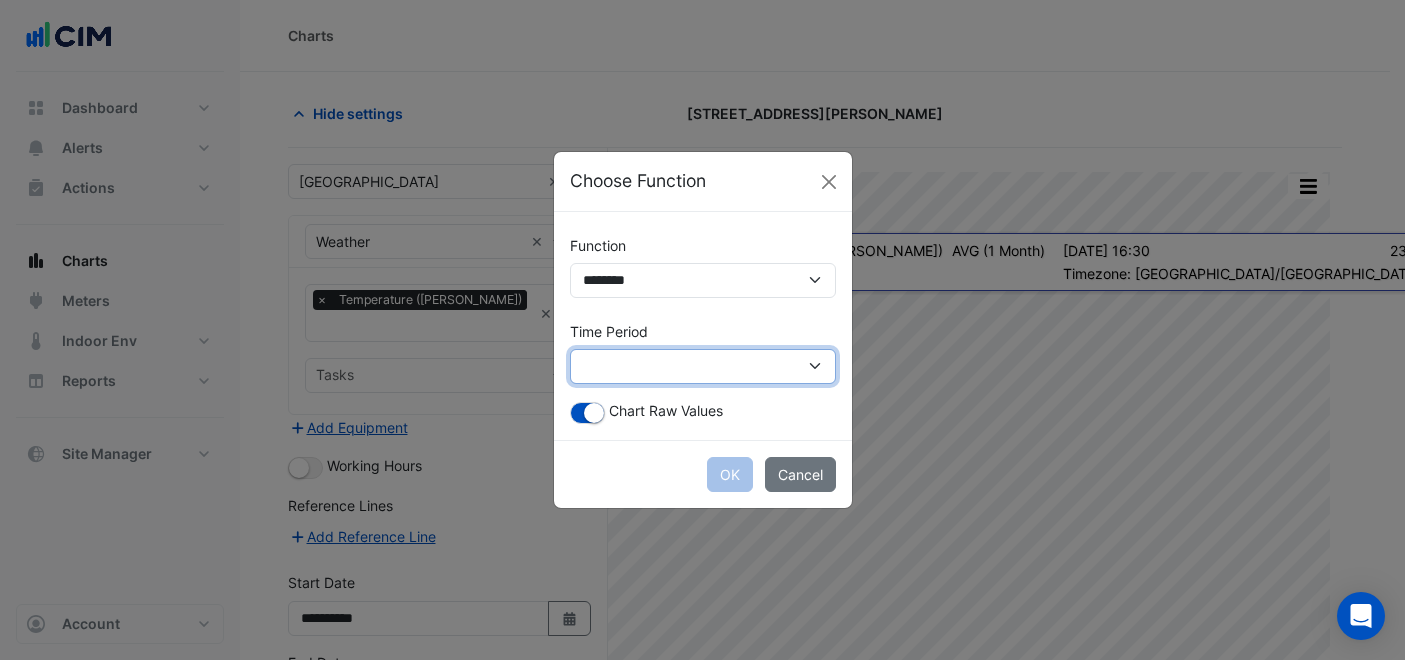 click on "**********" at bounding box center [703, 366] 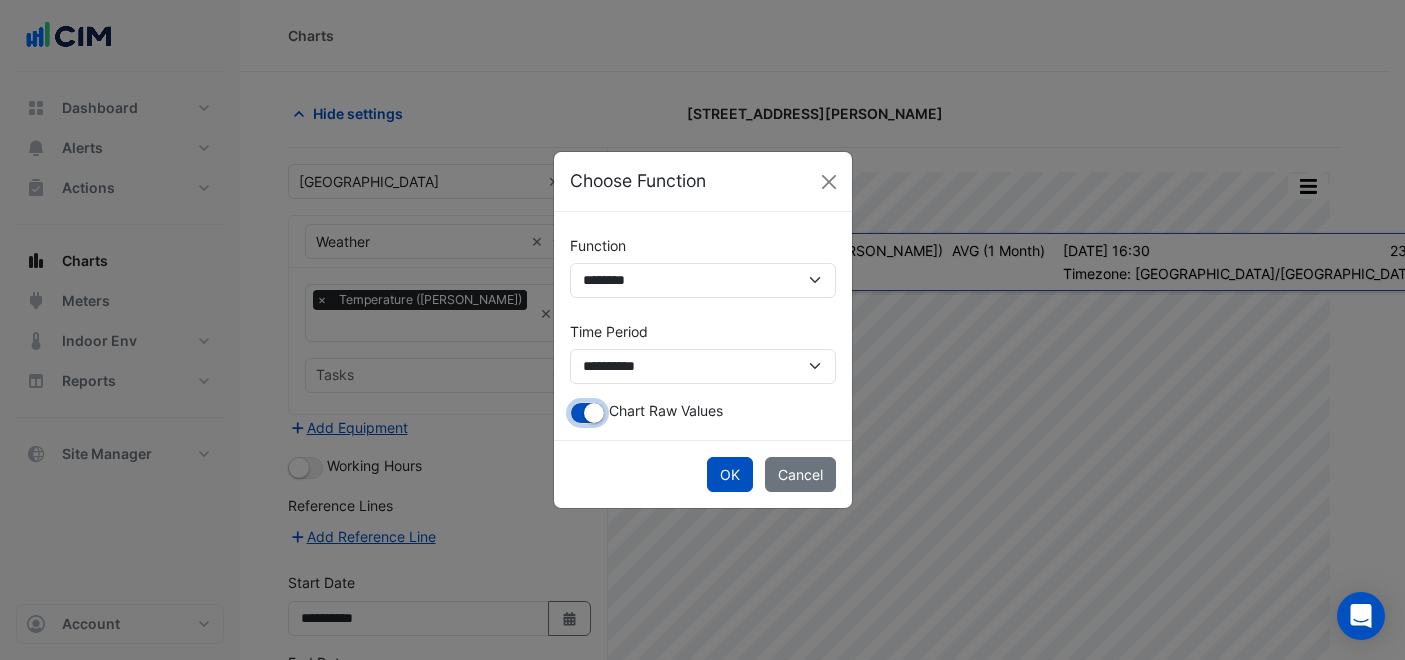 click 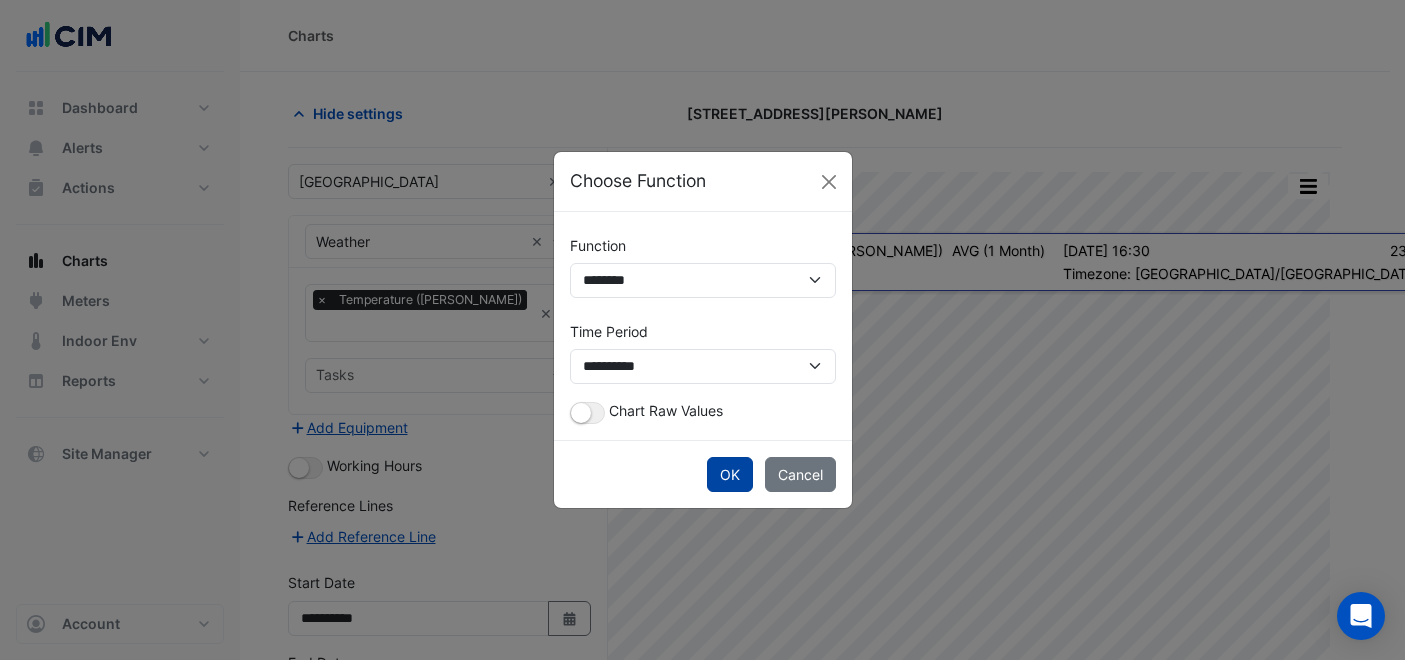 click on "OK" 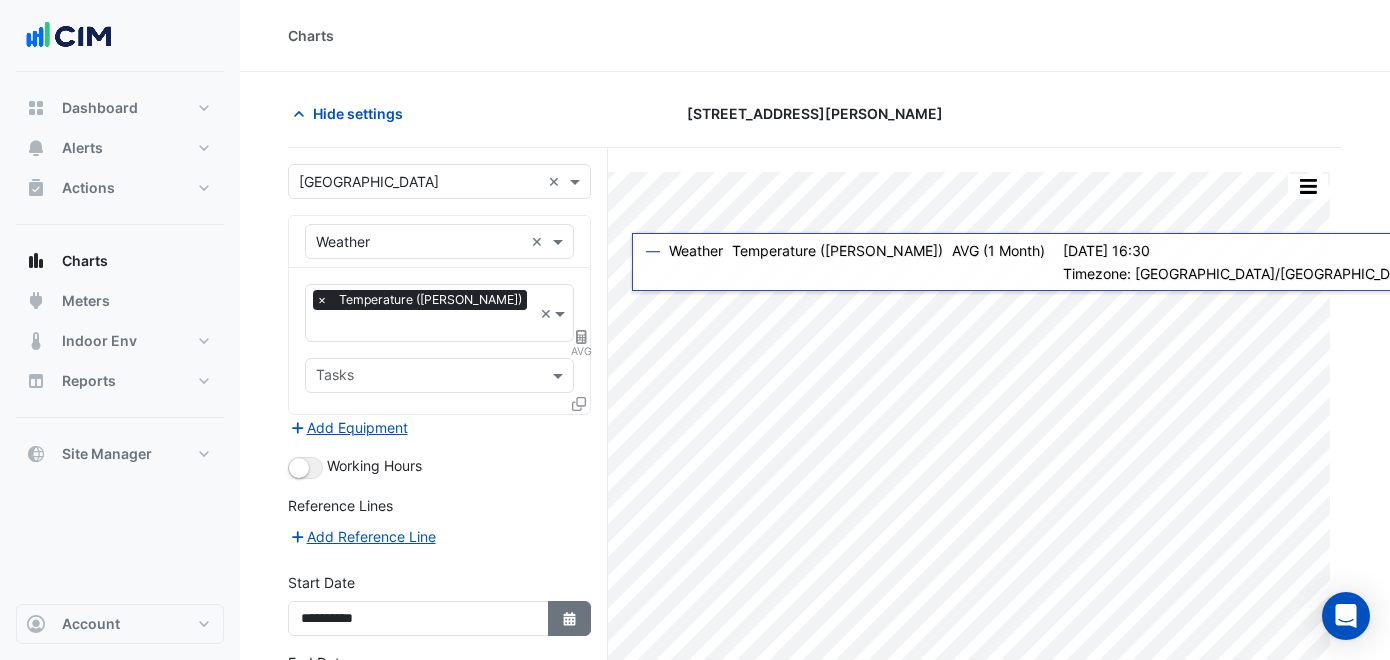 click on "Select Date" at bounding box center [570, 618] 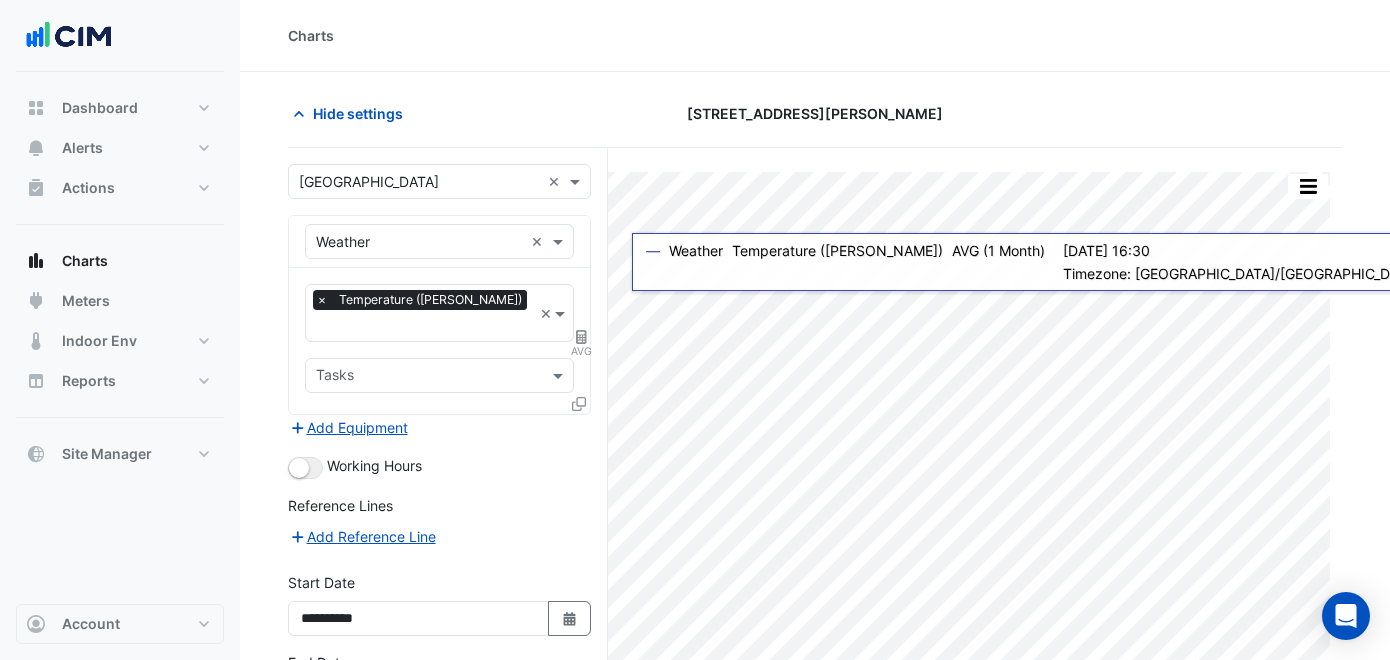 select on "*" 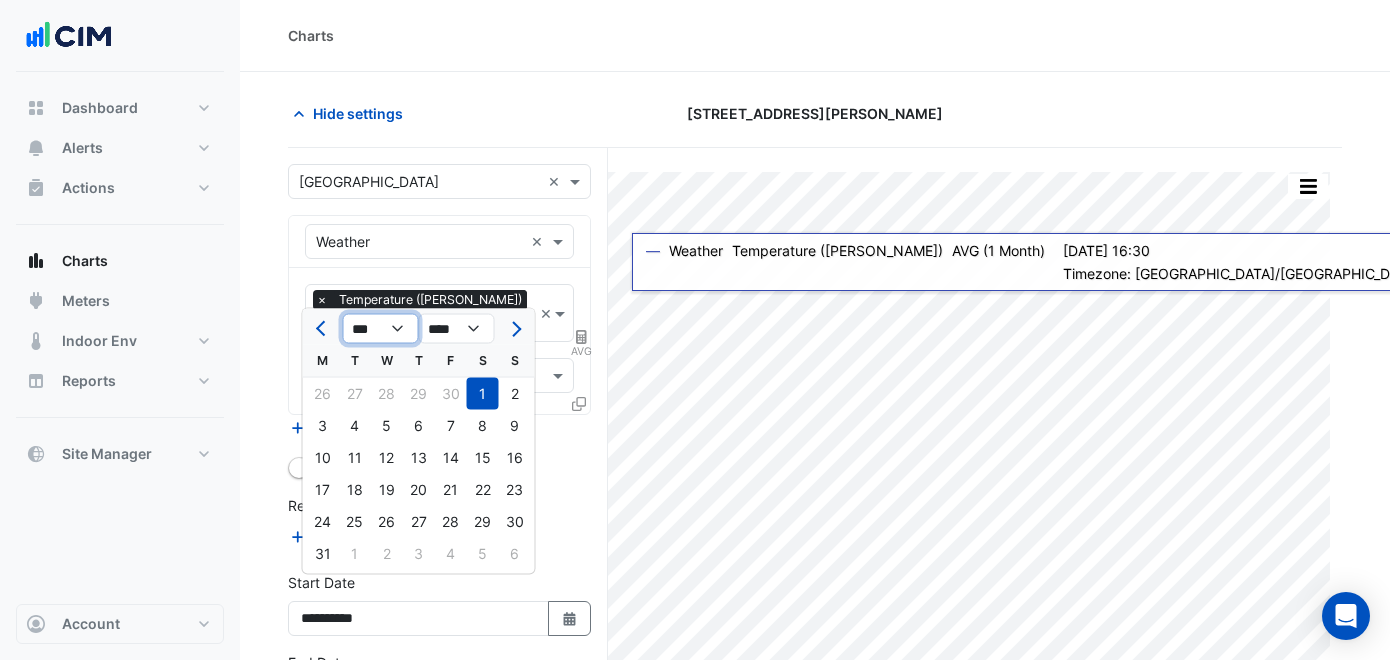 click on "*** *** *** *** *** *** *** *** *** *** *** ***" 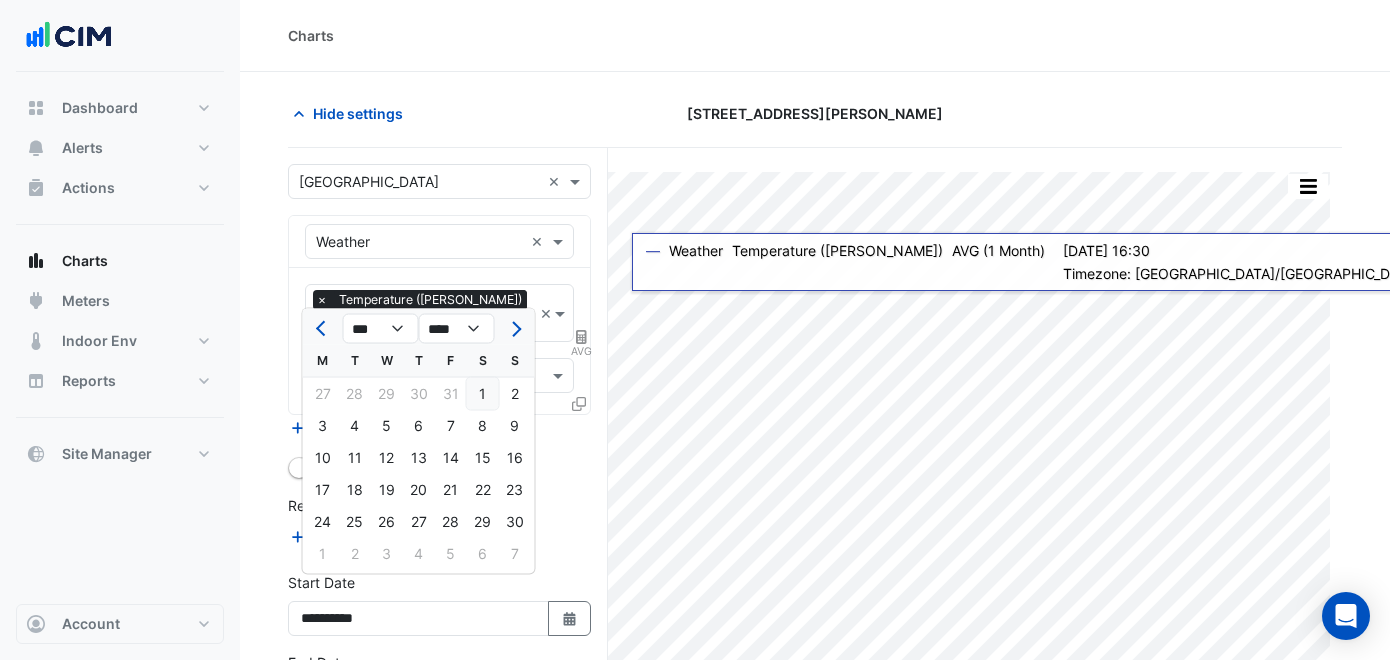 click on "1" 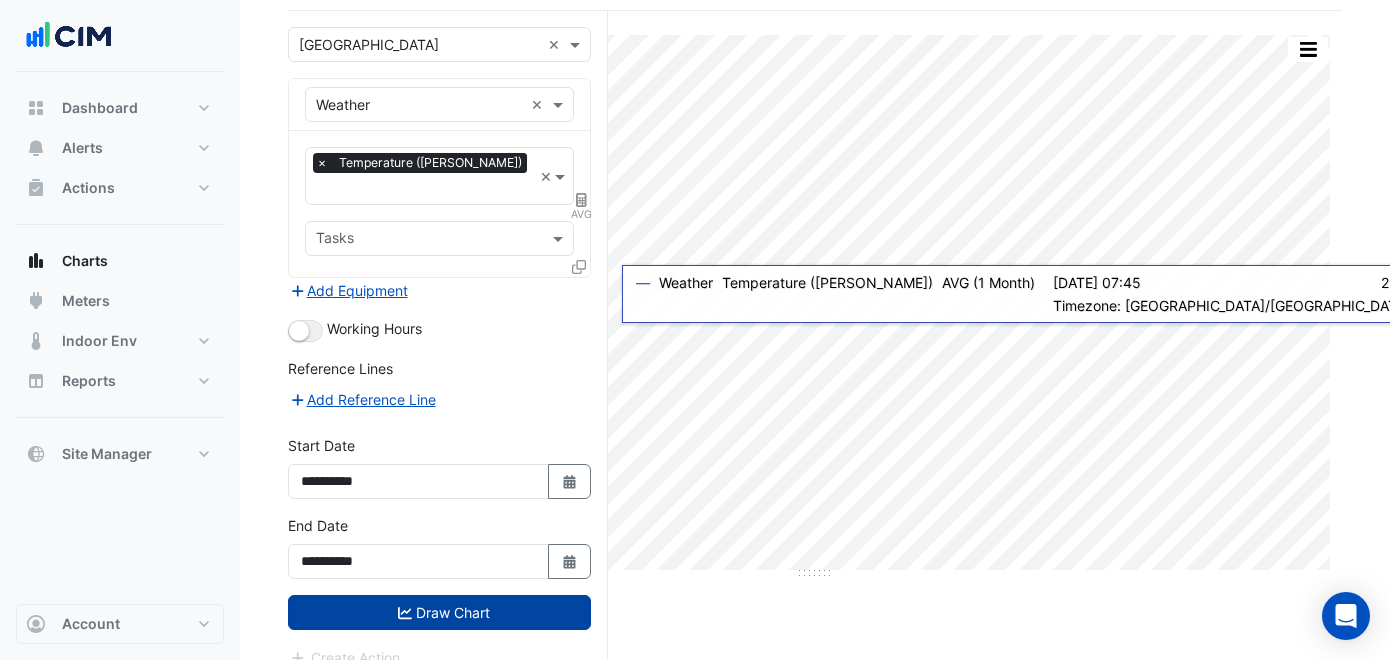 click on "Draw Chart" at bounding box center (439, 612) 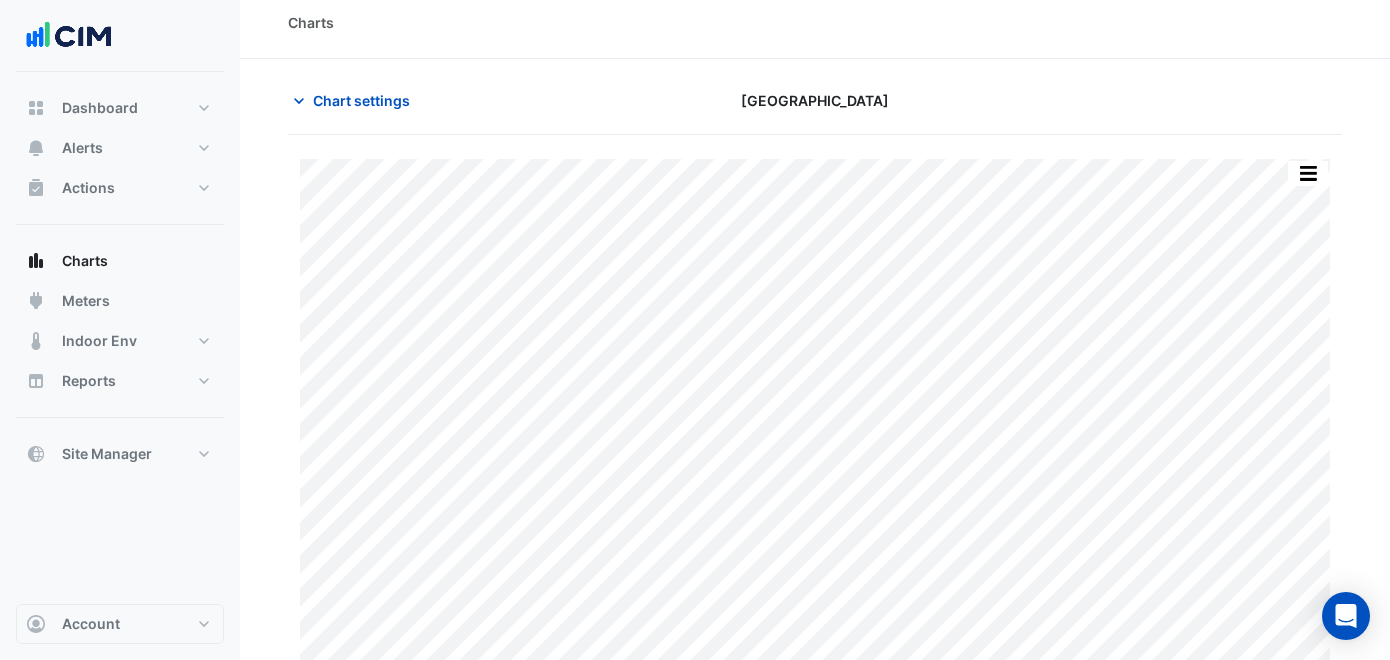 scroll, scrollTop: 0, scrollLeft: 0, axis: both 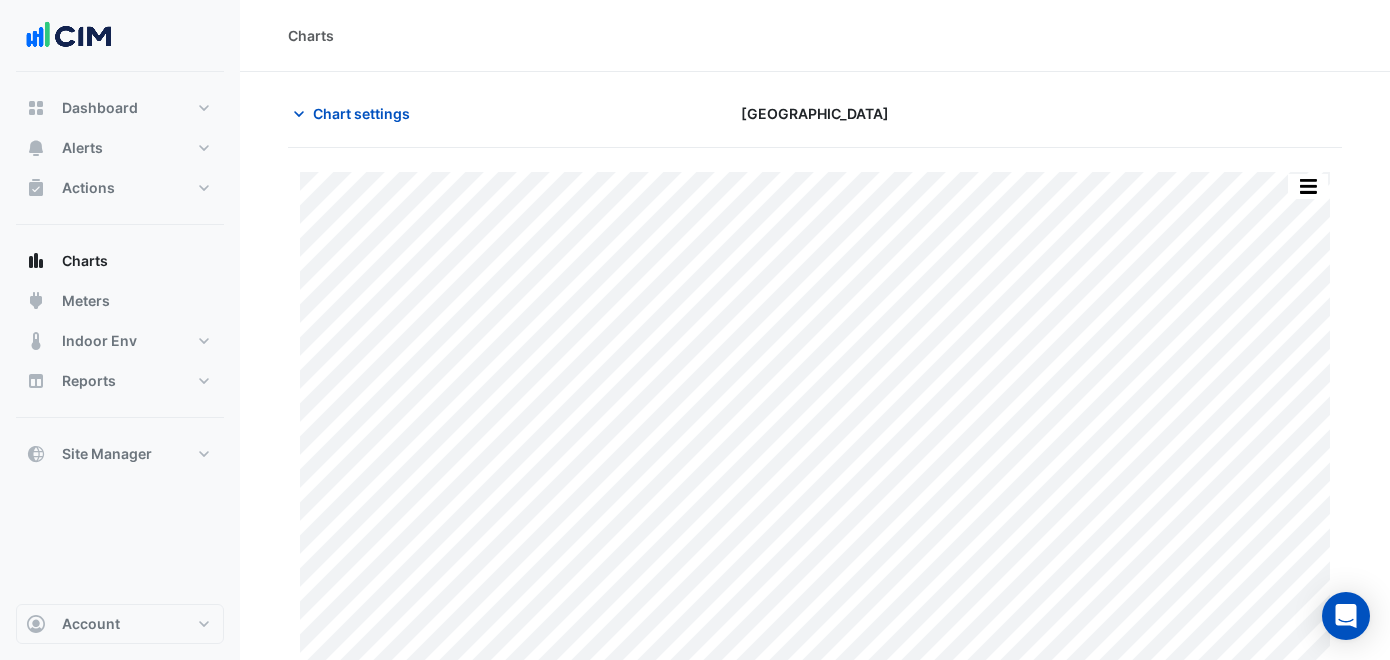 click on "Charts" 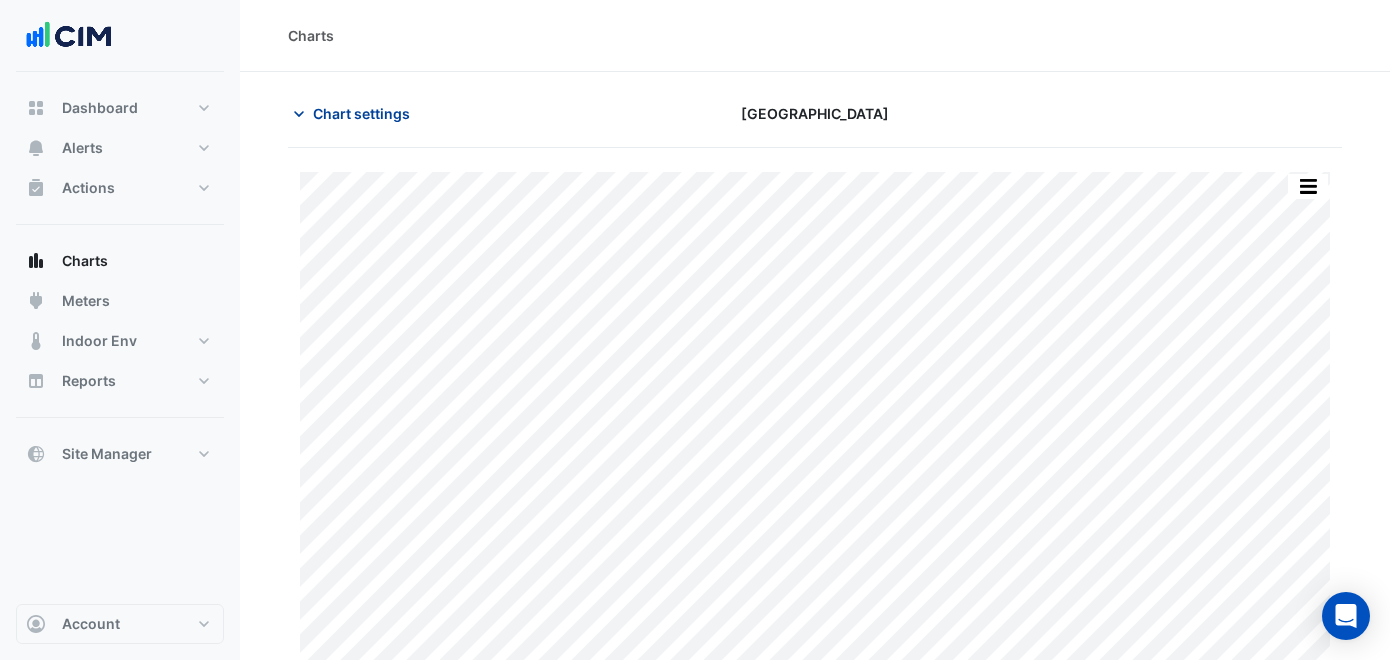 click on "Chart settings" 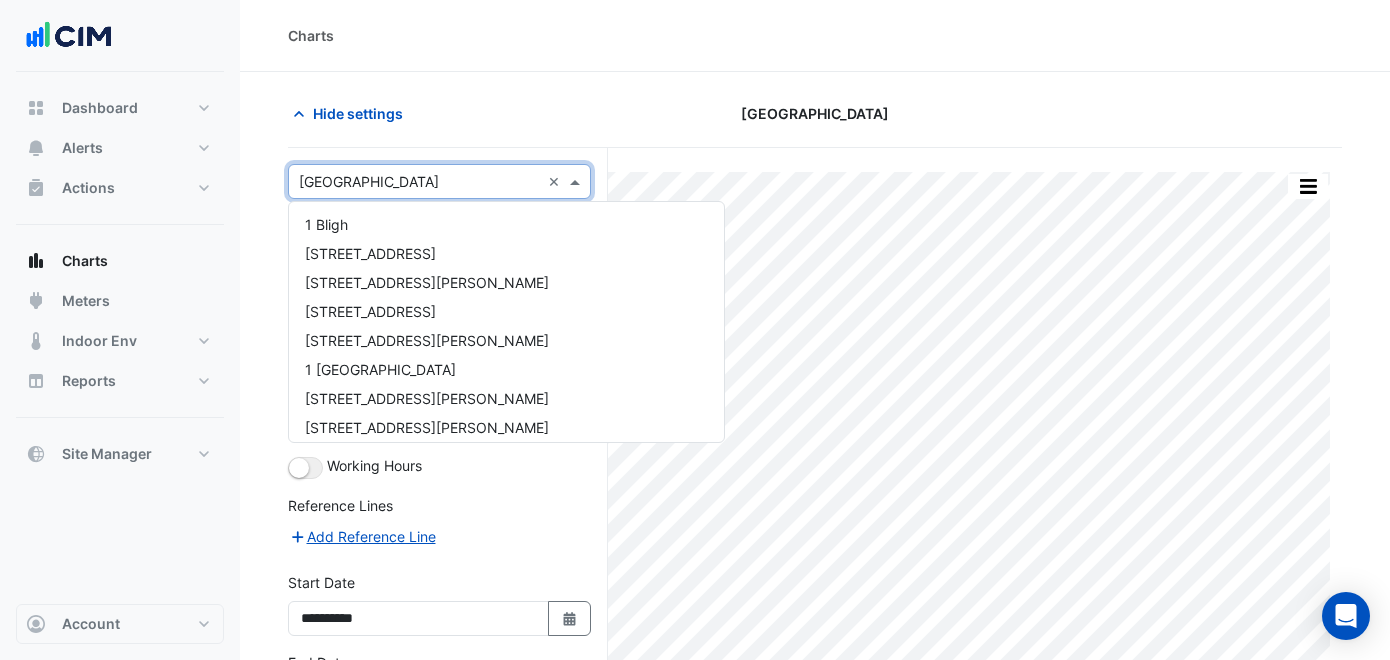 click at bounding box center (419, 182) 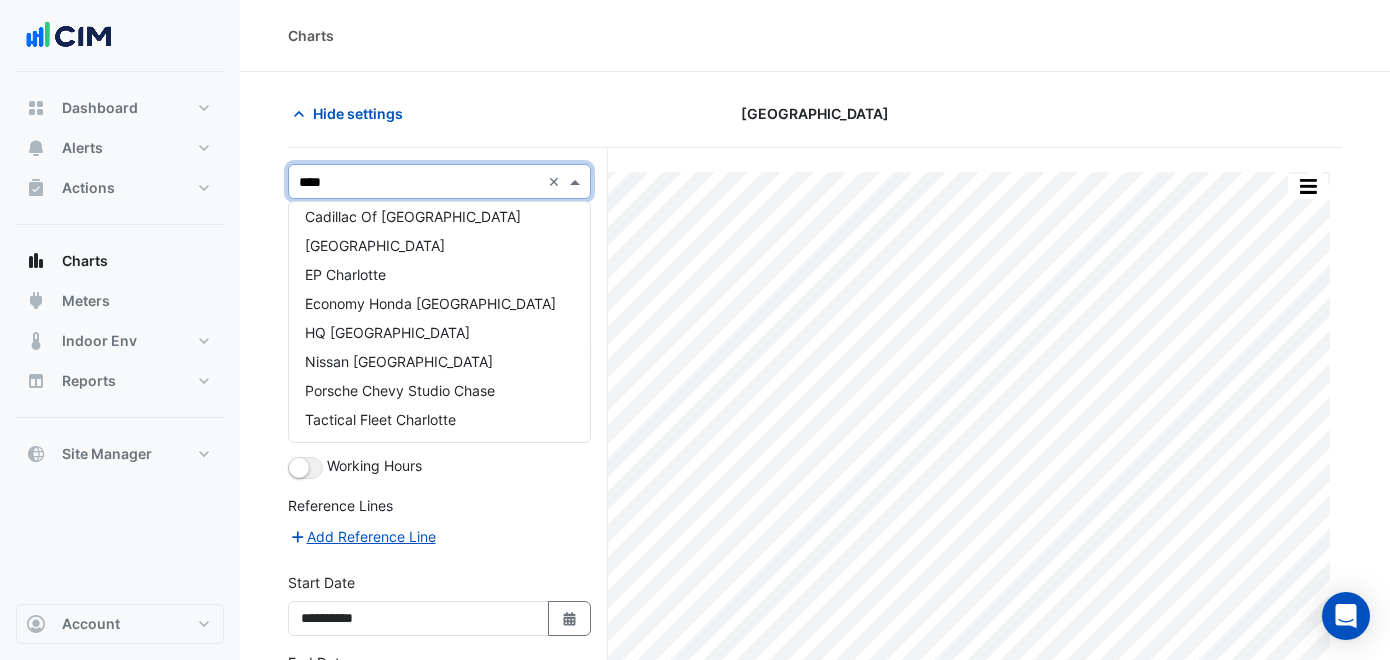 scroll, scrollTop: 0, scrollLeft: 0, axis: both 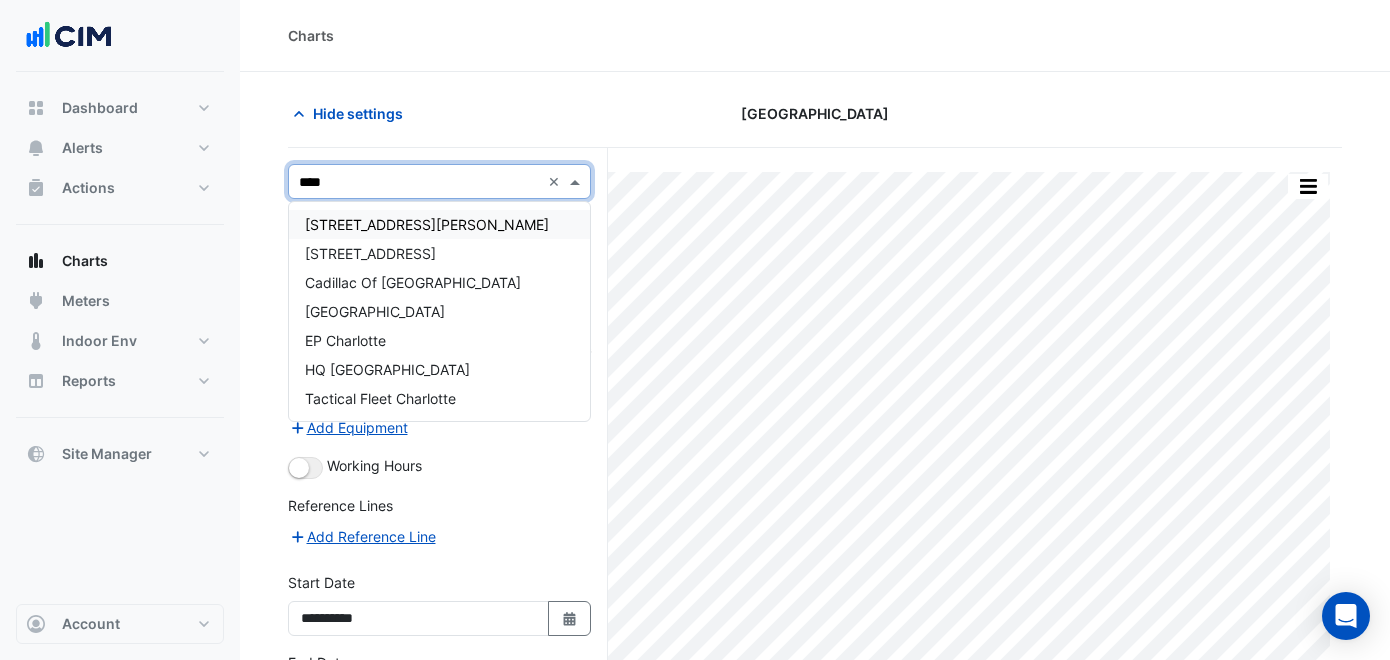 type on "*****" 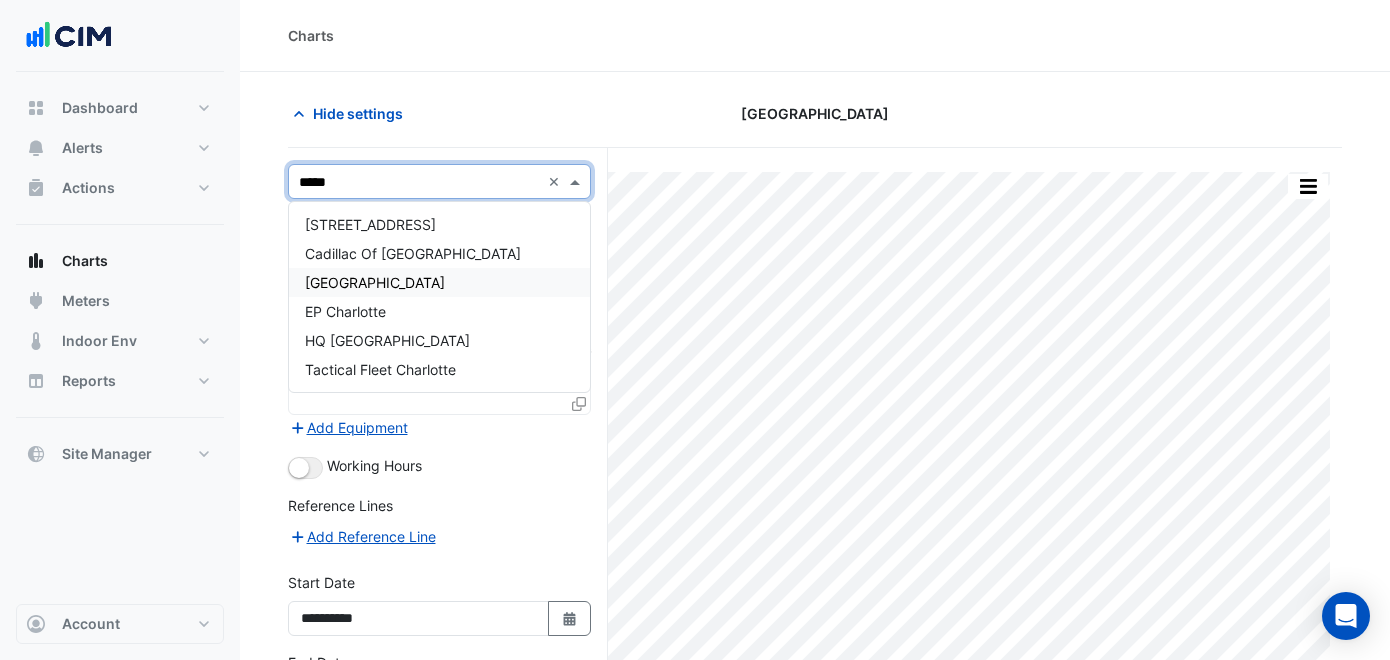 click on "[GEOGRAPHIC_DATA]" at bounding box center (375, 282) 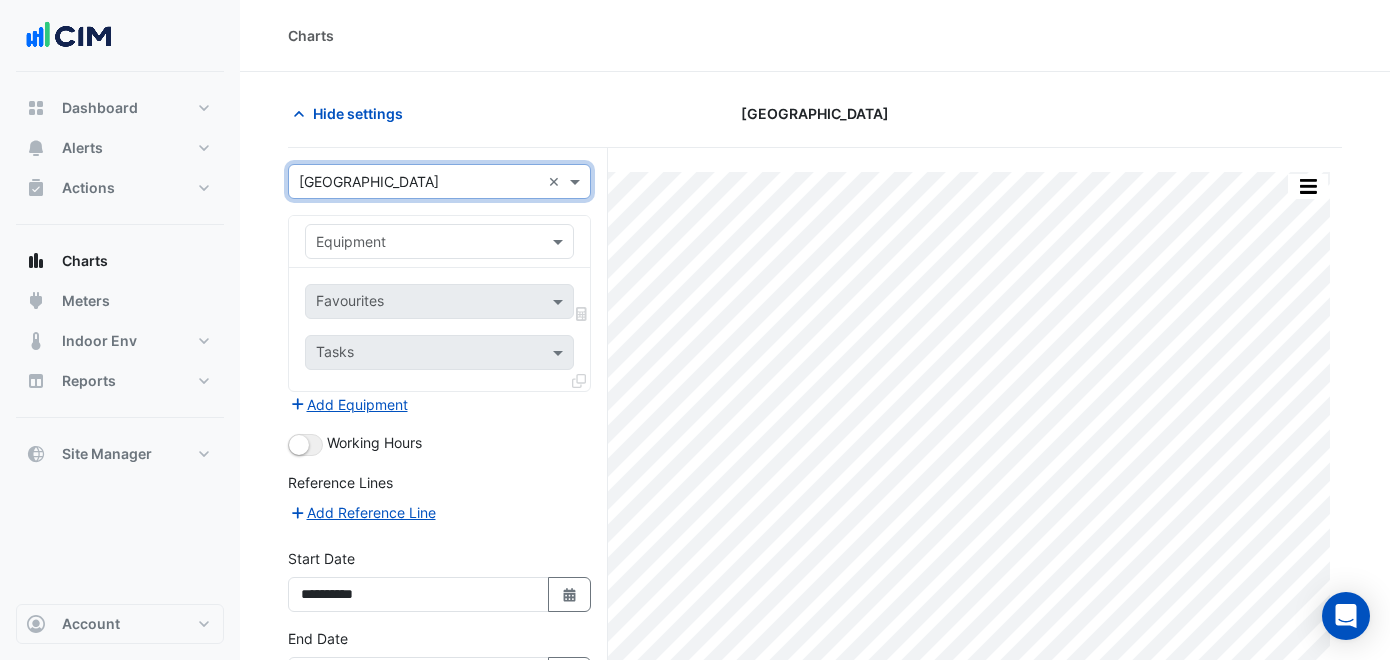 click at bounding box center [419, 242] 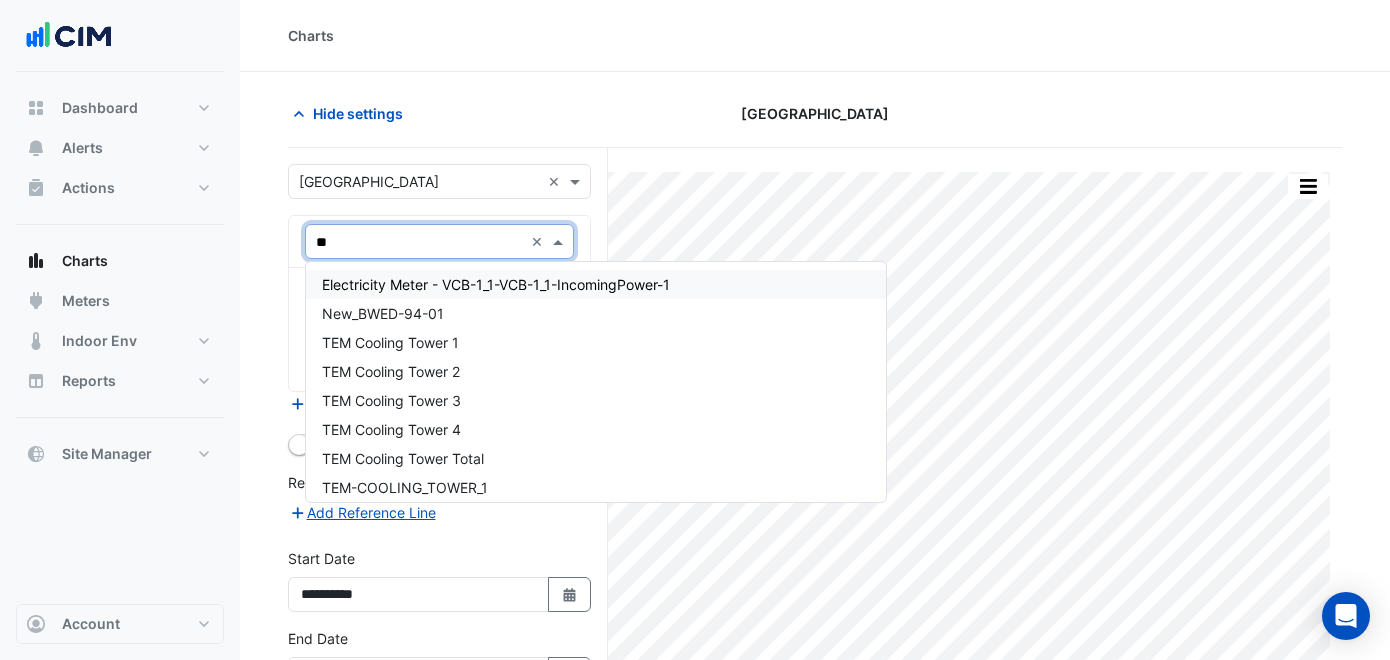 type on "***" 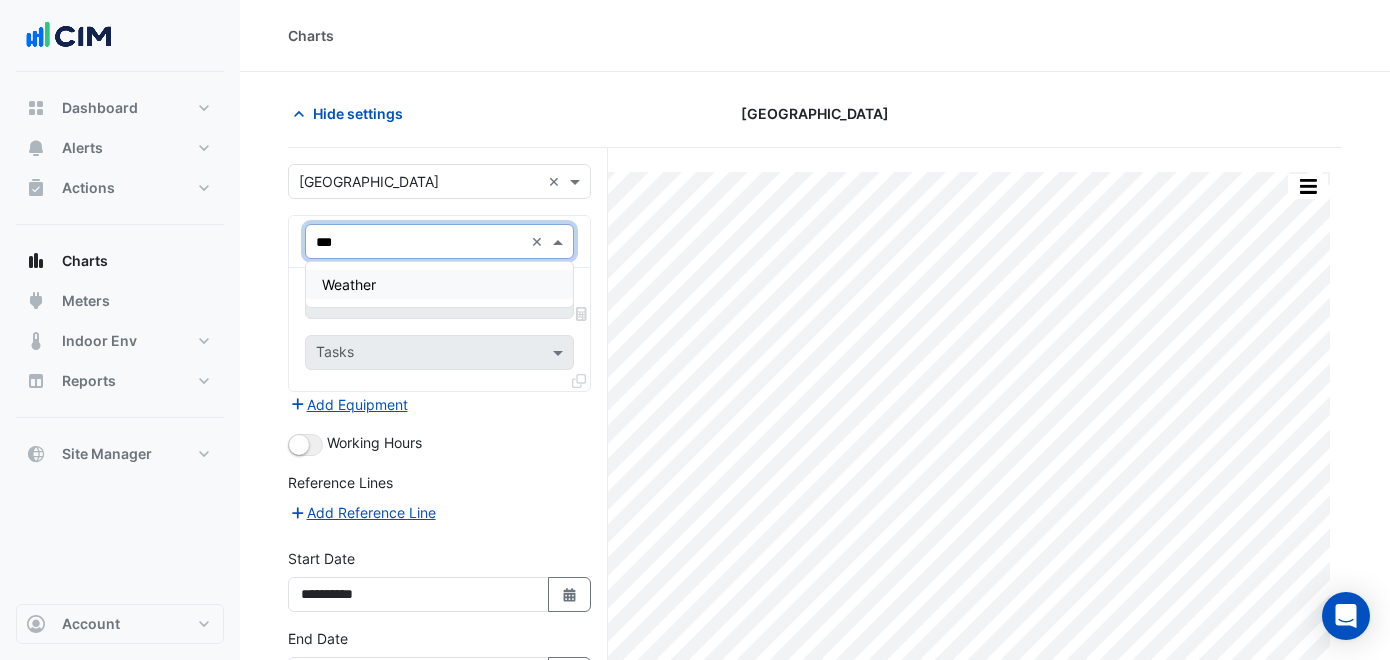 click on "Weather" at bounding box center [439, 284] 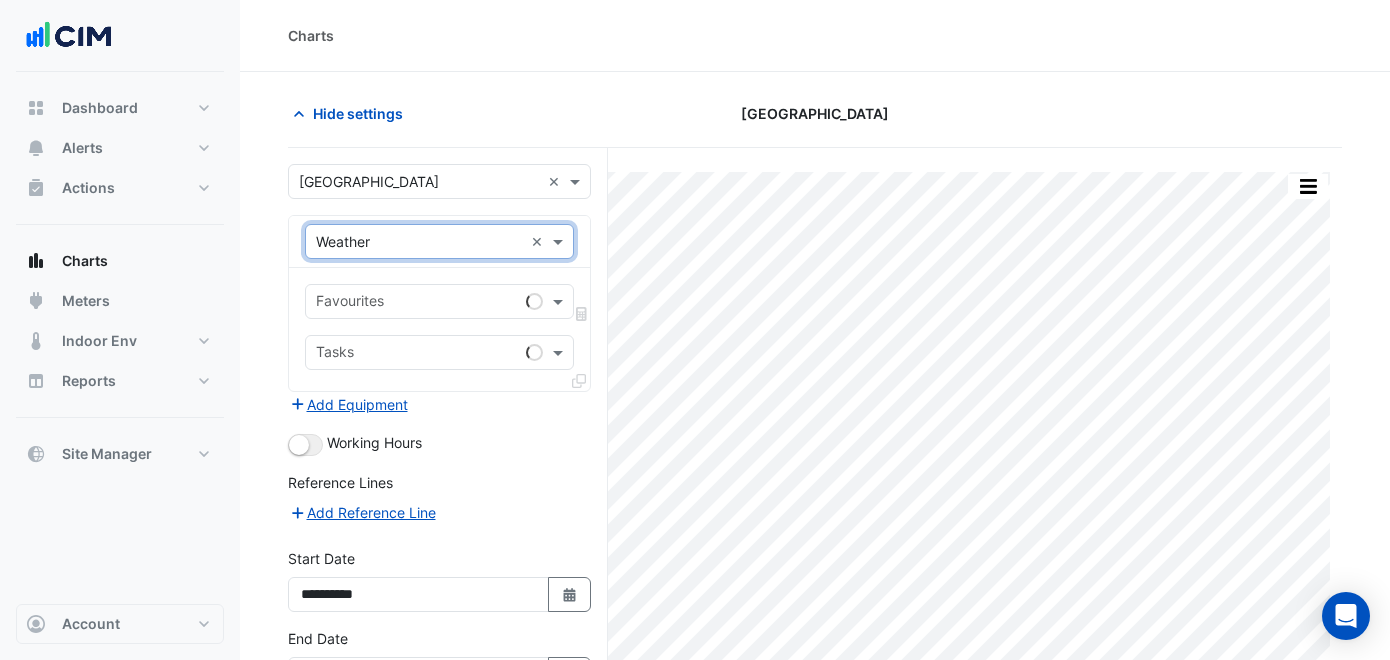 click on "Favourites" at bounding box center (412, 301) 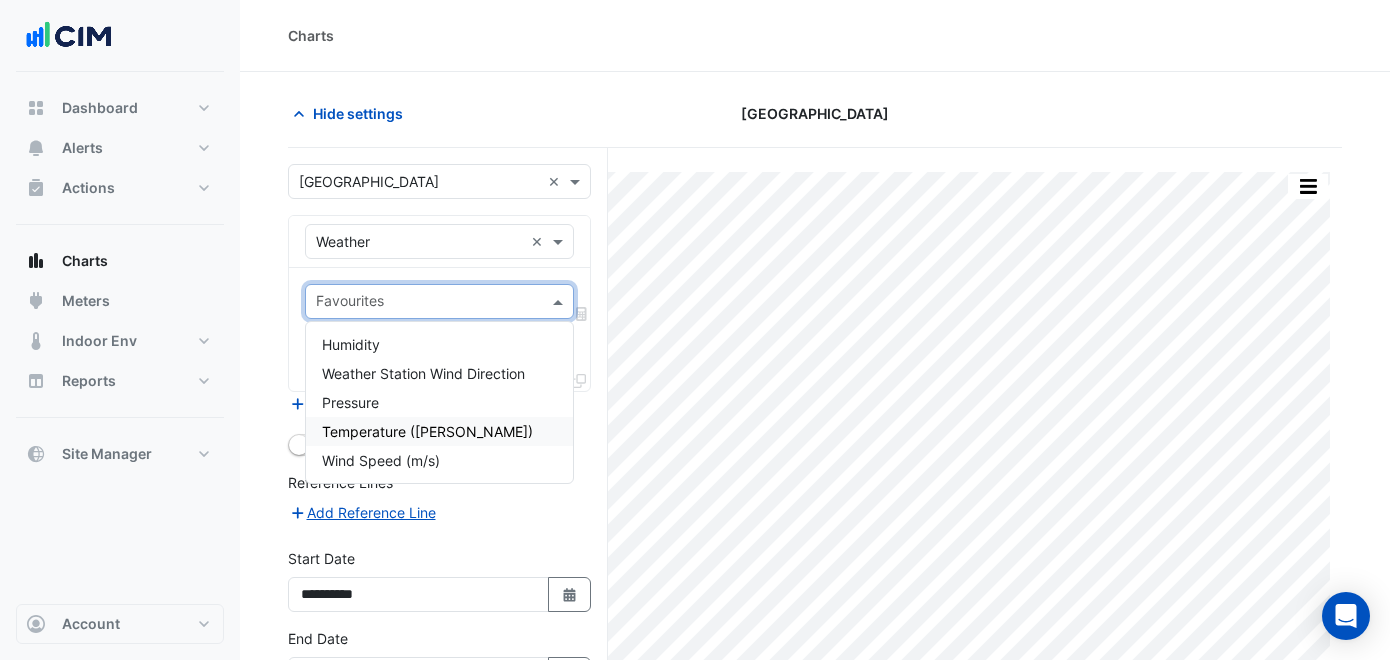 click on "Temperature ([PERSON_NAME])" at bounding box center (427, 431) 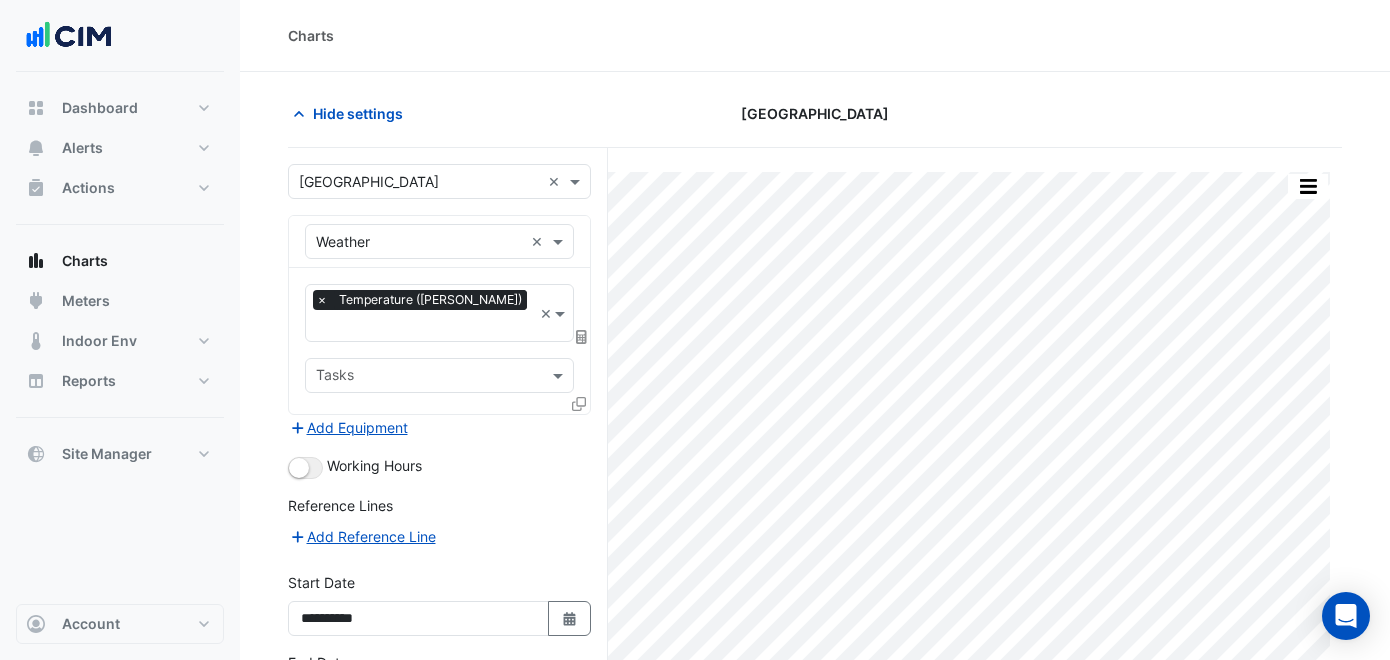 click 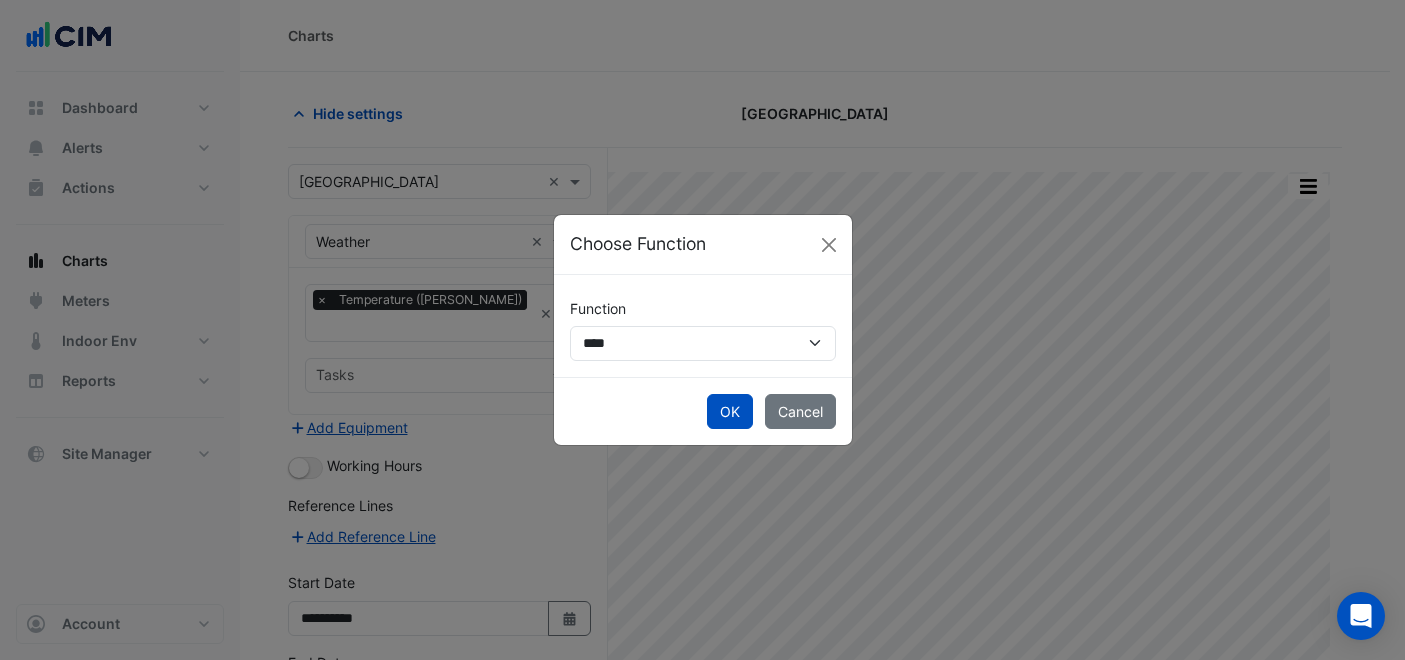 click on "**********" 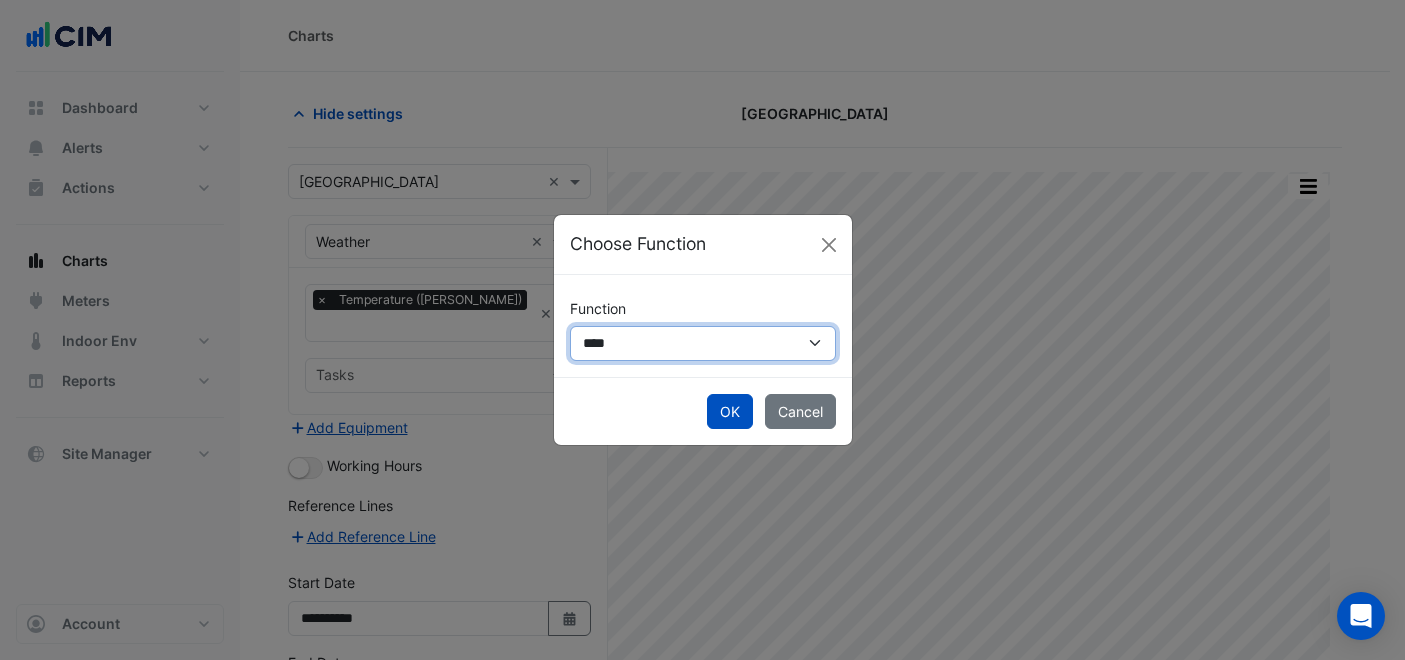 click on "**********" at bounding box center [703, 343] 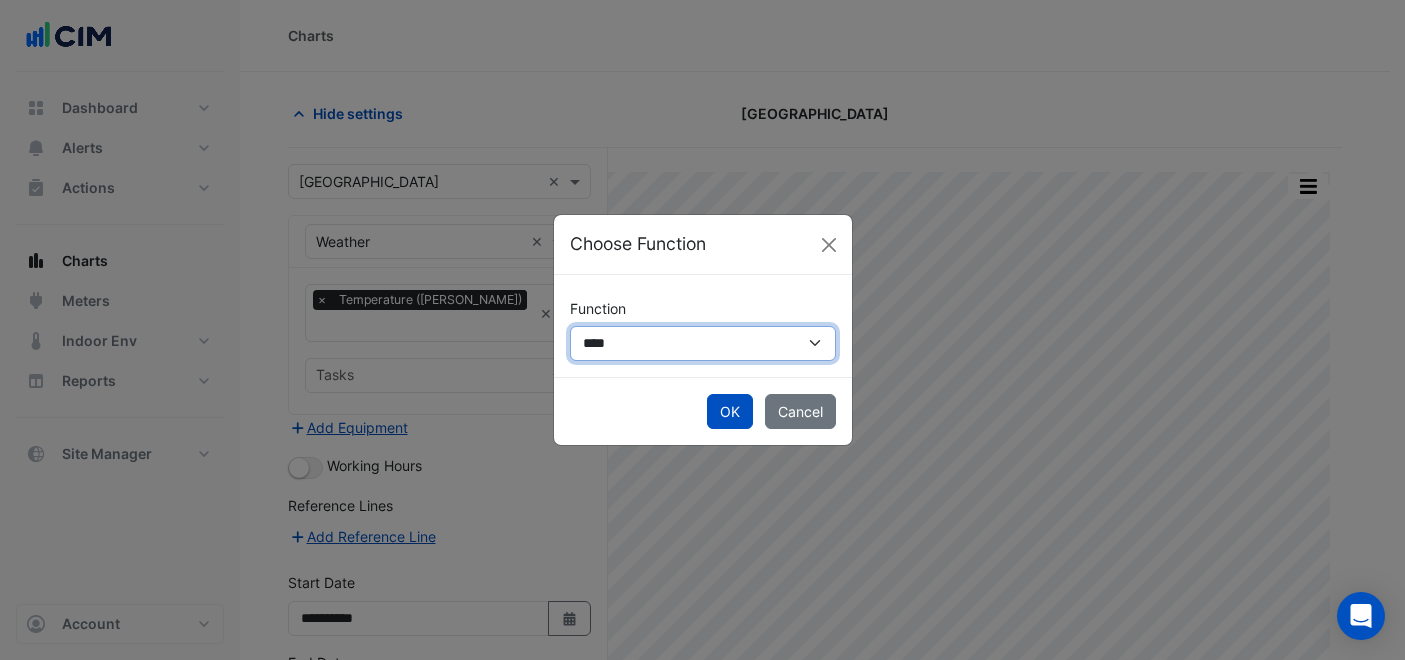select on "******" 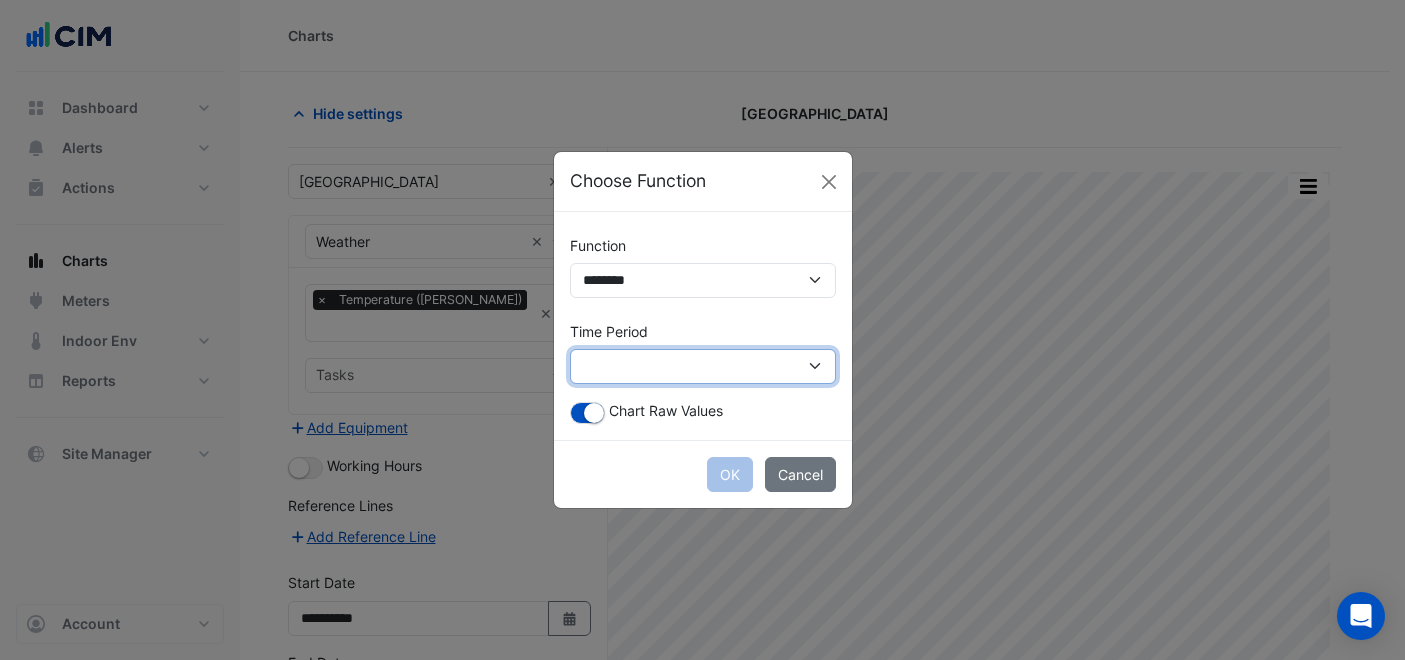 click on "**********" at bounding box center [703, 366] 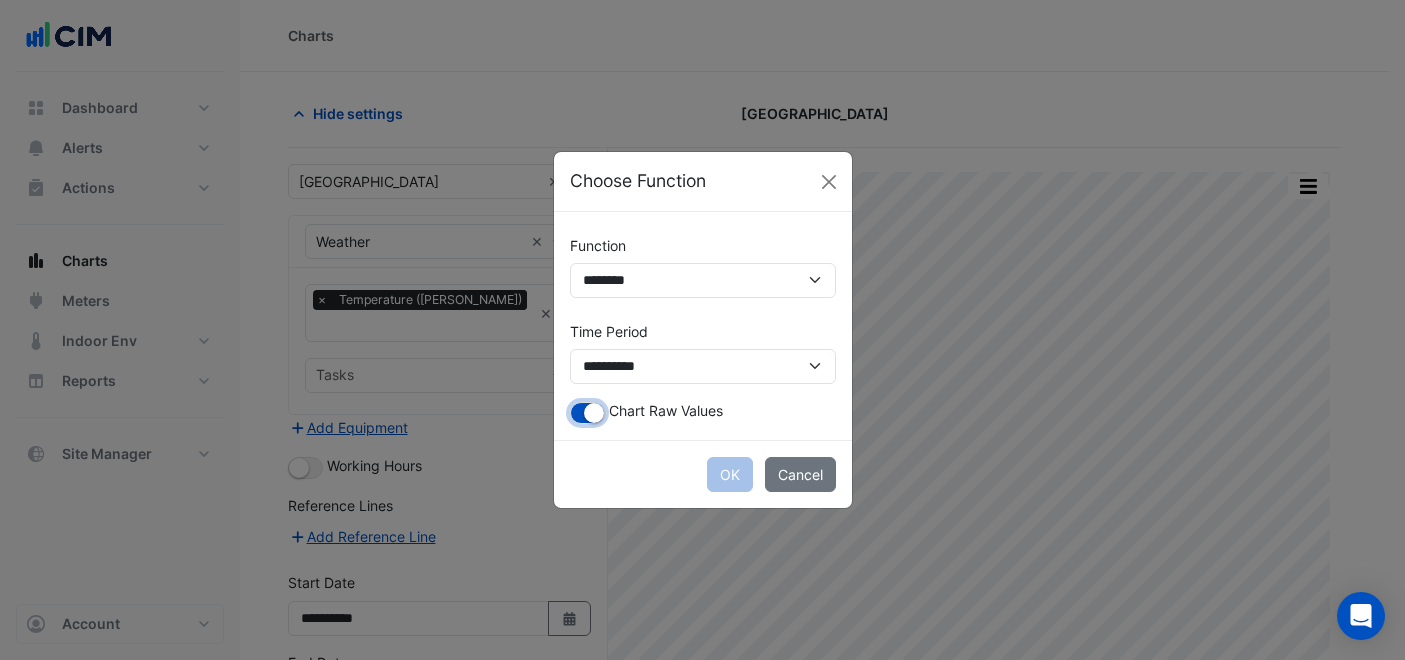 click 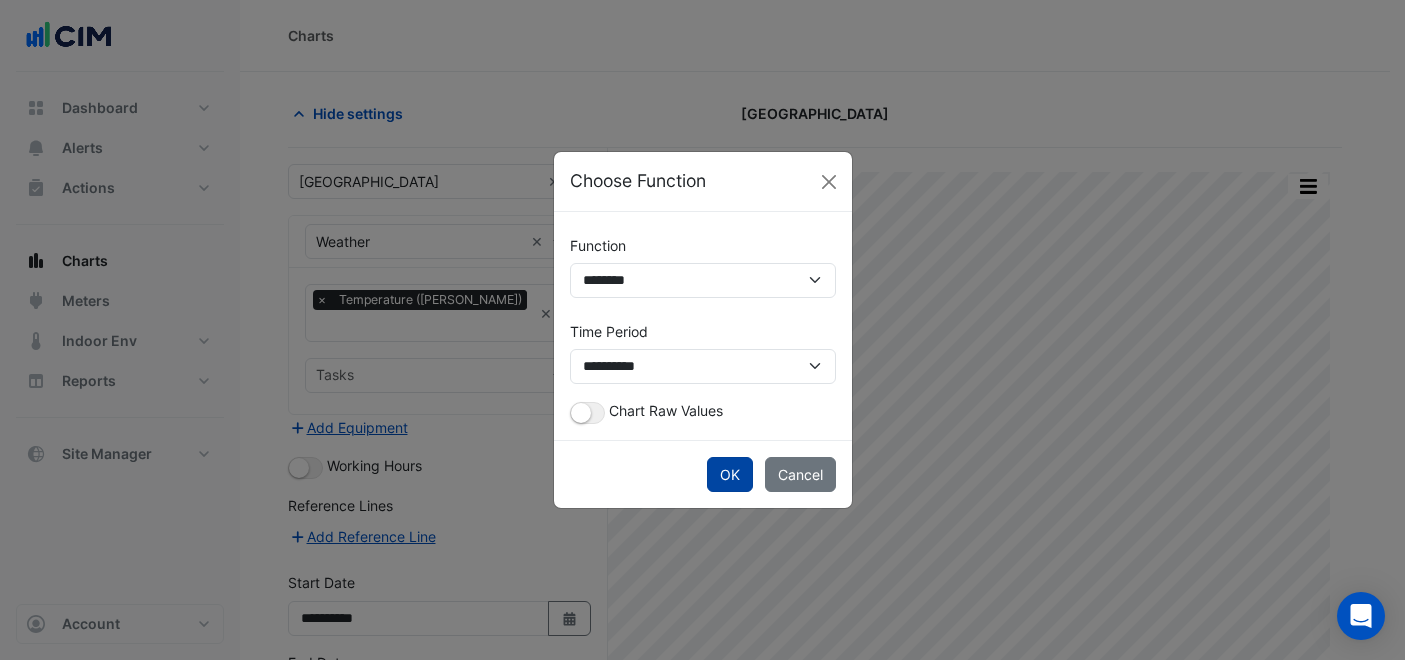 click on "OK" 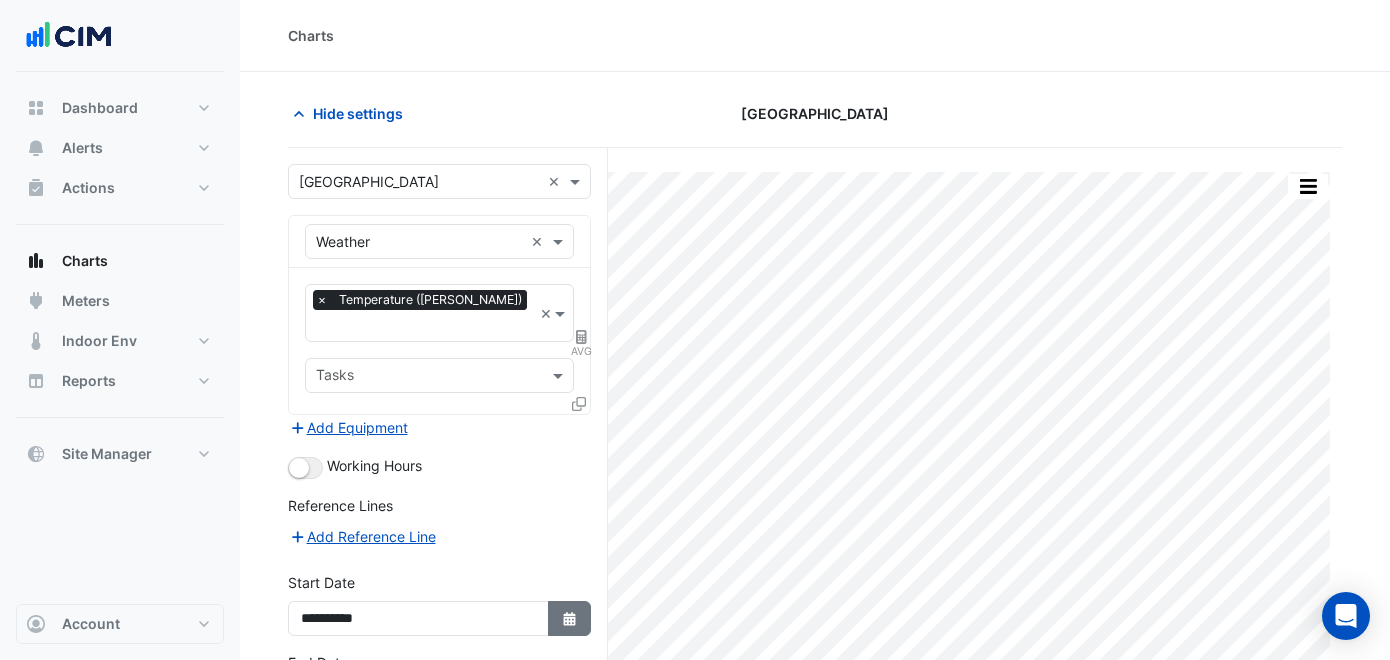 click 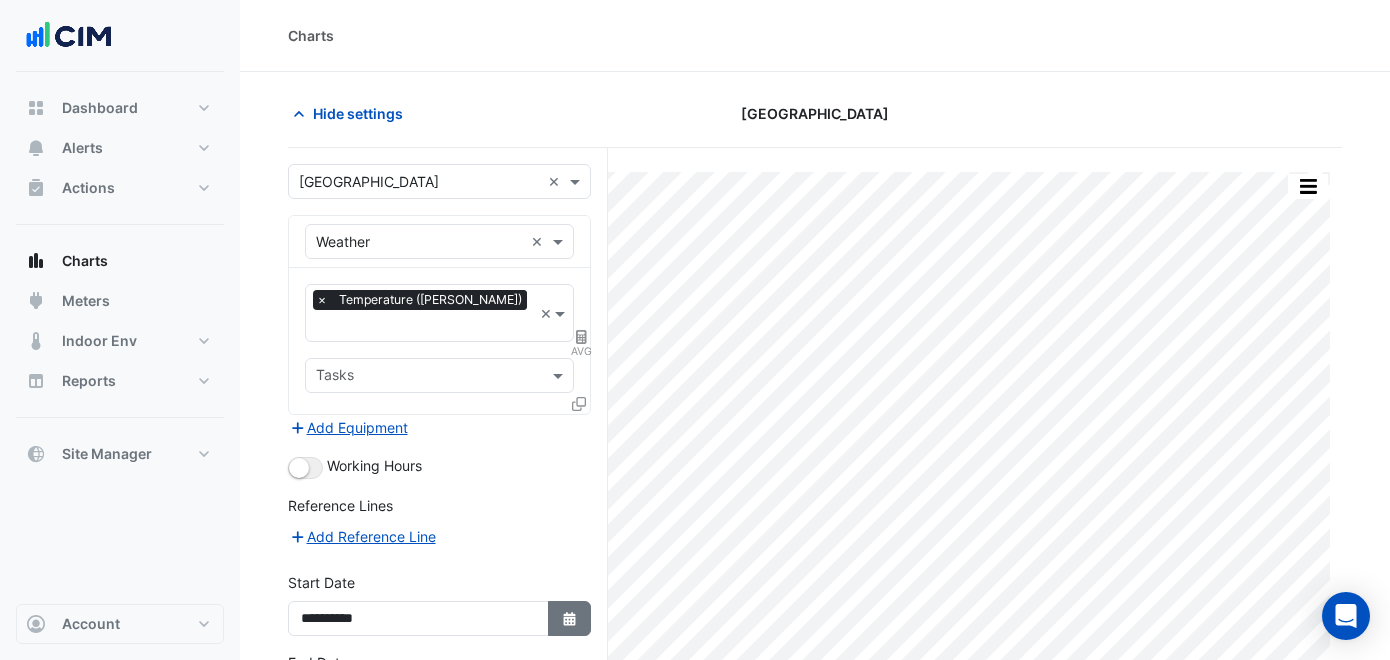 select on "*" 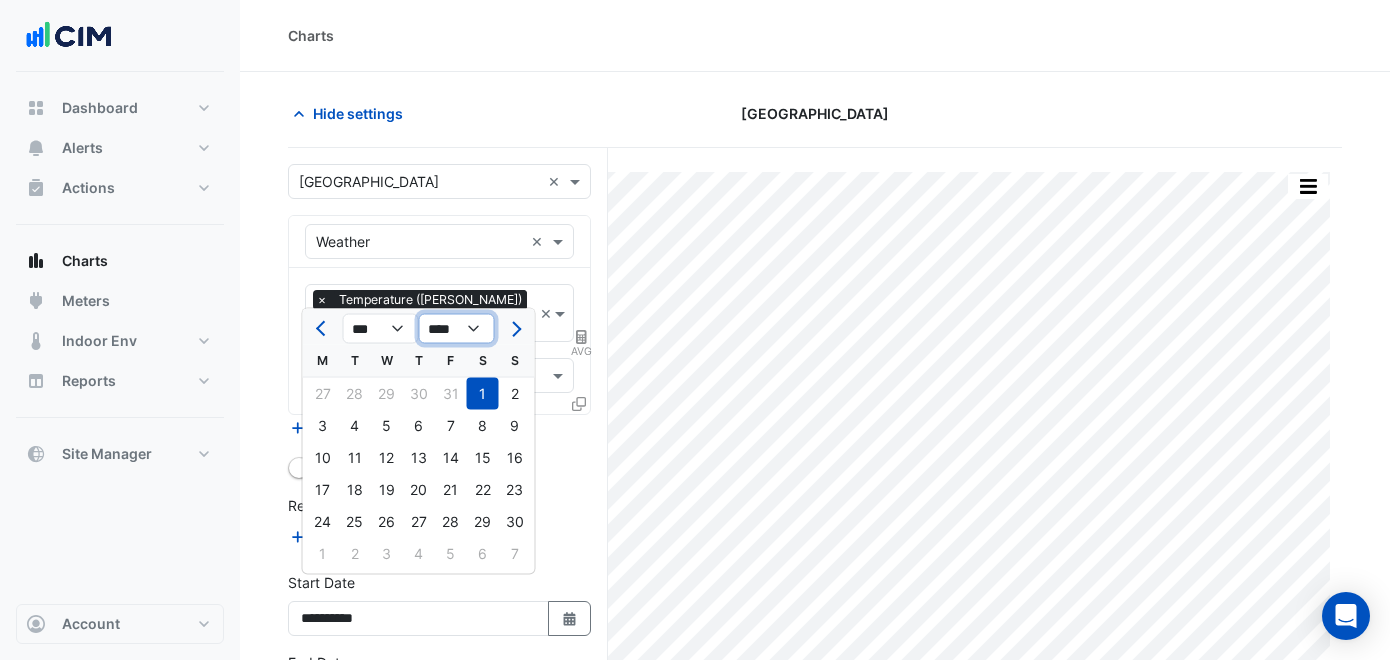 click on "**** **** **** **** **** **** **** **** **** **** **** **** ****" 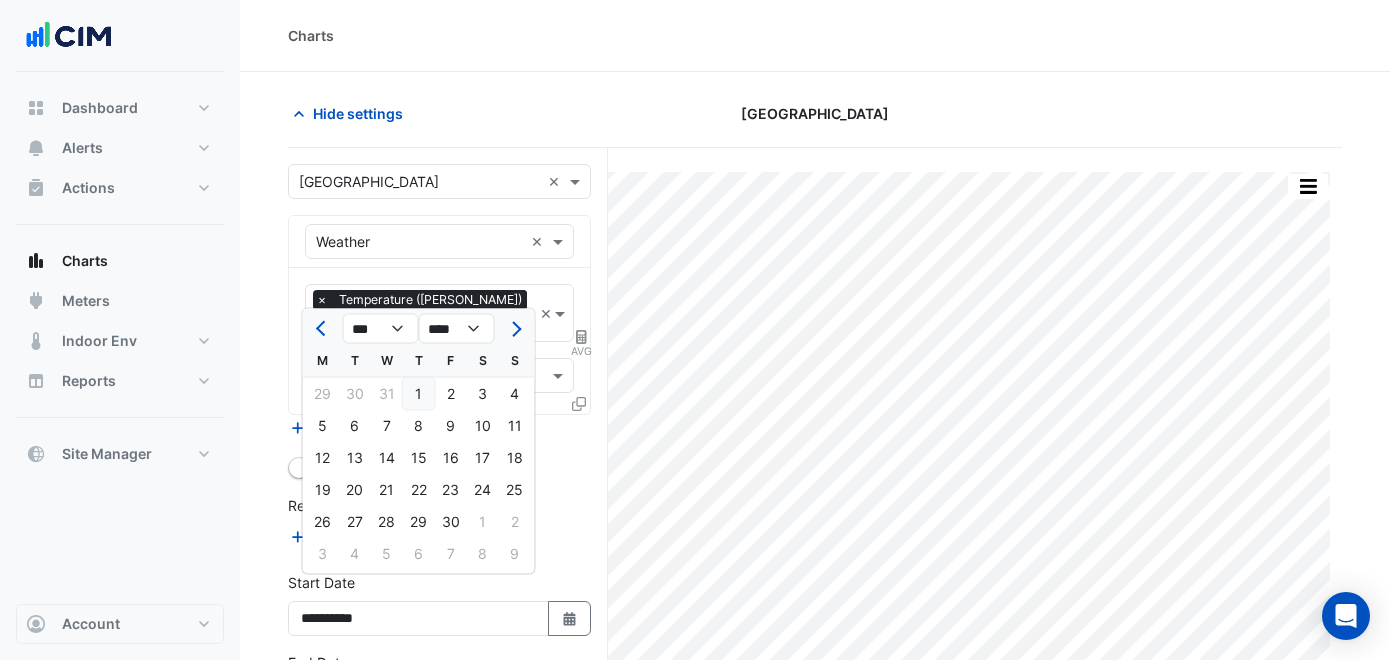 click on "1" 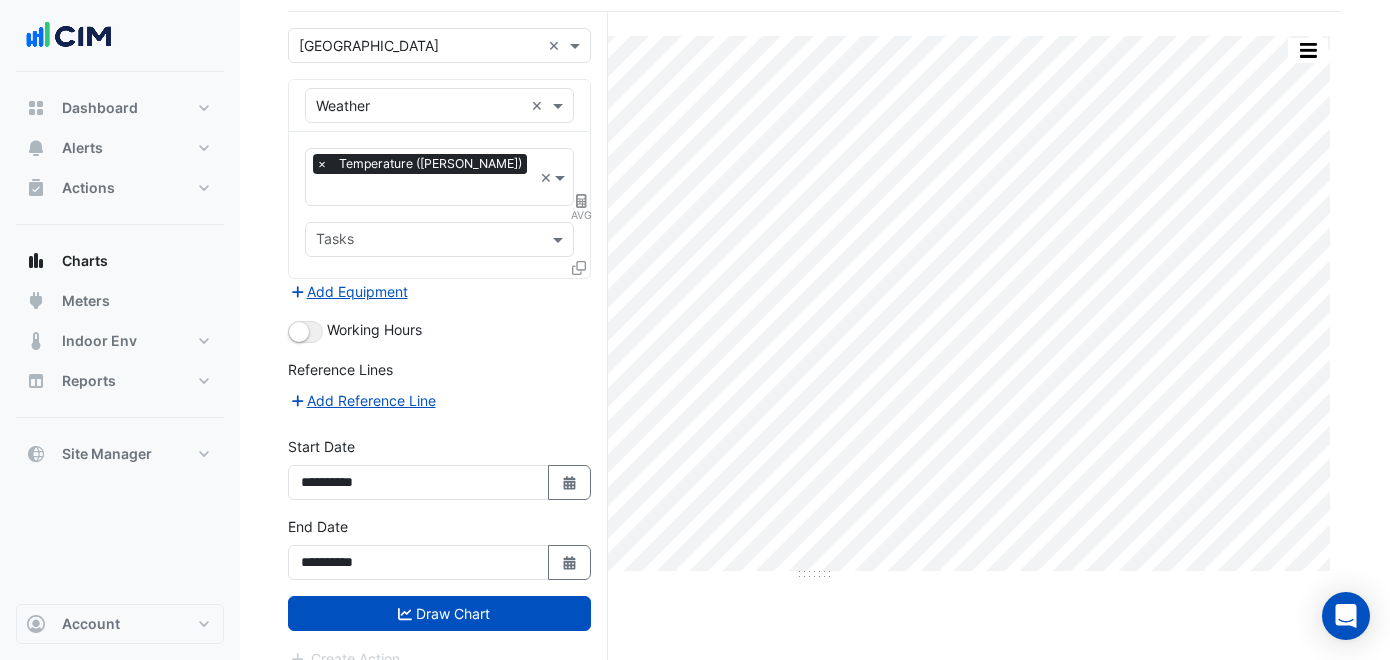 scroll, scrollTop: 137, scrollLeft: 0, axis: vertical 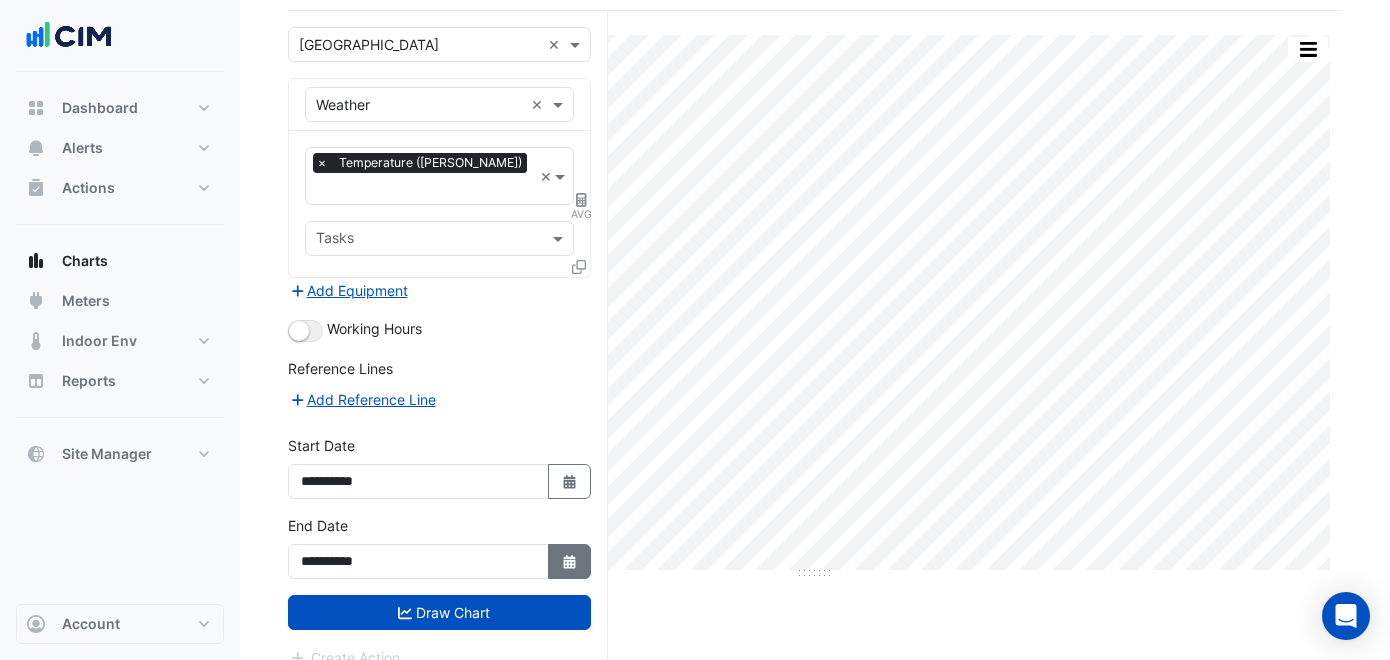 click on "Select Date" at bounding box center [570, 561] 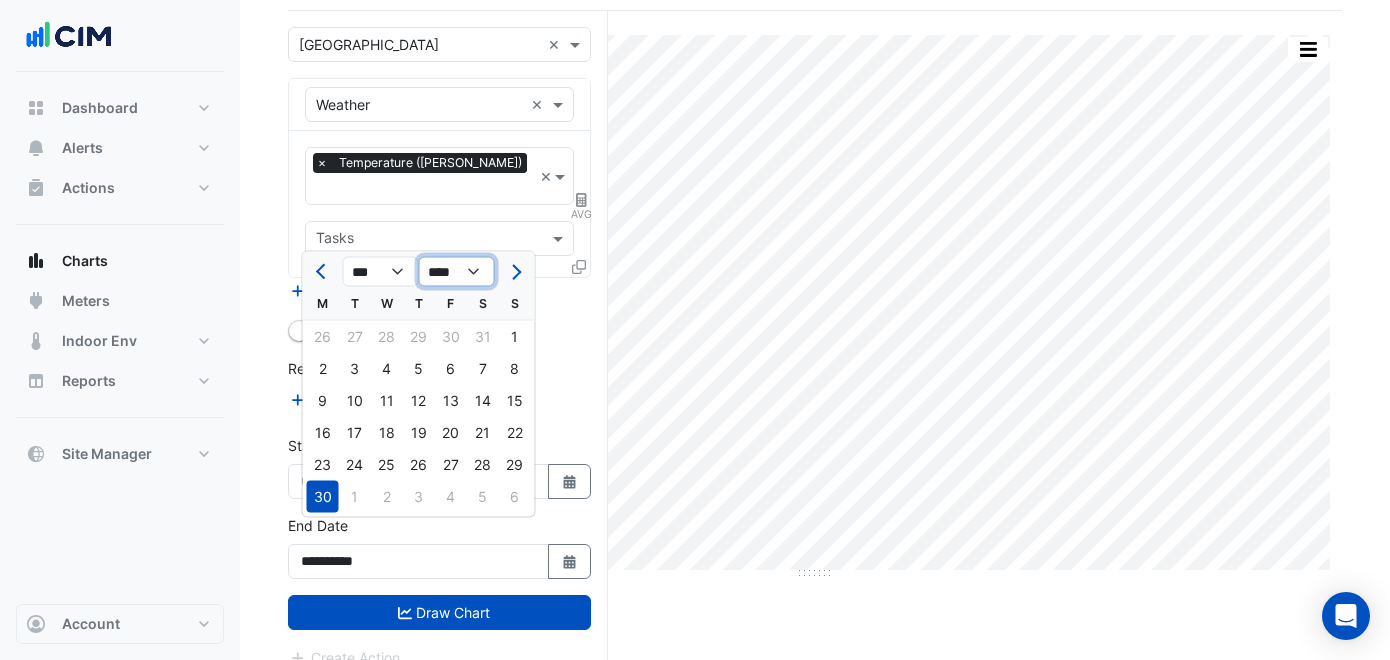 click on "**** **** **** **** **** **** **** **** **** **** **** **** **** **** ****" 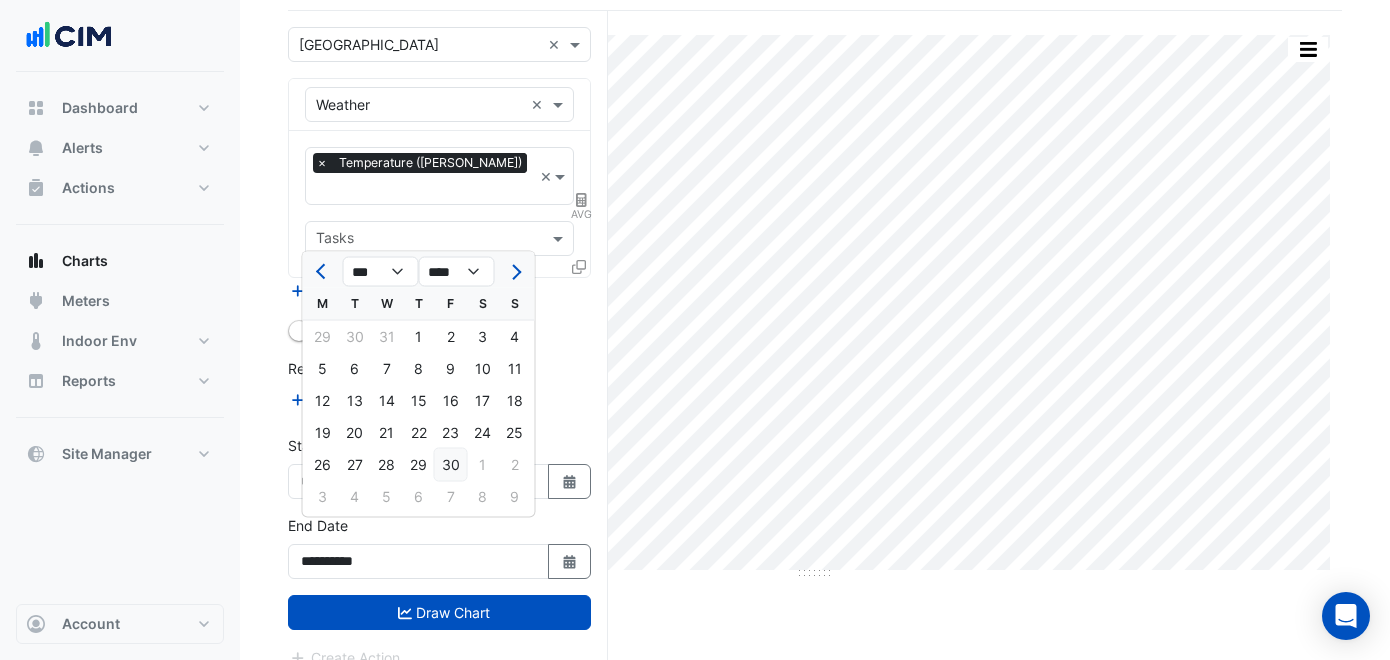 click on "30" 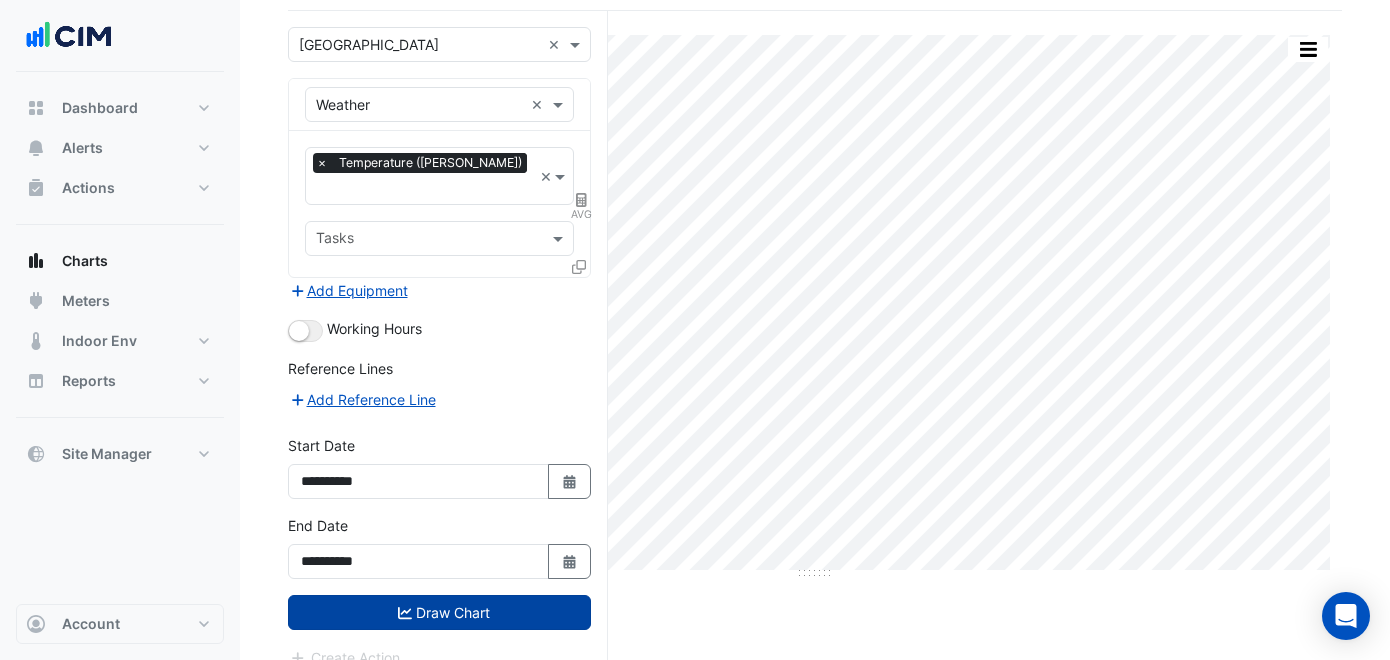 click on "Draw Chart" at bounding box center (439, 612) 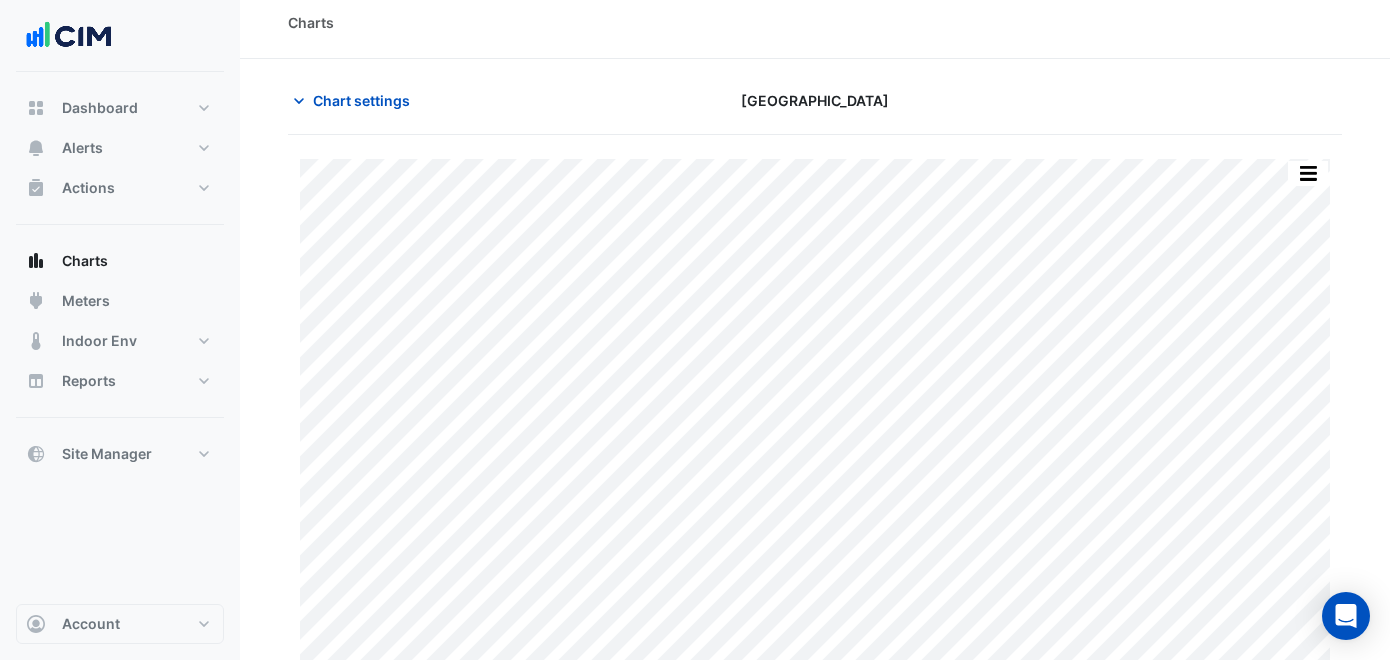 scroll, scrollTop: 0, scrollLeft: 0, axis: both 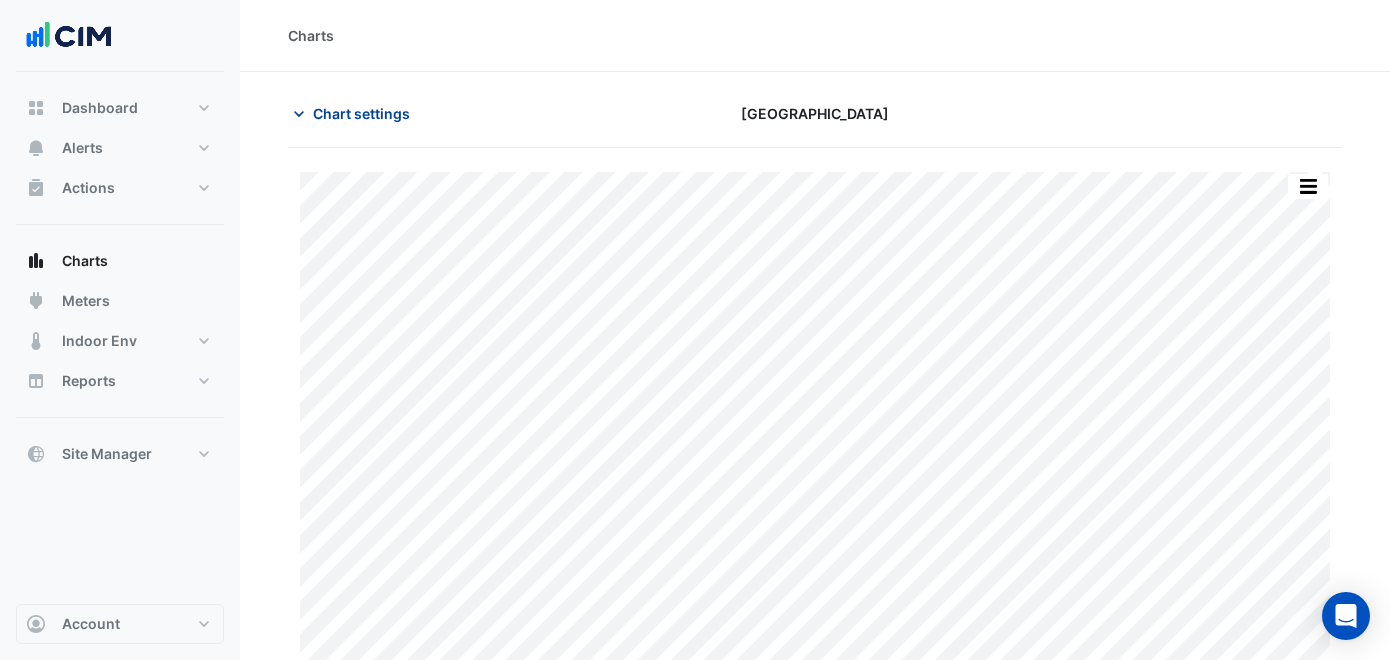 click on "Chart settings" 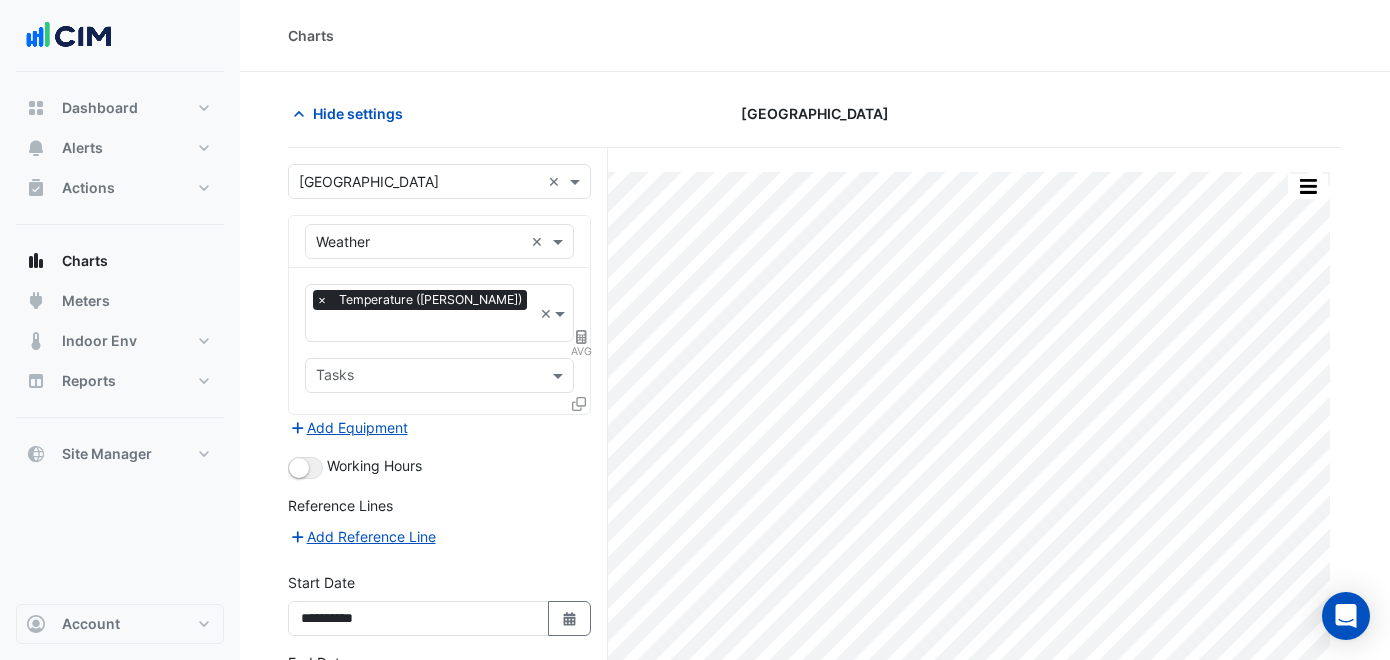 click on "**********" at bounding box center [448, 485] 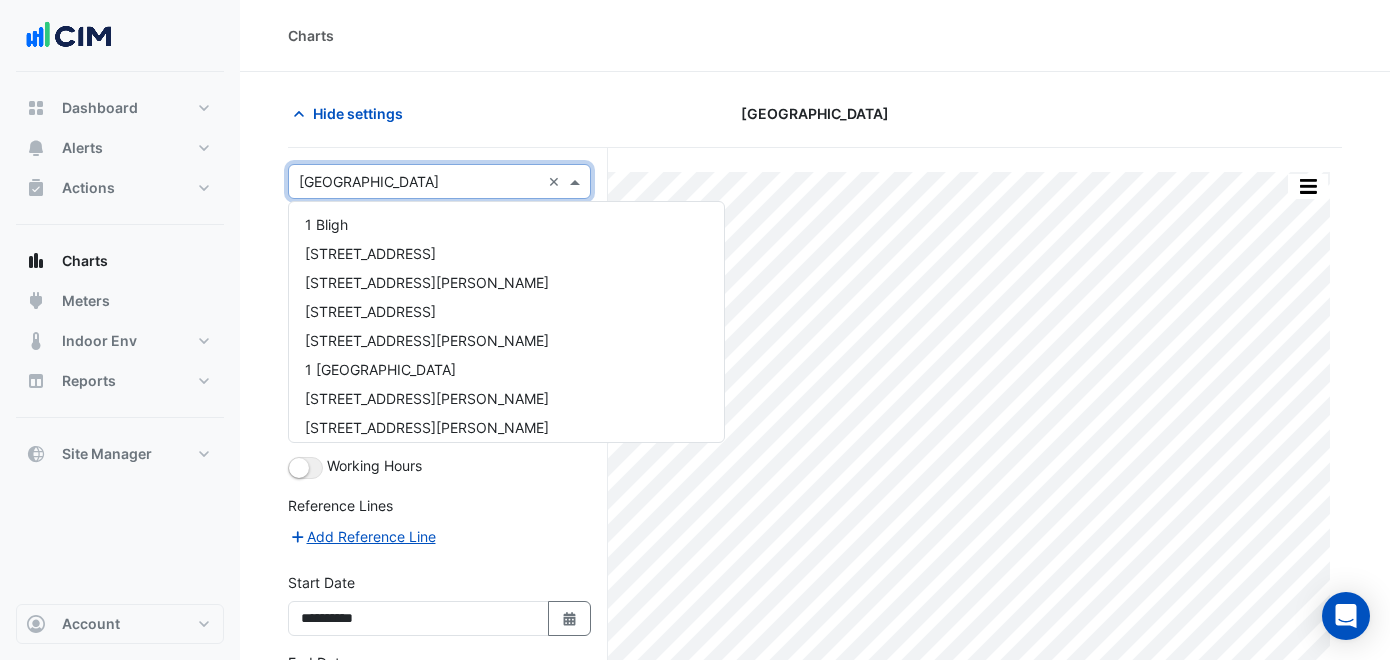 click on "Select a Site × [GEOGRAPHIC_DATA] ×" at bounding box center (439, 181) 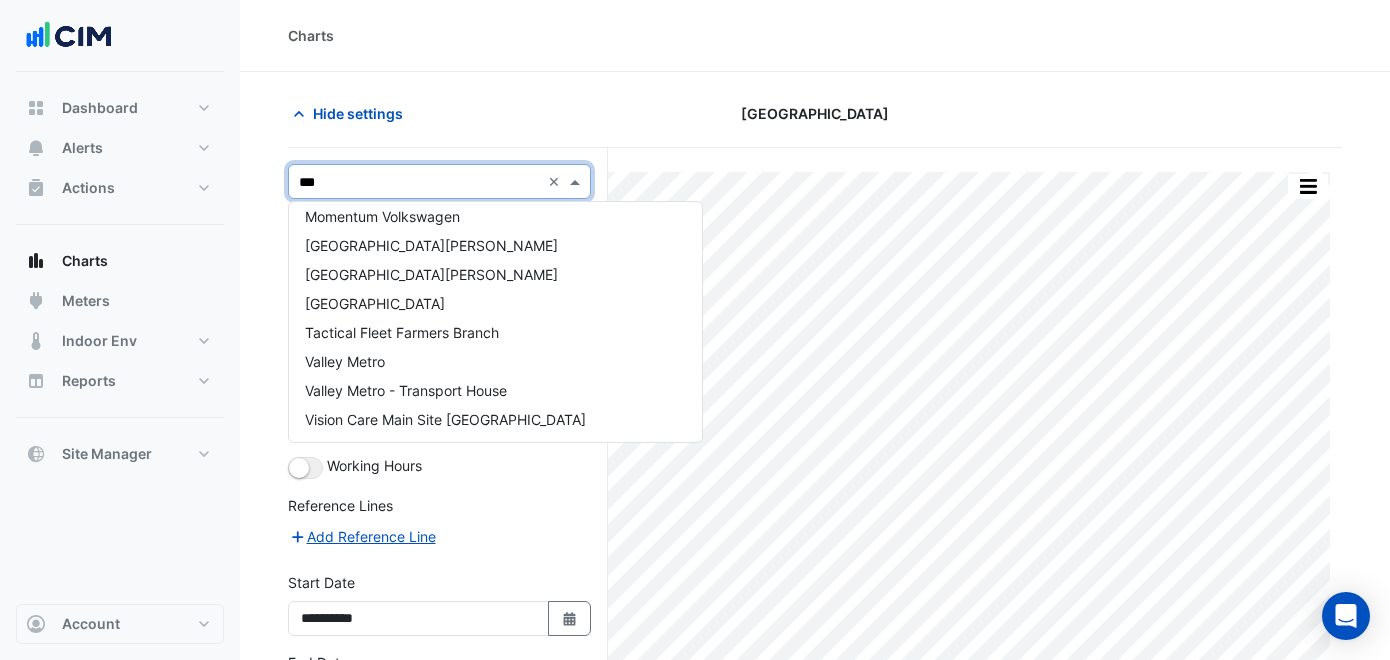 scroll, scrollTop: 0, scrollLeft: 0, axis: both 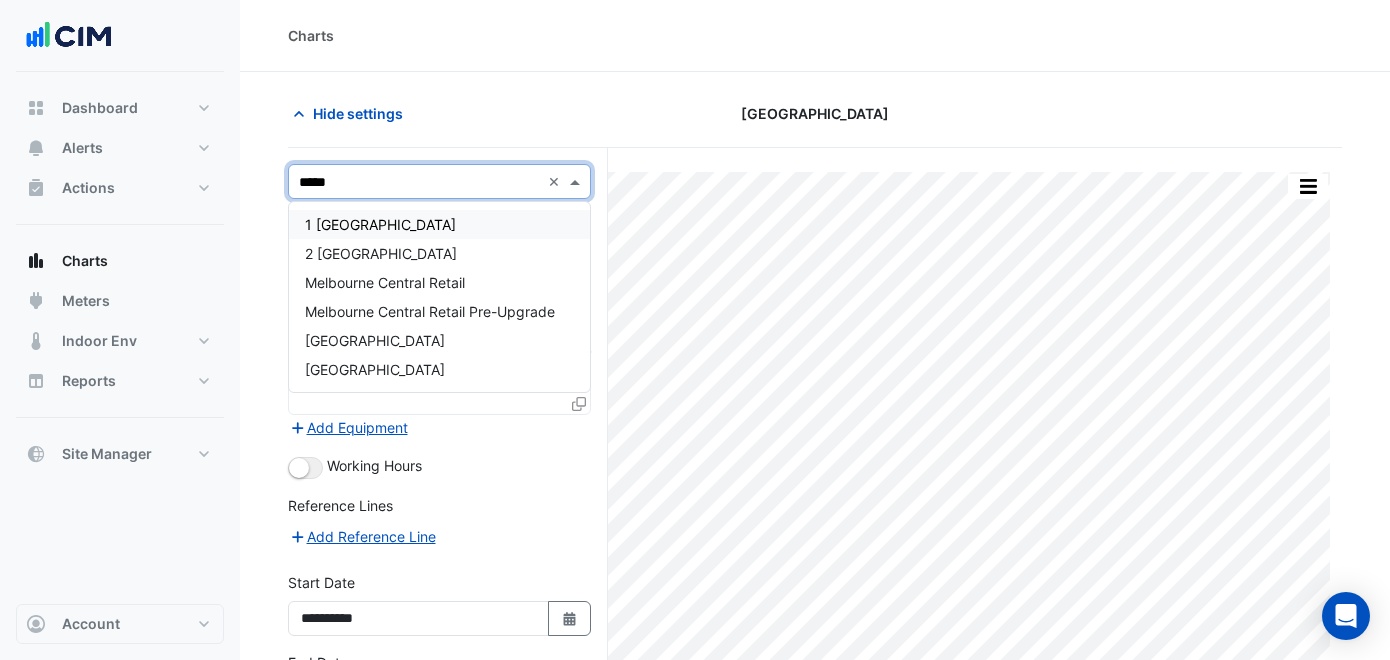 type on "******" 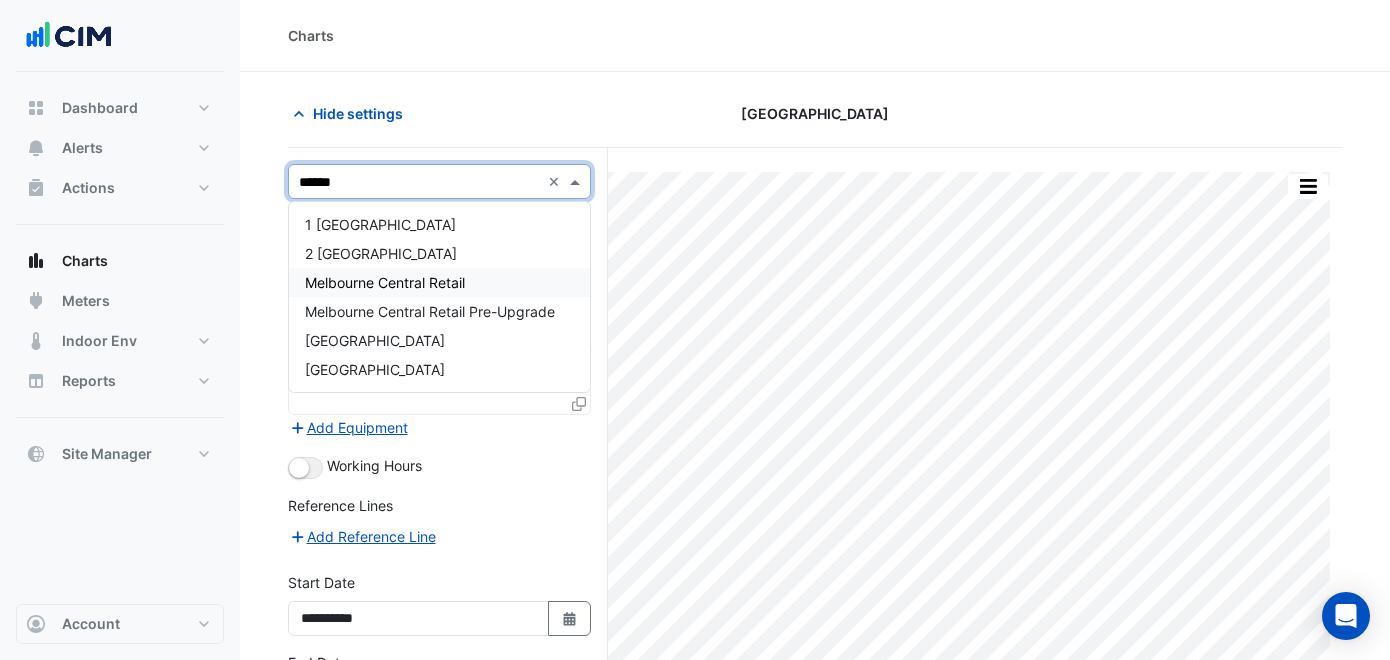 click on "Melbourne Central Retail" at bounding box center [439, 282] 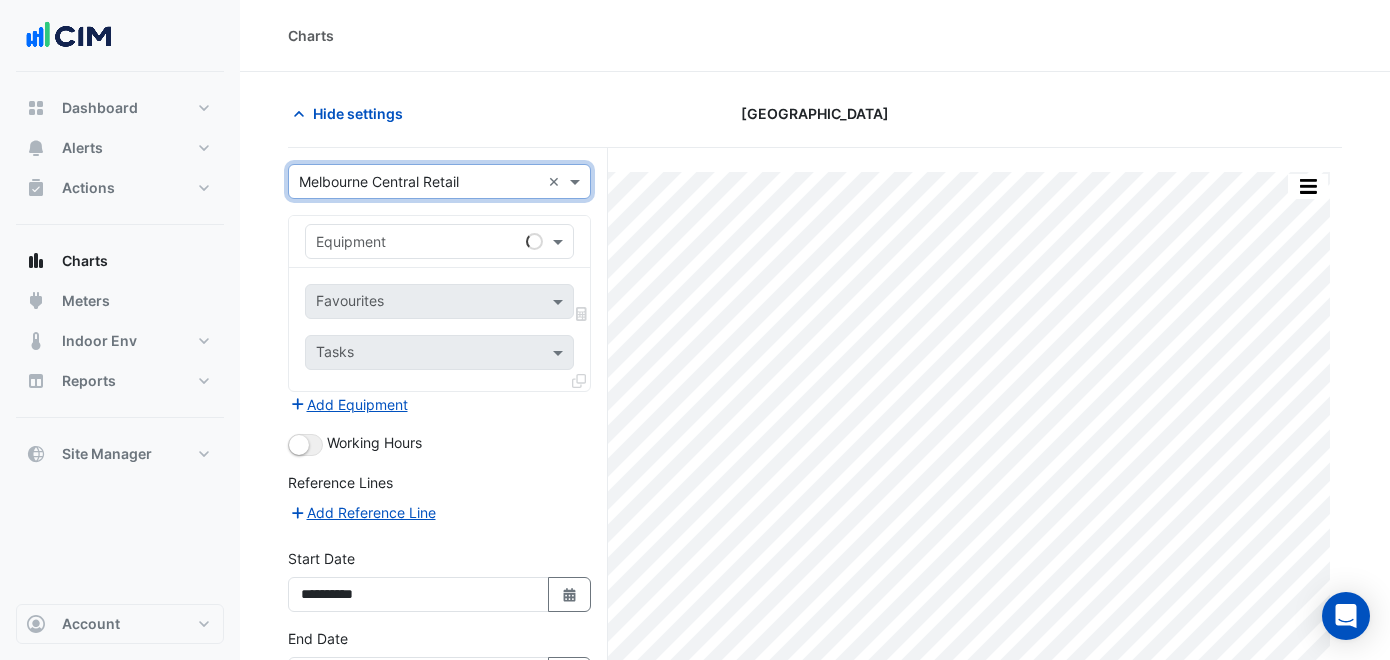 click at bounding box center [419, 242] 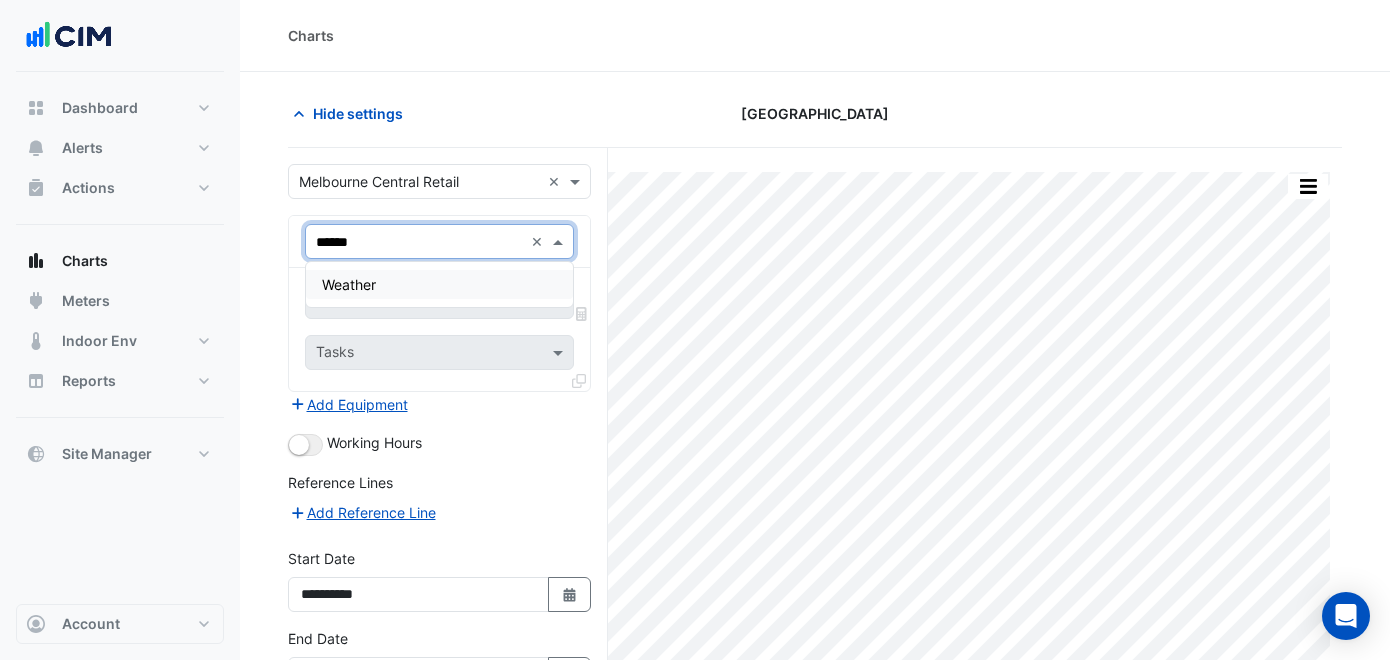 type on "*******" 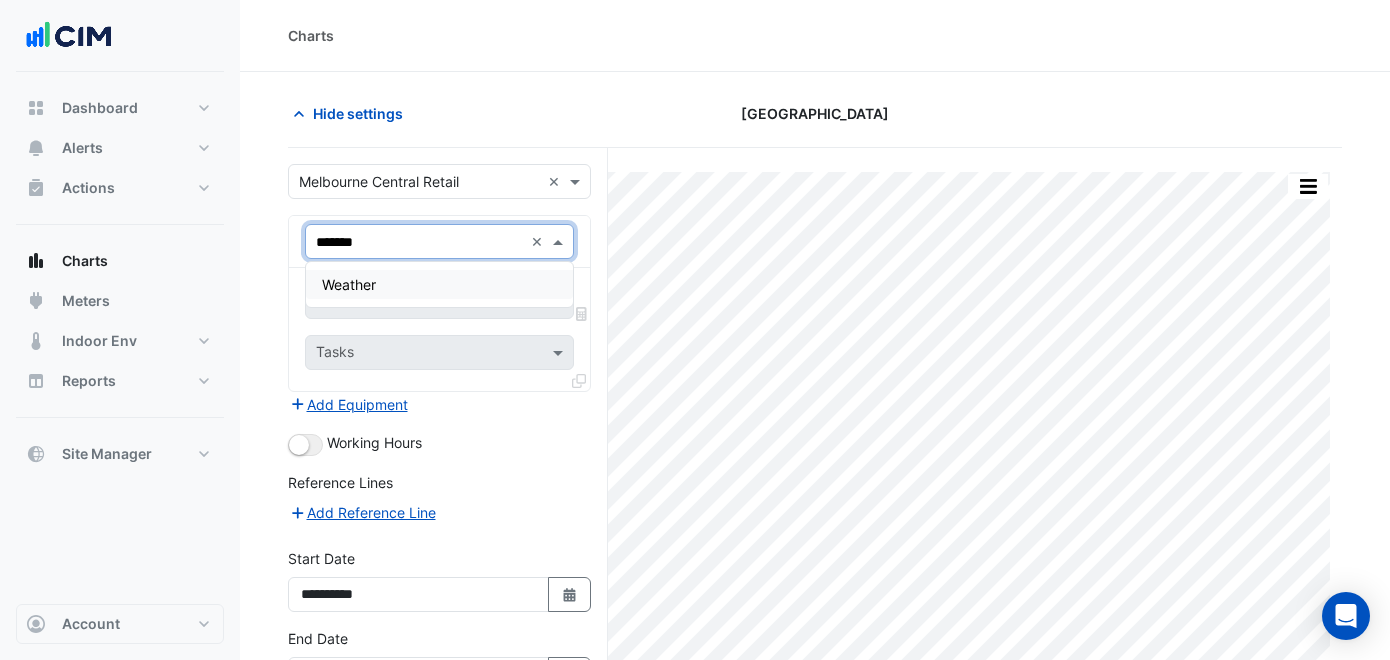 click on "Weather" at bounding box center (439, 284) 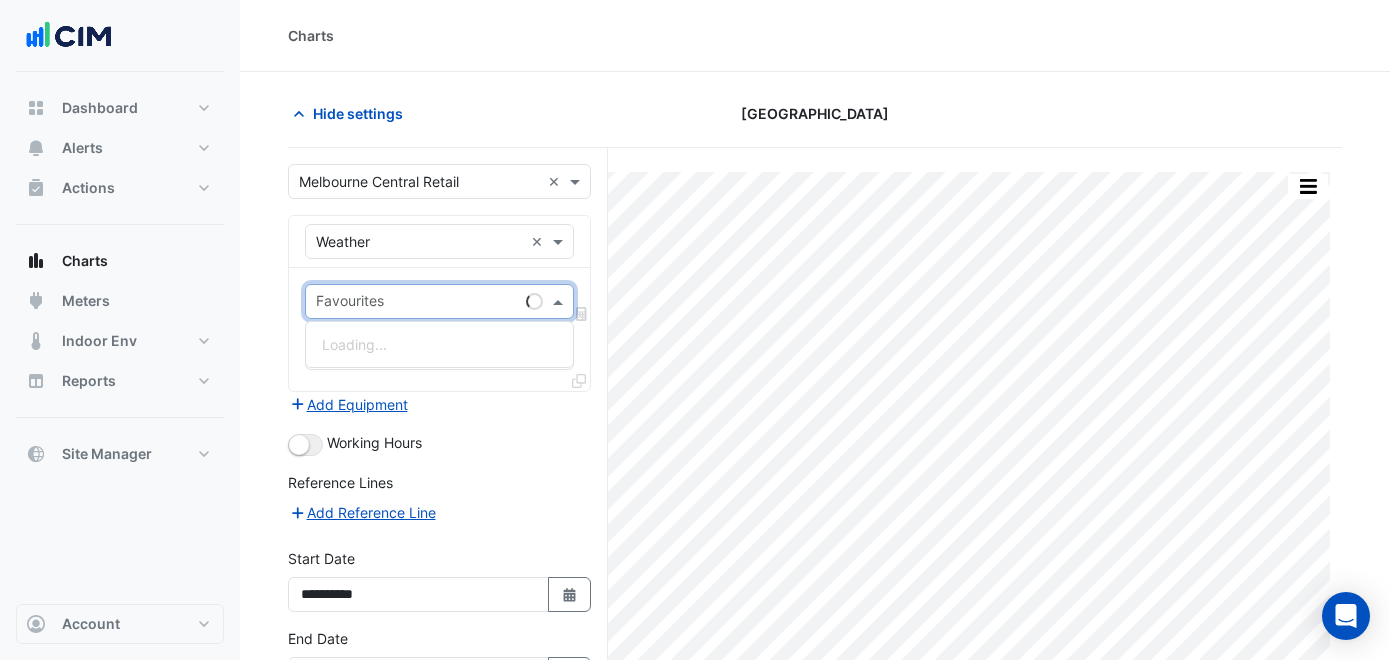 click on "Favourites" at bounding box center [439, 301] 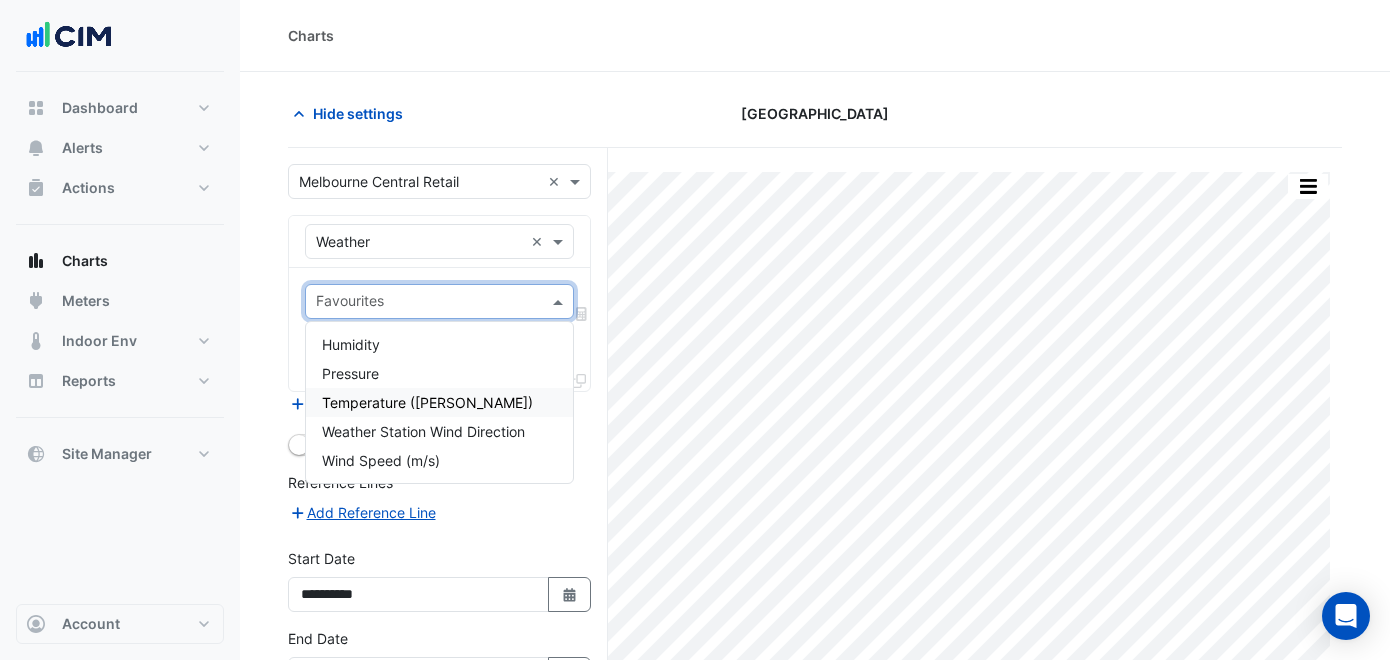 click on "Temperature ([PERSON_NAME])" at bounding box center (427, 402) 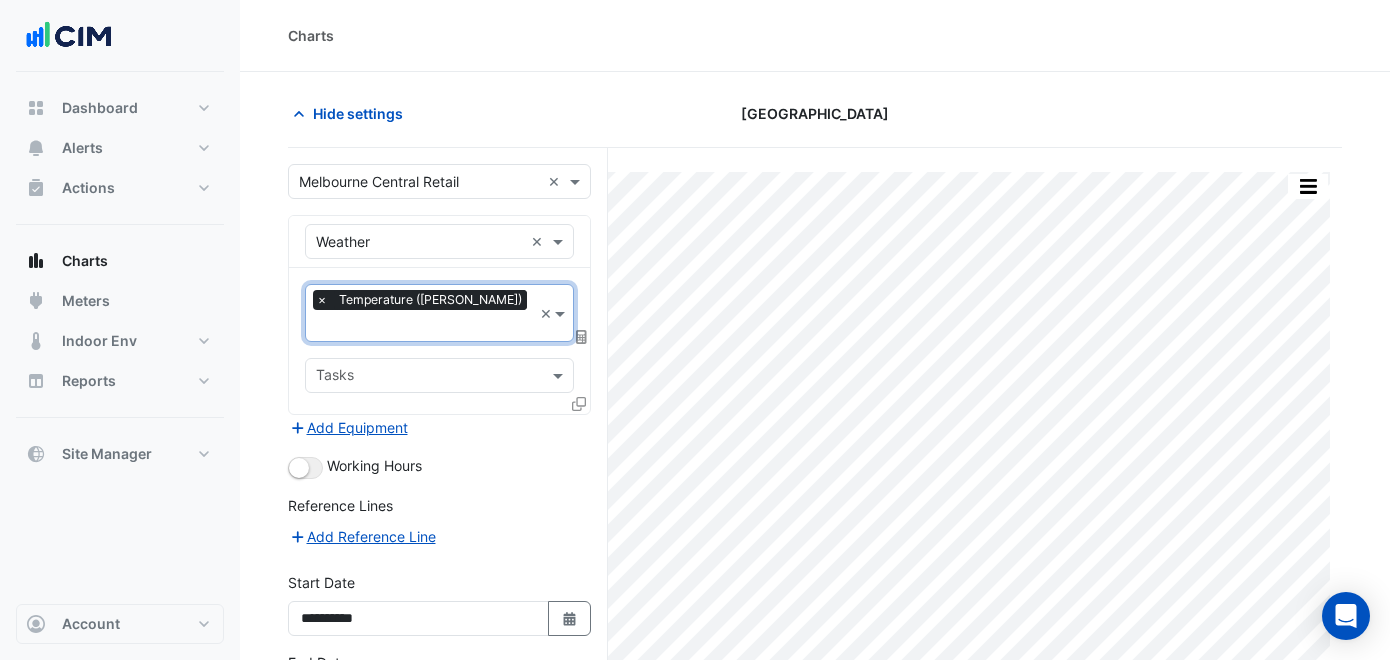click 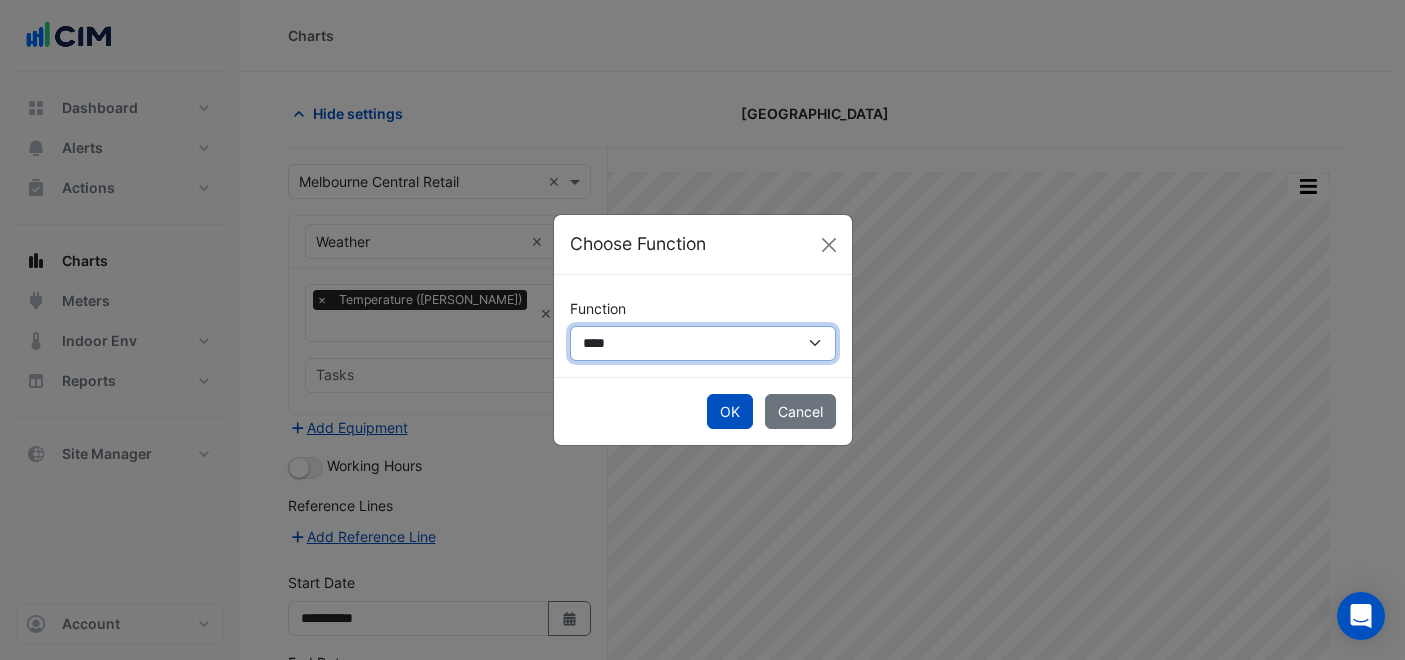 click on "**********" at bounding box center (703, 343) 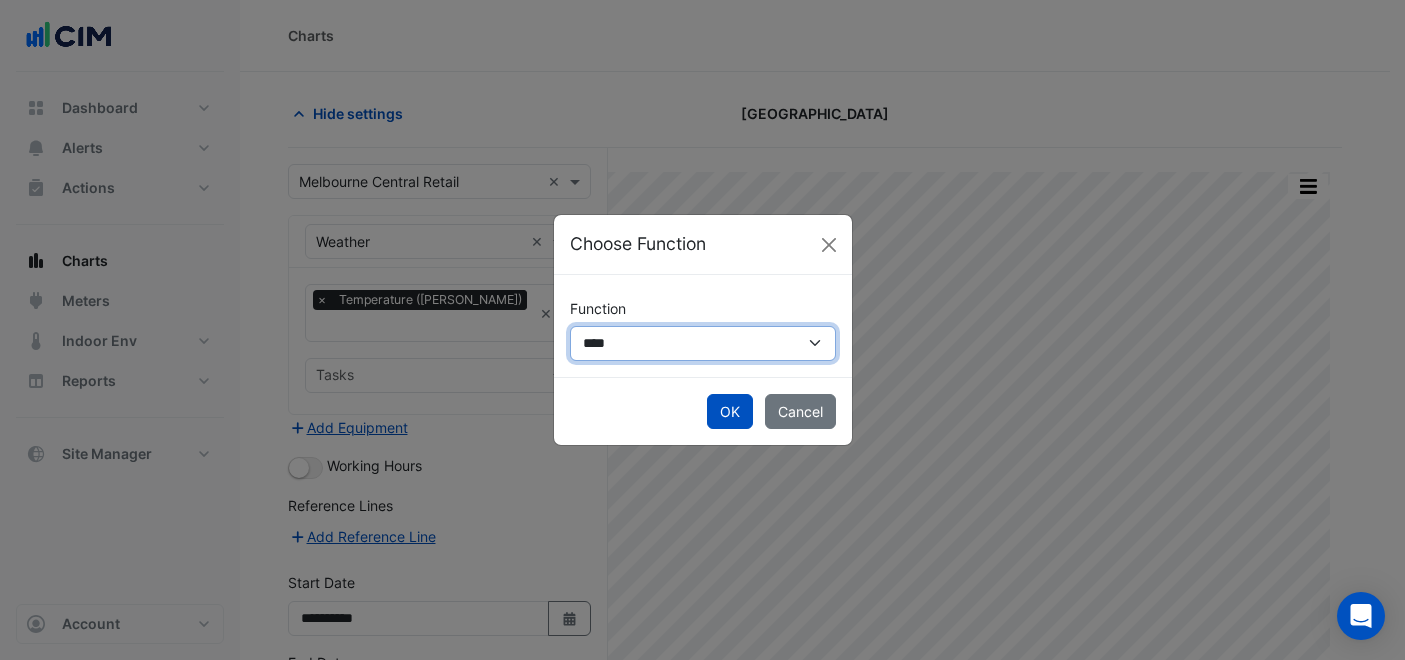 select on "******" 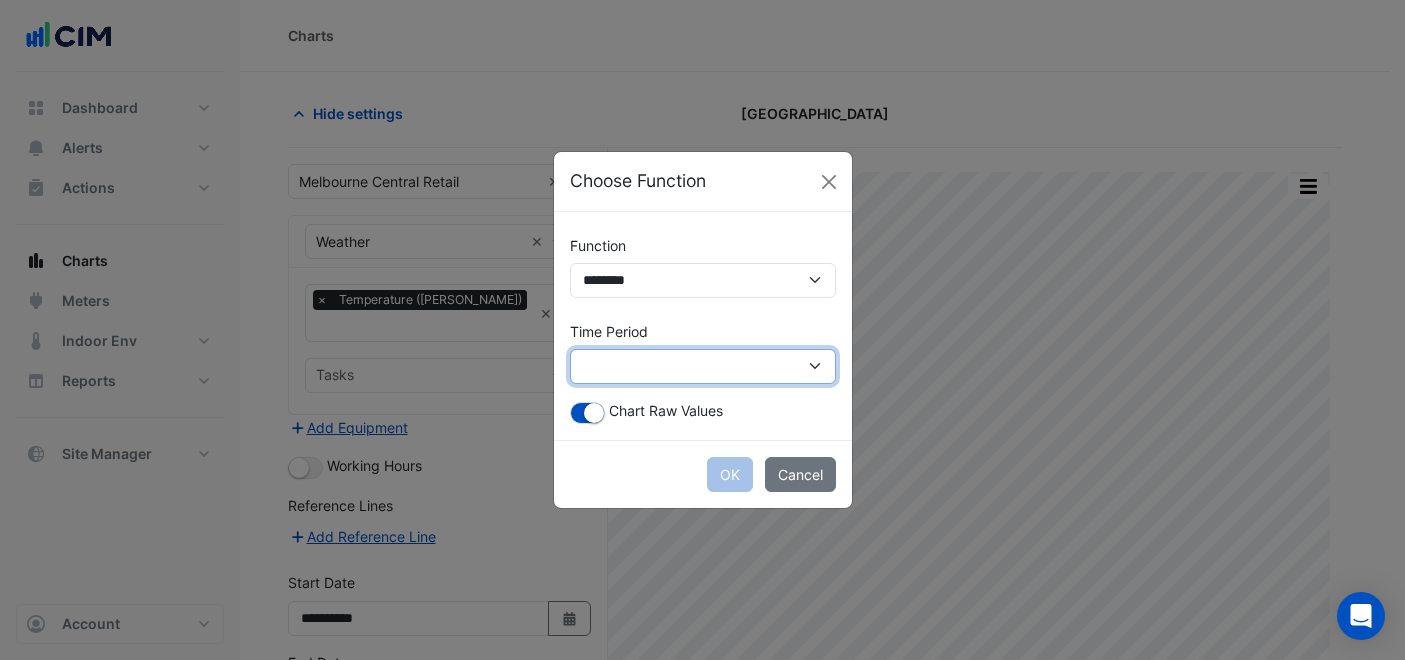 click on "**********" at bounding box center [703, 366] 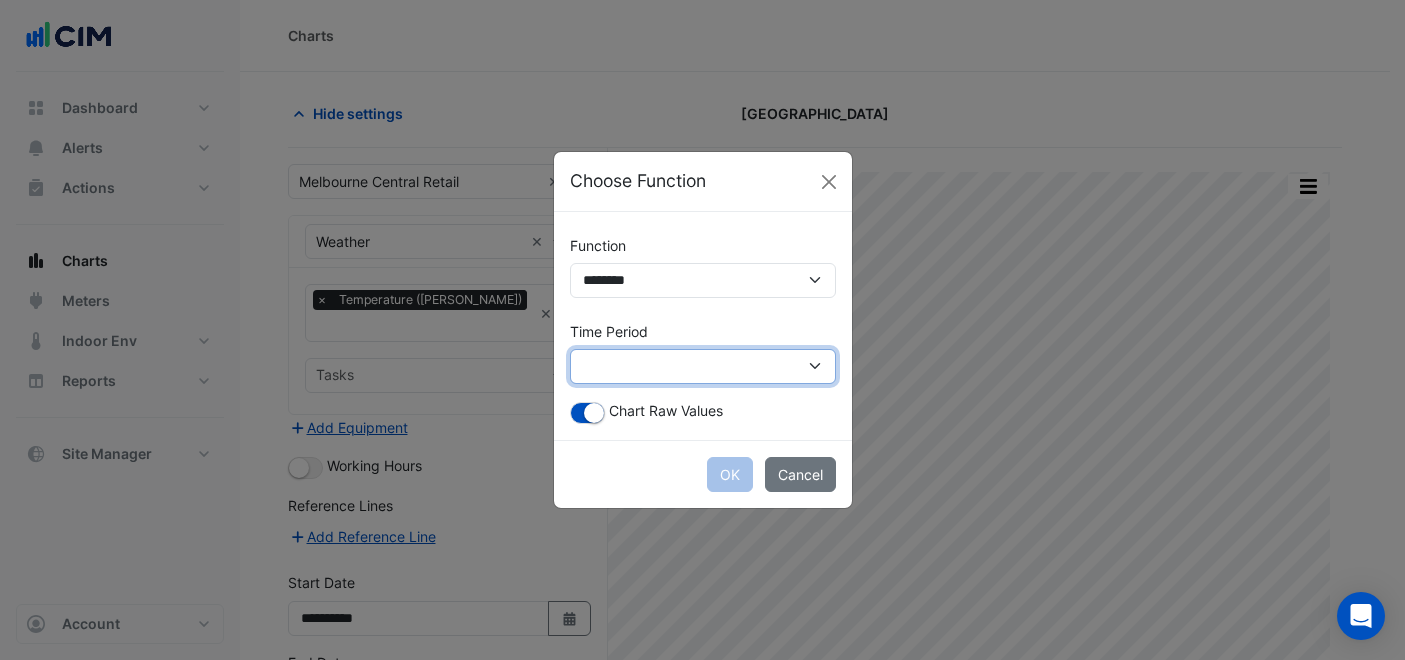 select on "*********" 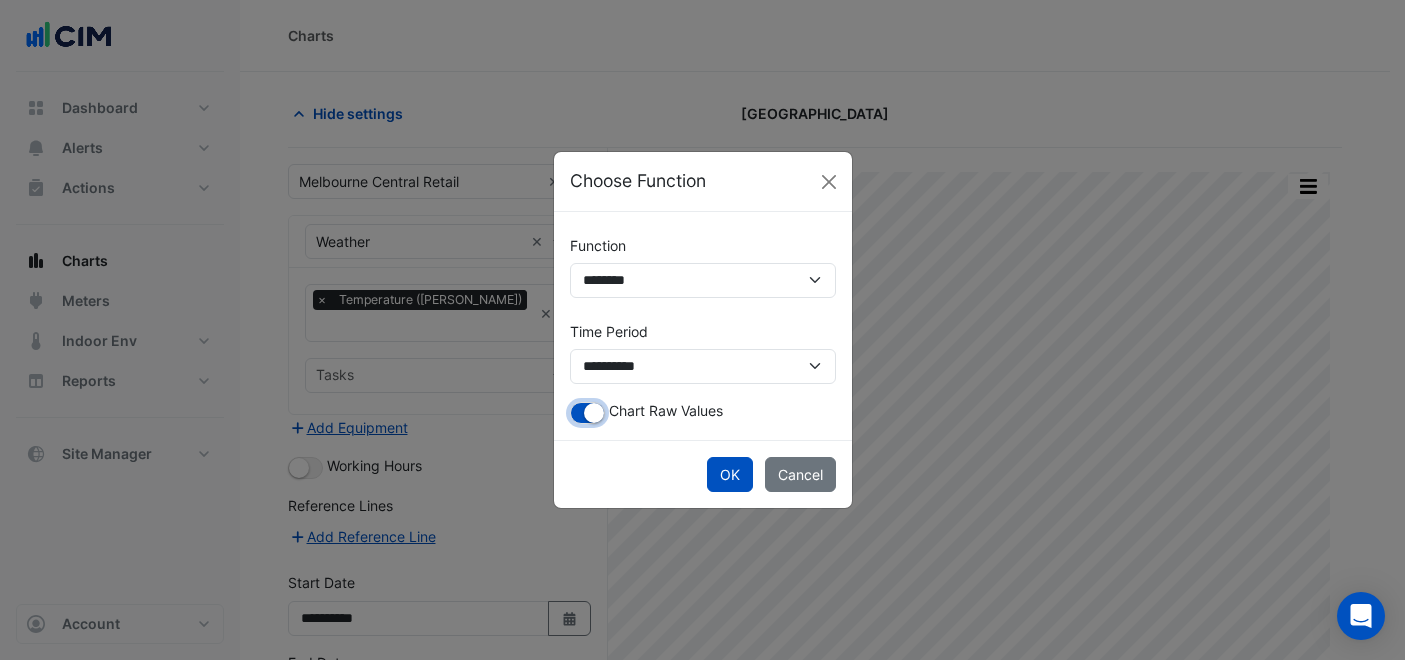 click 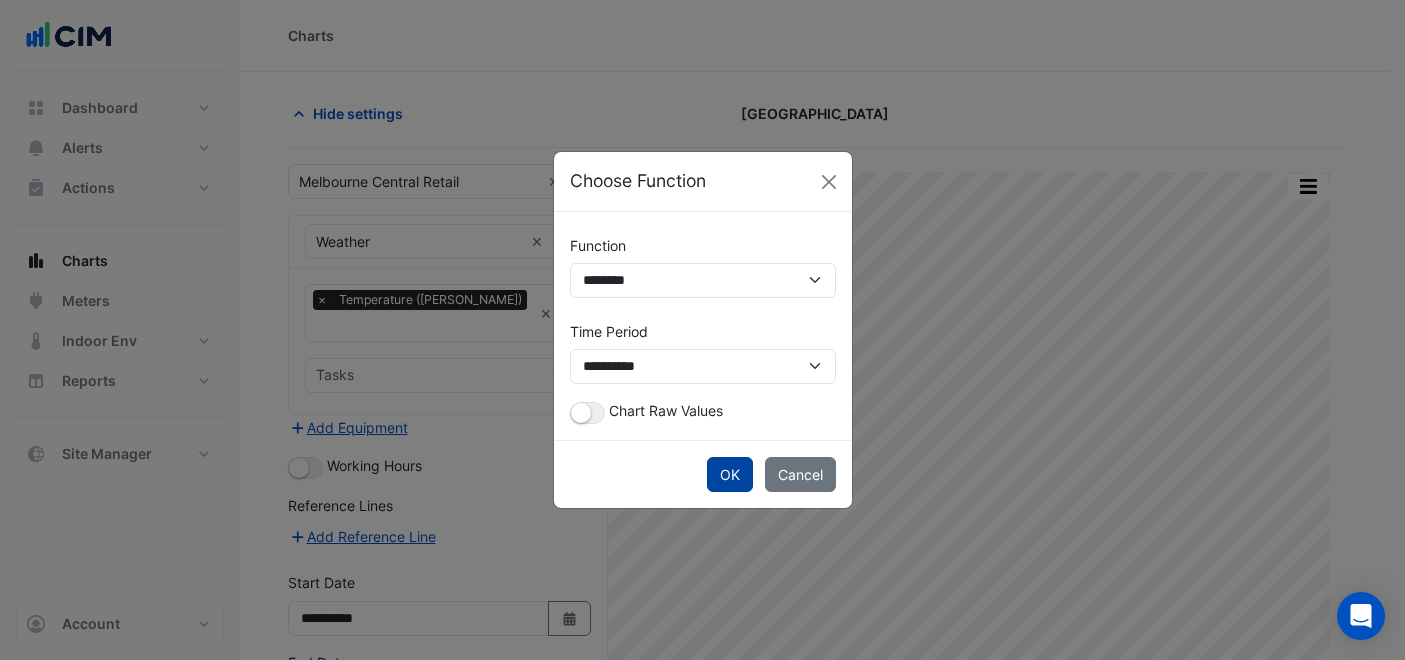 click on "OK" 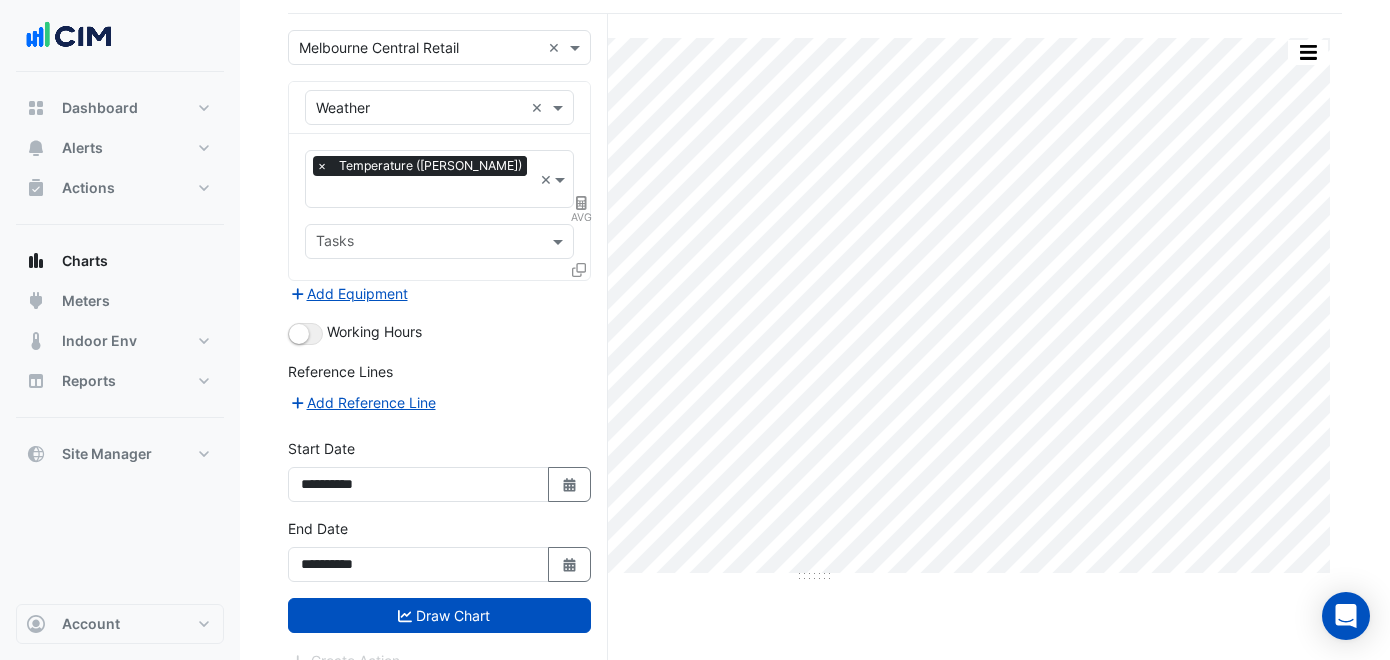 scroll, scrollTop: 134, scrollLeft: 0, axis: vertical 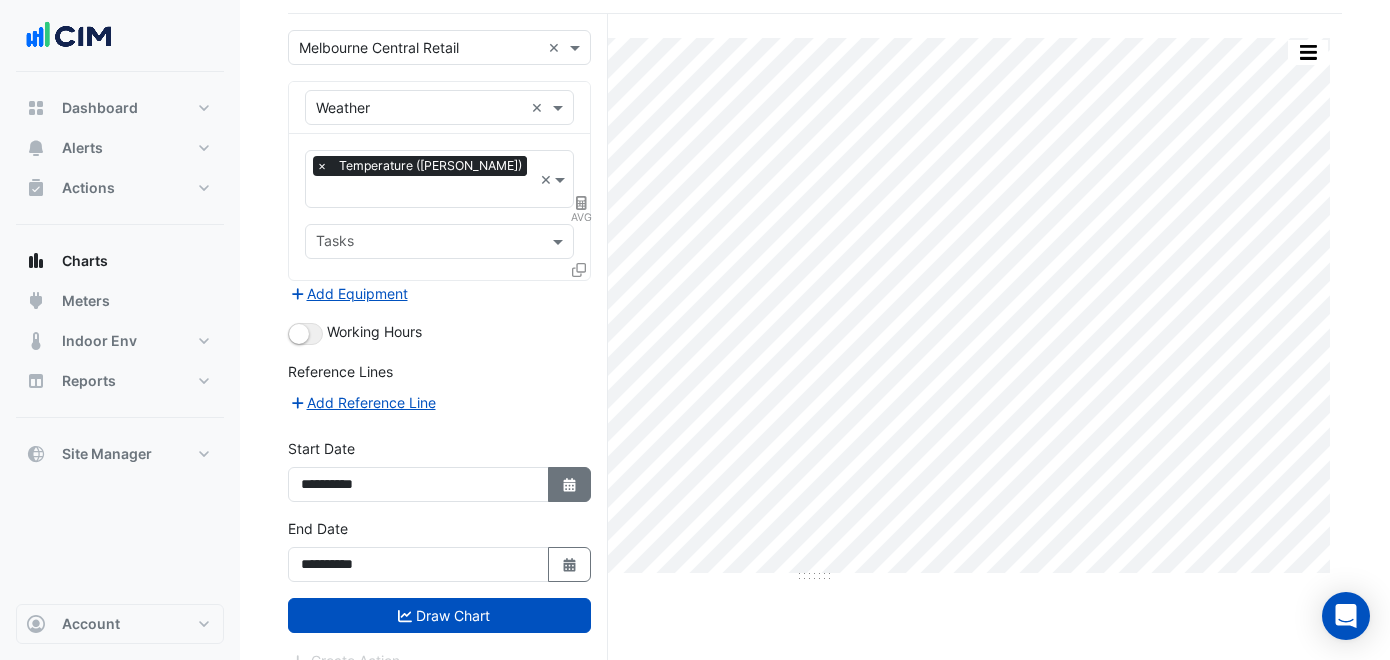click on "Select Date" at bounding box center (570, 484) 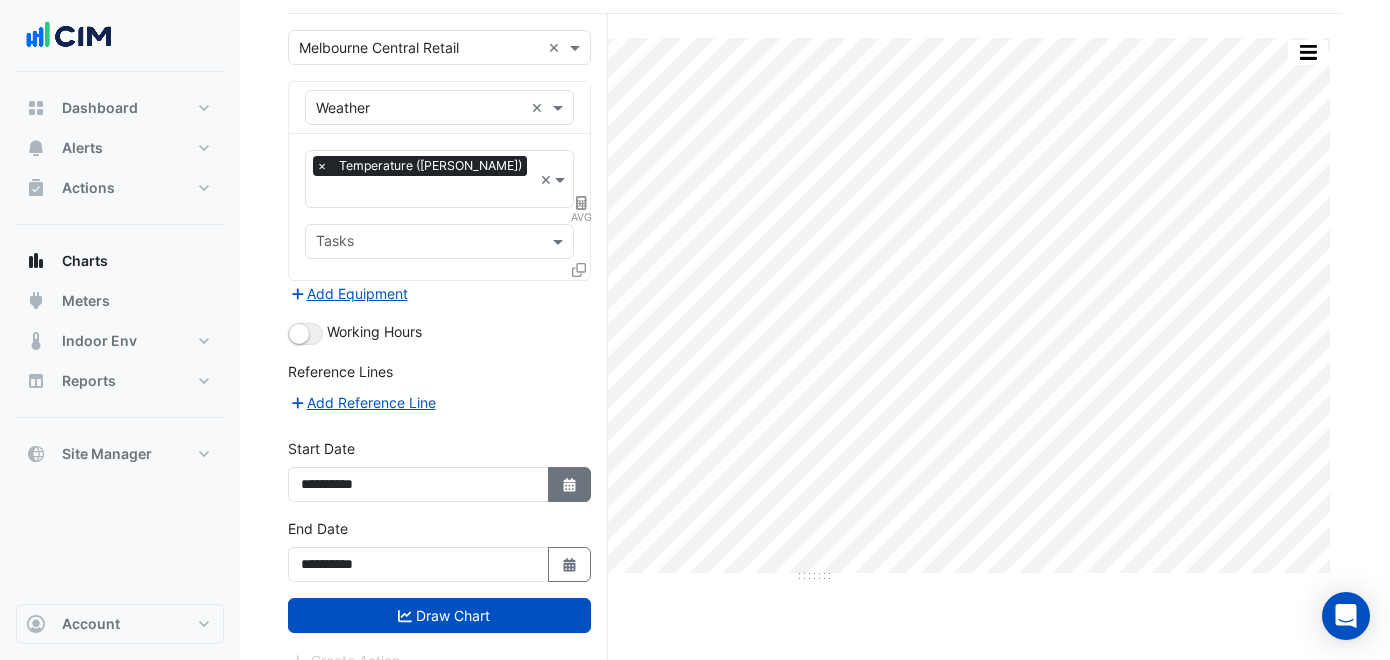 select on "*" 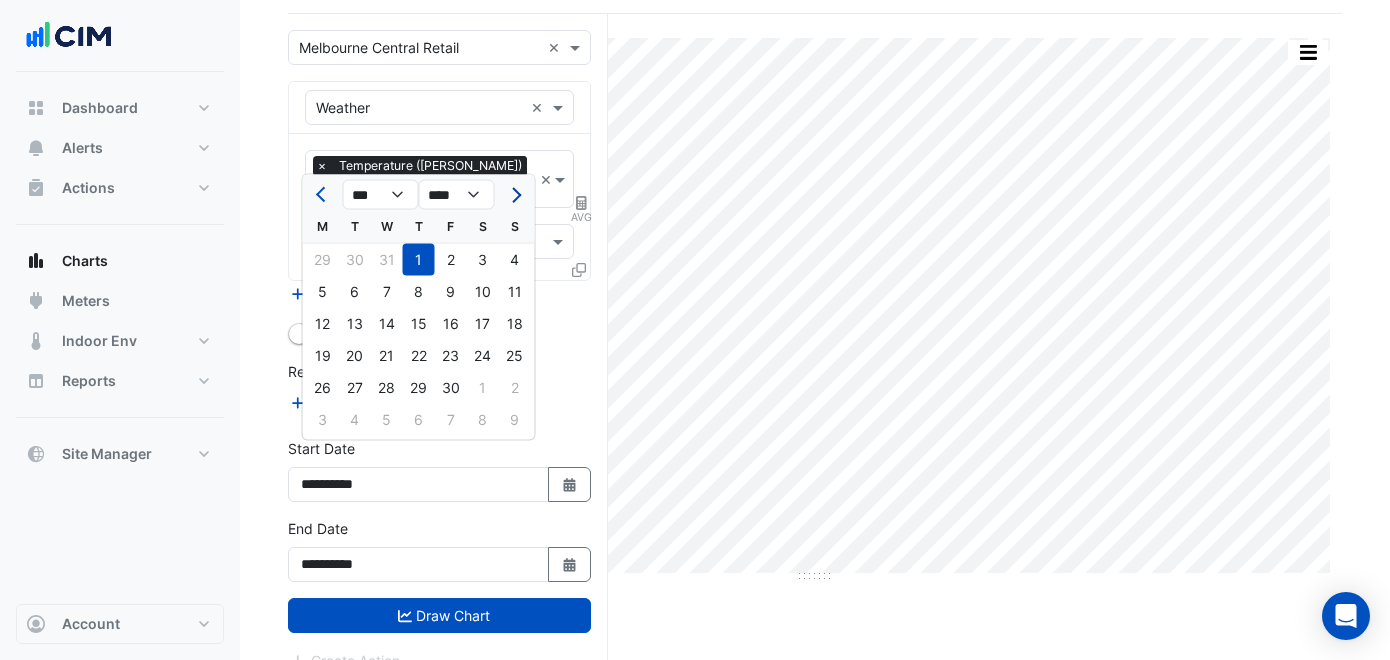 click 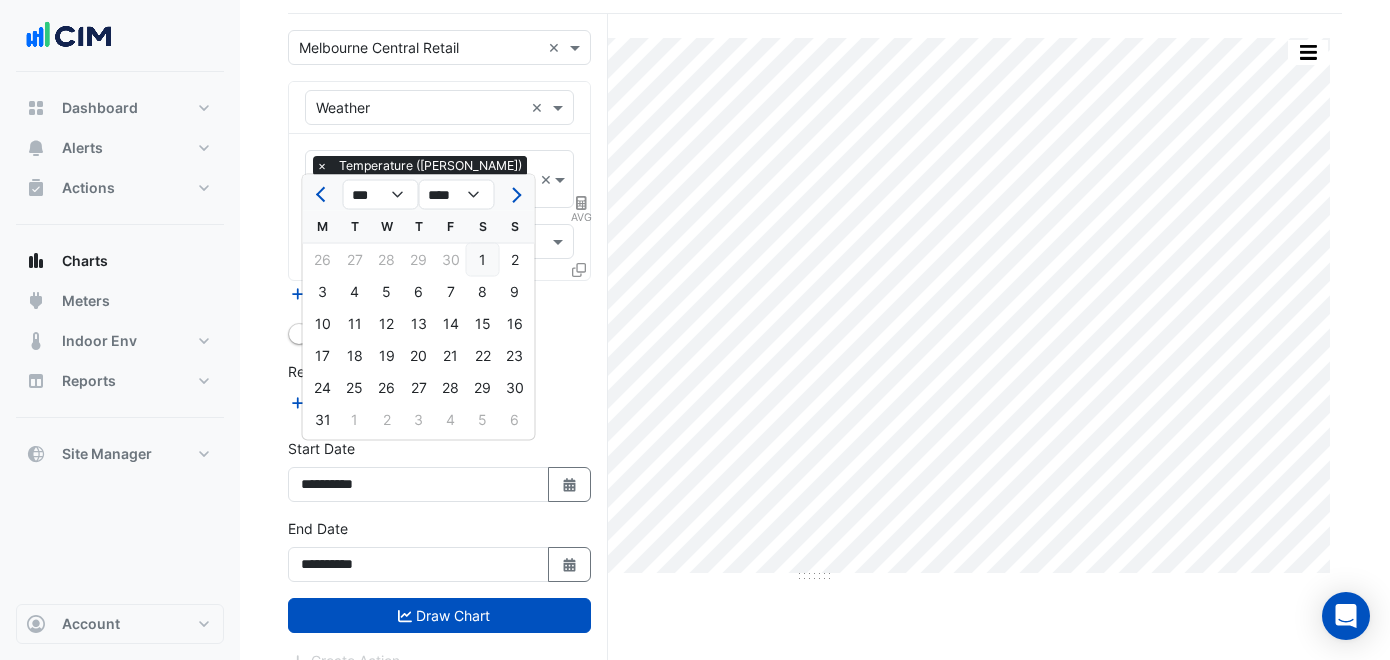 click on "1" 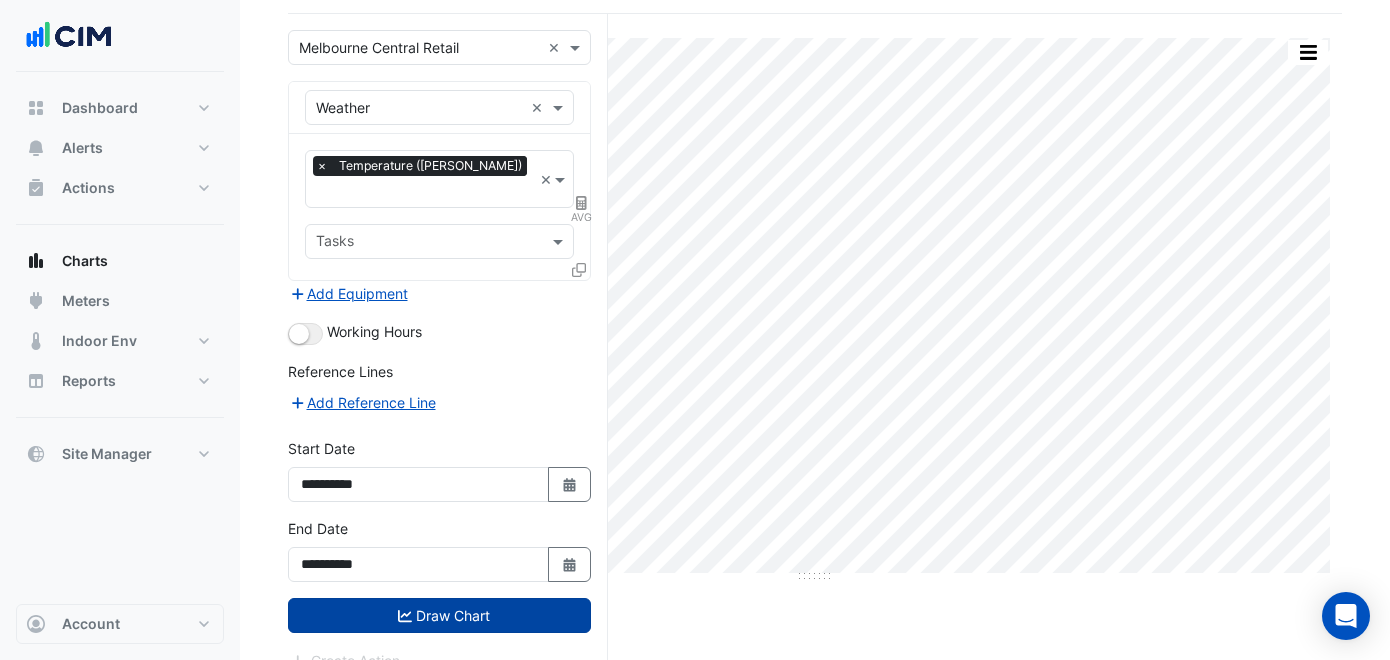 click on "Draw Chart" at bounding box center [439, 615] 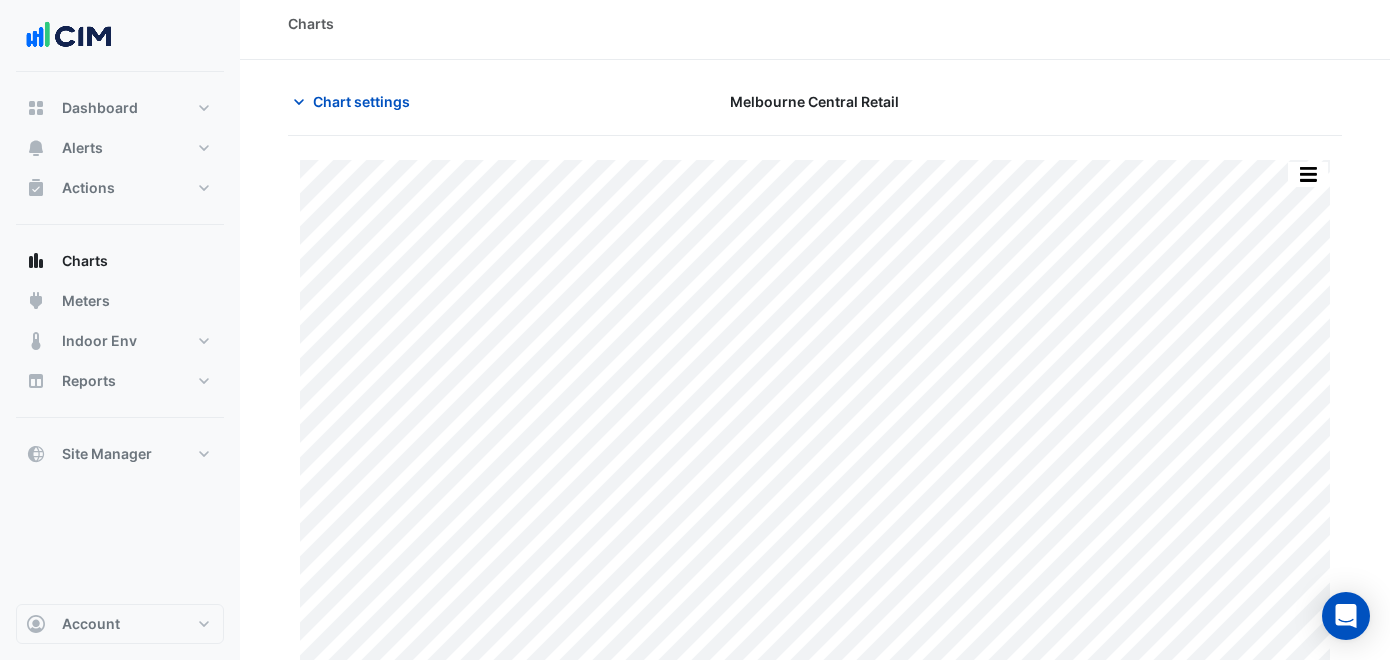 scroll, scrollTop: 0, scrollLeft: 0, axis: both 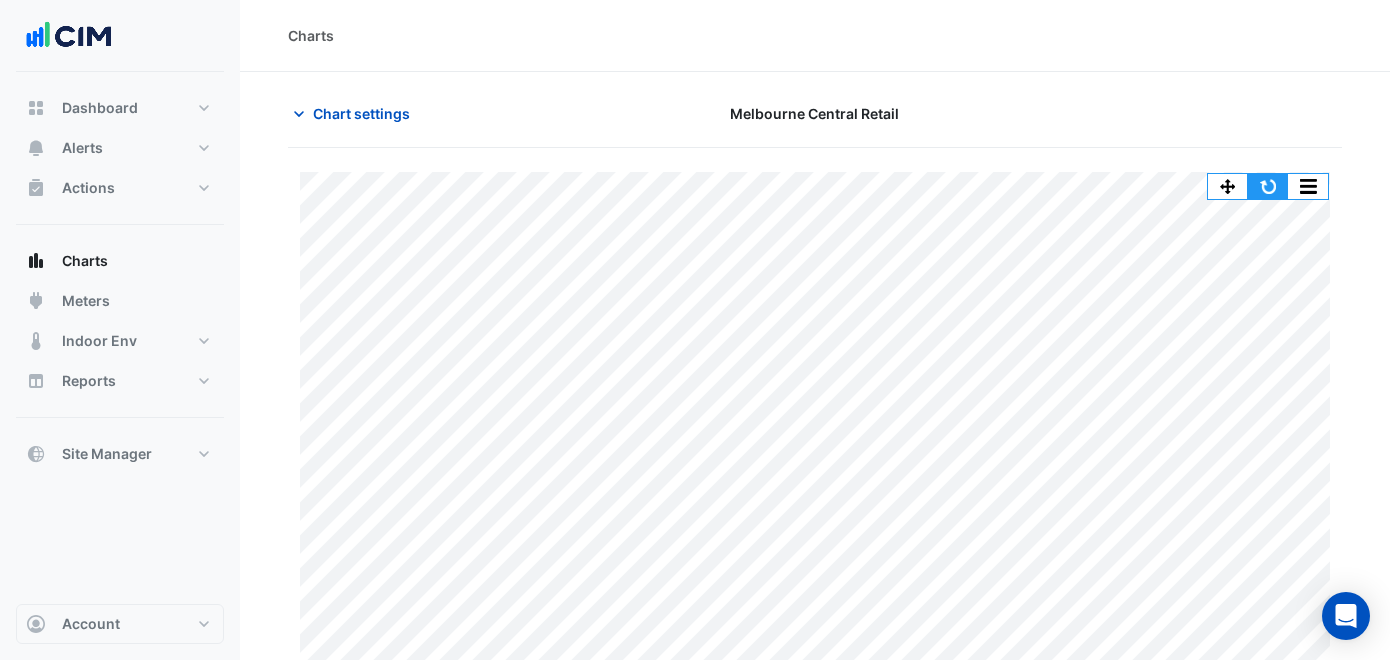 click 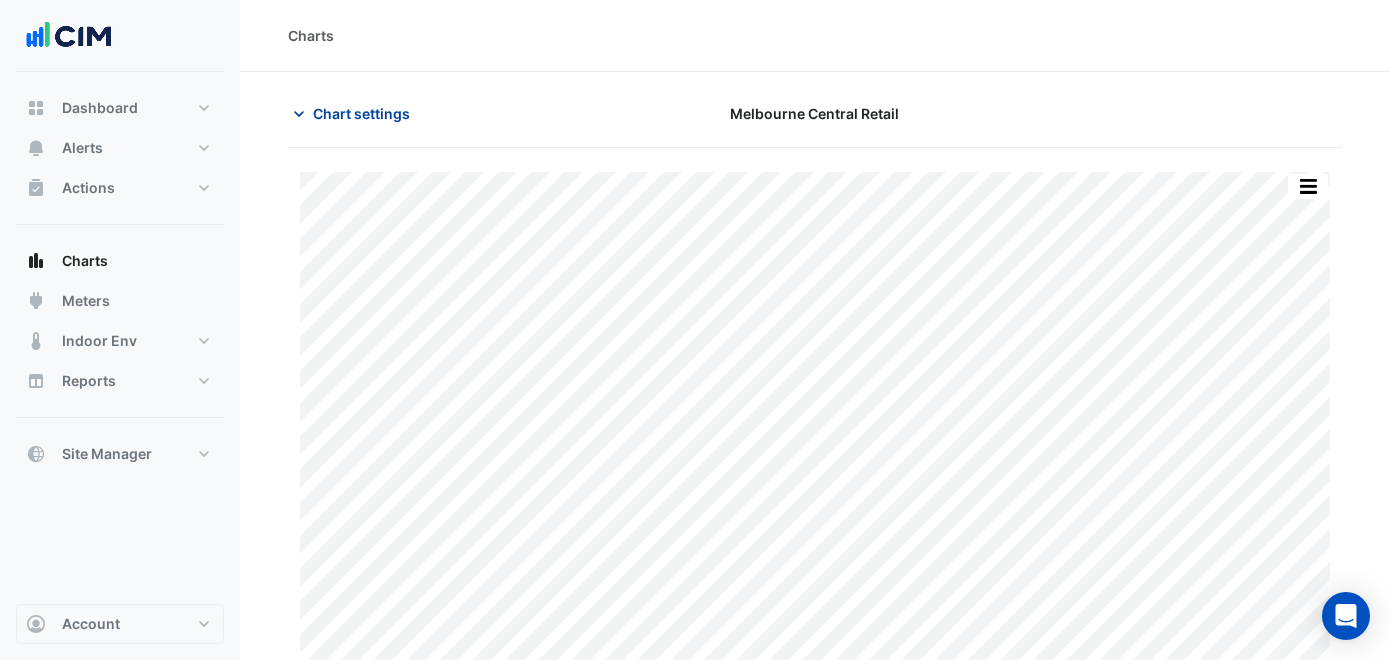 click on "Chart settings" 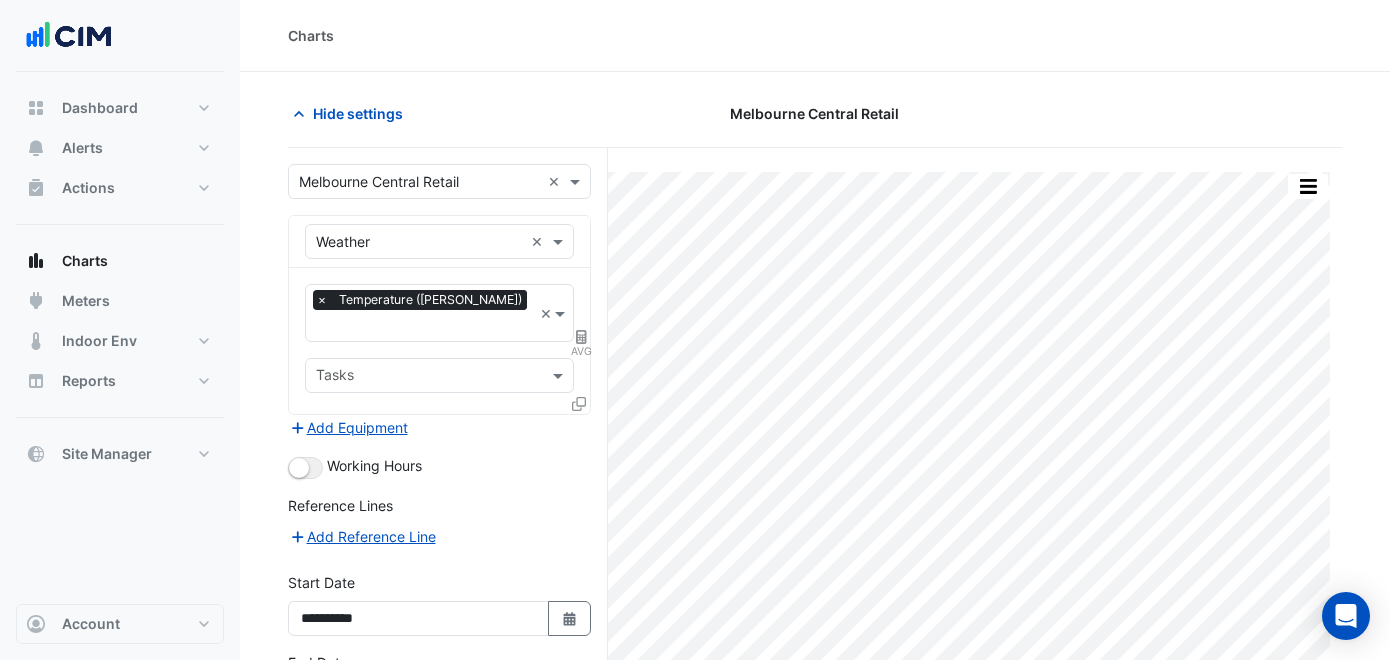 click at bounding box center [419, 182] 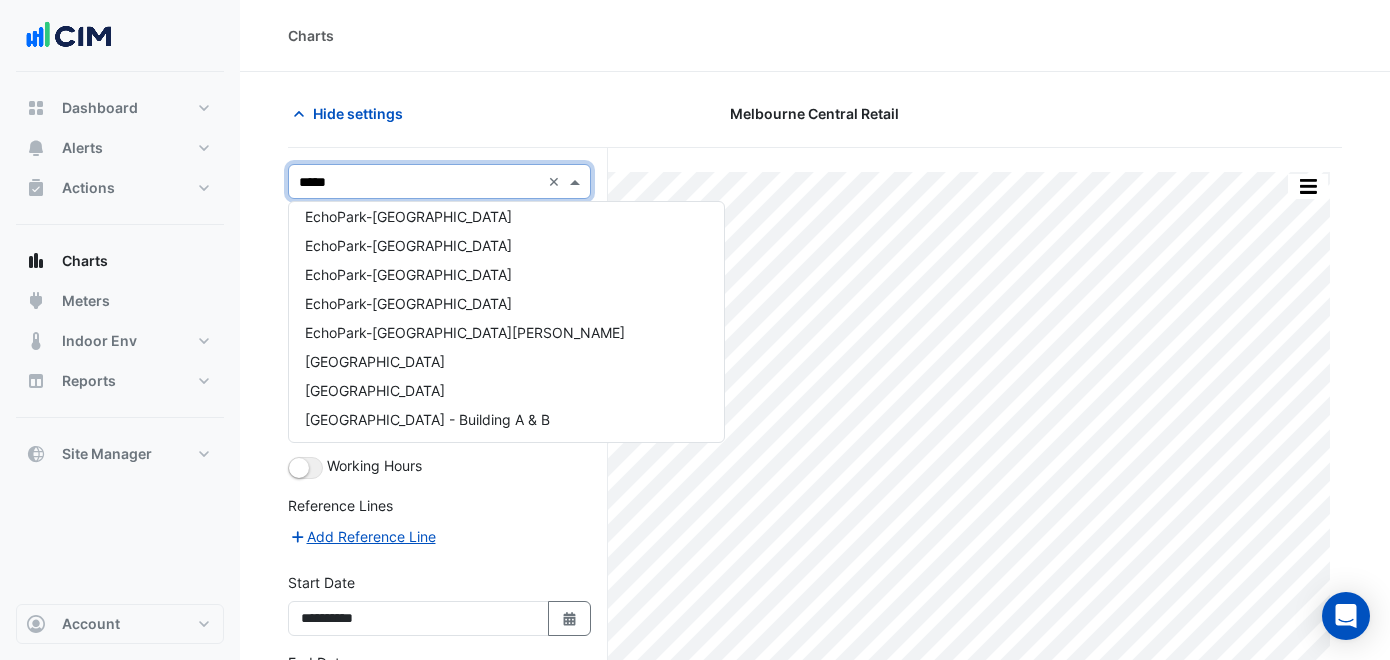 scroll, scrollTop: 0, scrollLeft: 0, axis: both 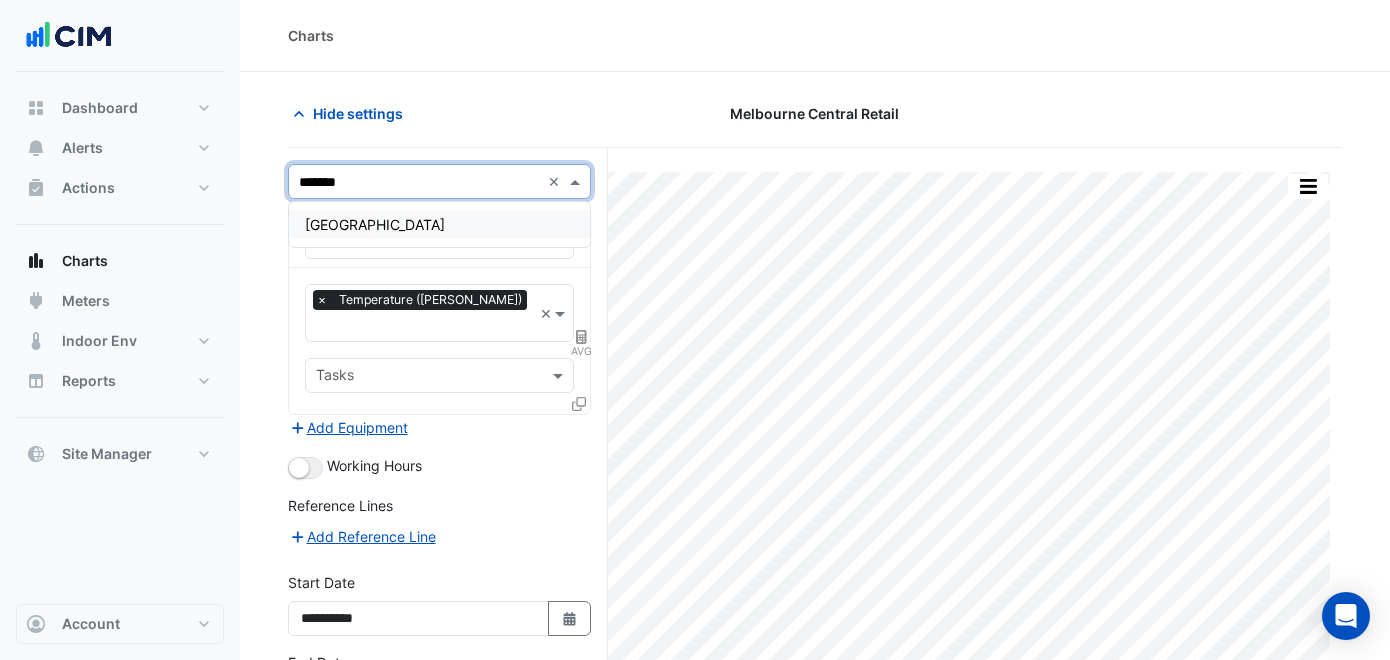type on "********" 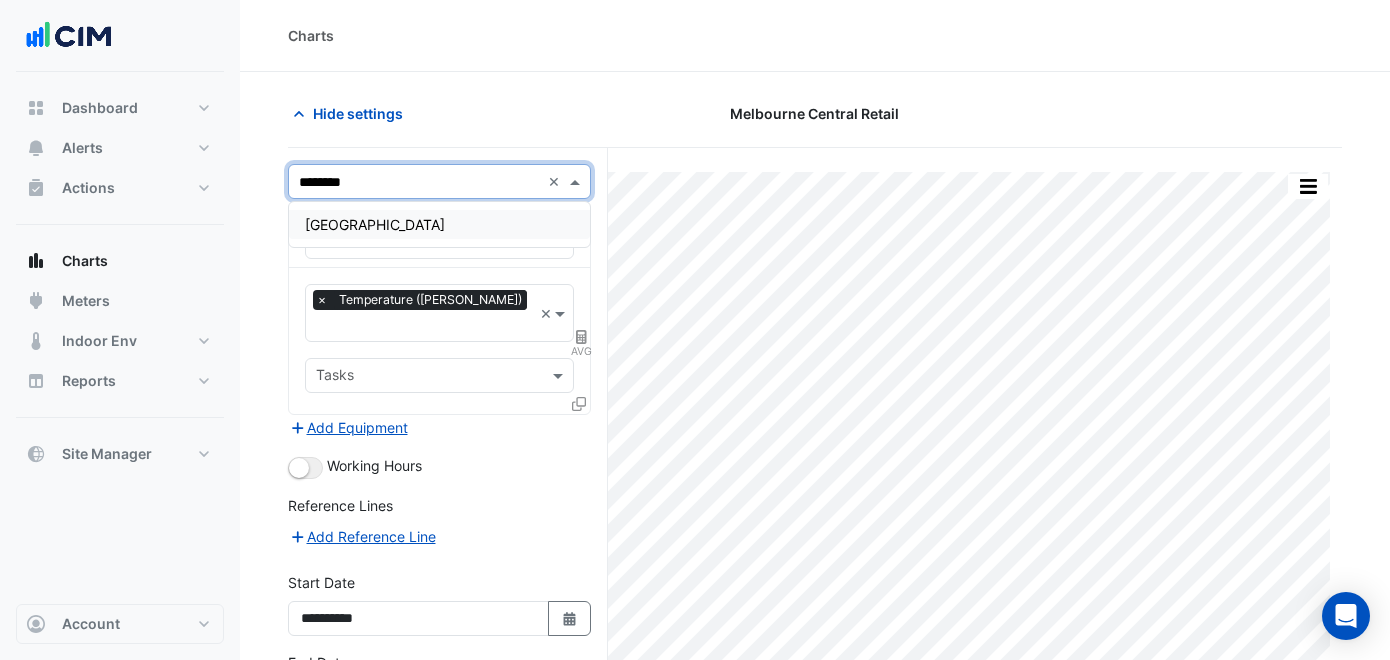 click on "[GEOGRAPHIC_DATA]" at bounding box center [375, 224] 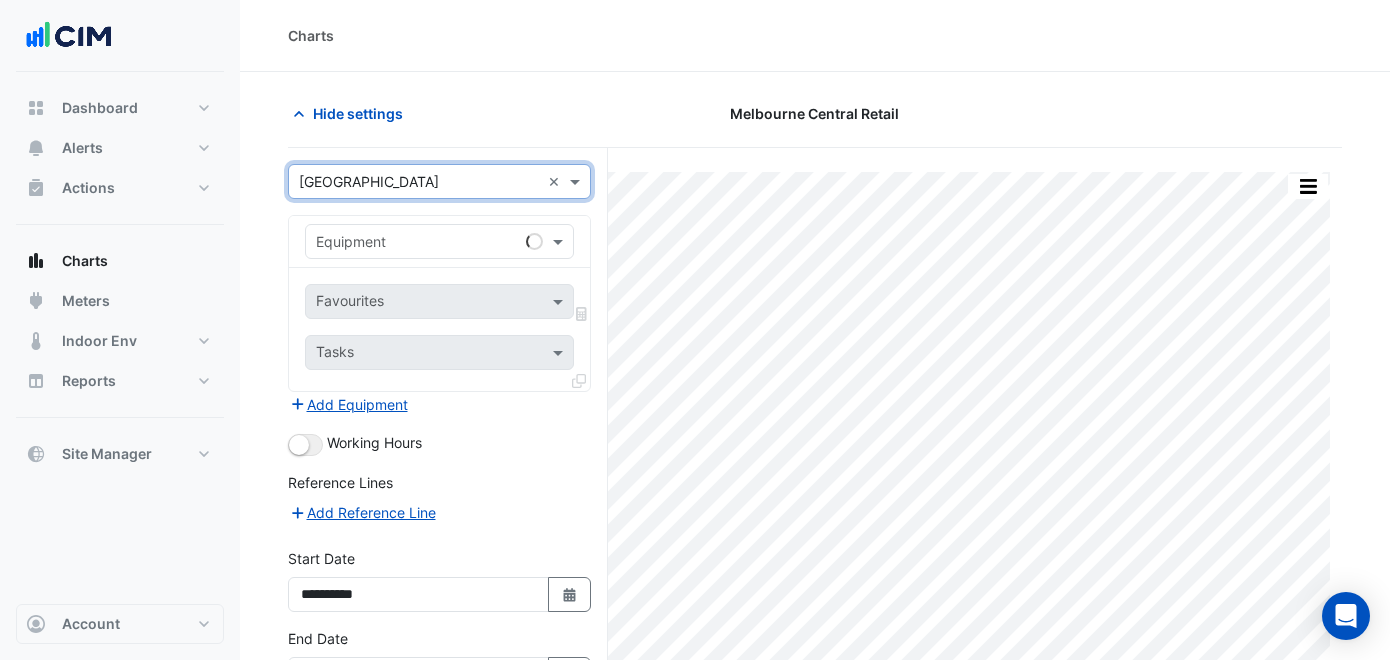 click at bounding box center [419, 242] 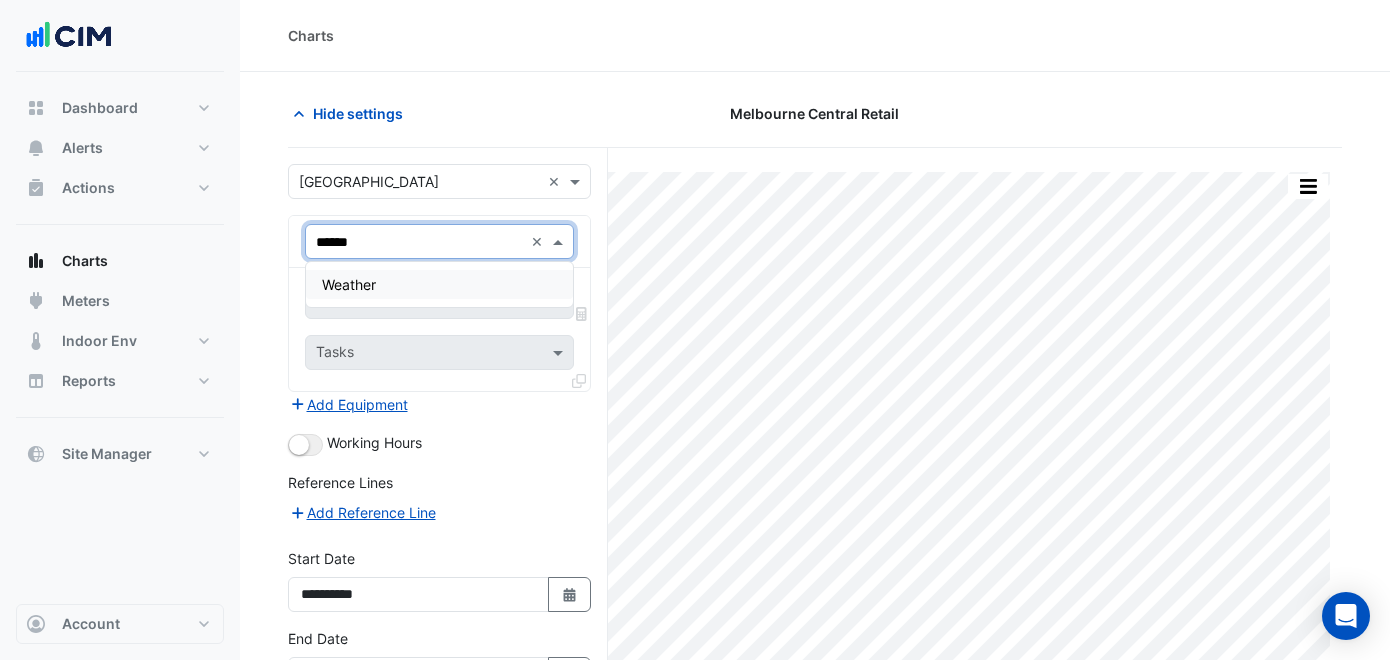 type on "*******" 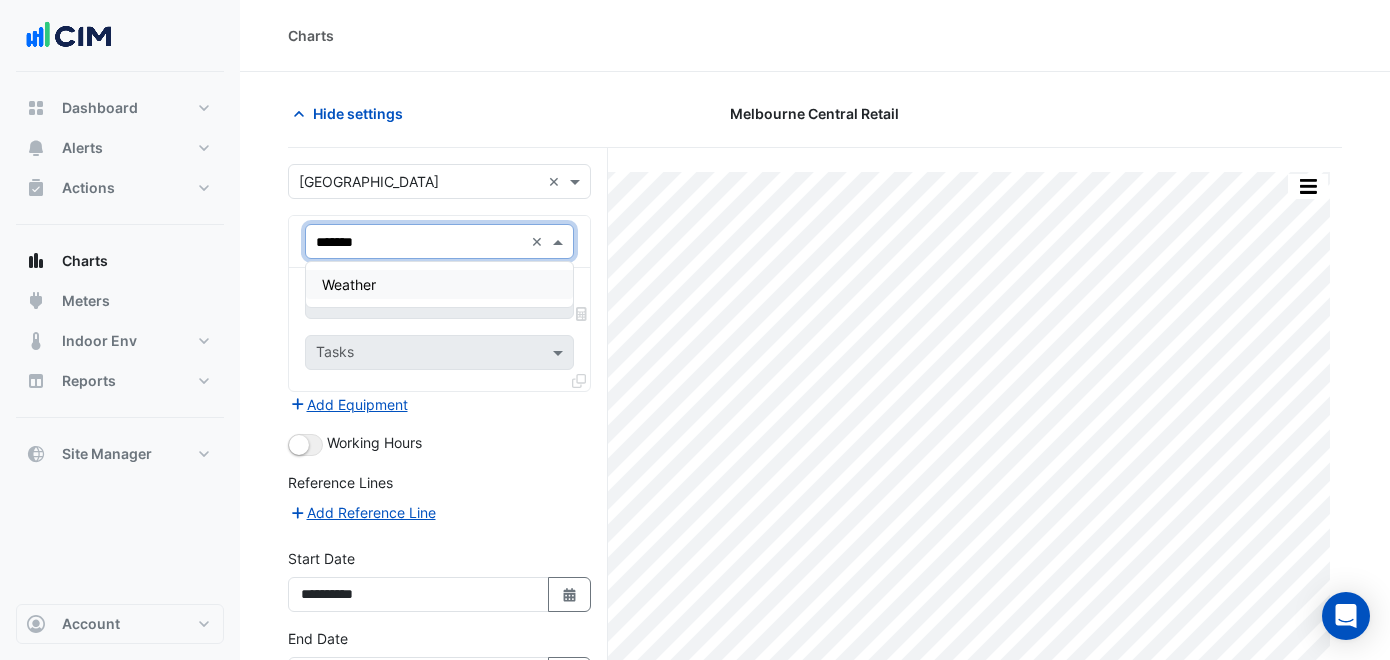 click on "Weather" at bounding box center (439, 284) 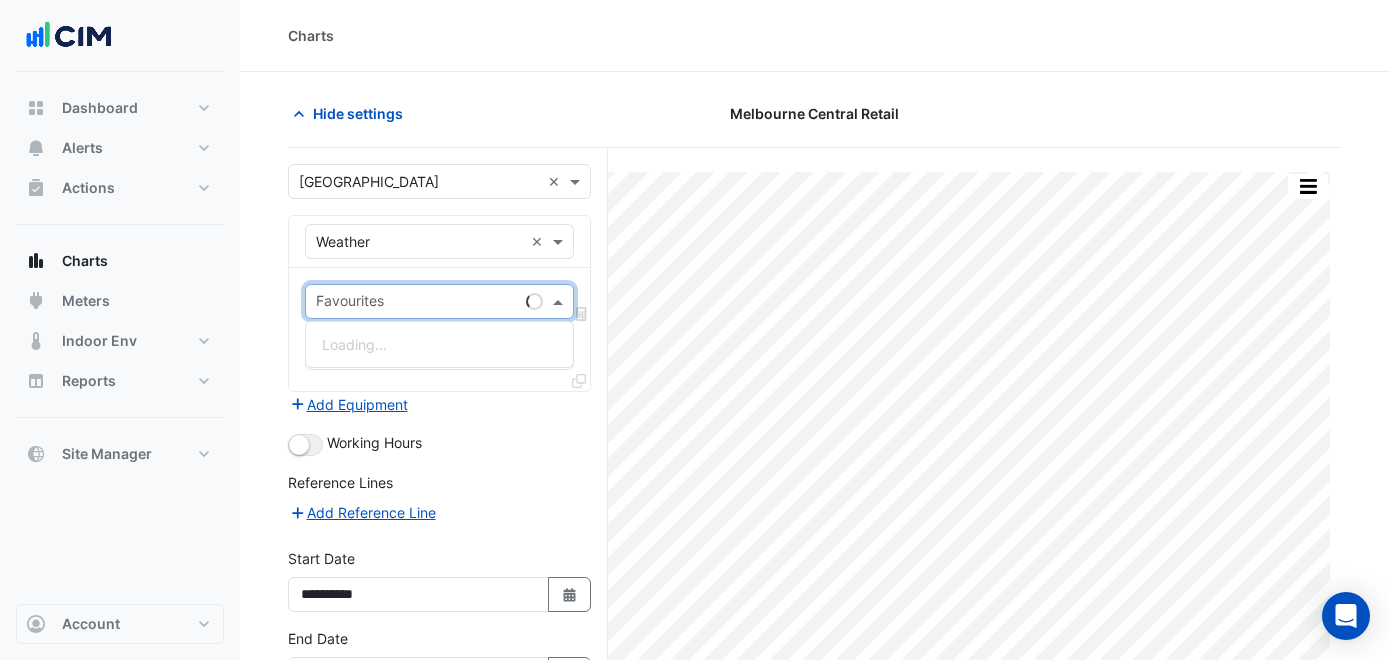 click at bounding box center [417, 303] 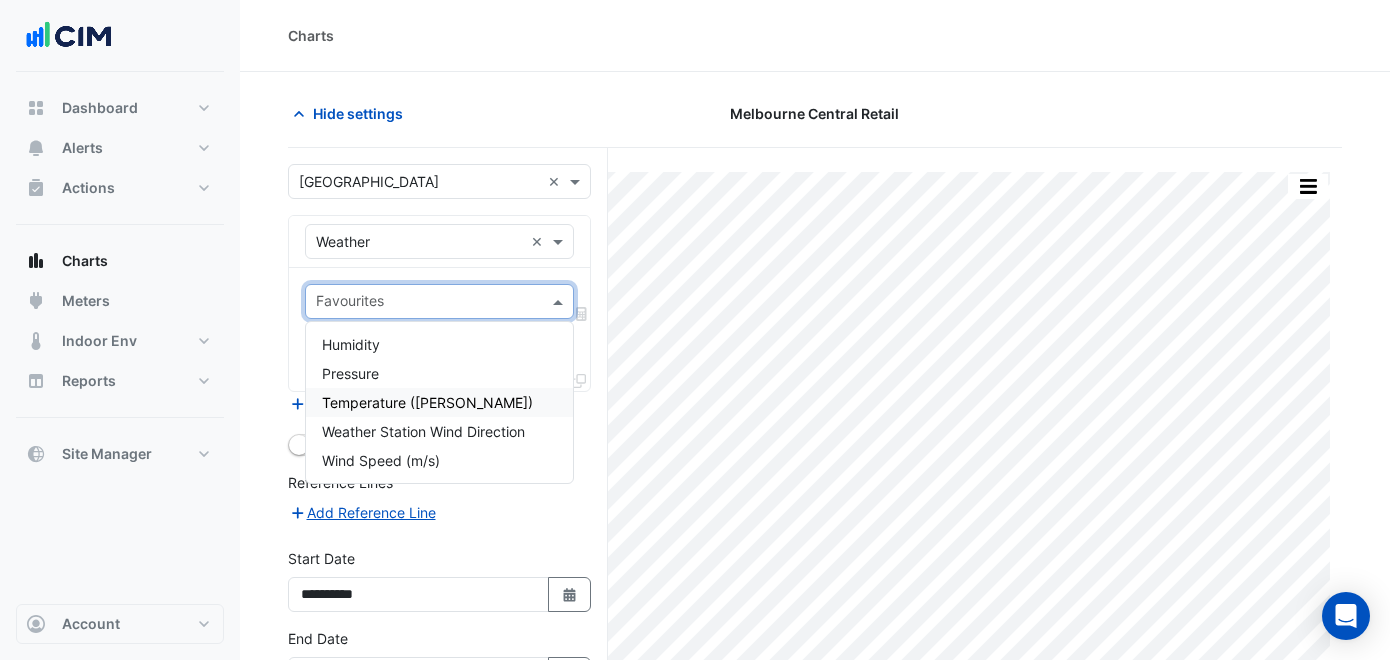 click on "Temperature ([PERSON_NAME])" at bounding box center (427, 402) 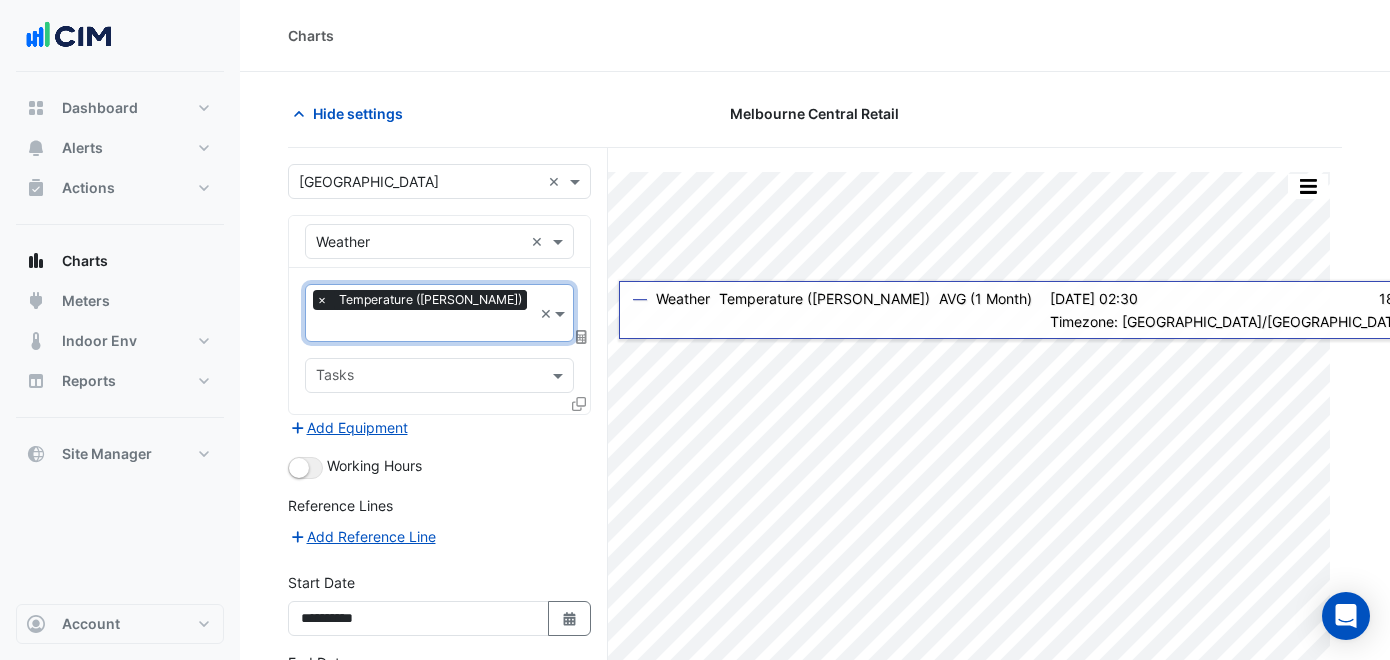 click 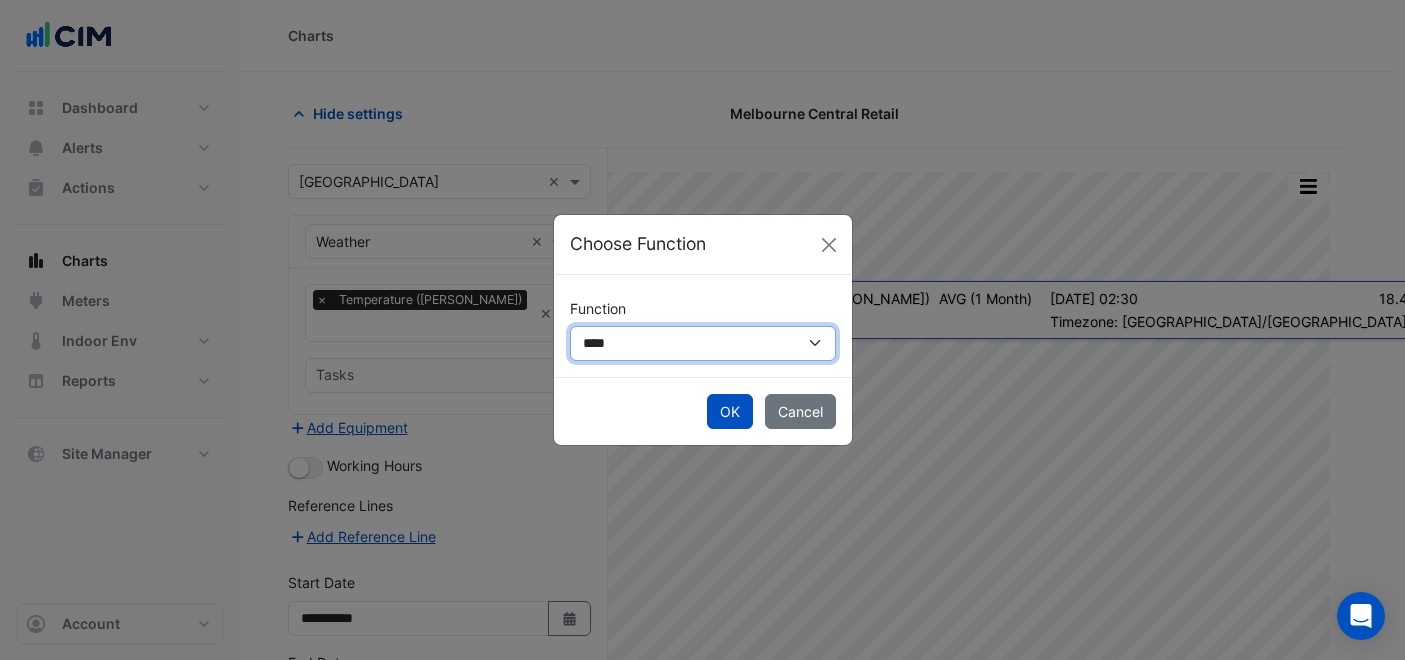 click on "**********" at bounding box center (703, 343) 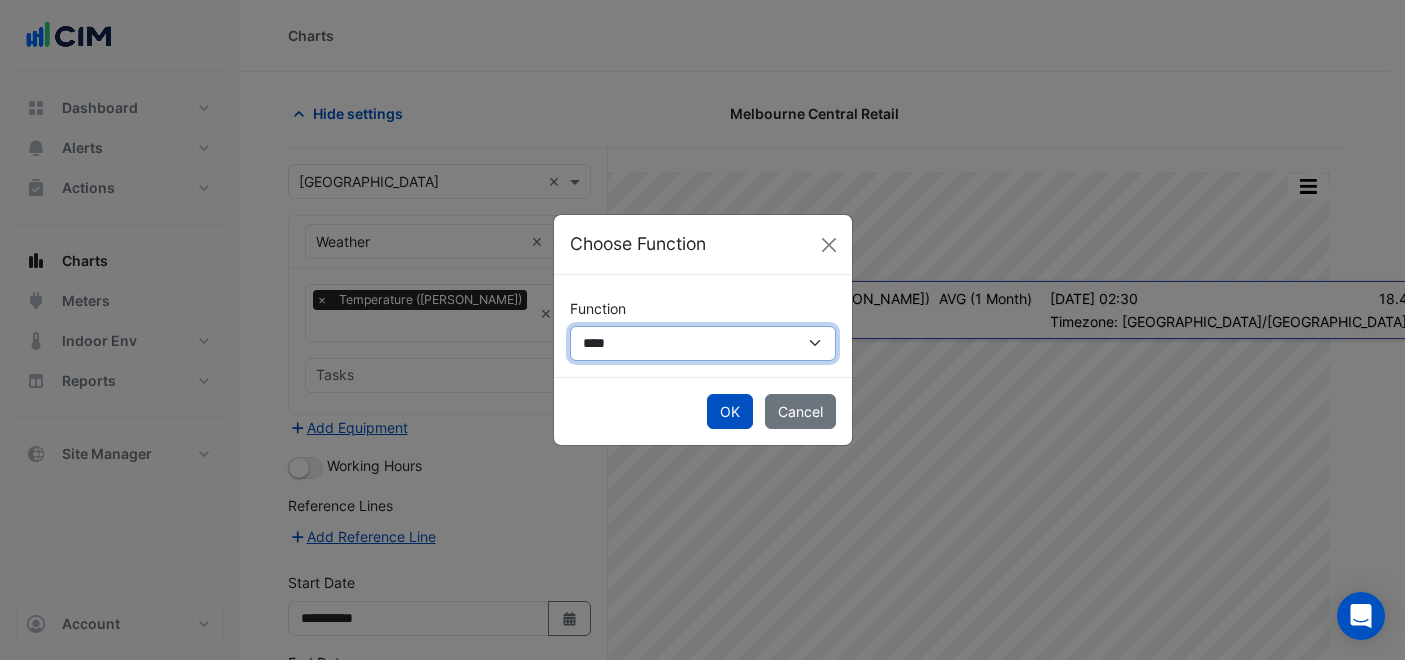 select on "******" 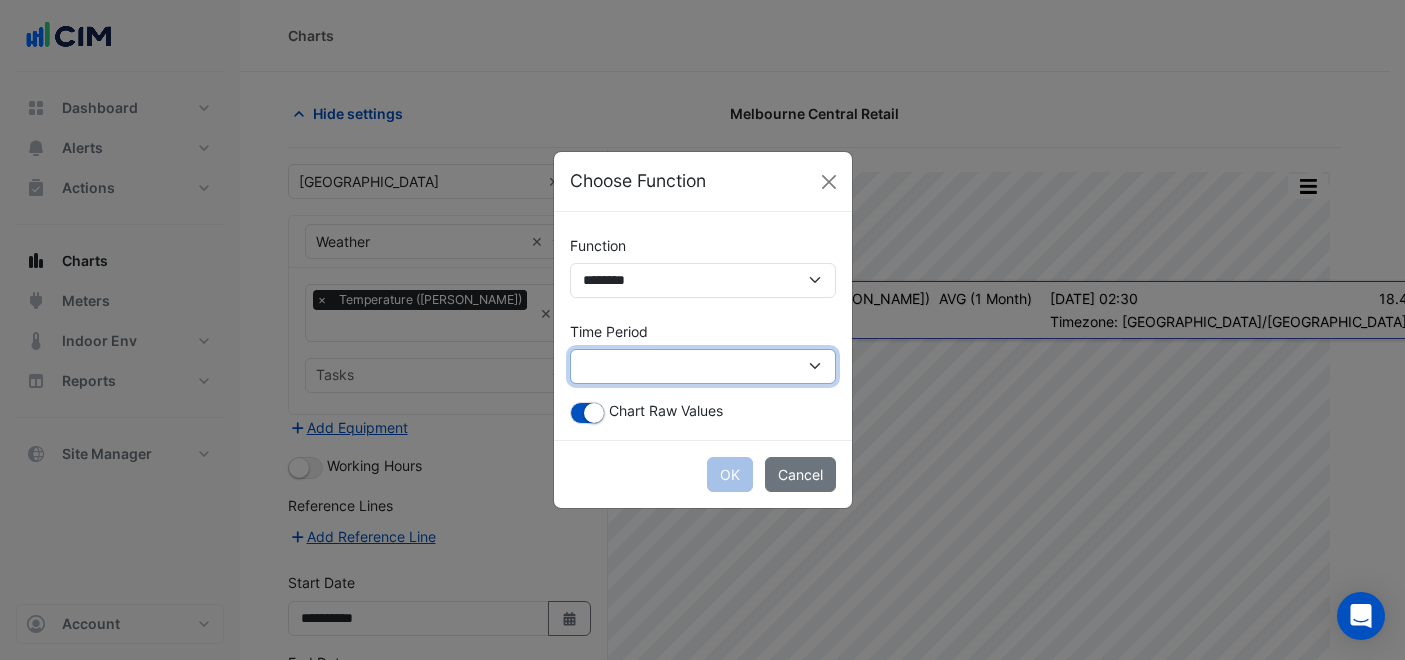 click on "**********" at bounding box center (703, 366) 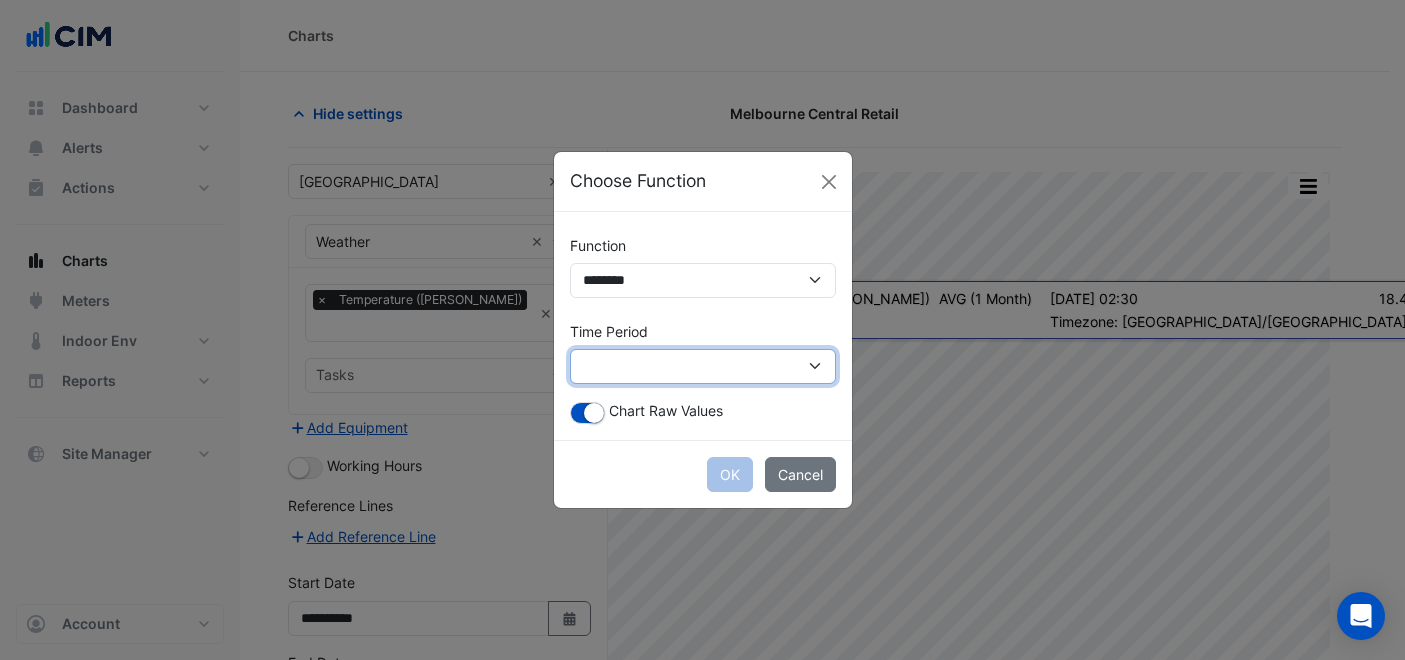 select on "*********" 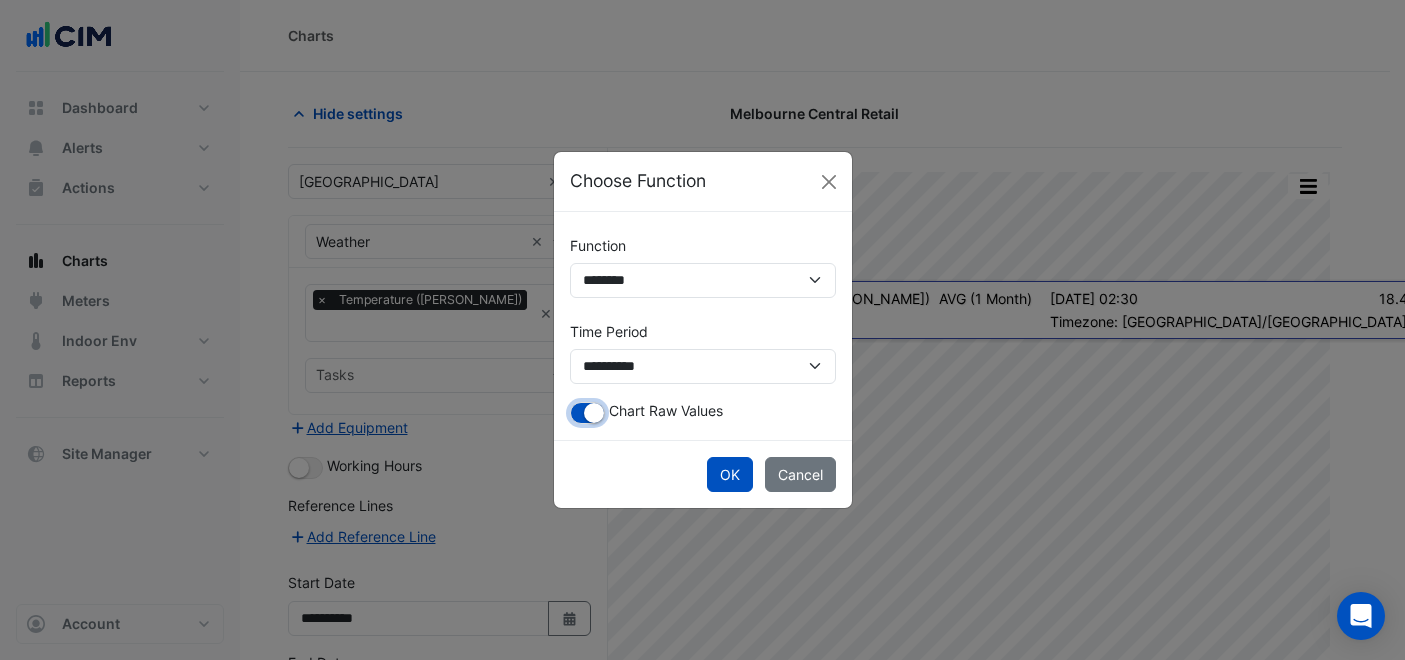 click 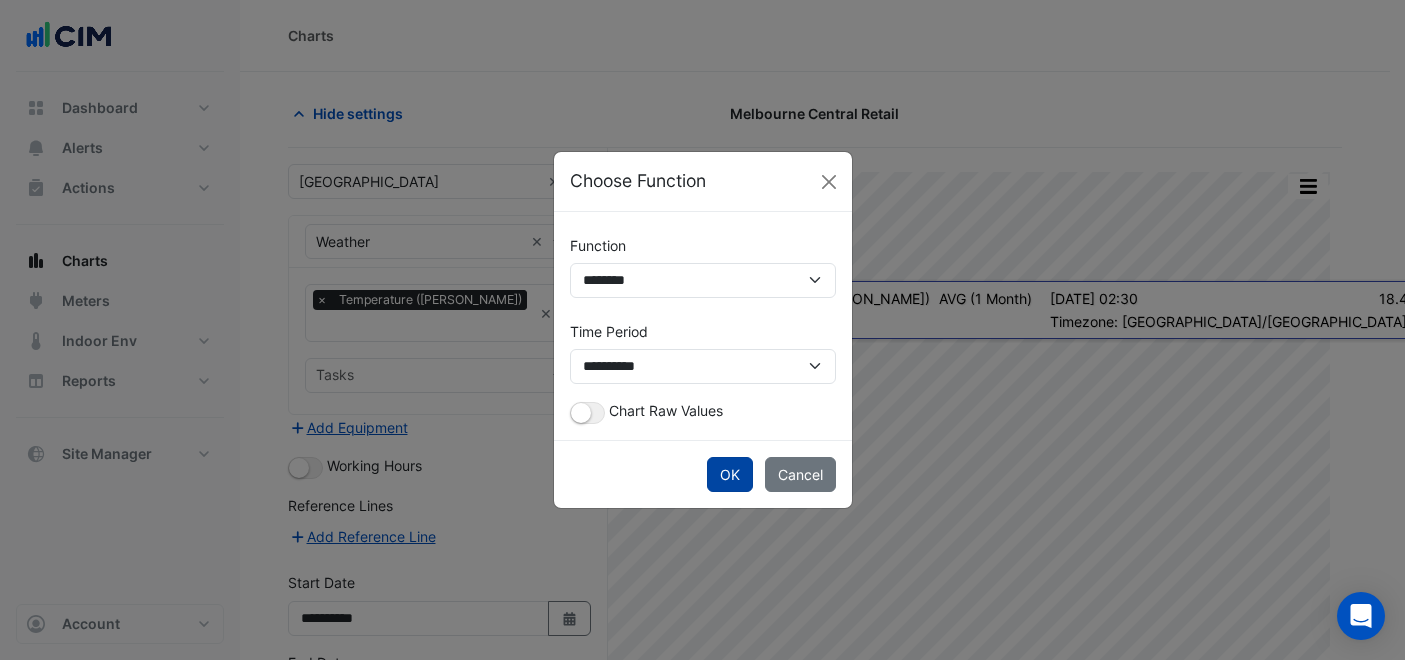 click on "OK" 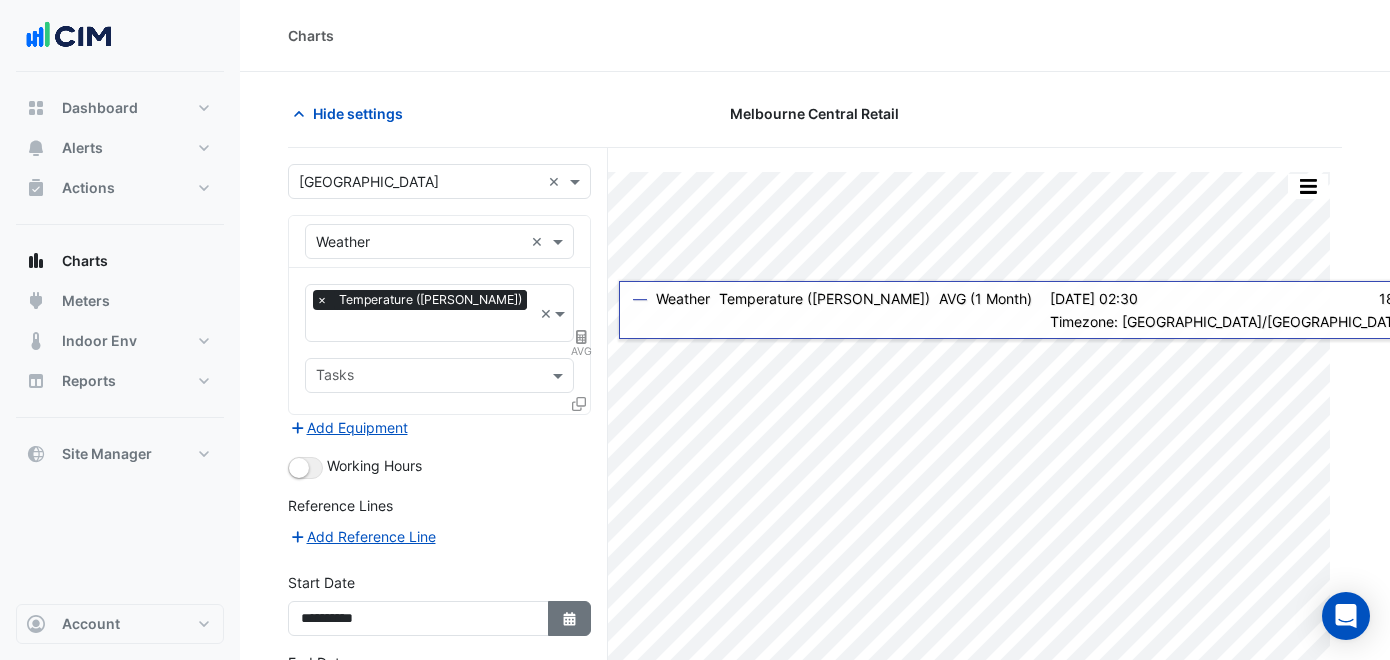 click on "Select Date" at bounding box center [570, 618] 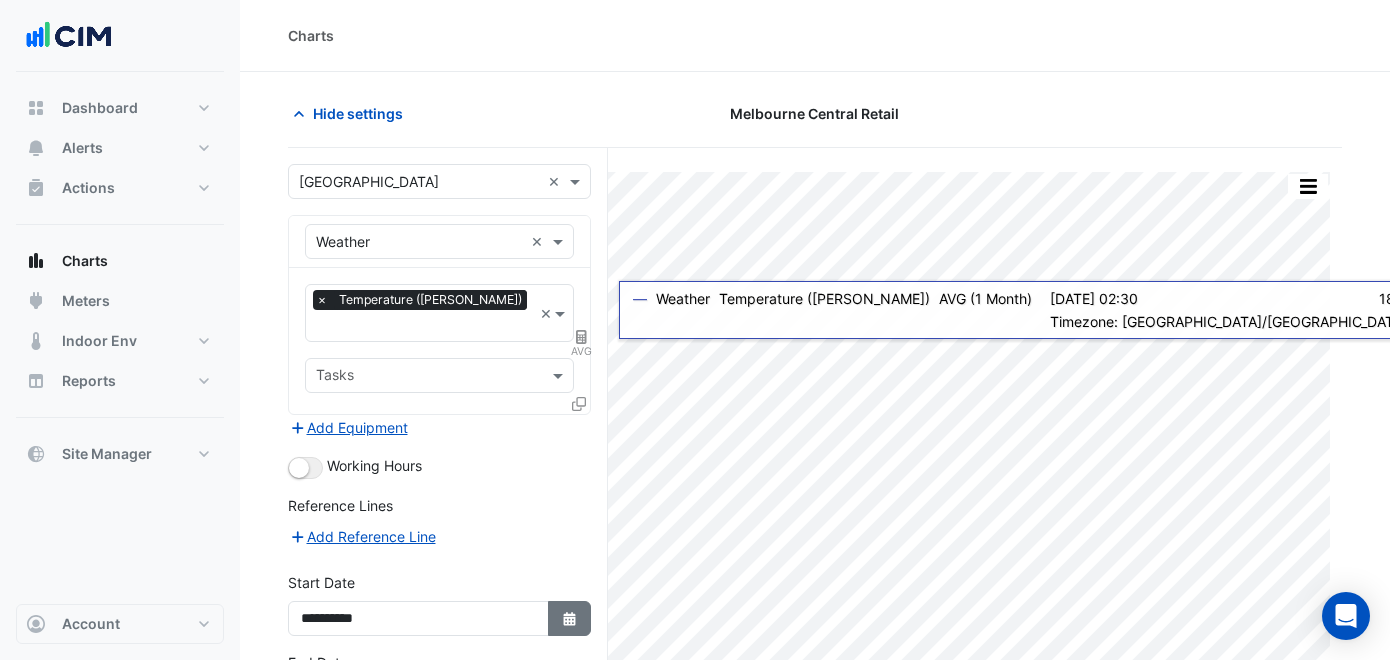 select on "*" 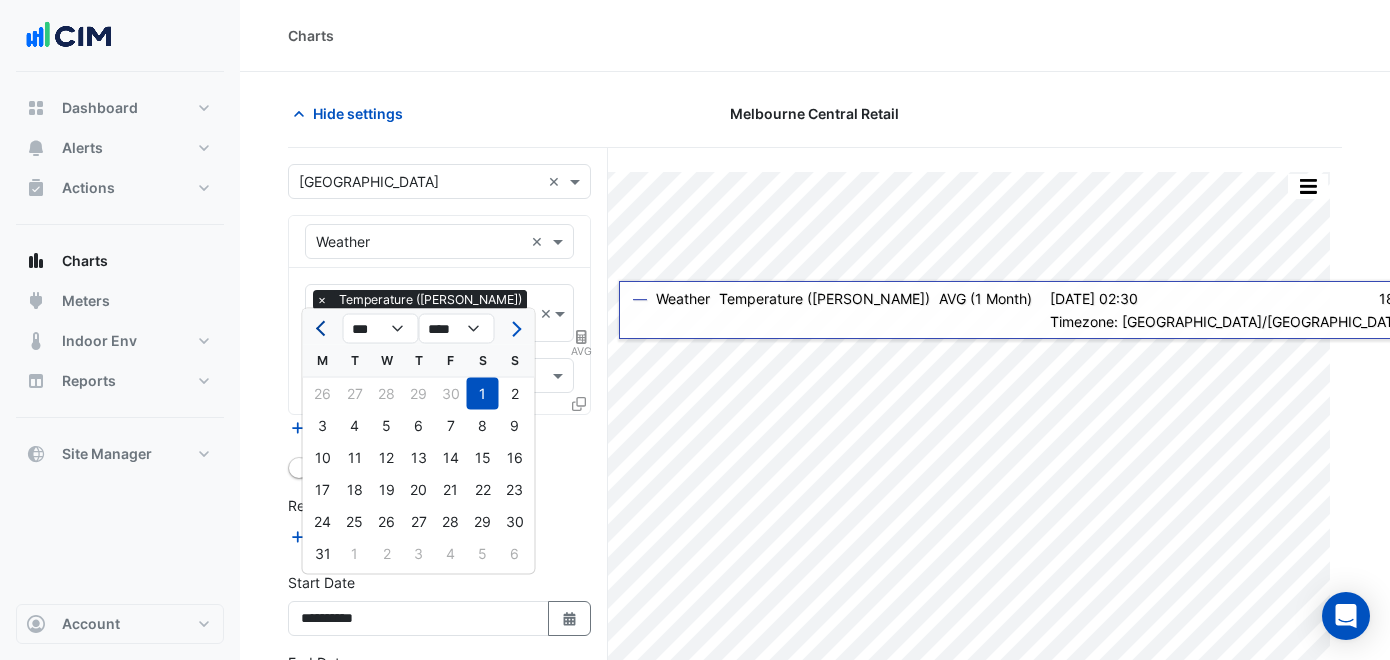 click 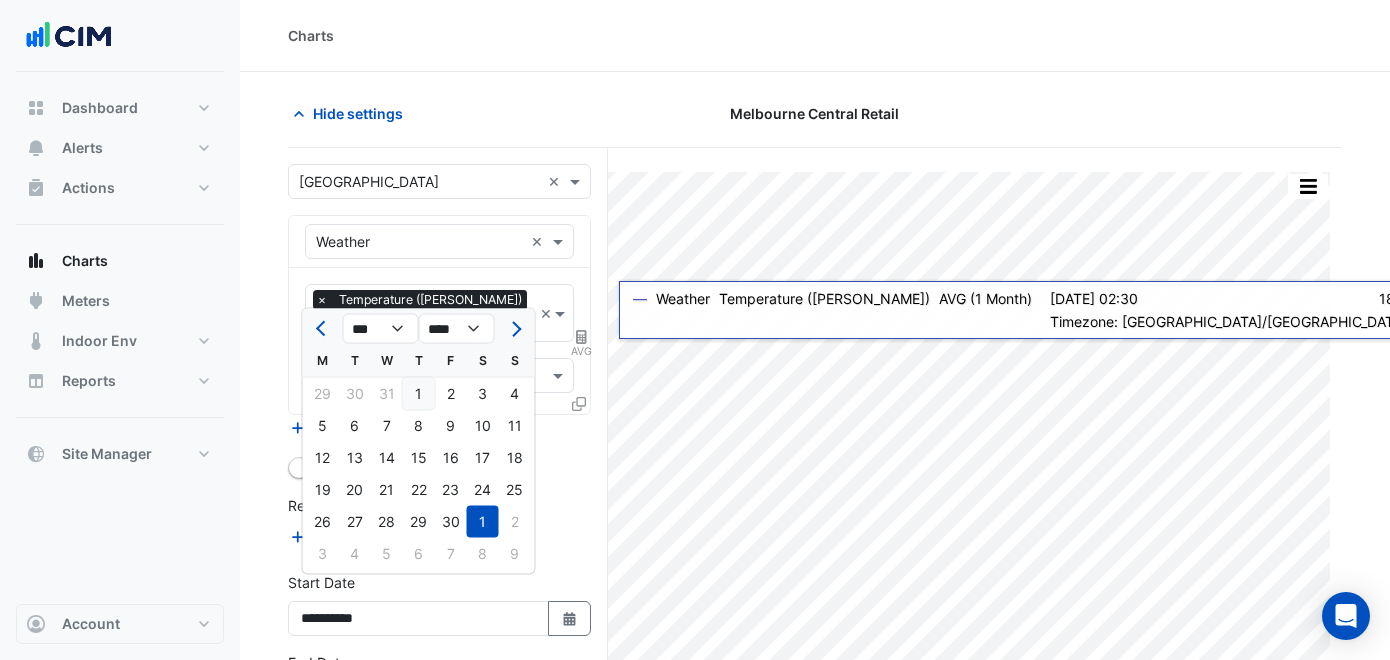 click on "1" 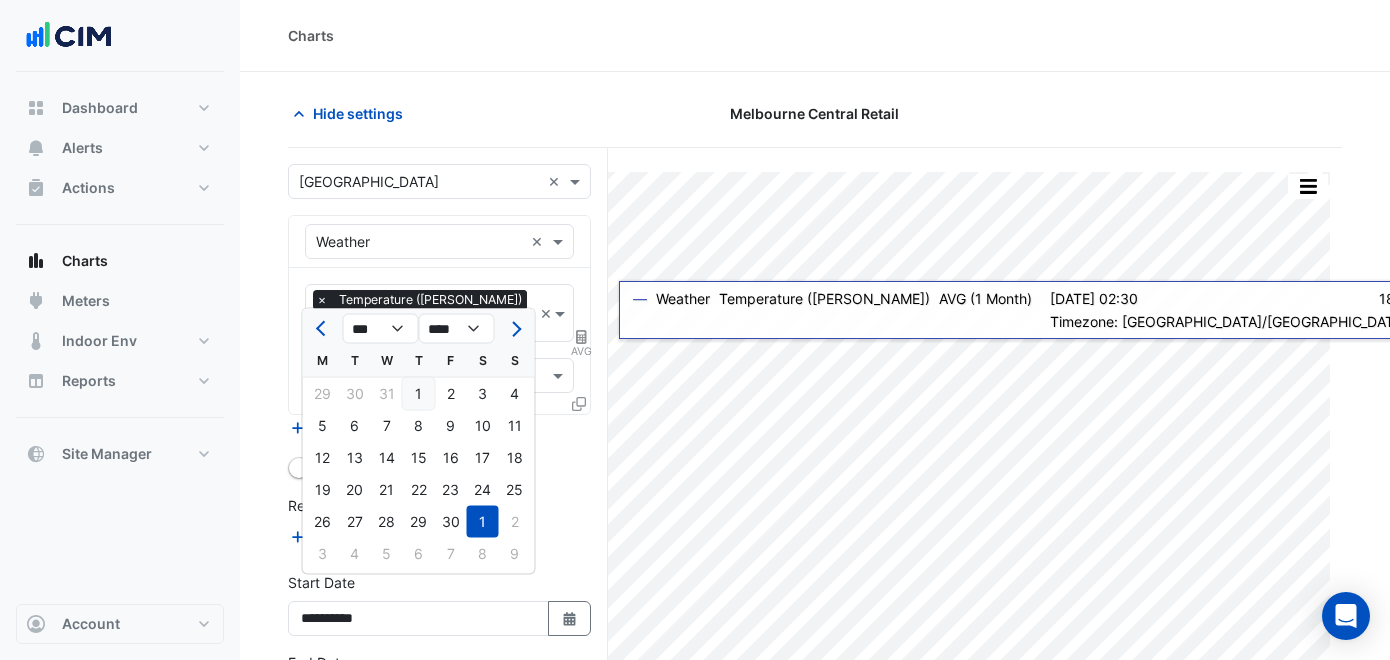 type on "**********" 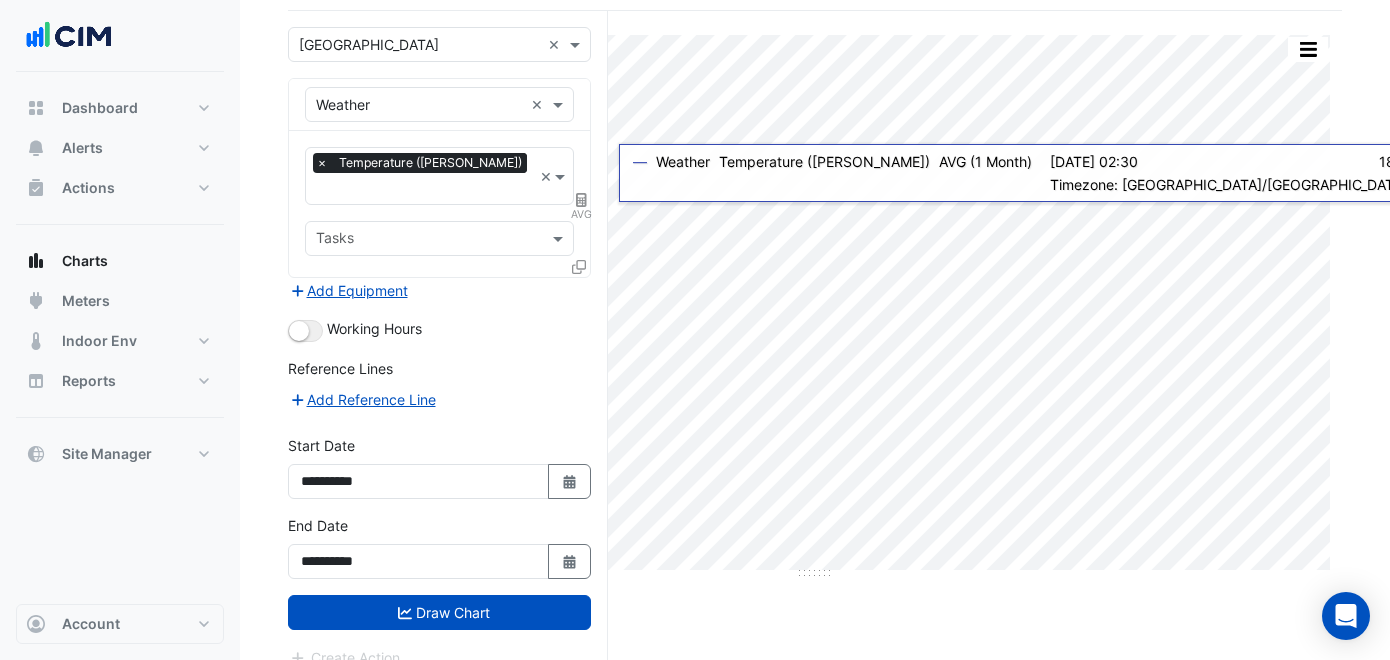 scroll, scrollTop: 137, scrollLeft: 0, axis: vertical 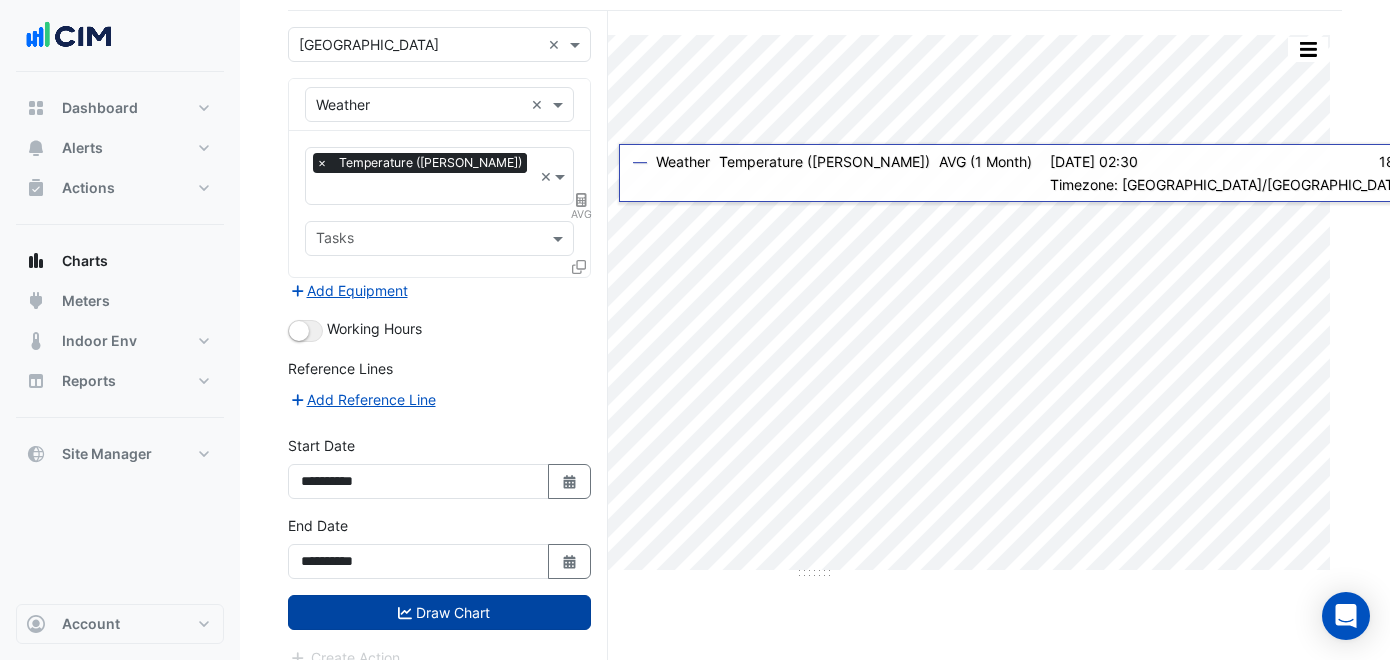 click on "Draw Chart" at bounding box center [439, 612] 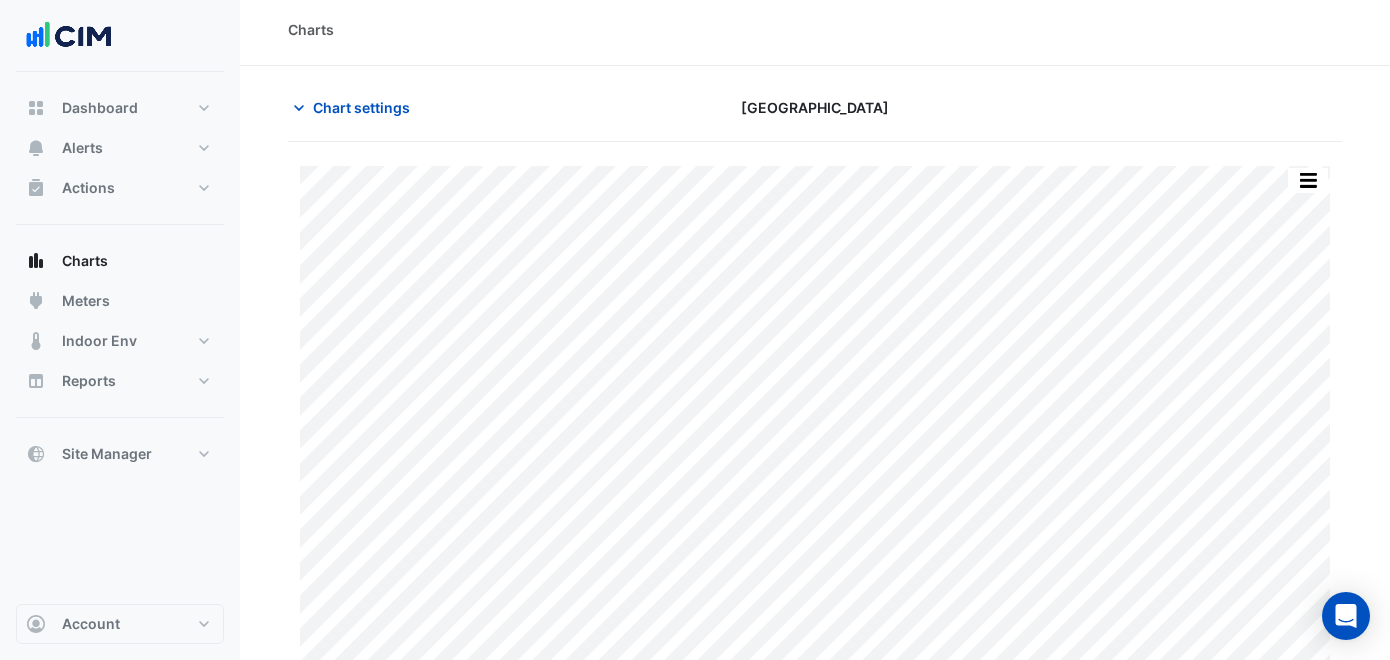 scroll, scrollTop: 0, scrollLeft: 0, axis: both 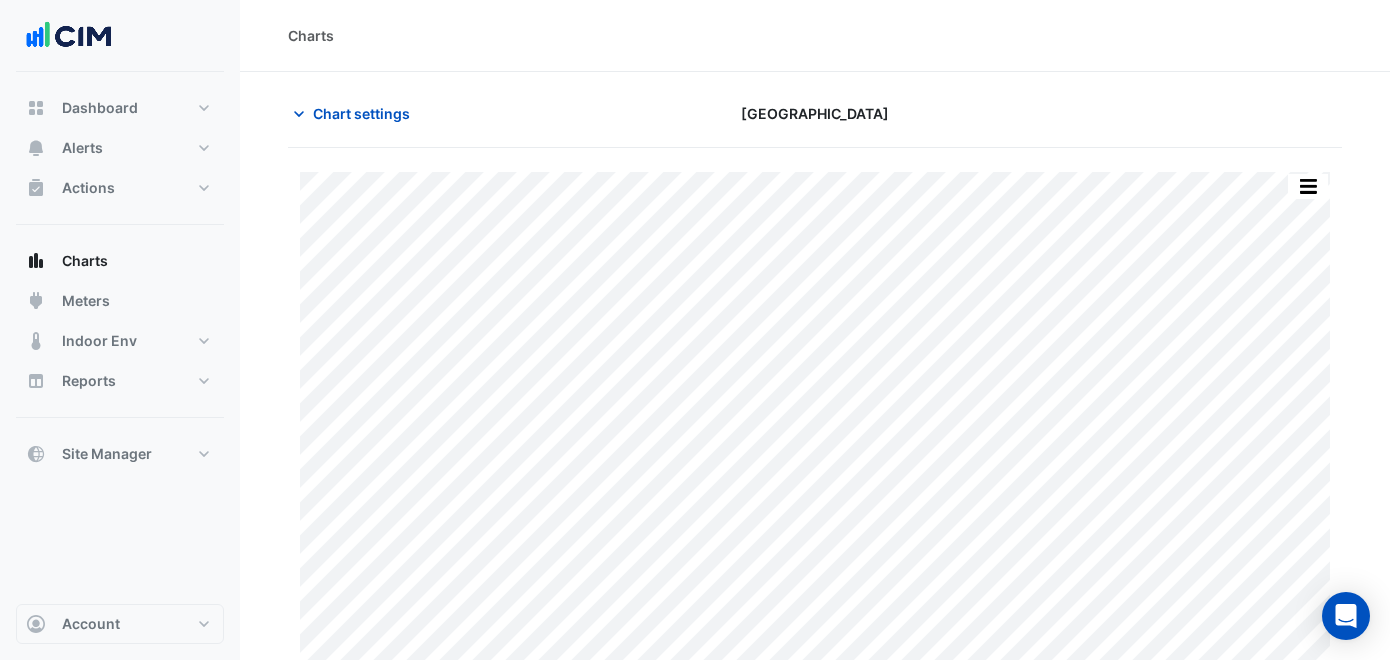 click on "Print Save as JPEG Save as PNG  Sample Tooltip" 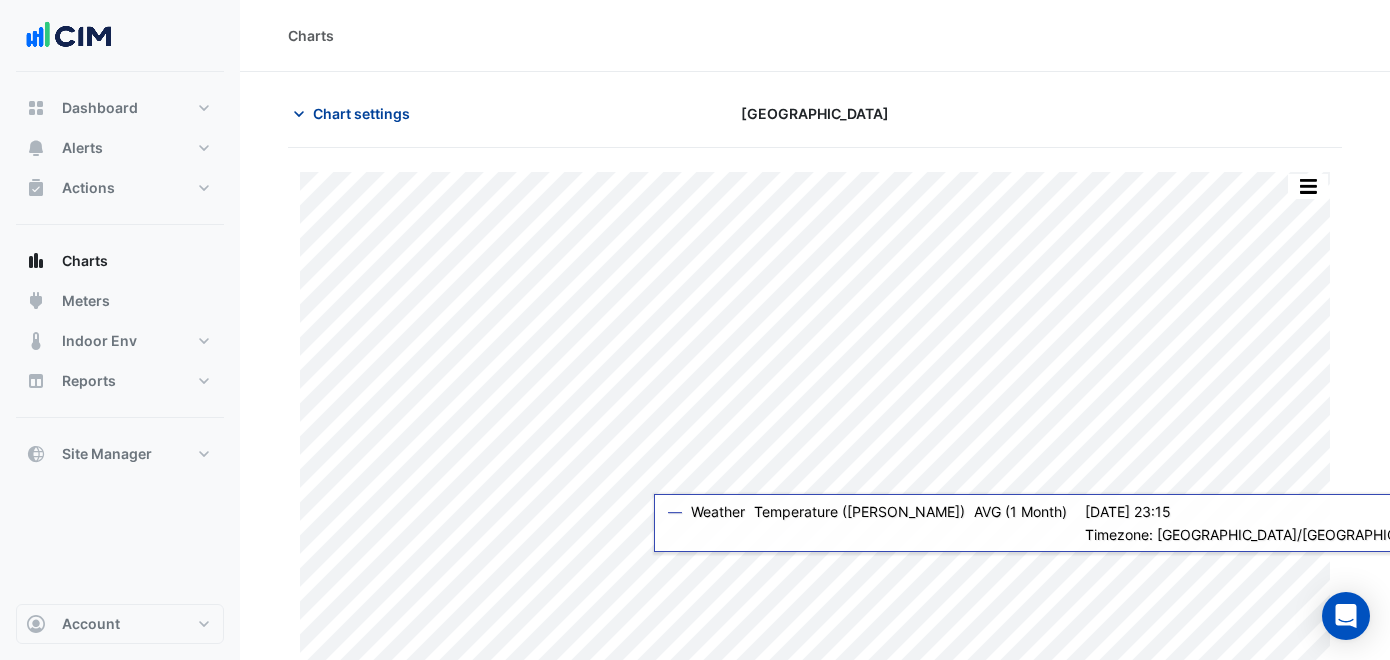 click on "Chart settings" 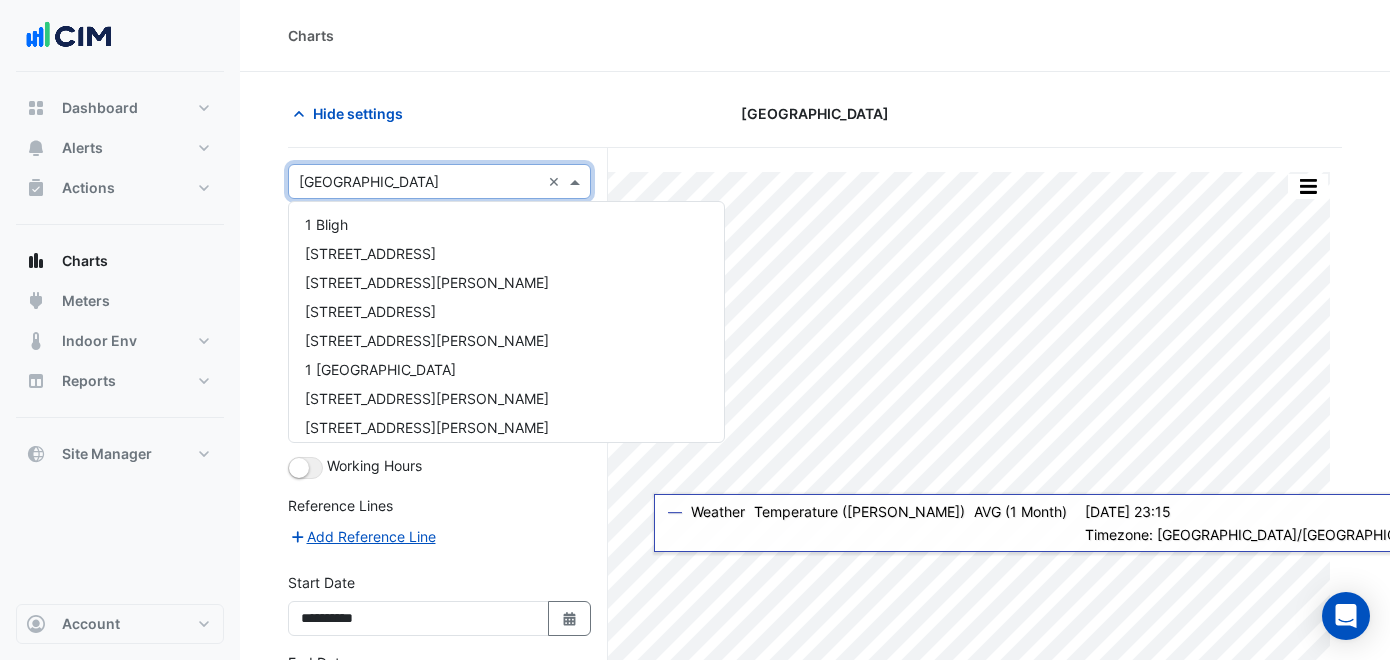 click at bounding box center [419, 182] 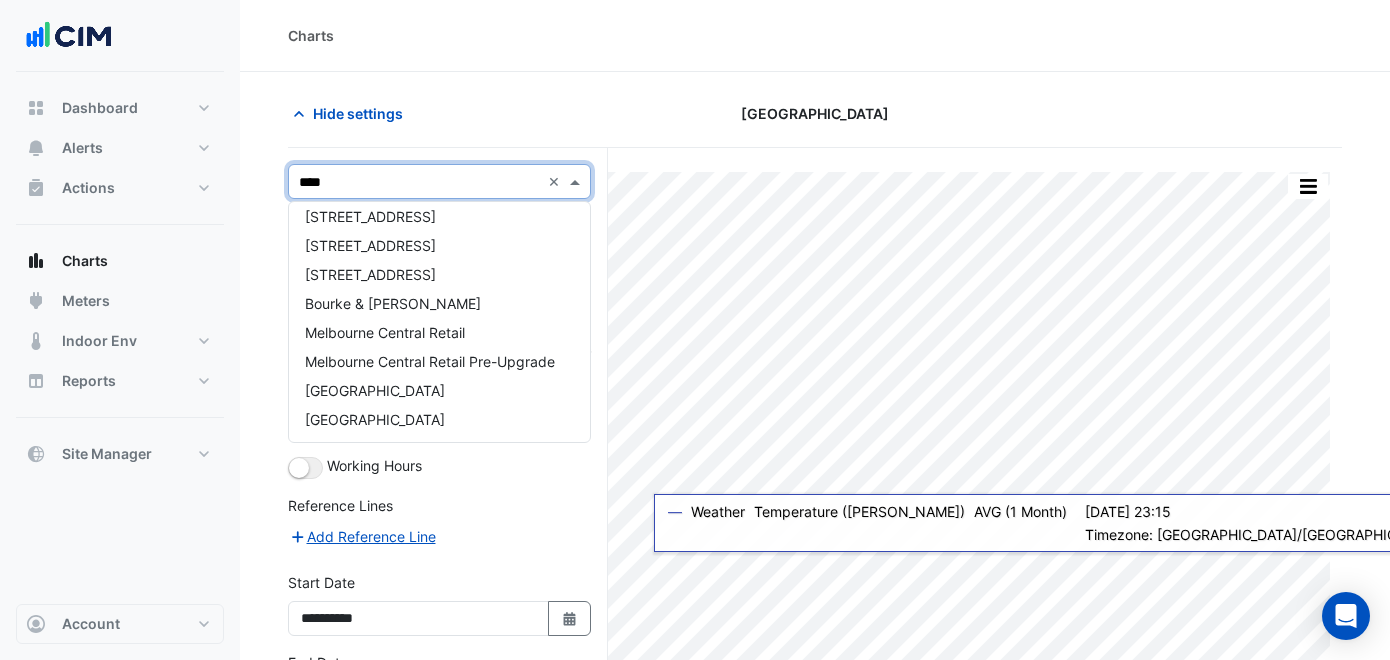 scroll, scrollTop: 0, scrollLeft: 0, axis: both 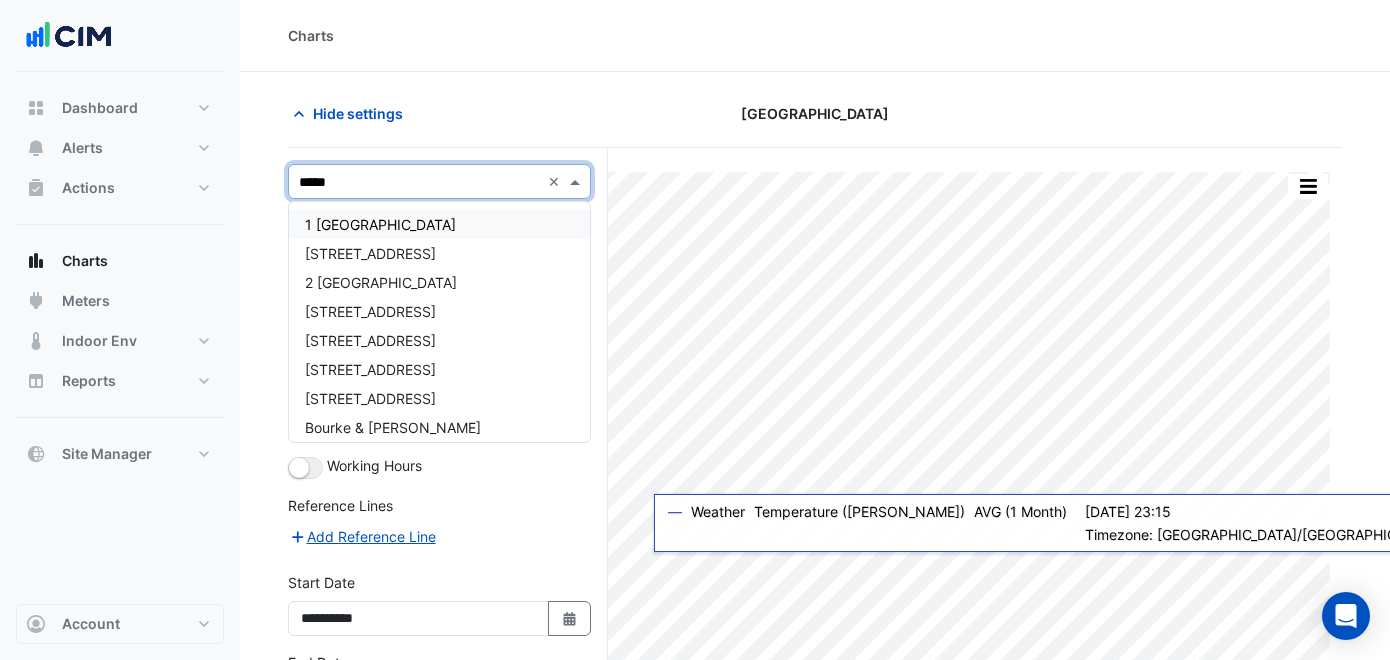 type on "******" 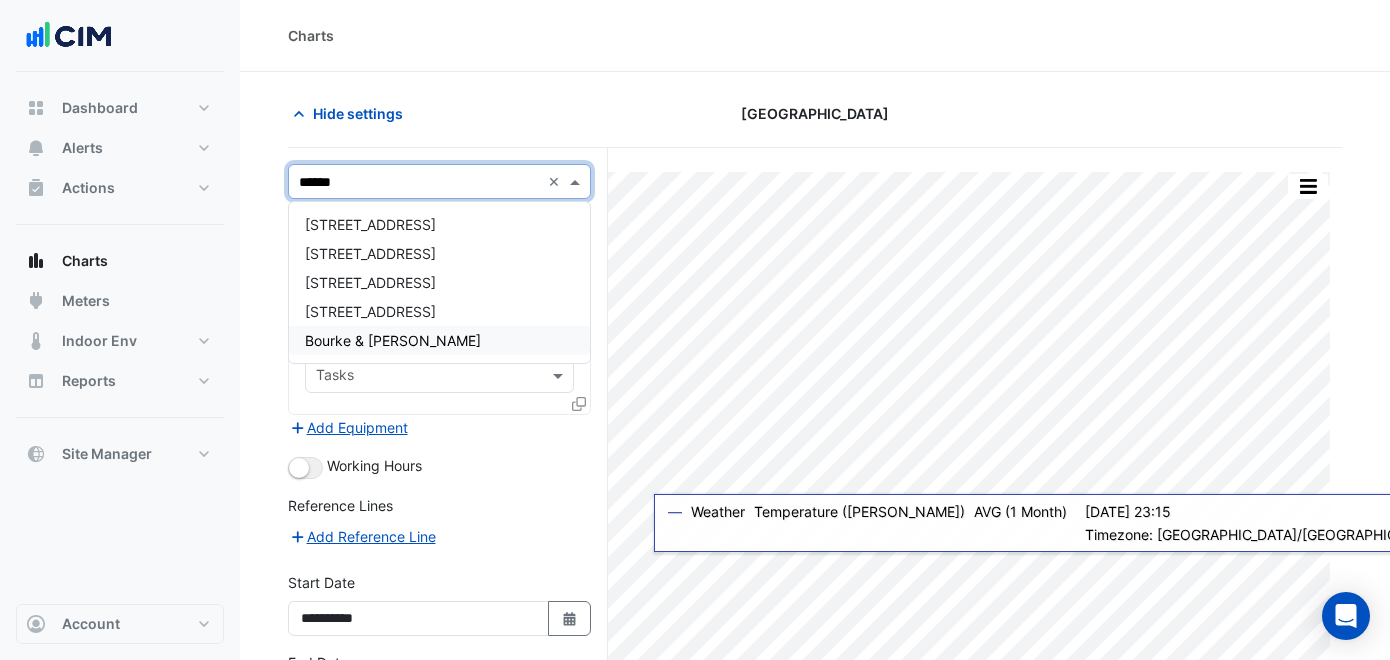 click on "Bourke & [PERSON_NAME]" at bounding box center [393, 340] 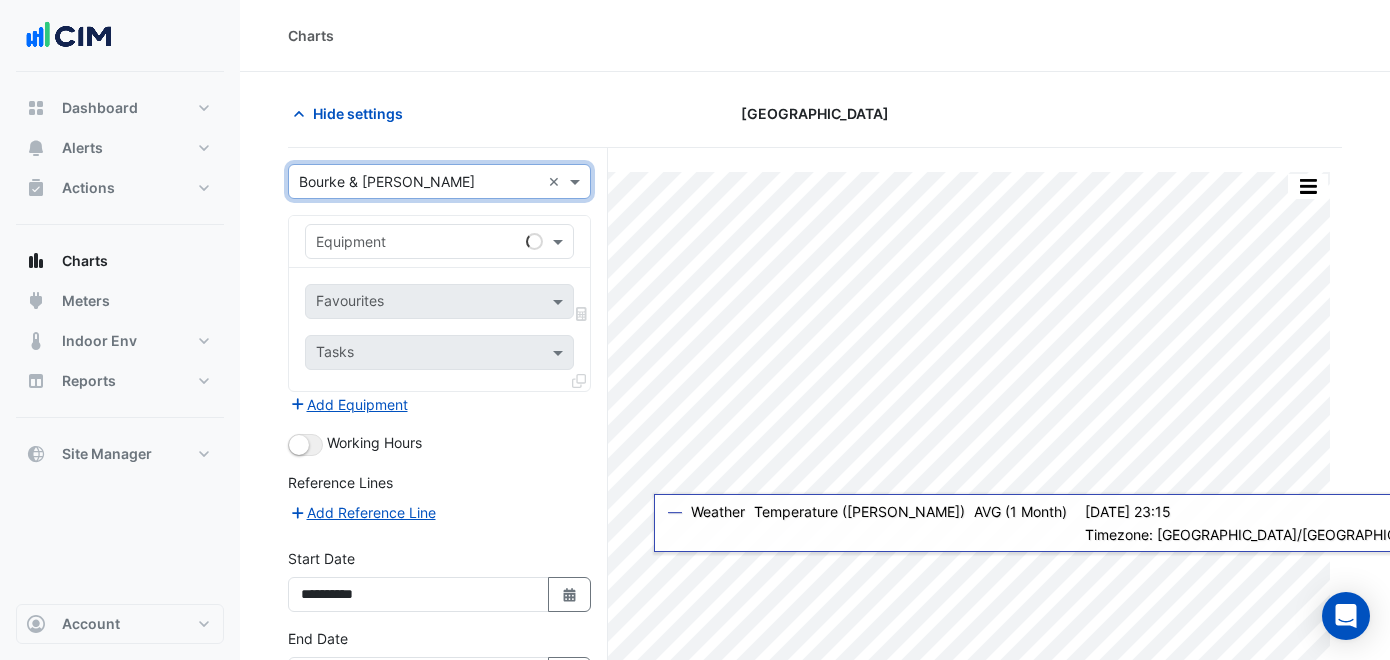 click at bounding box center [419, 242] 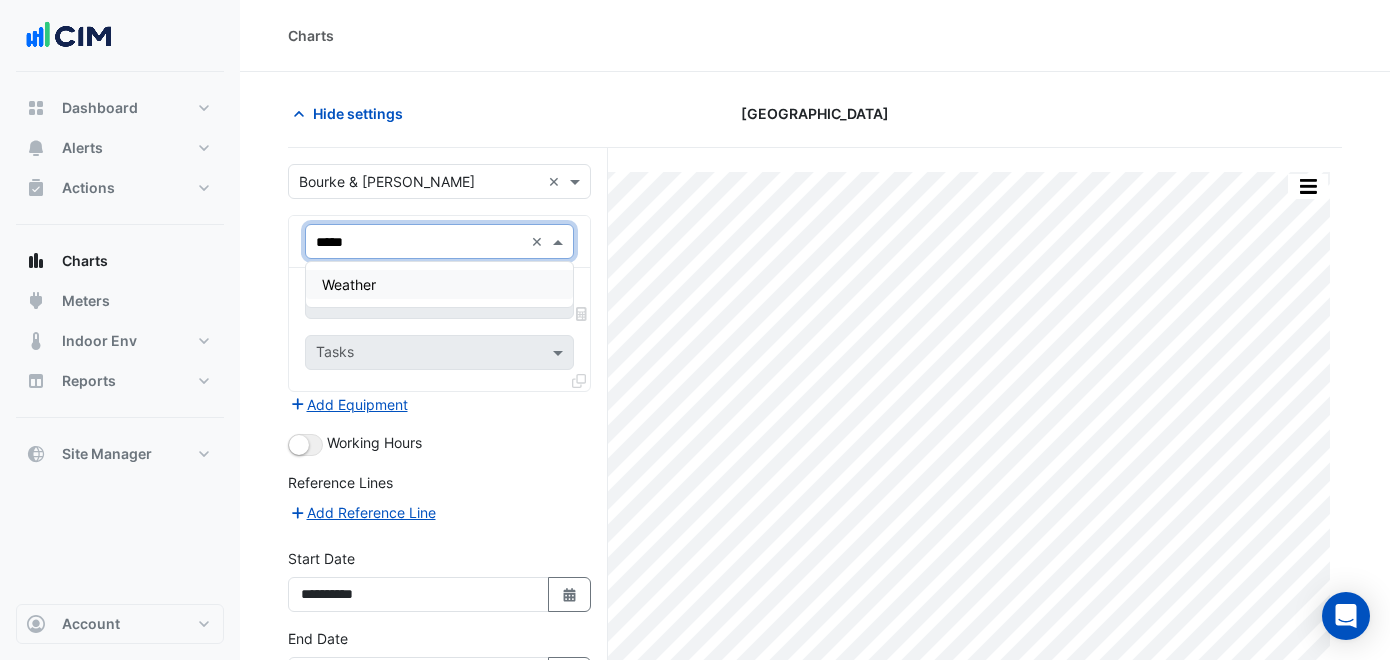 type on "*****" 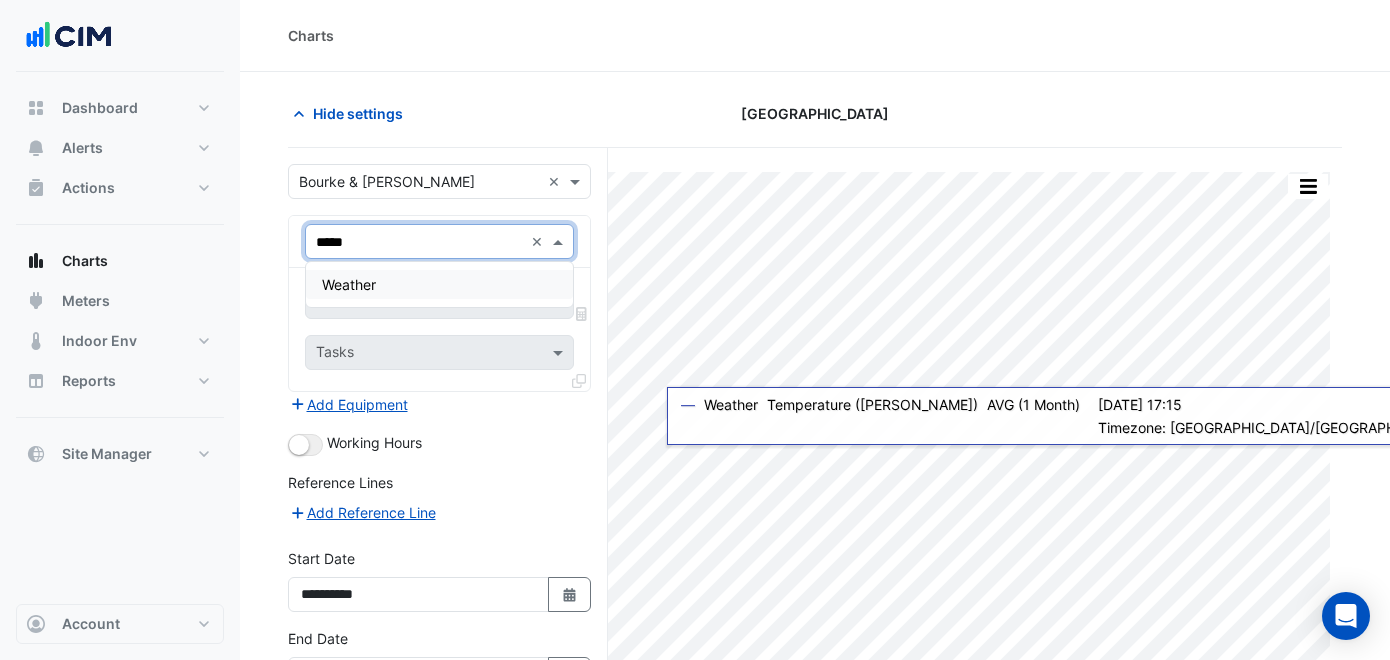 click on "Weather" at bounding box center (439, 284) 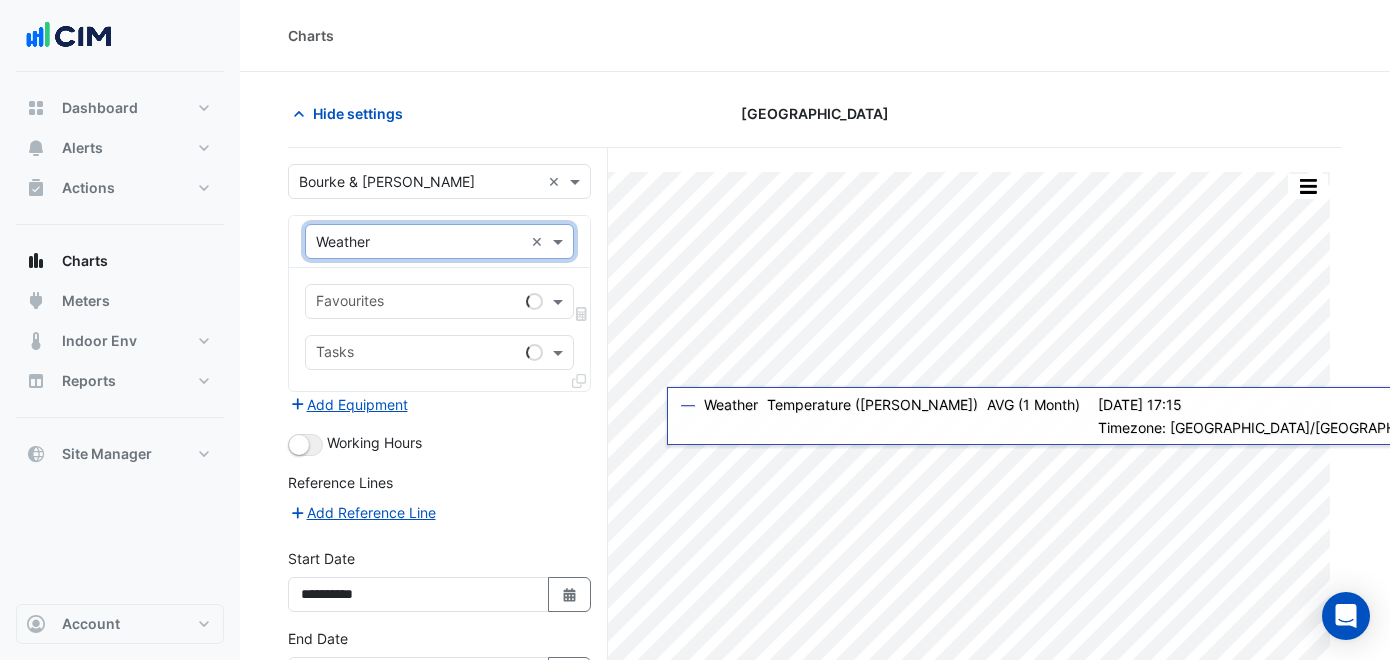 click at bounding box center (417, 303) 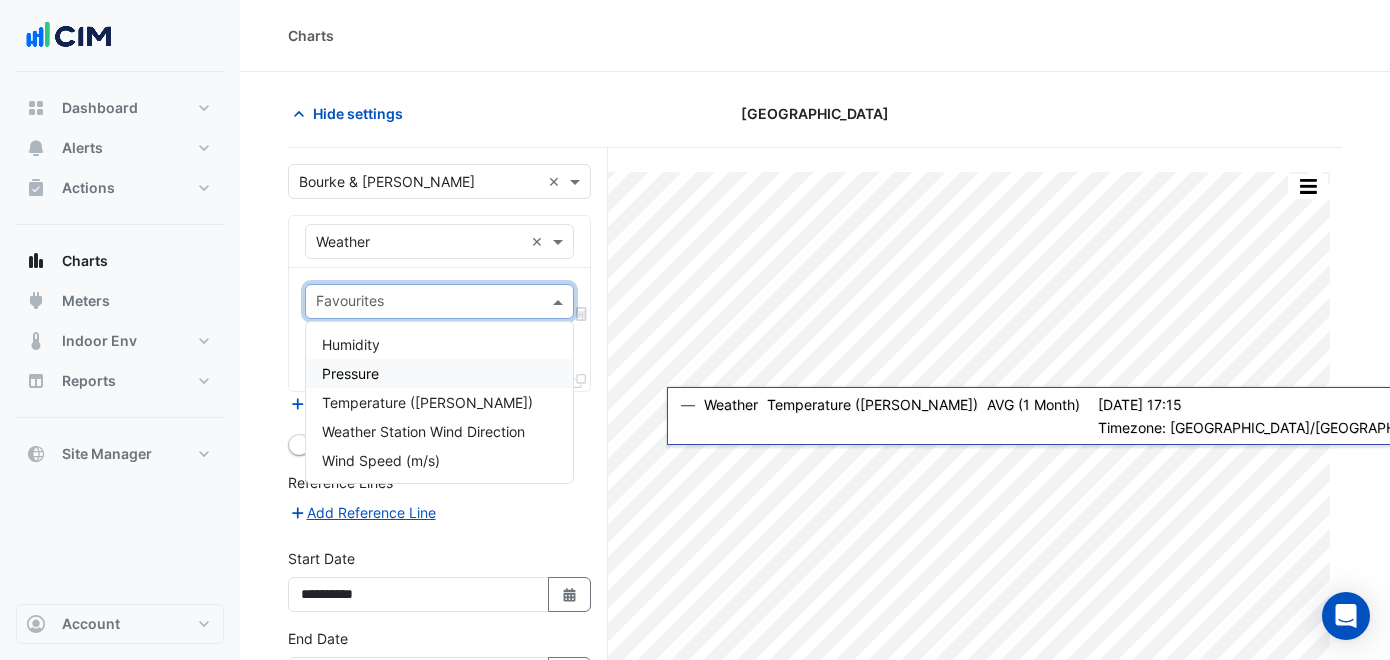 click on "Temperature ([PERSON_NAME])" at bounding box center [439, 402] 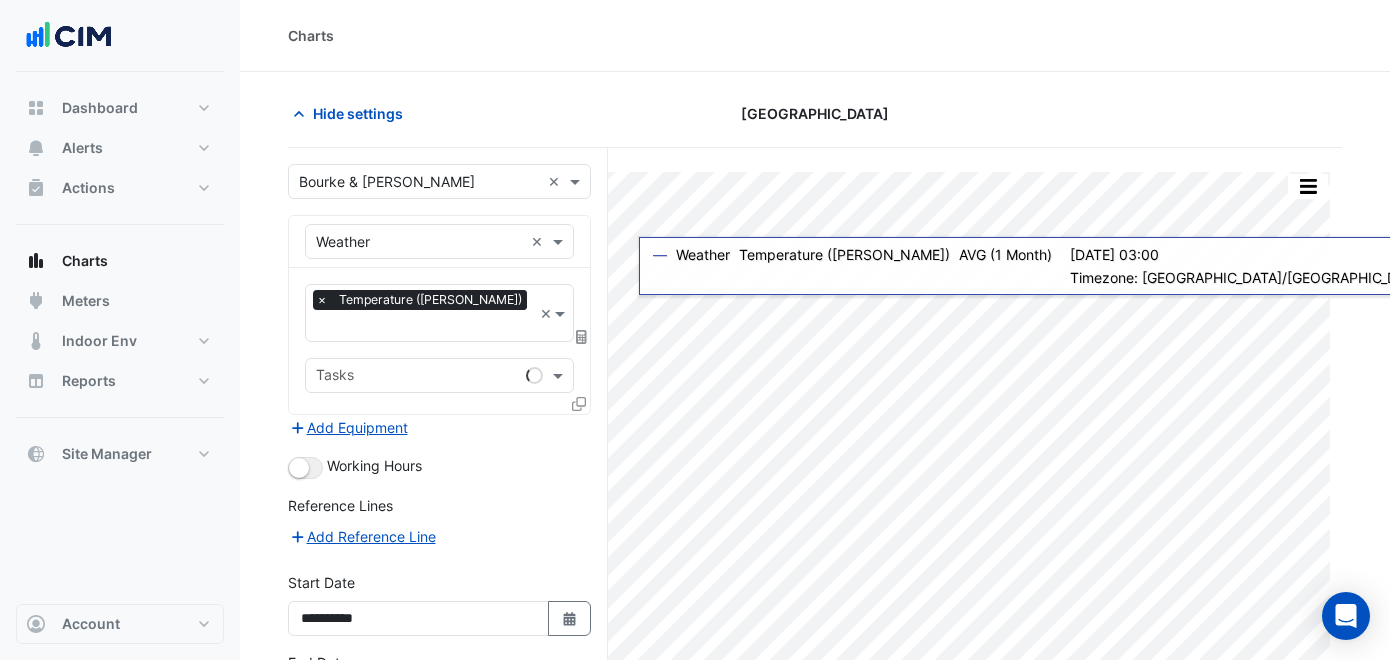 click 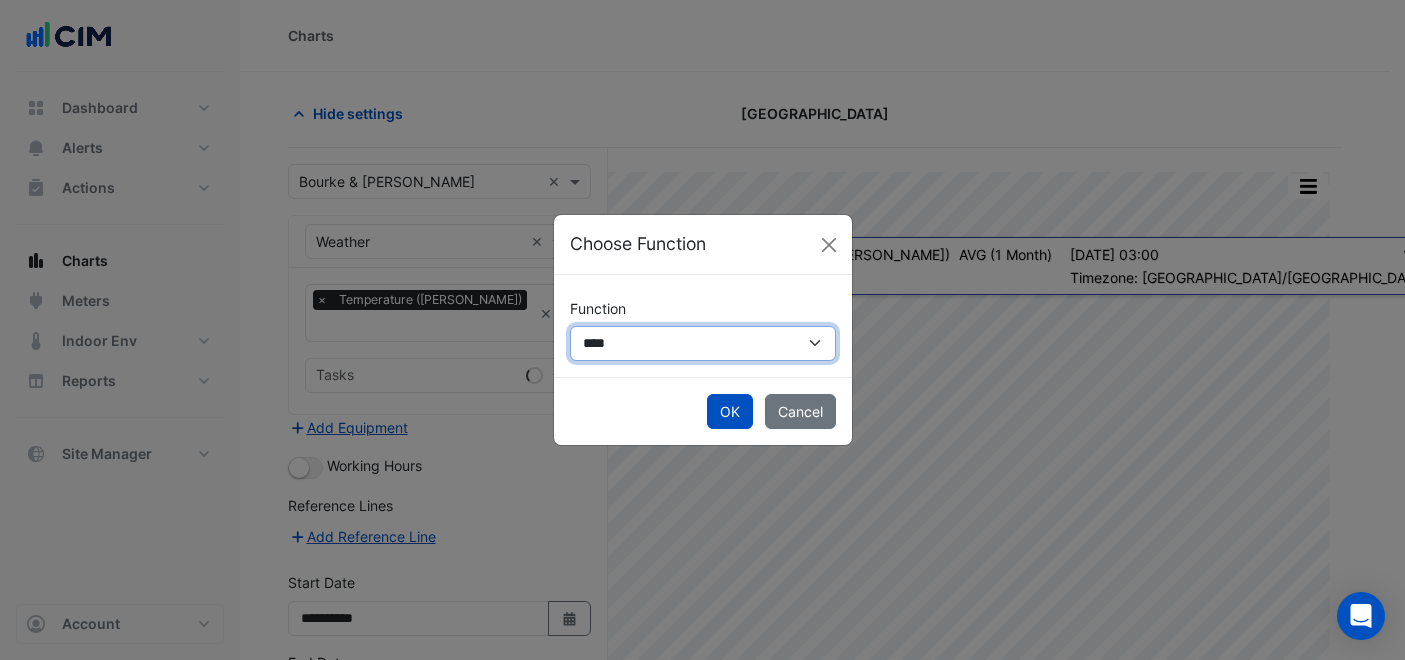 click on "**********" at bounding box center [703, 343] 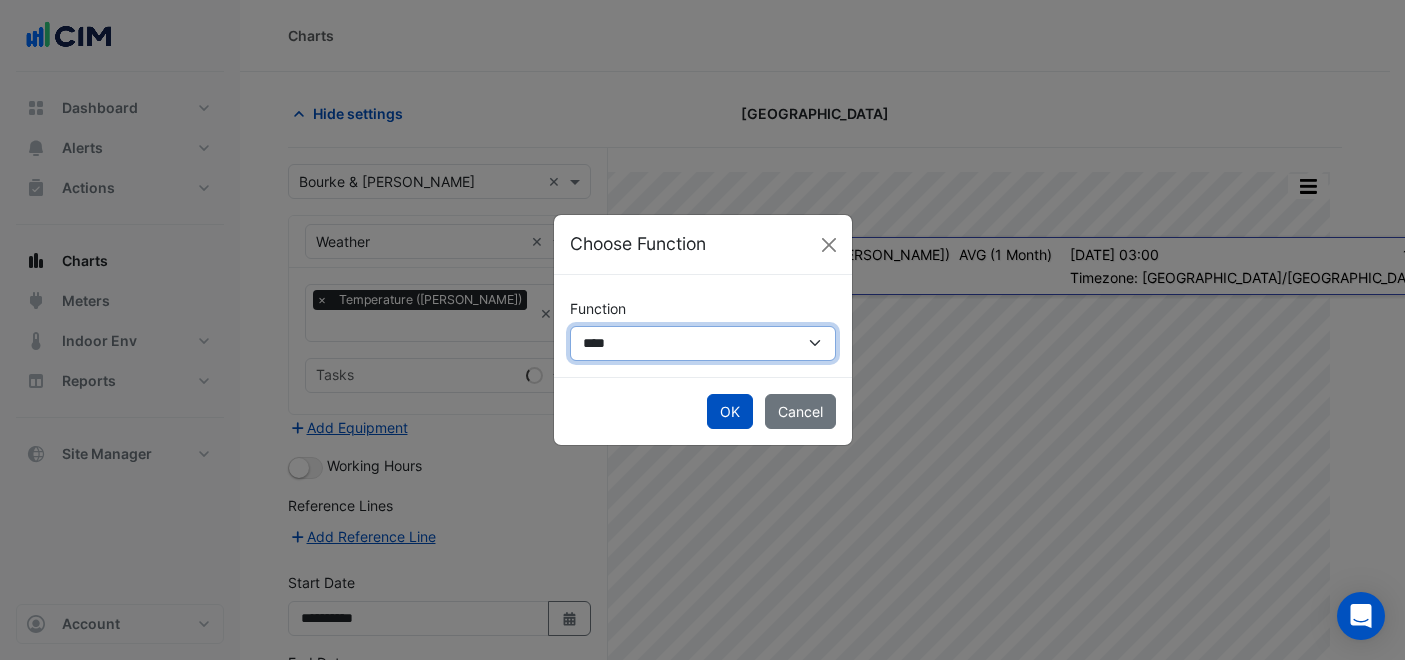 select on "******" 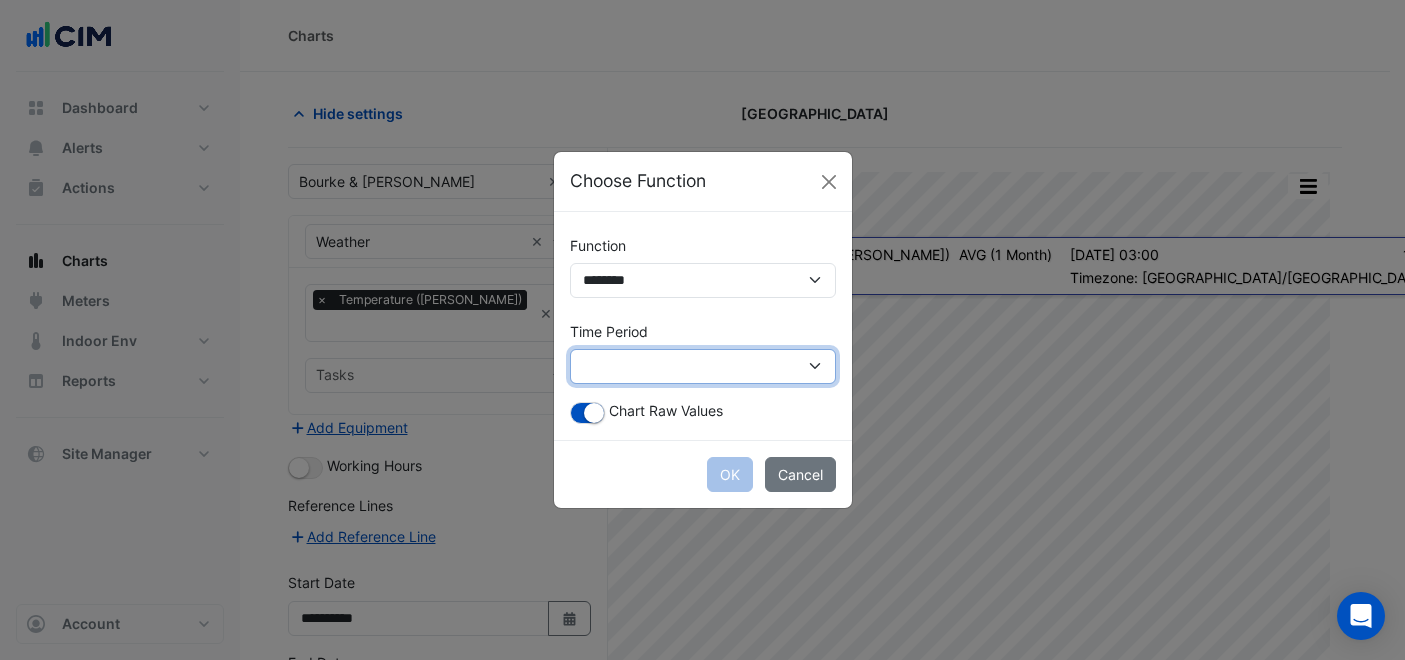click on "**********" at bounding box center (703, 366) 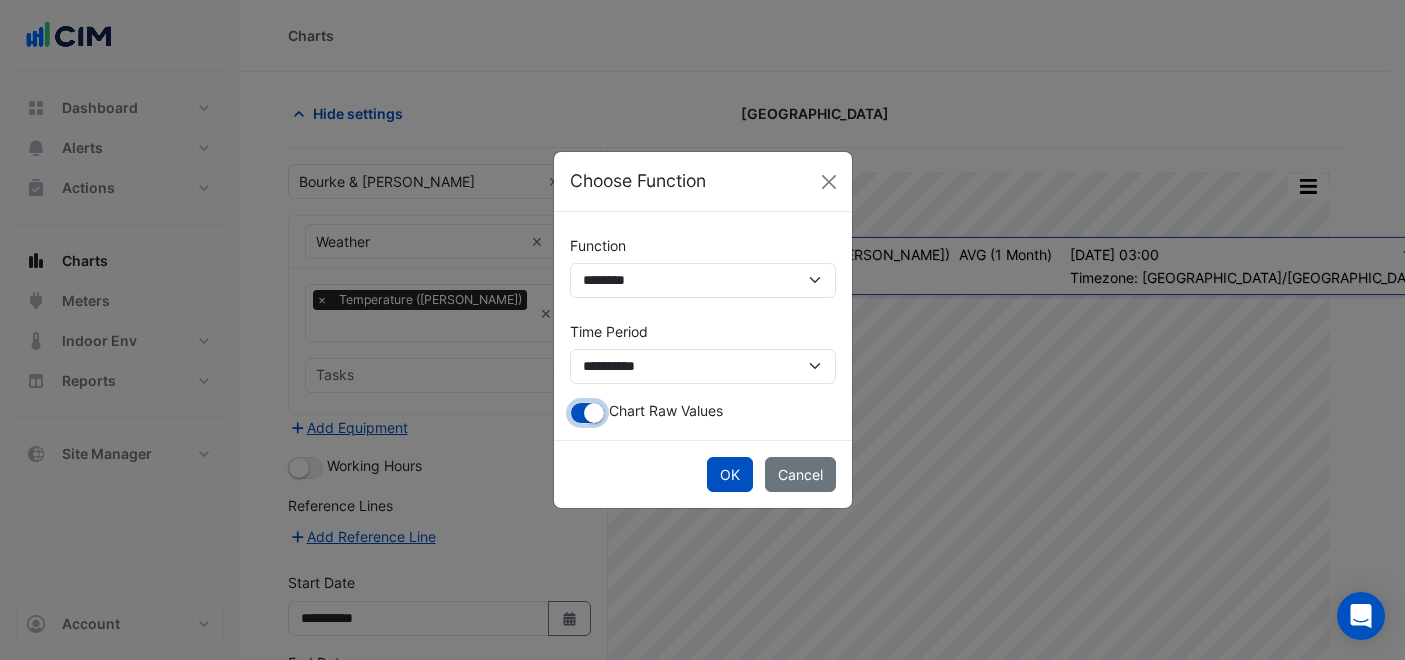 click 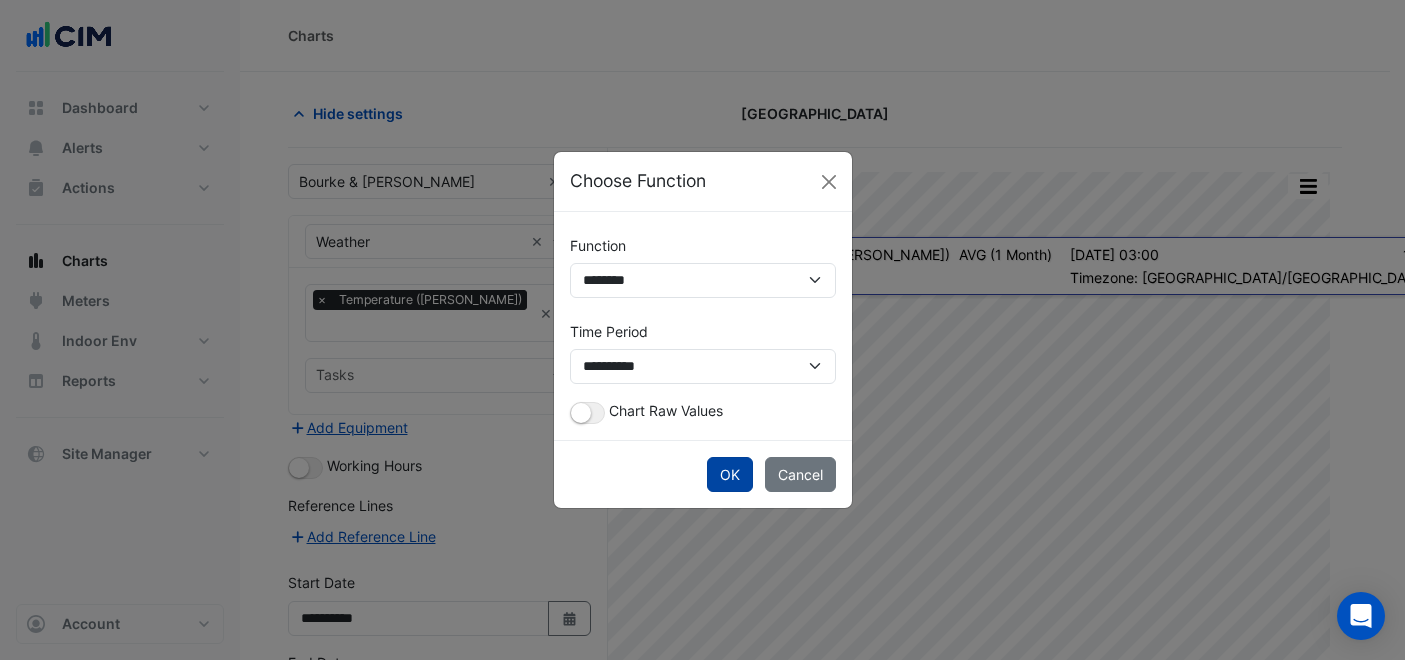 click on "OK" 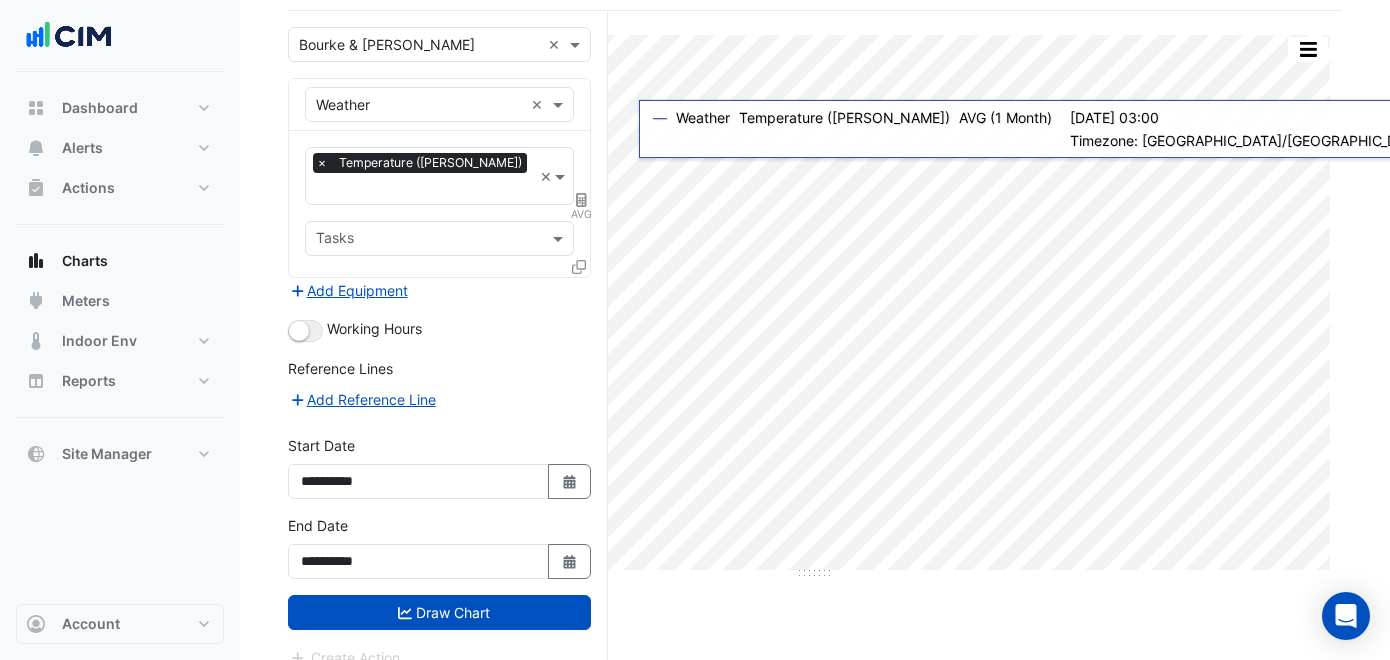 scroll, scrollTop: 137, scrollLeft: 0, axis: vertical 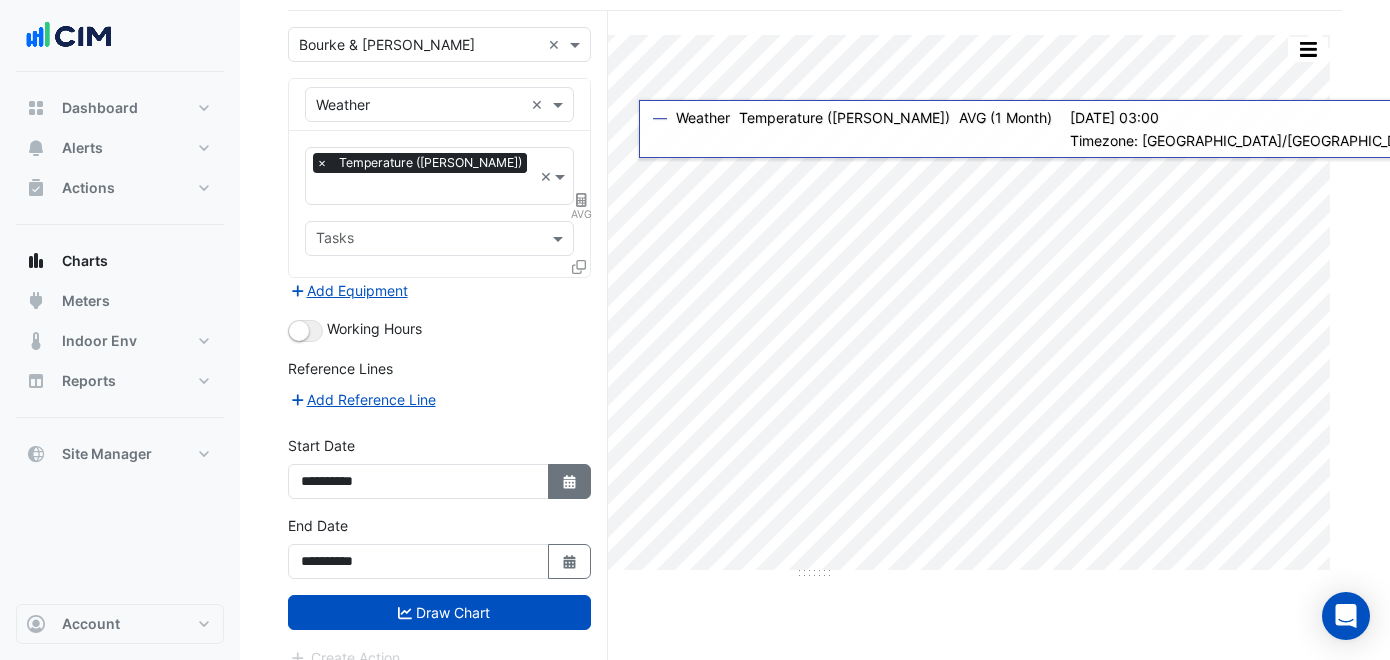 click on "Select Date" at bounding box center (570, 481) 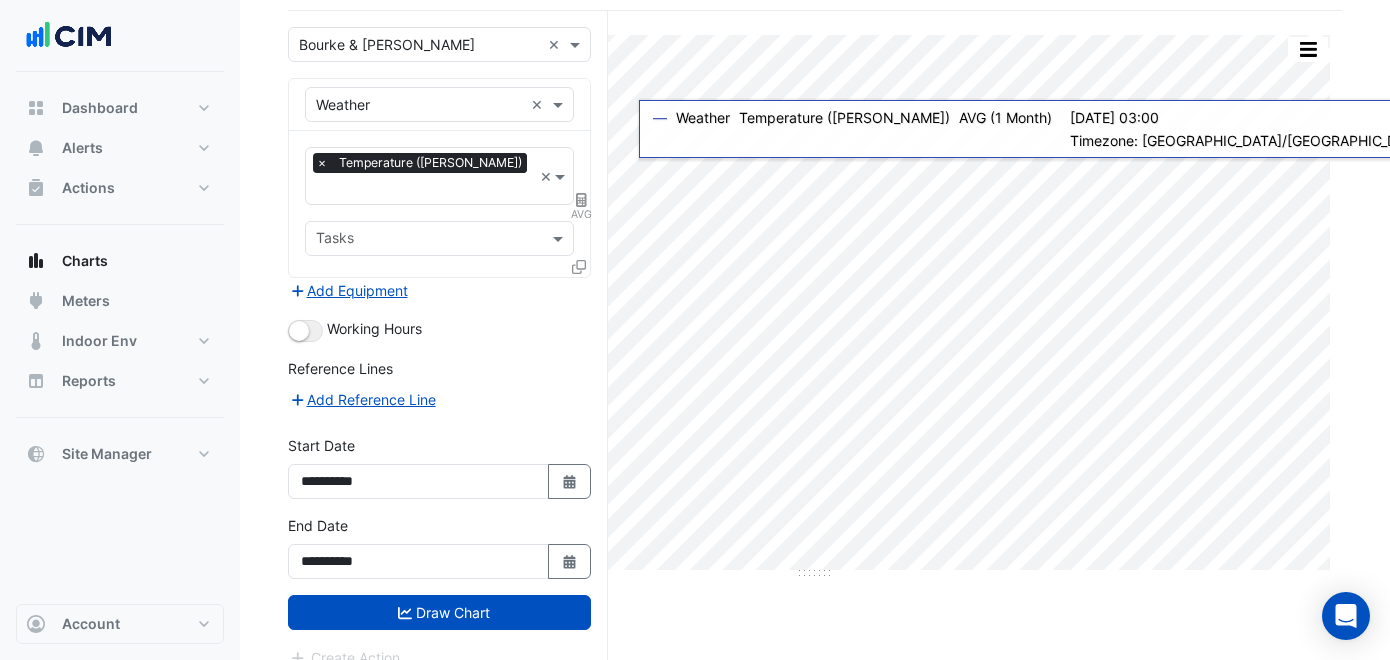 select on "*" 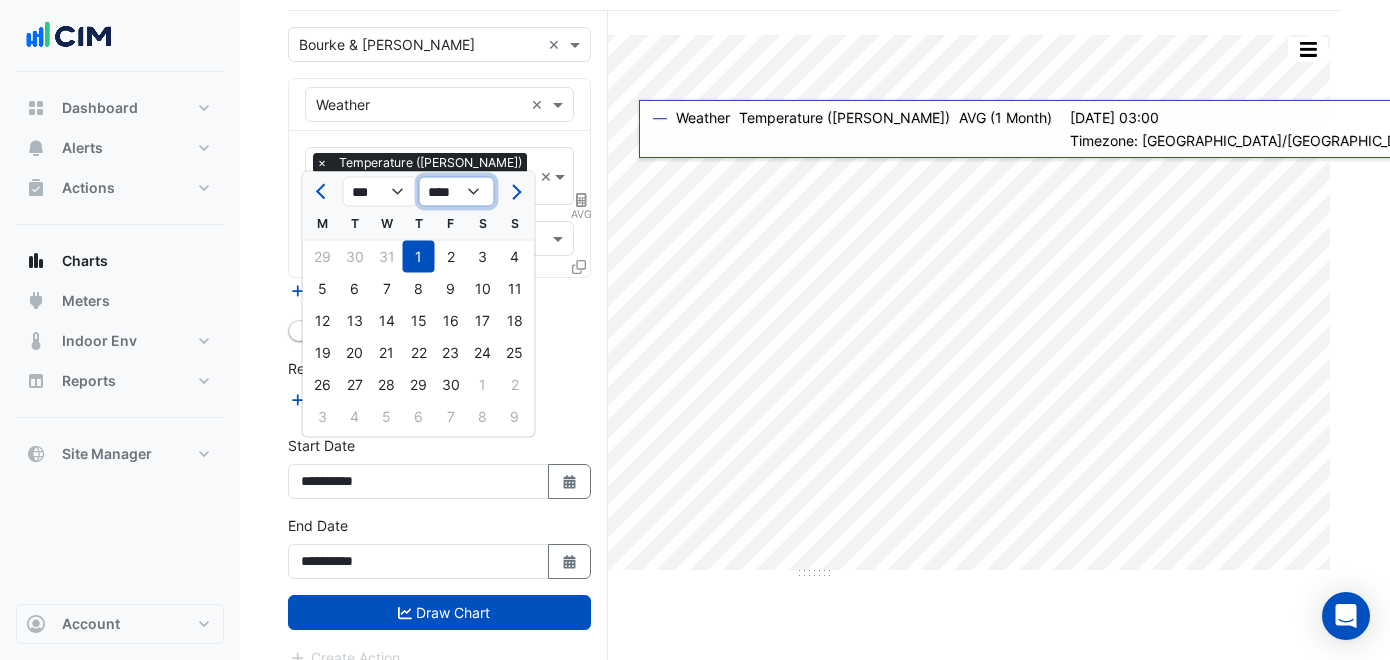 click on "**** **** **** **** **** **** **** **** **** **** **** **** ****" 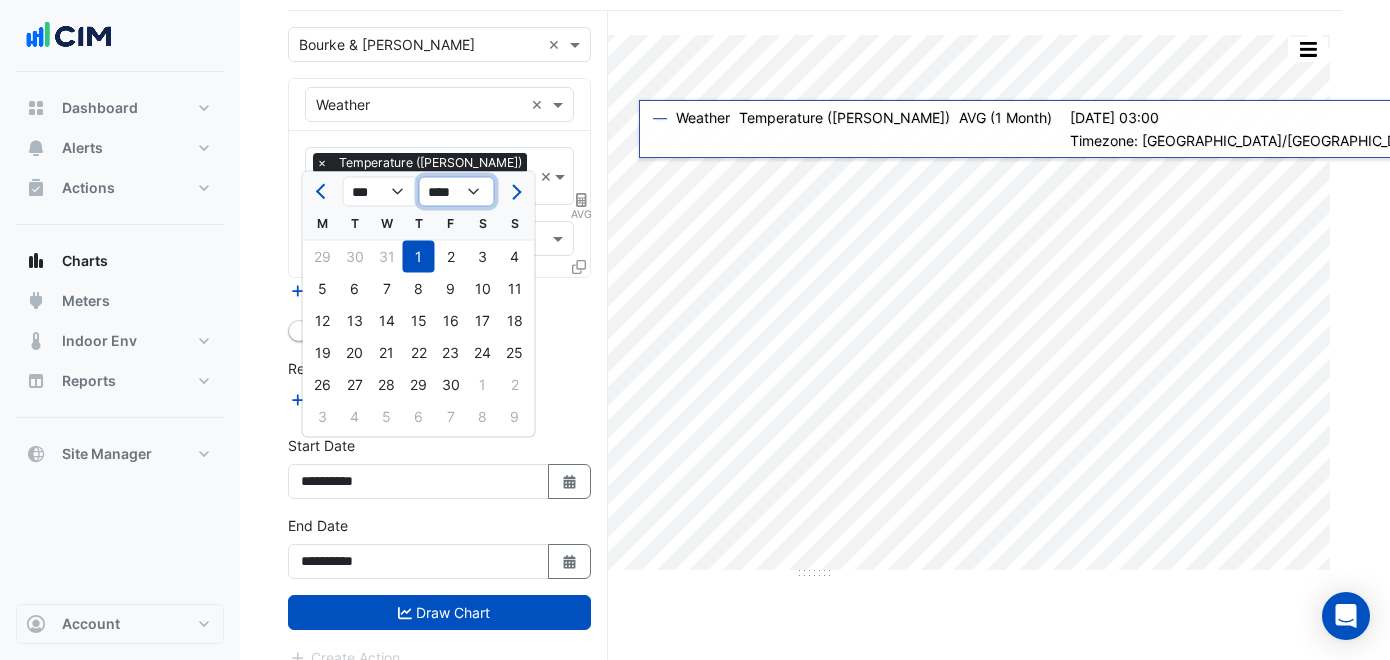 select on "****" 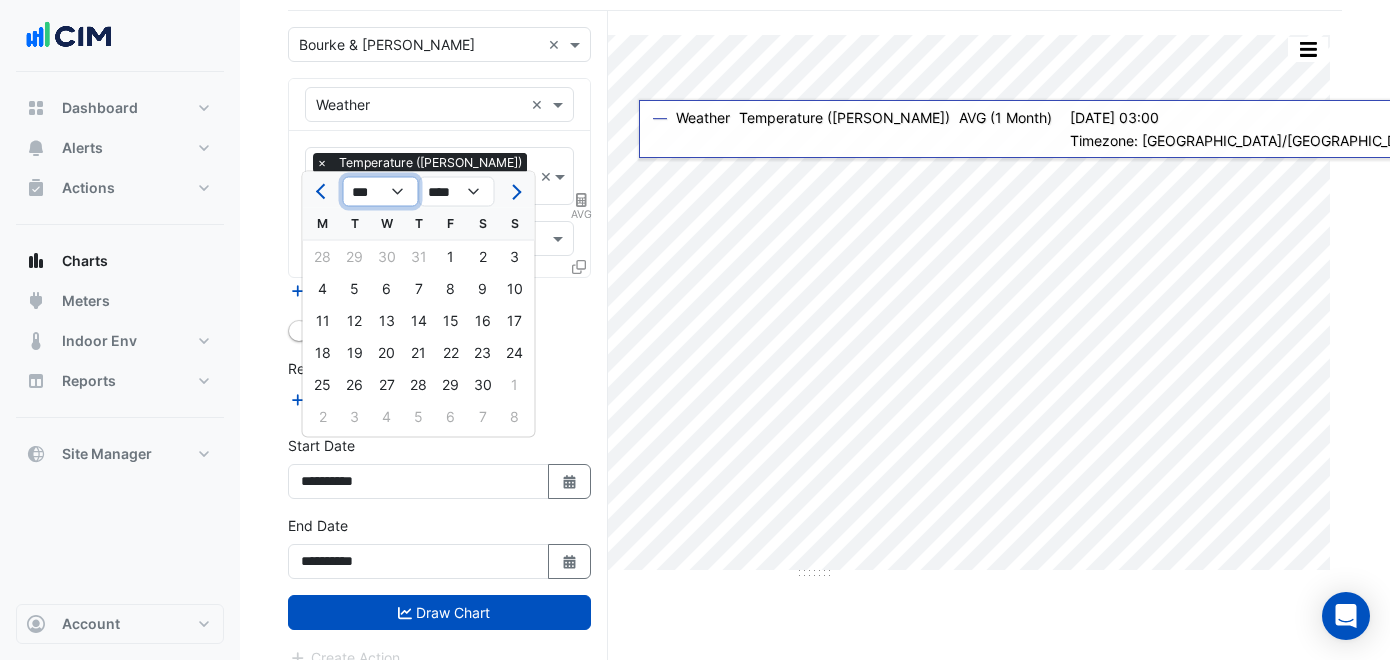 click on "*** *** *** *** *** *** *** *** *** *** *** ***" 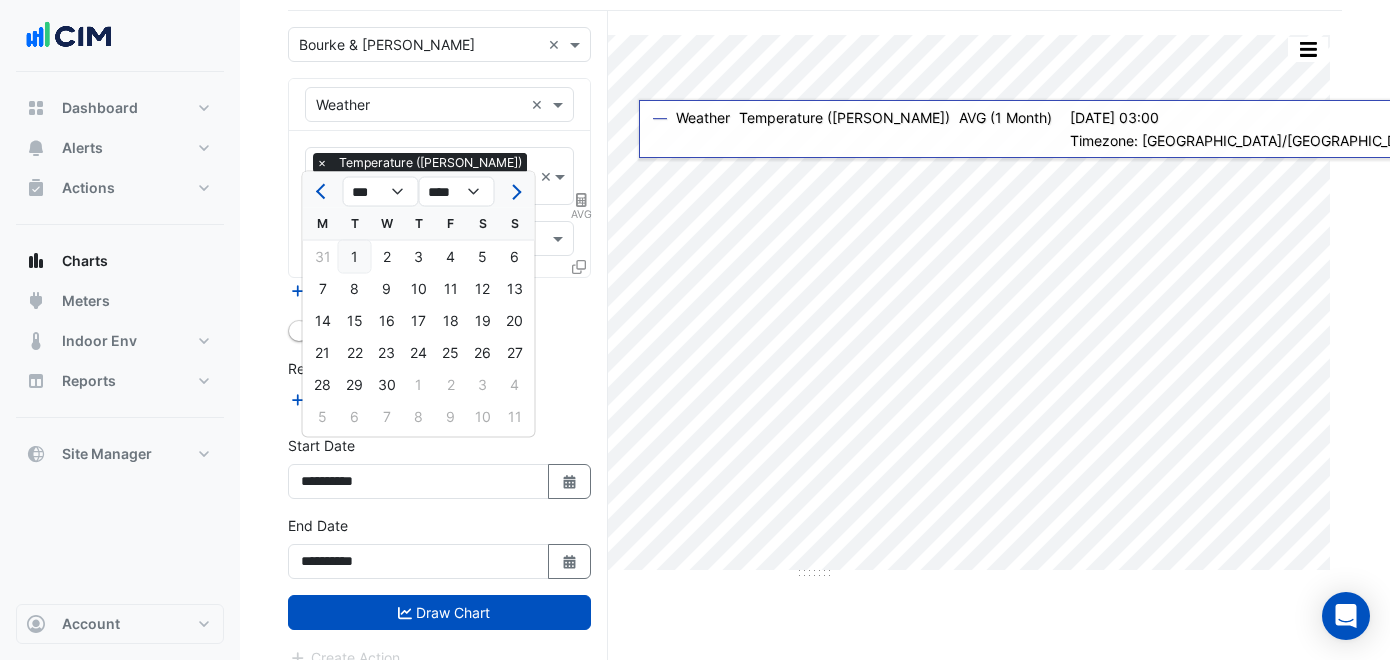 click on "1" 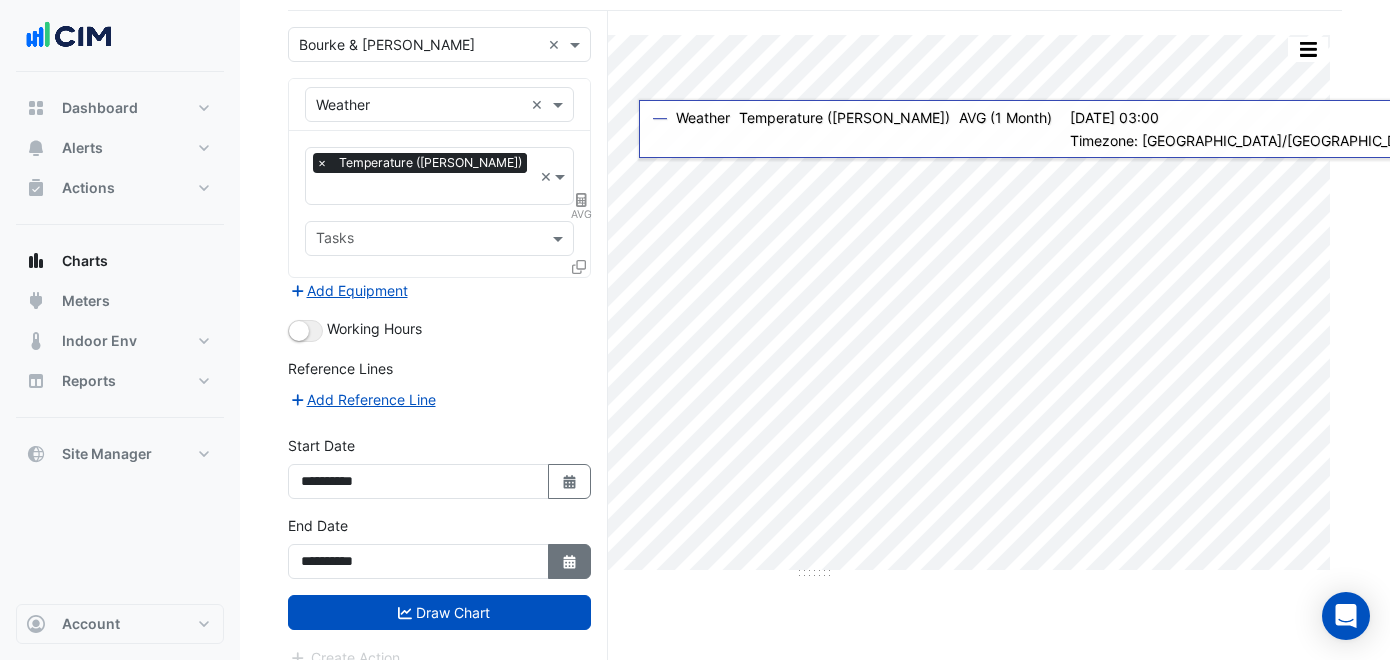 click on "Select Date" at bounding box center [570, 561] 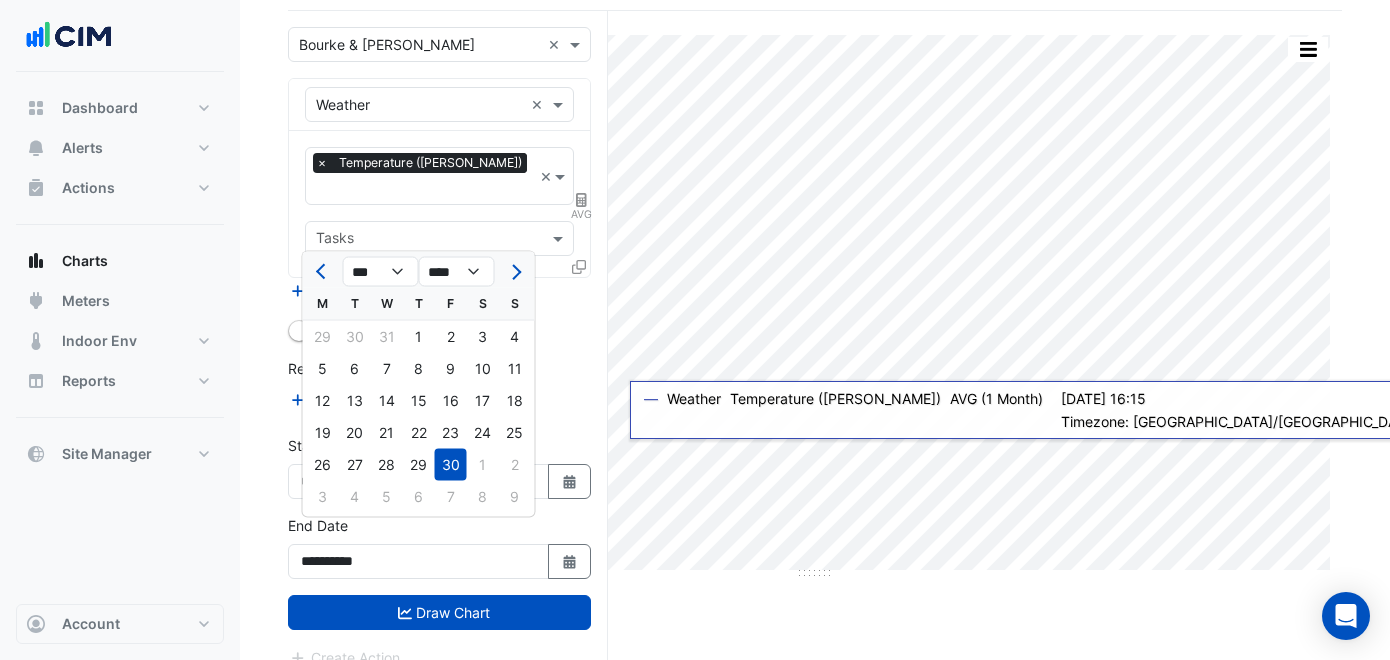 click on "Add Reference Line" at bounding box center [439, 399] 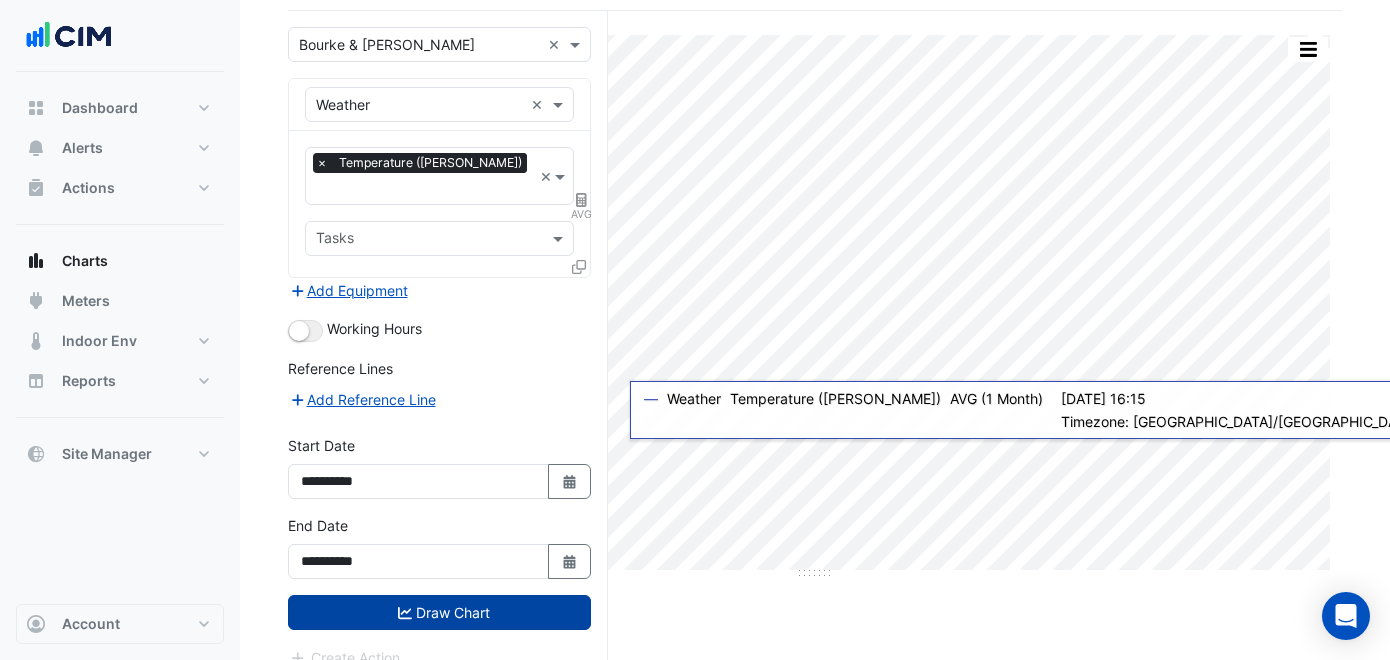 click on "Draw Chart" at bounding box center (439, 612) 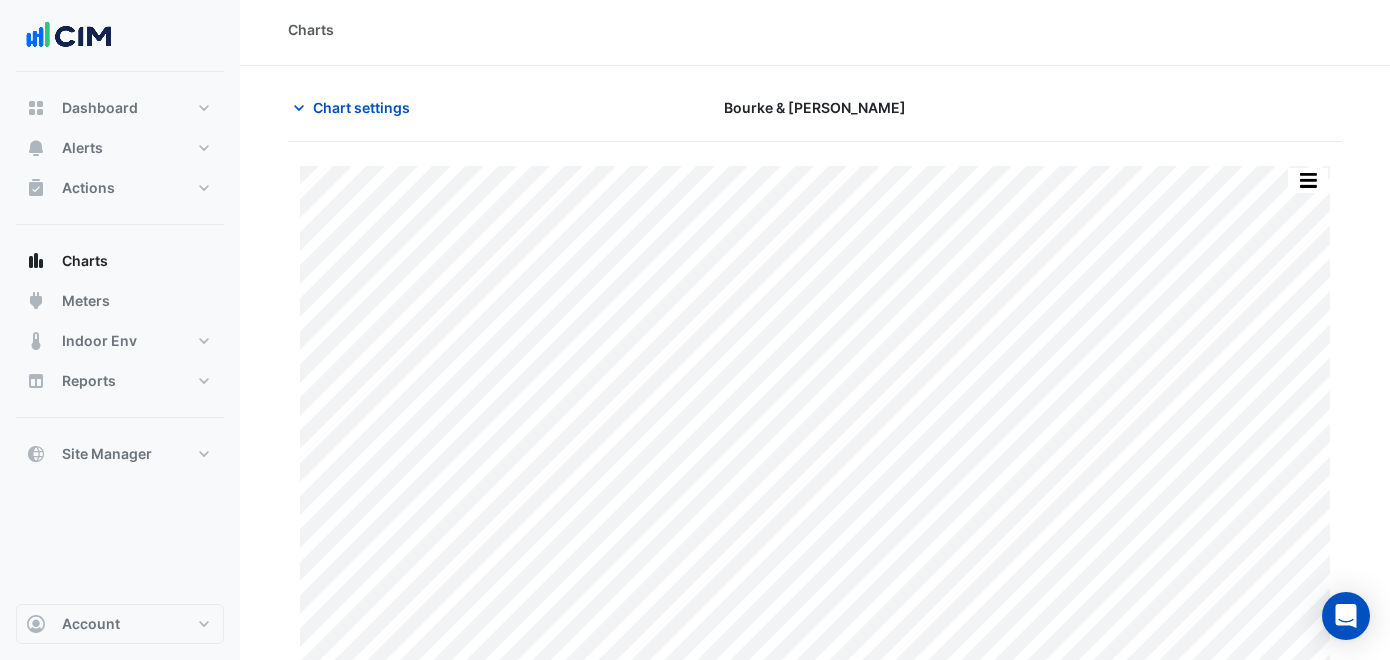 scroll, scrollTop: 0, scrollLeft: 0, axis: both 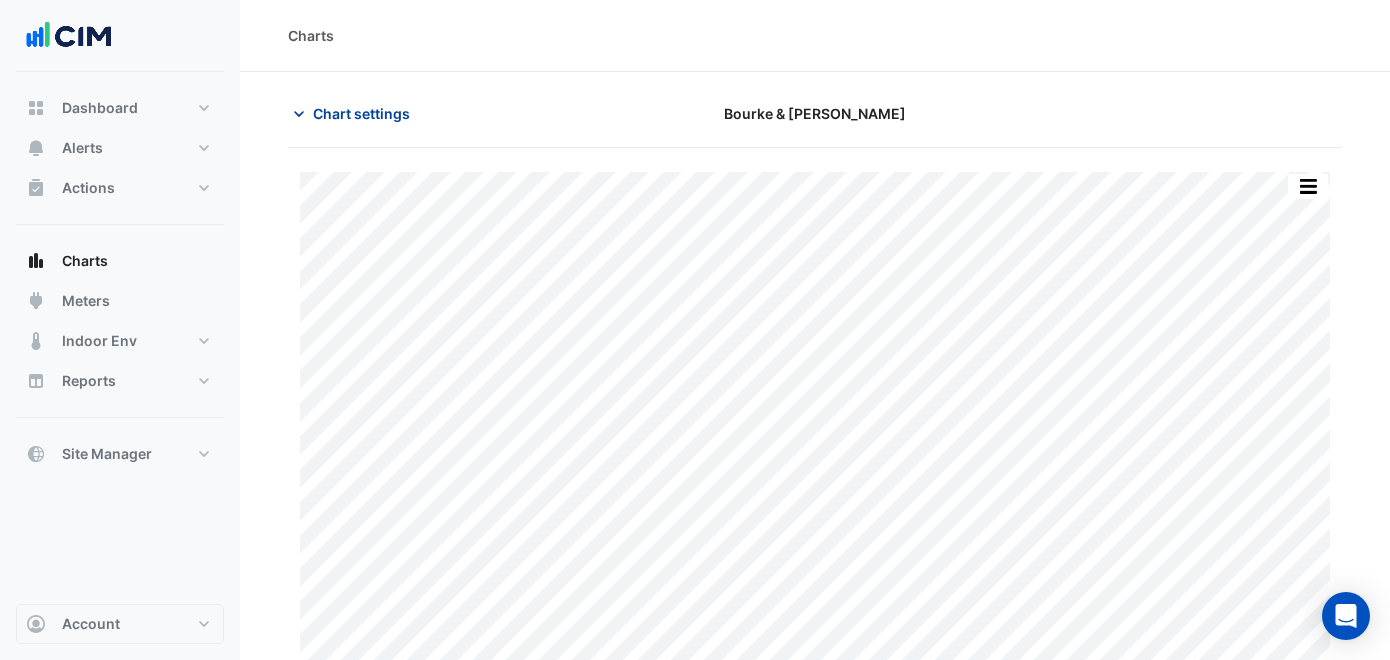 click on "Chart settings" 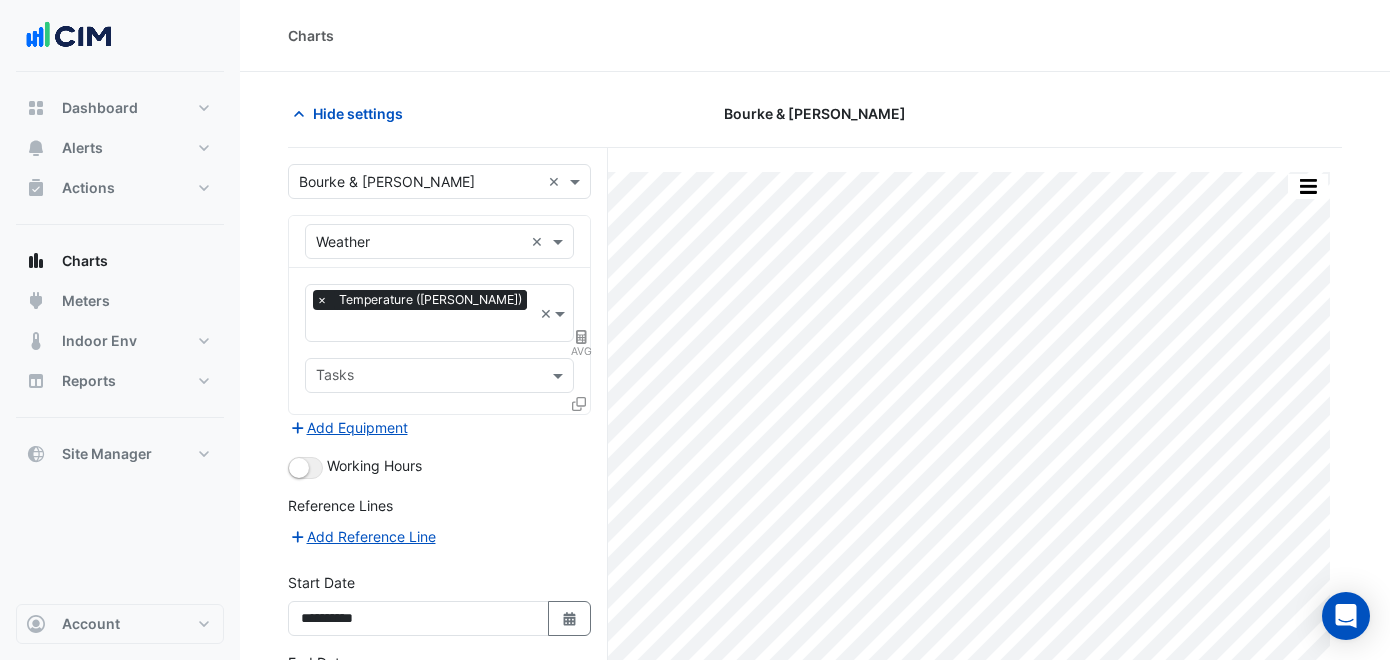 click at bounding box center [419, 182] 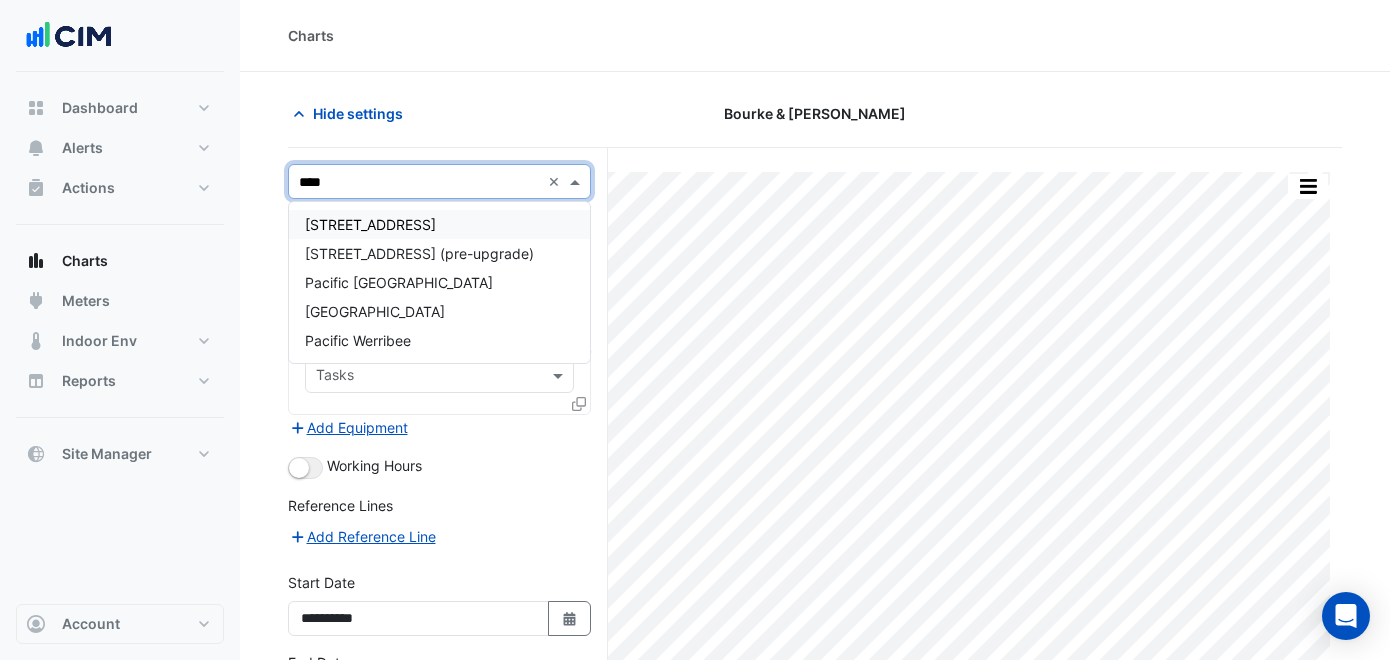 scroll, scrollTop: 0, scrollLeft: 0, axis: both 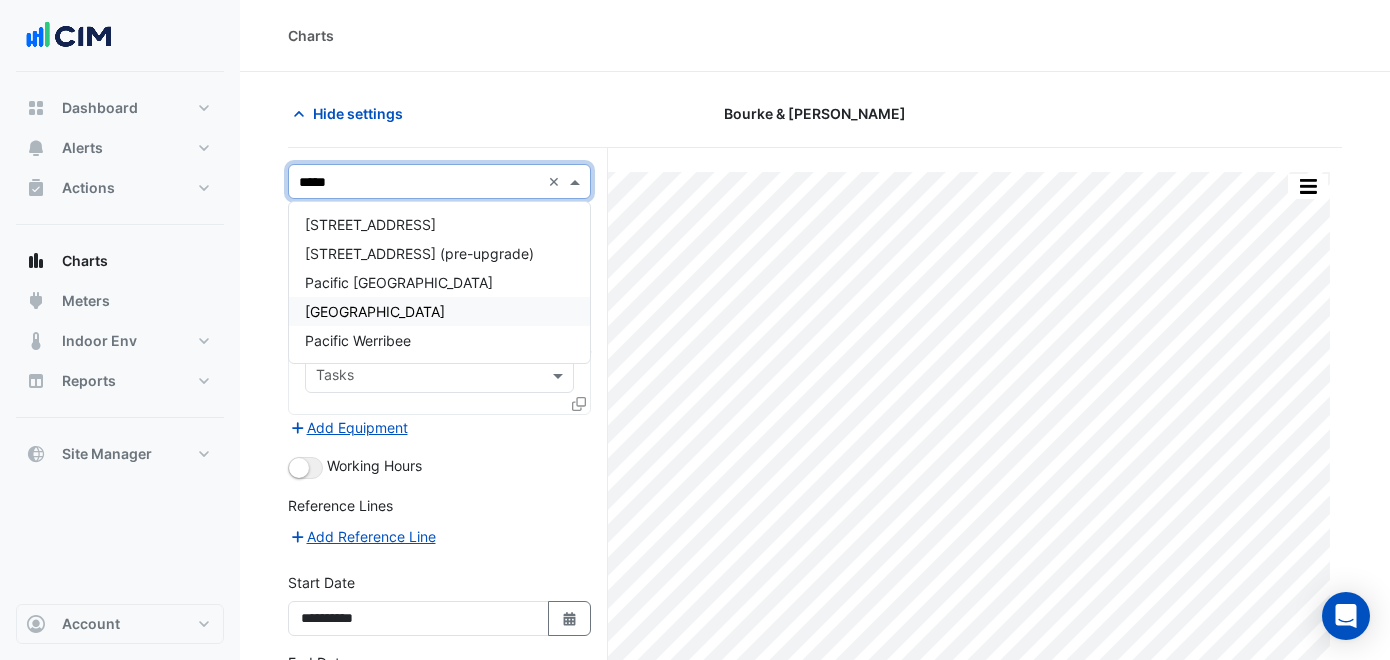 click on "[GEOGRAPHIC_DATA]" at bounding box center [375, 311] 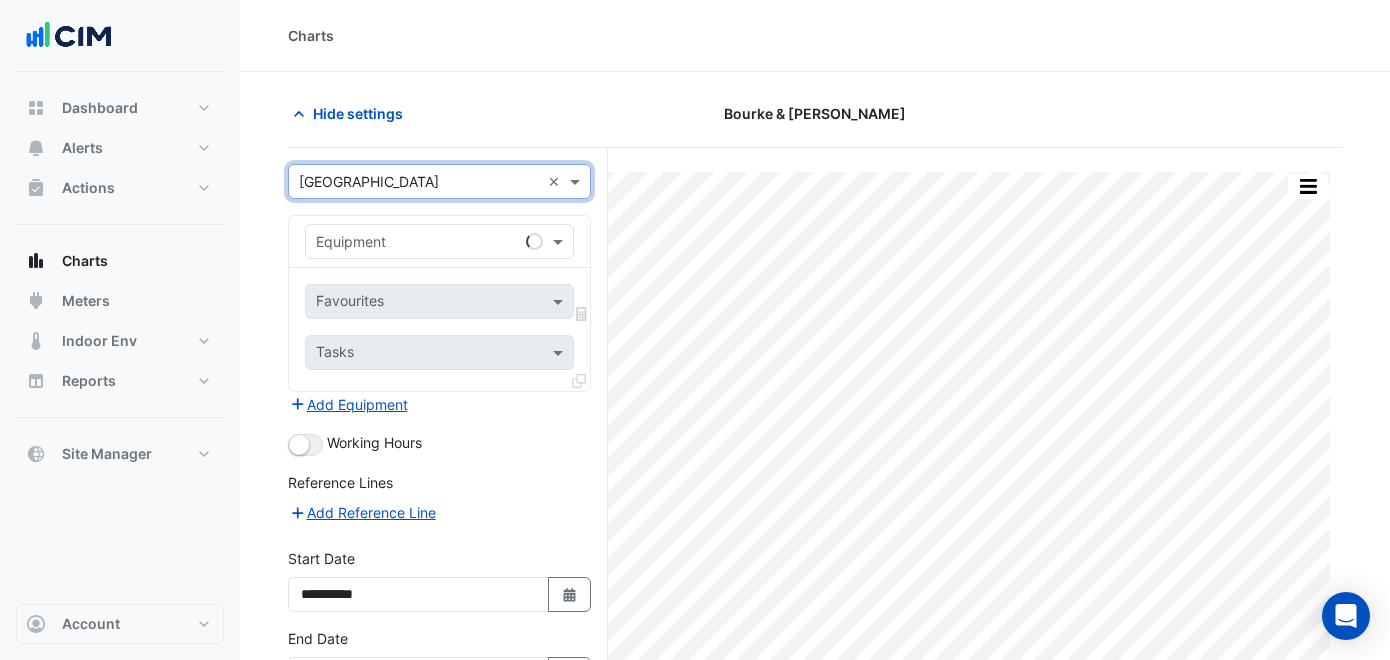 click on "Equipment" at bounding box center [439, 241] 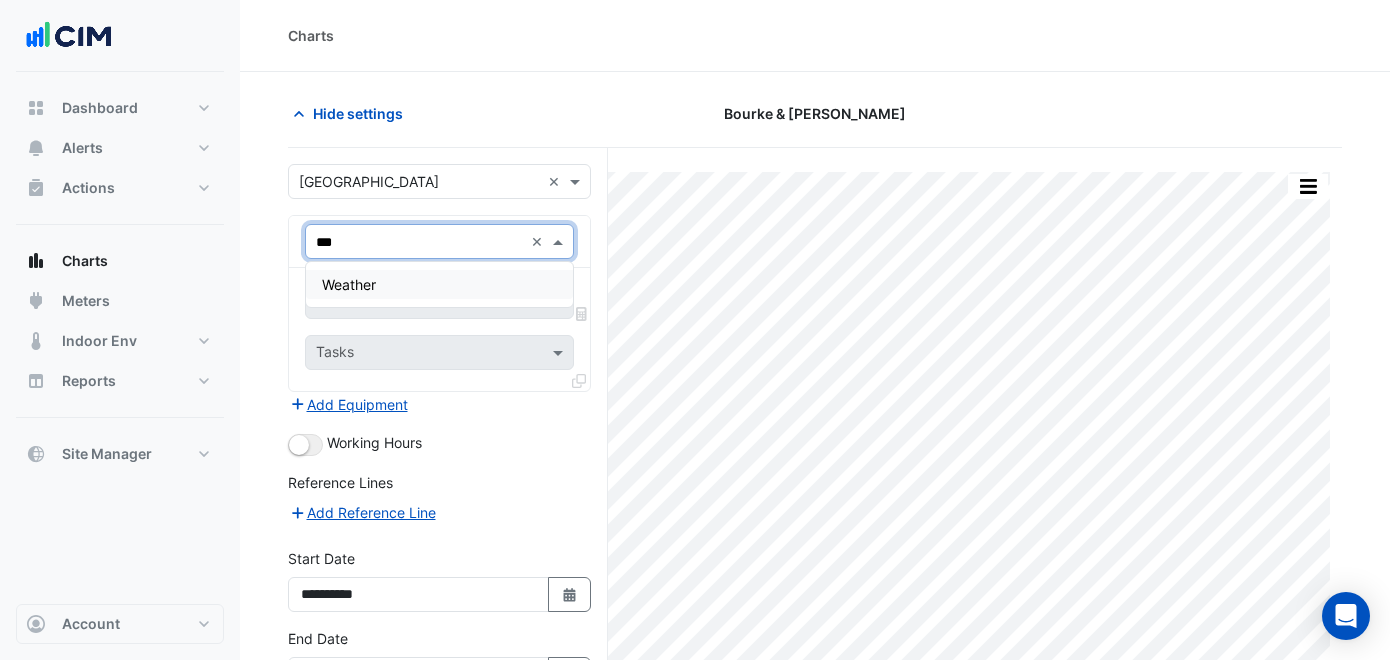type on "****" 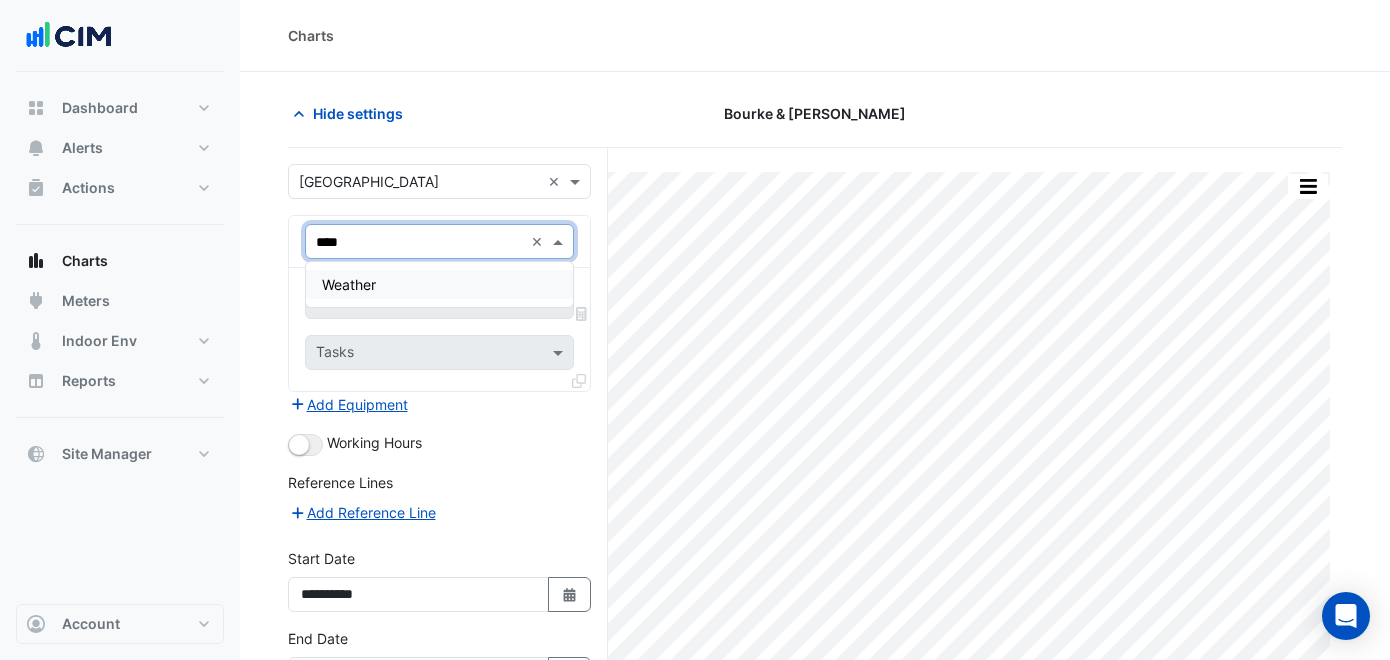 click on "Weather" at bounding box center (349, 284) 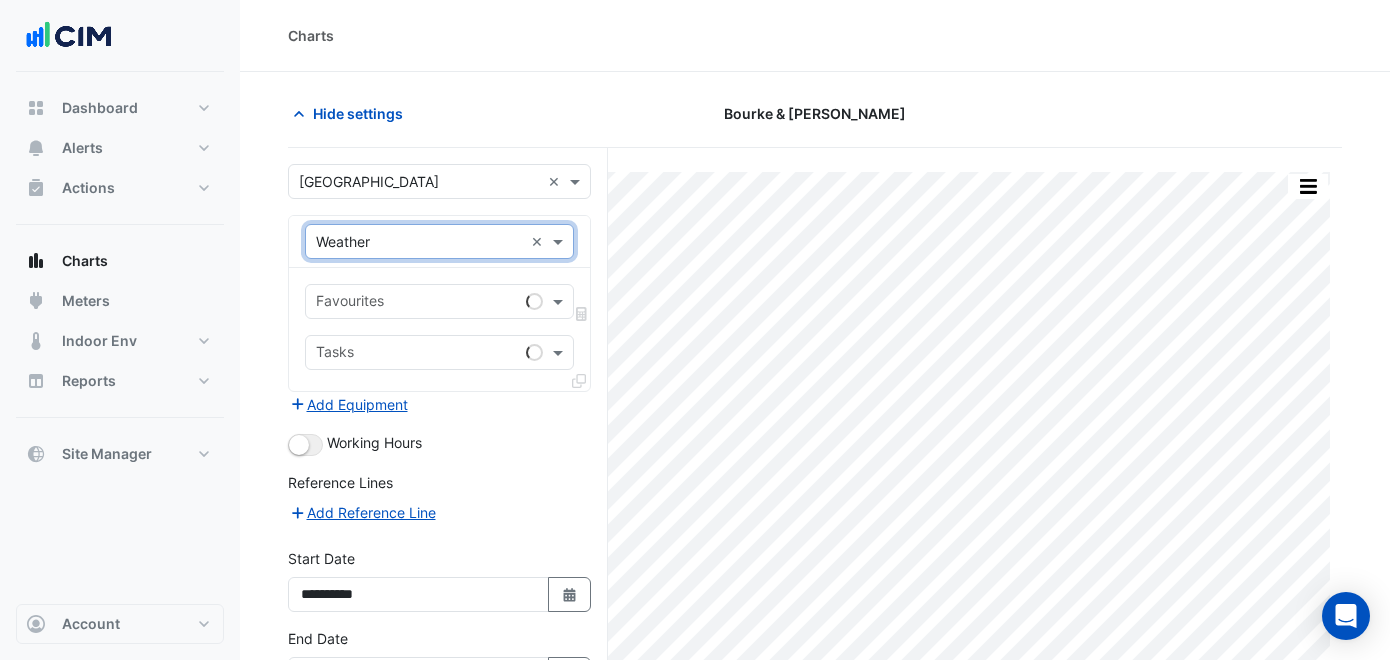 click on "Favourites" at bounding box center [348, 303] 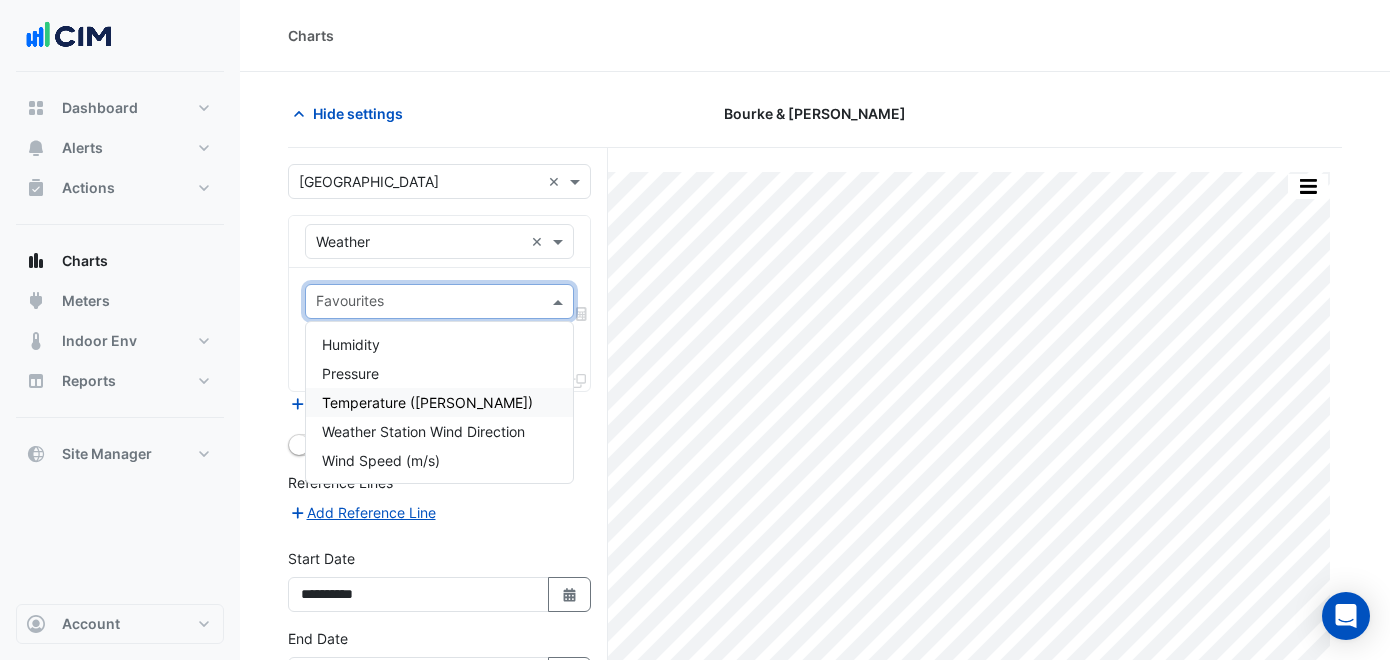 click on "Temperature ([PERSON_NAME])" at bounding box center (439, 402) 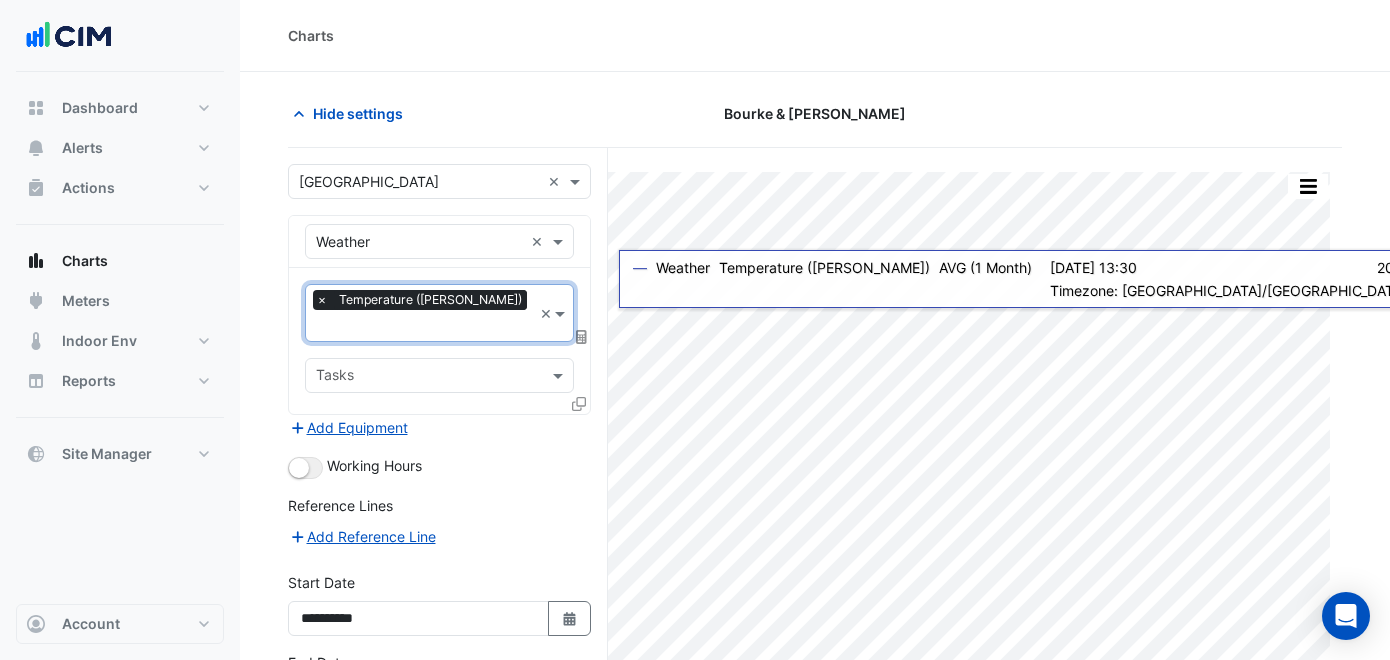 click 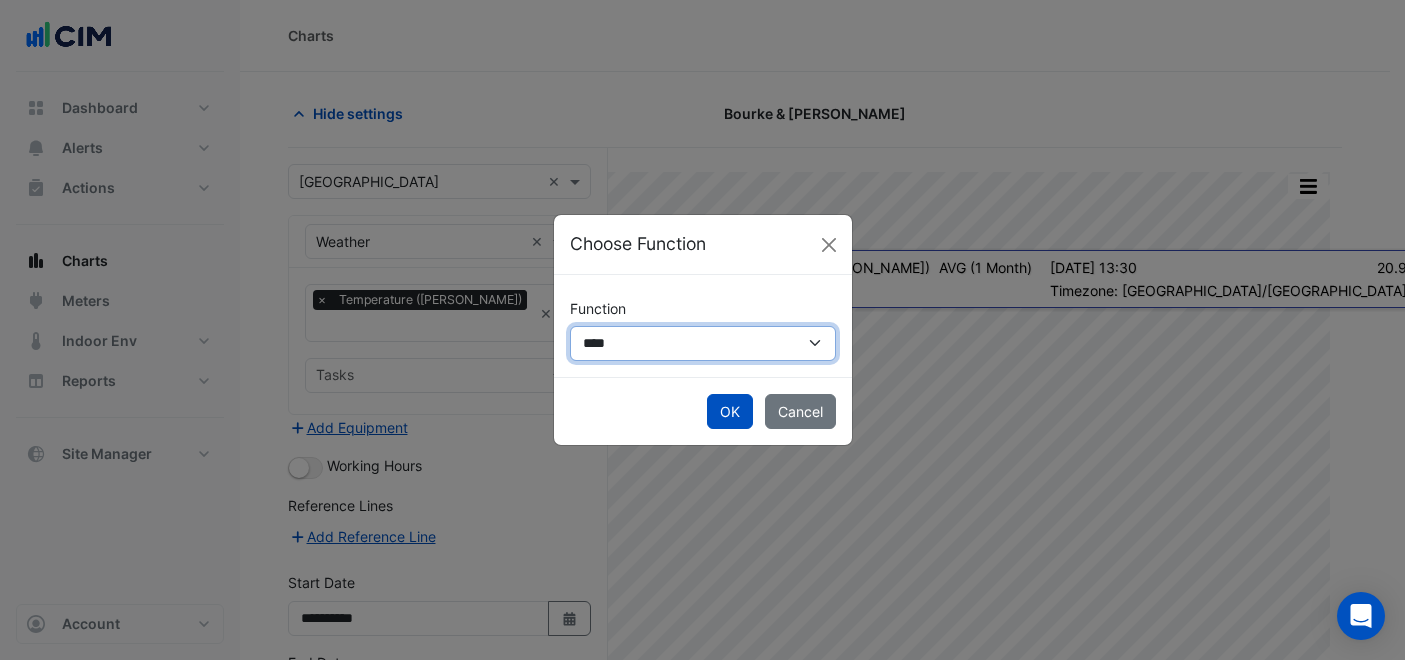 click on "**********" at bounding box center [703, 343] 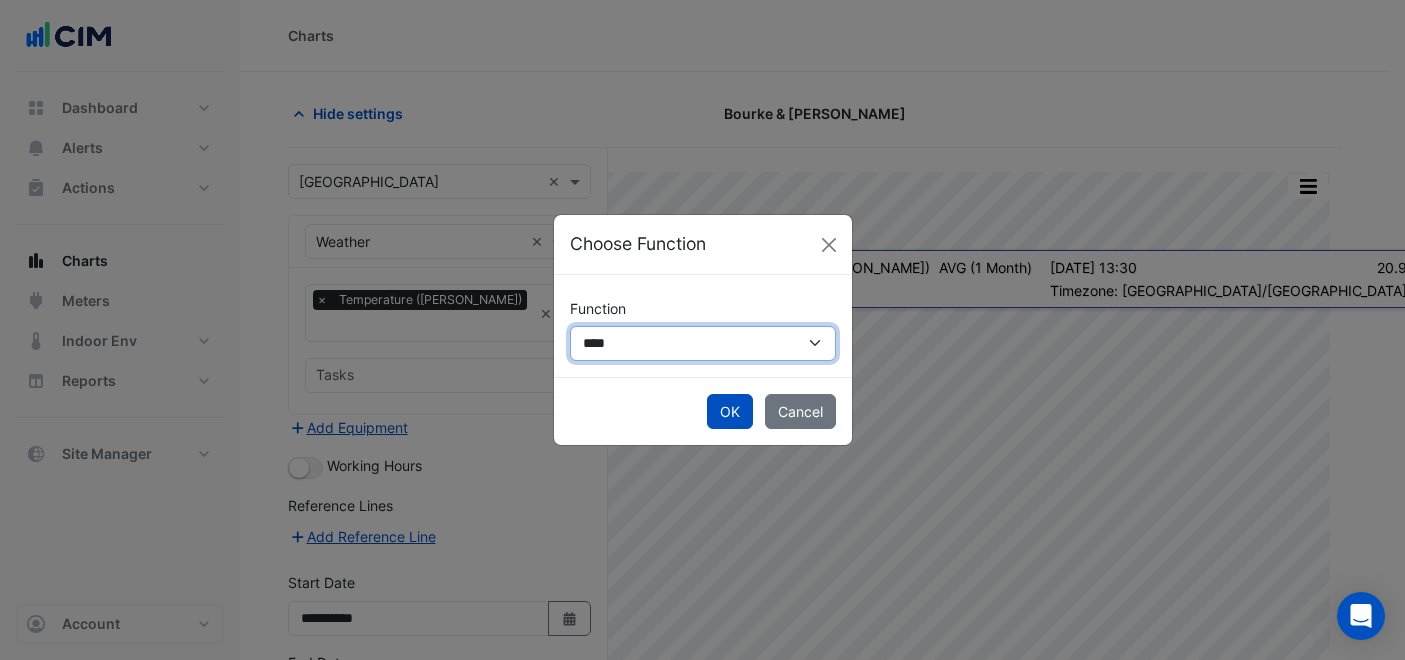 select on "******" 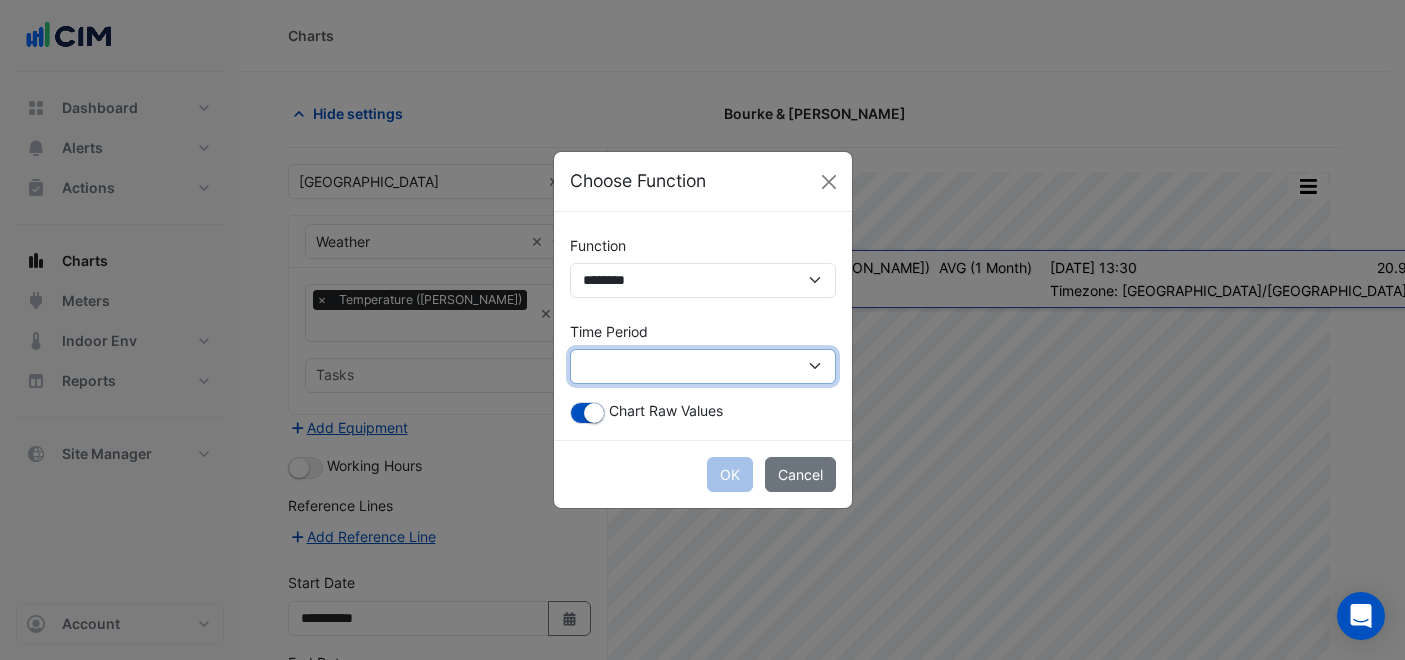 click on "**********" at bounding box center (703, 366) 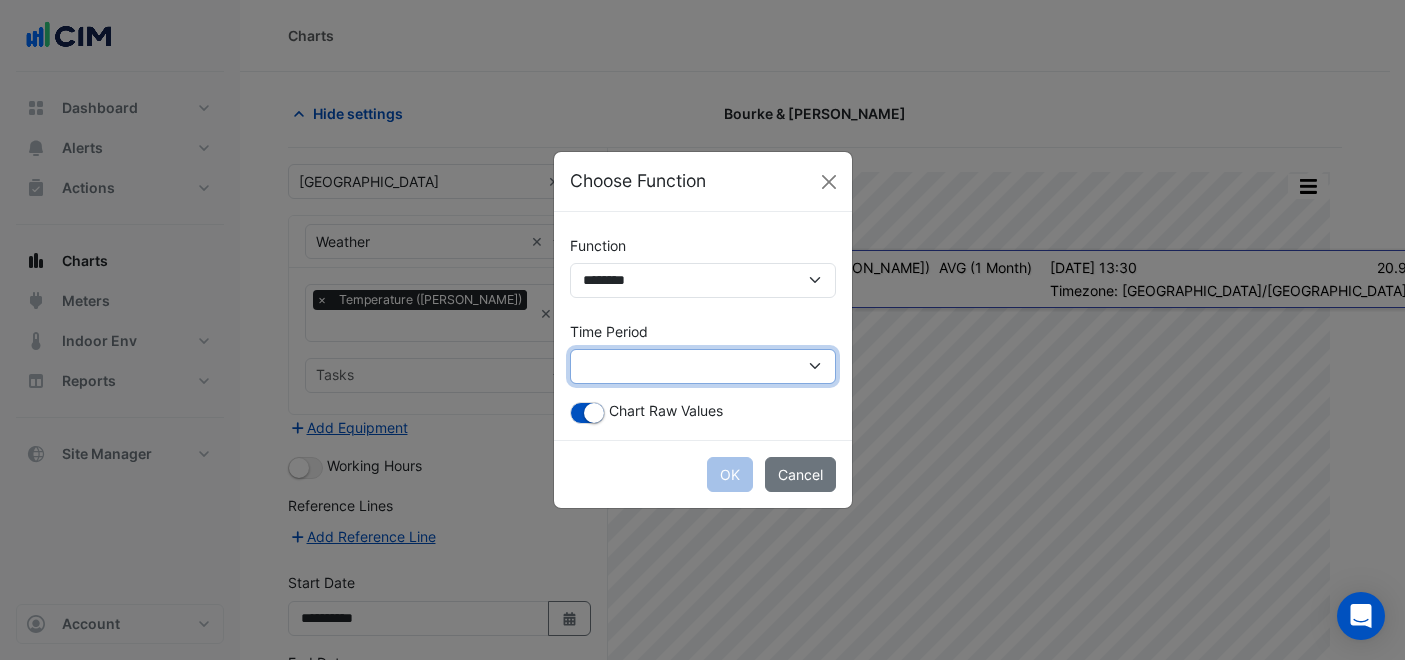 select on "*********" 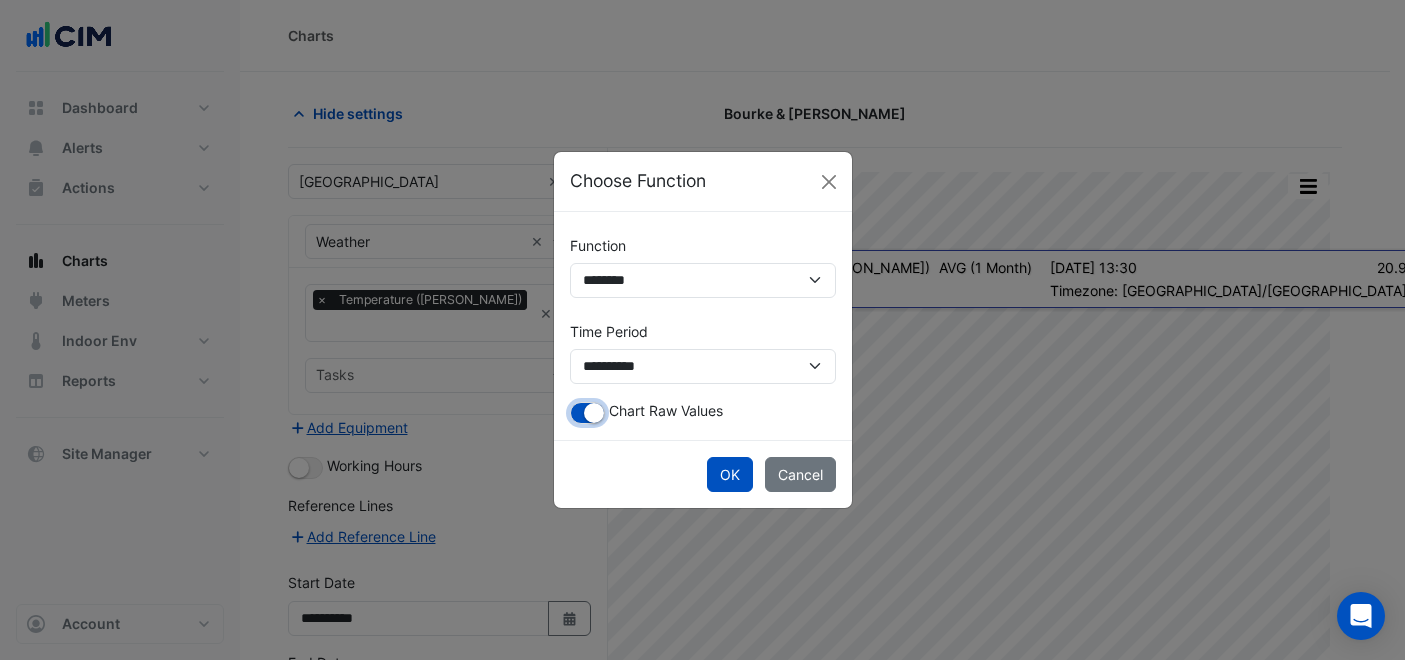 click 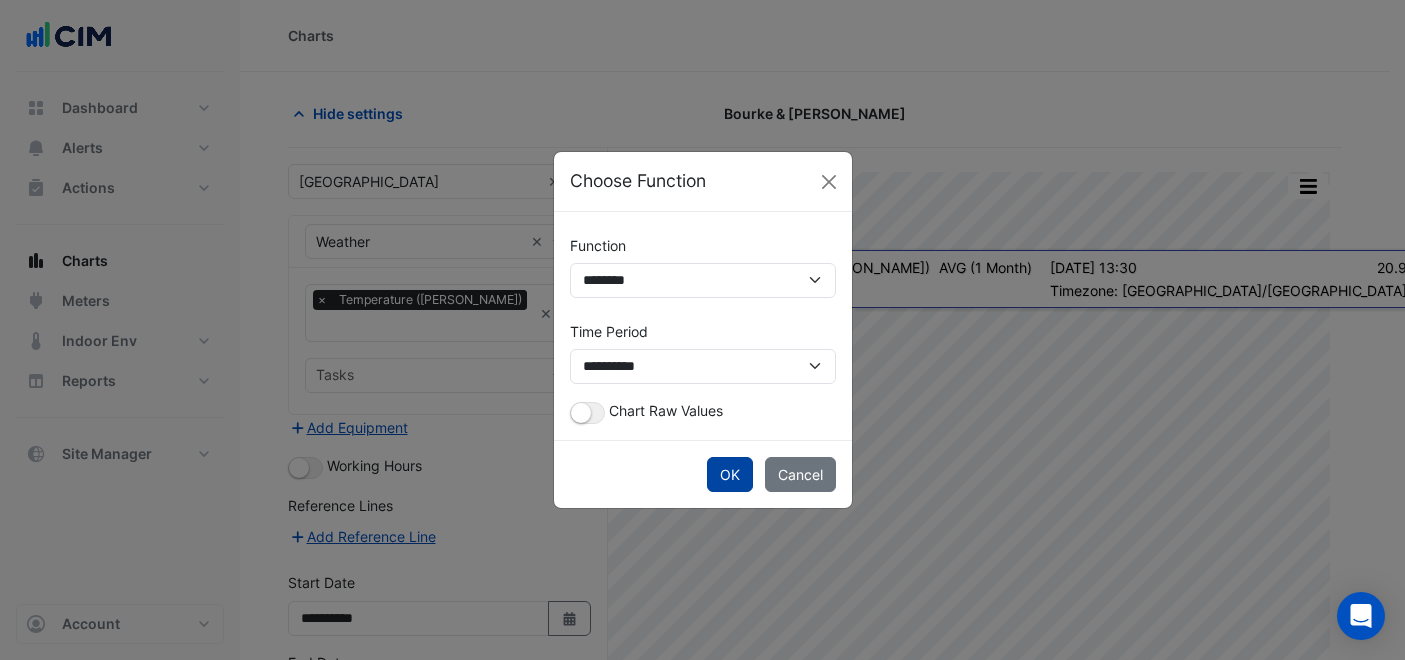 drag, startPoint x: 737, startPoint y: 480, endPoint x: 725, endPoint y: 481, distance: 12.0415945 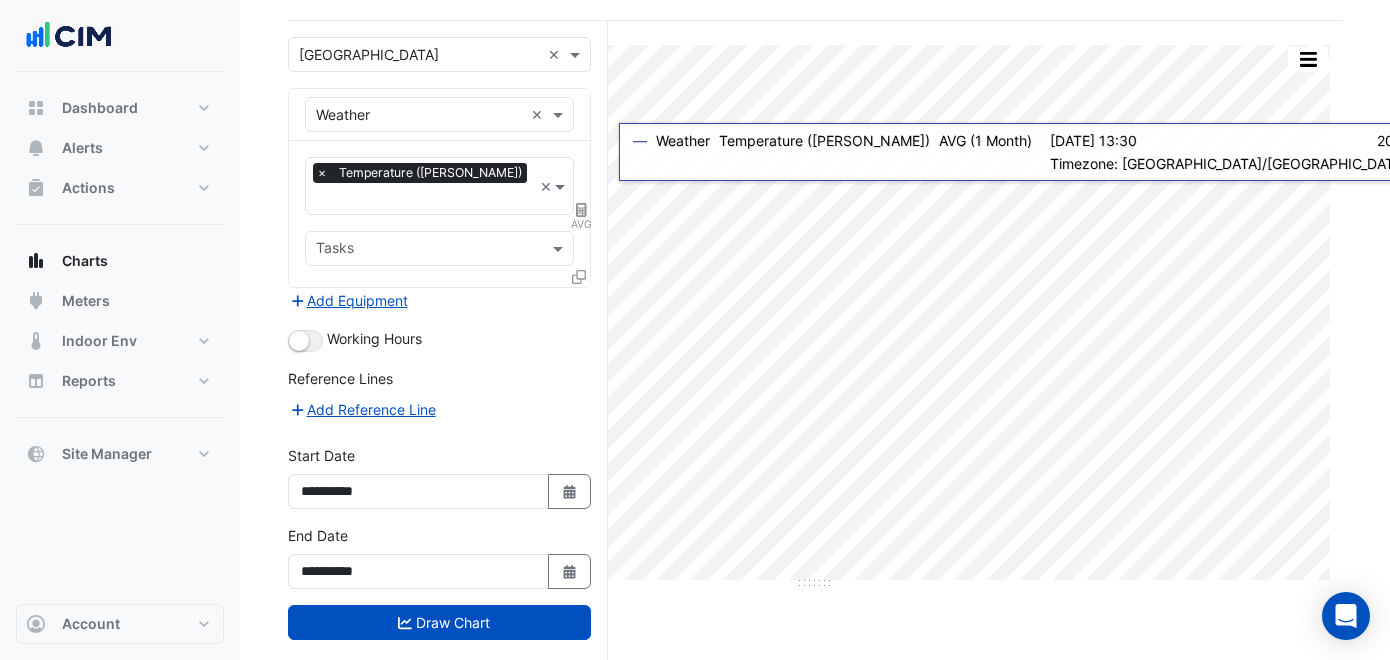 scroll, scrollTop: 137, scrollLeft: 0, axis: vertical 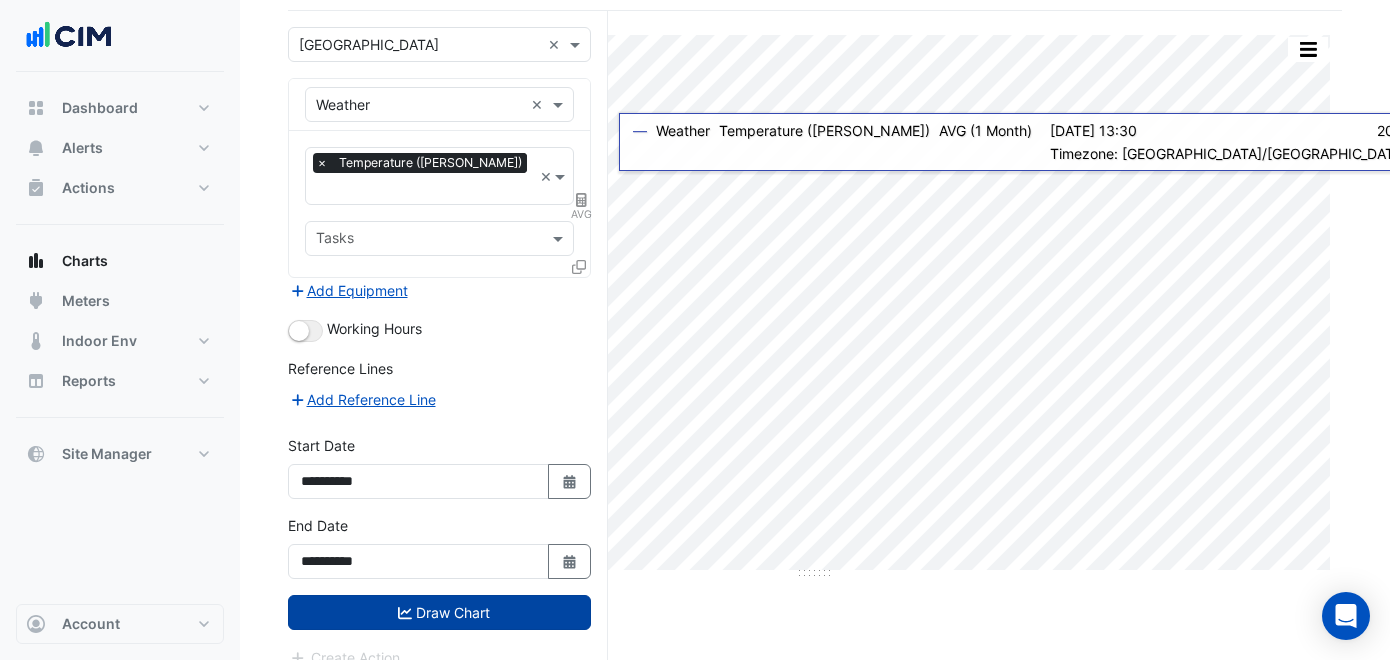 click on "Draw Chart" at bounding box center (439, 612) 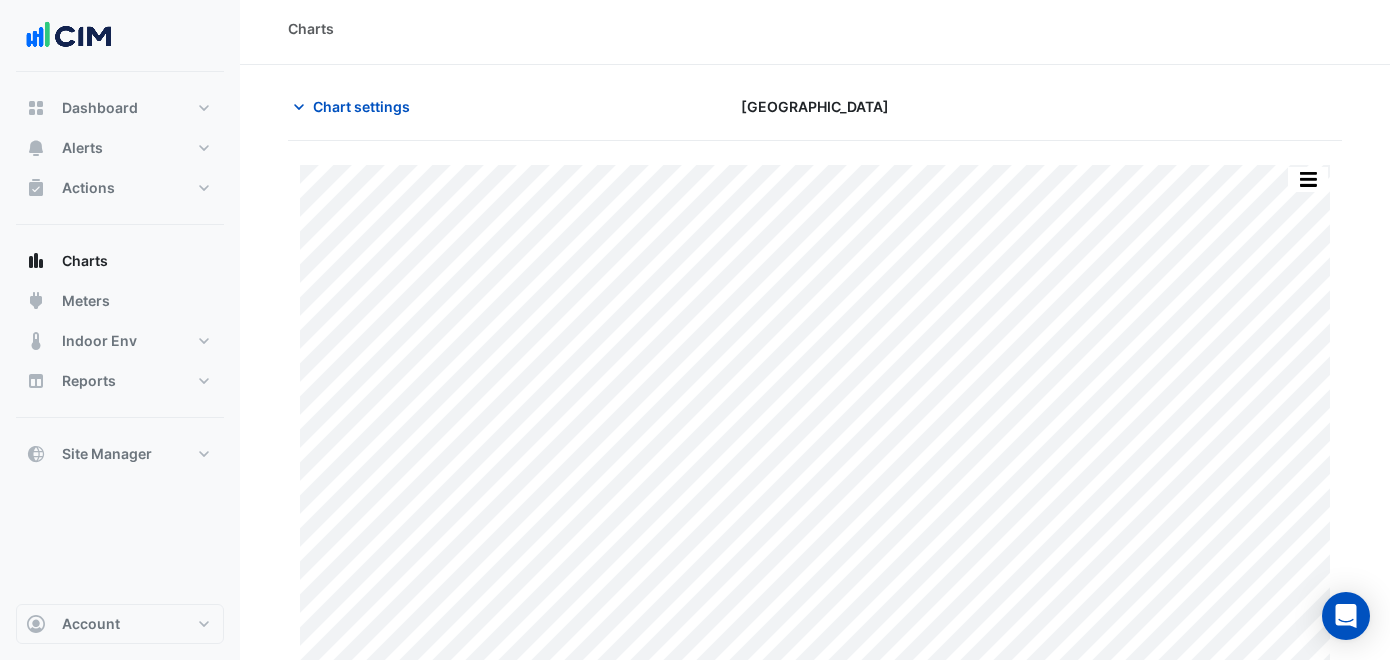 scroll, scrollTop: 0, scrollLeft: 0, axis: both 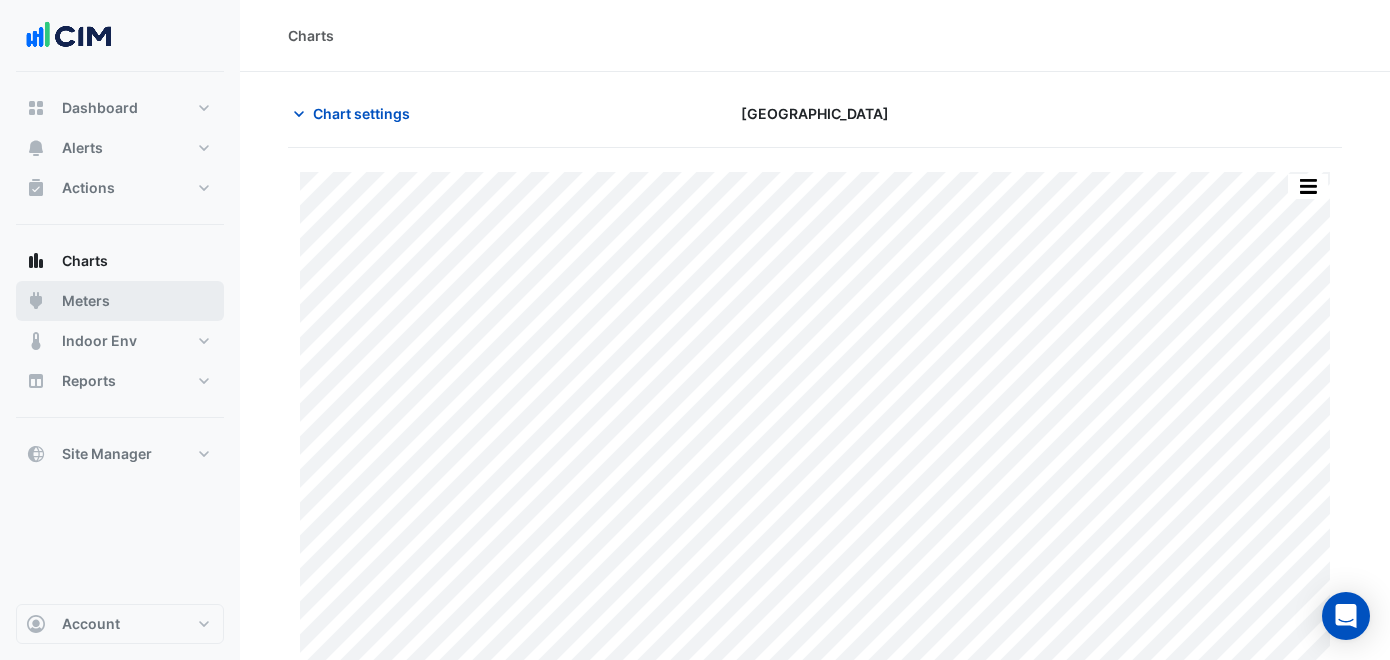 click on "Meters" at bounding box center (120, 301) 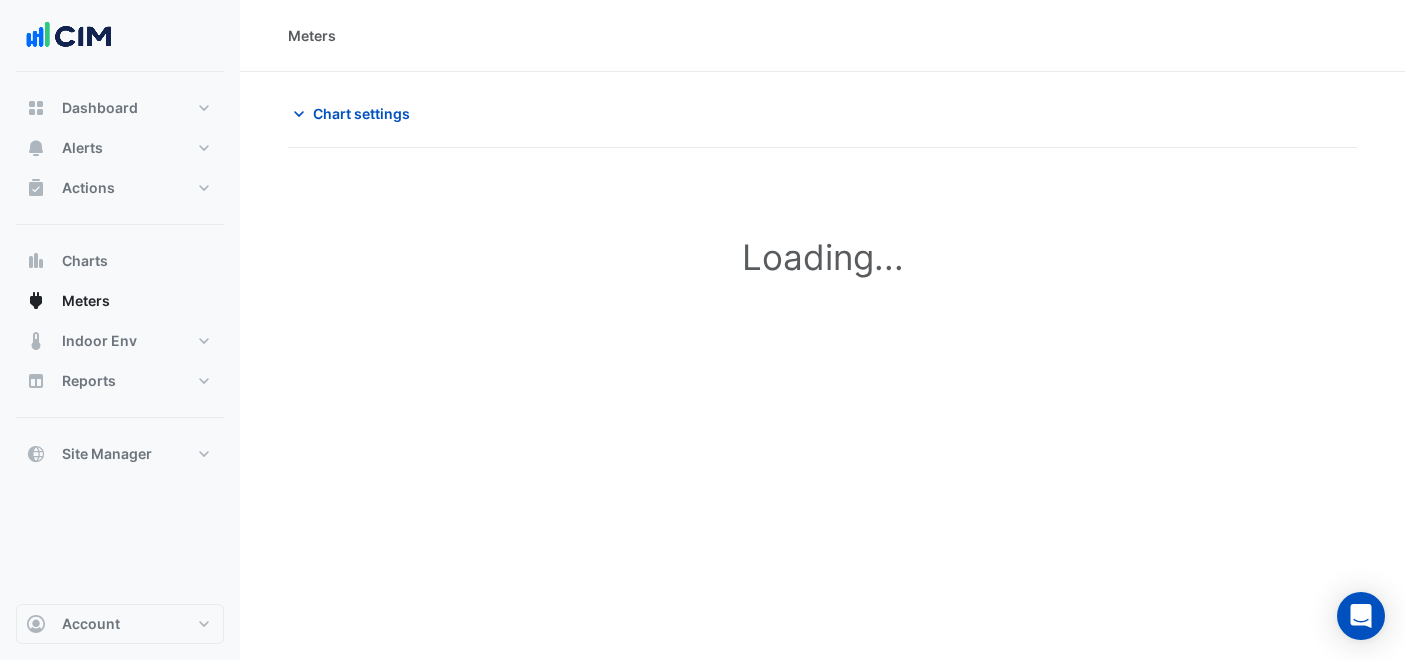 type on "**********" 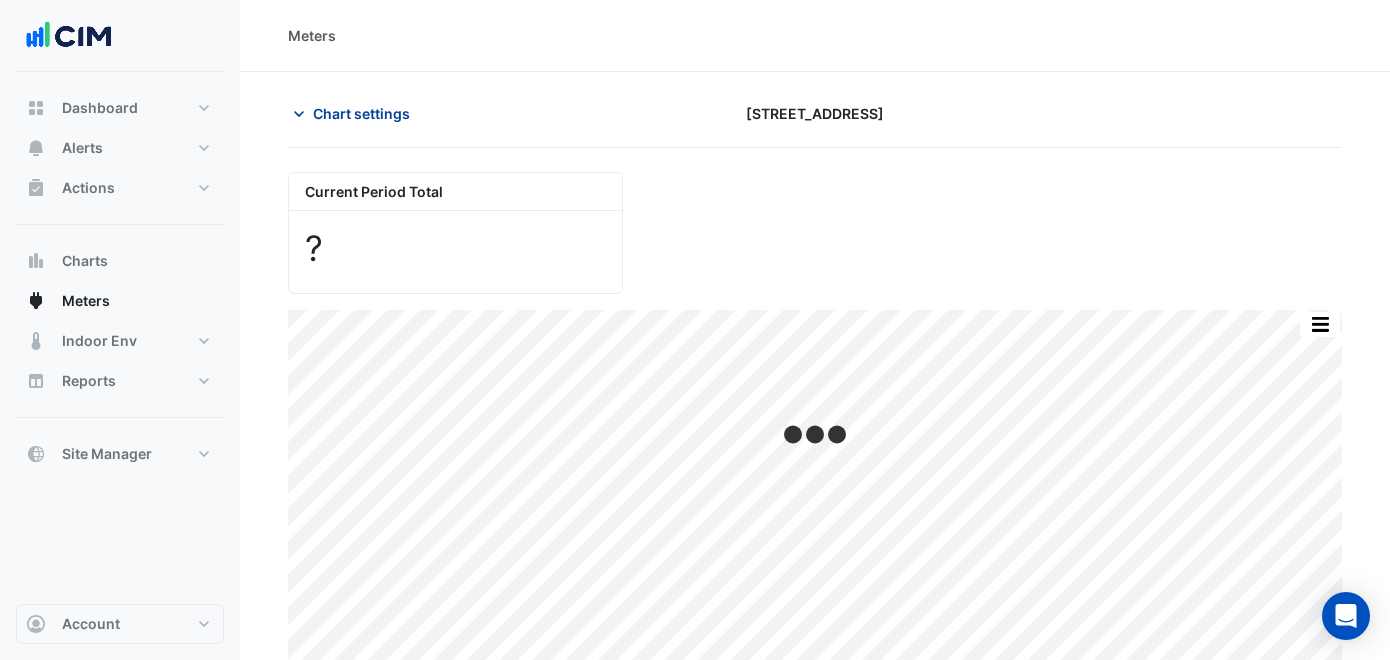 click on "Chart settings" 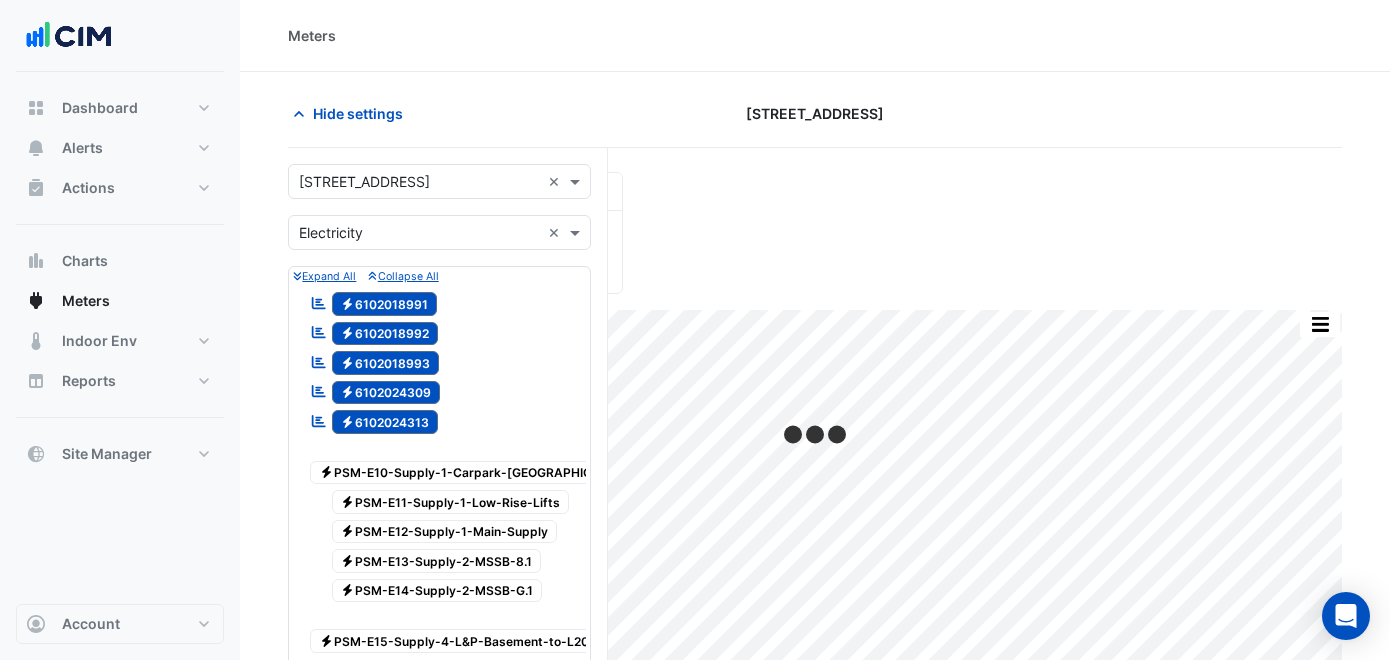 click on "Select a Site × [STREET_ADDRESS] ×" at bounding box center (439, 181) 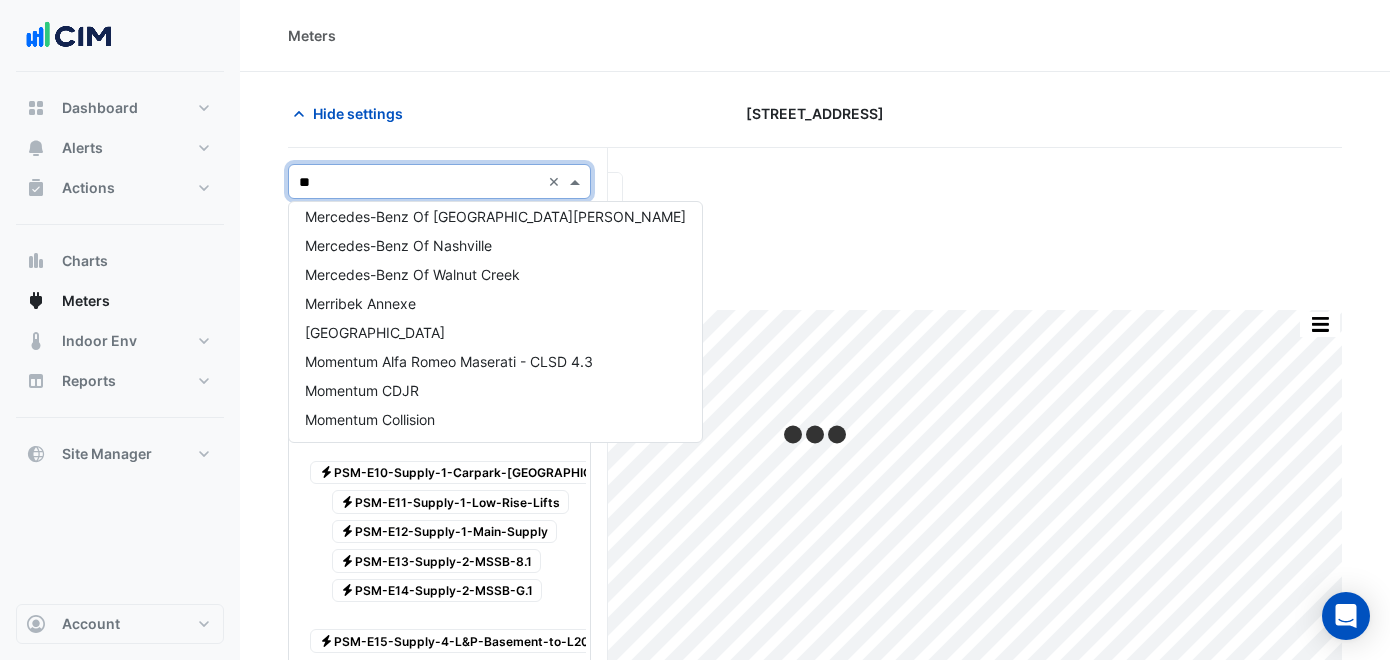 scroll, scrollTop: 0, scrollLeft: 0, axis: both 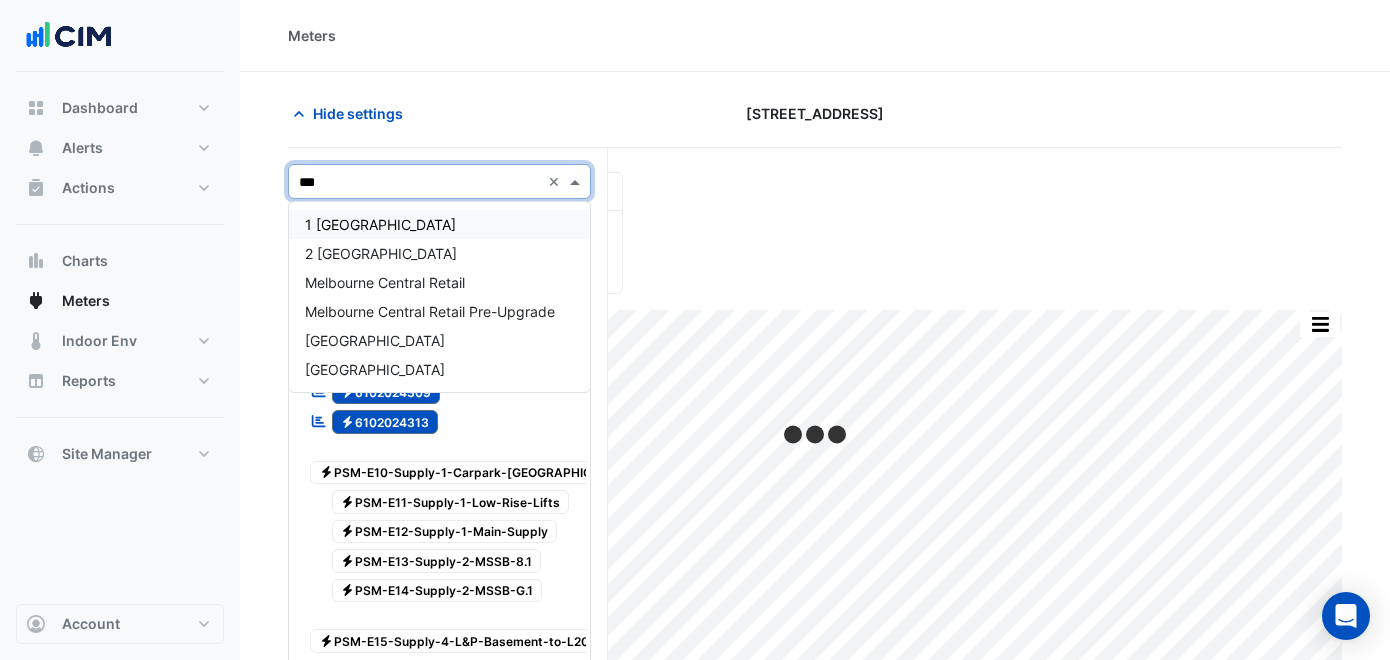type on "****" 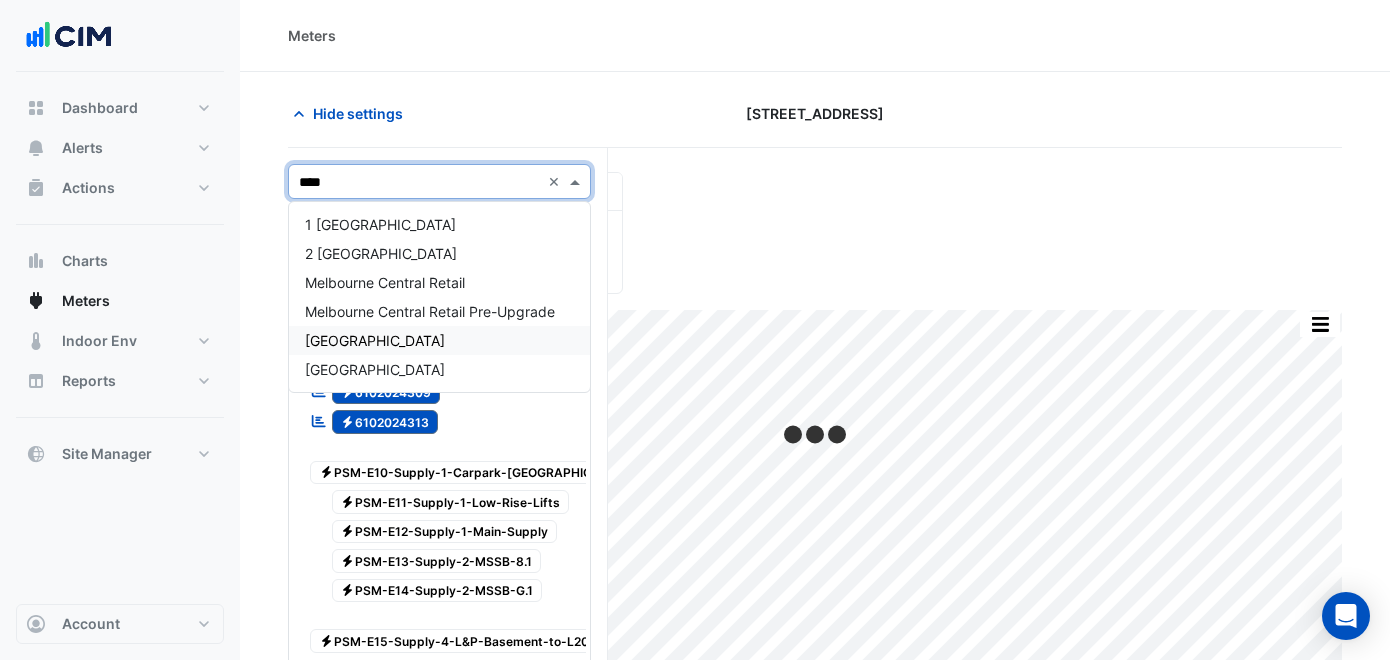click on "[GEOGRAPHIC_DATA]" at bounding box center (439, 340) 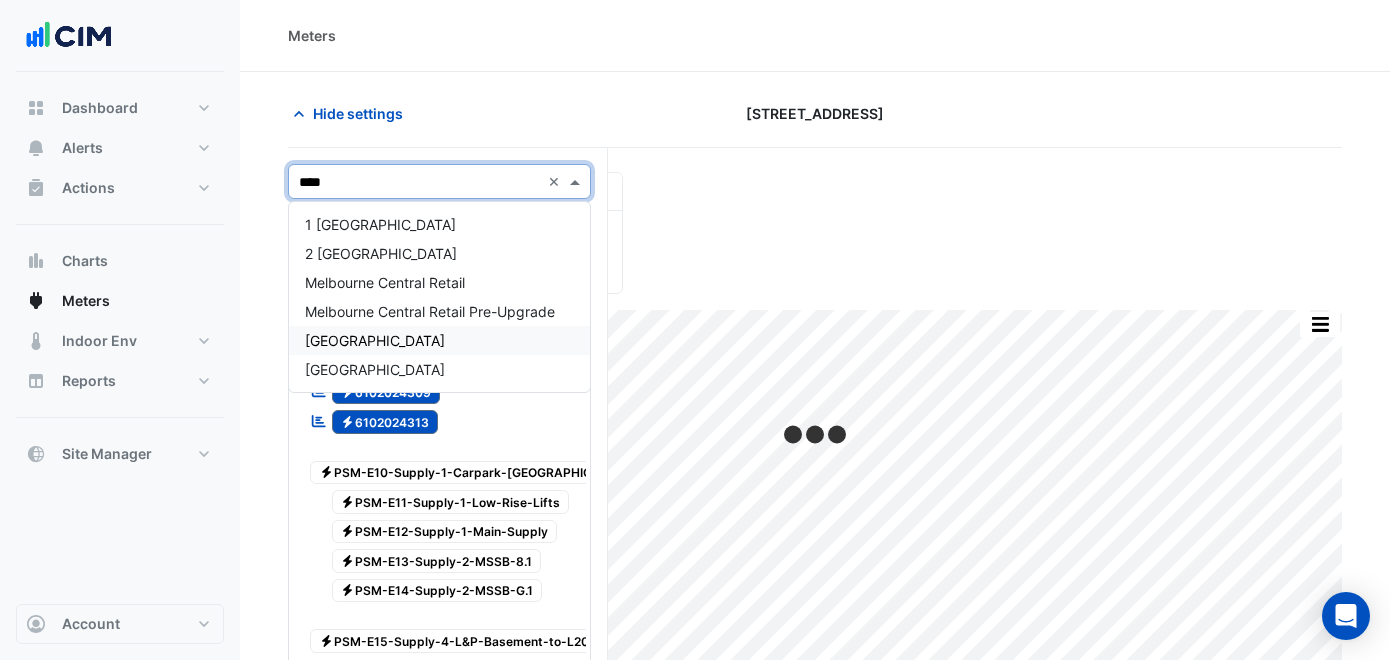 type 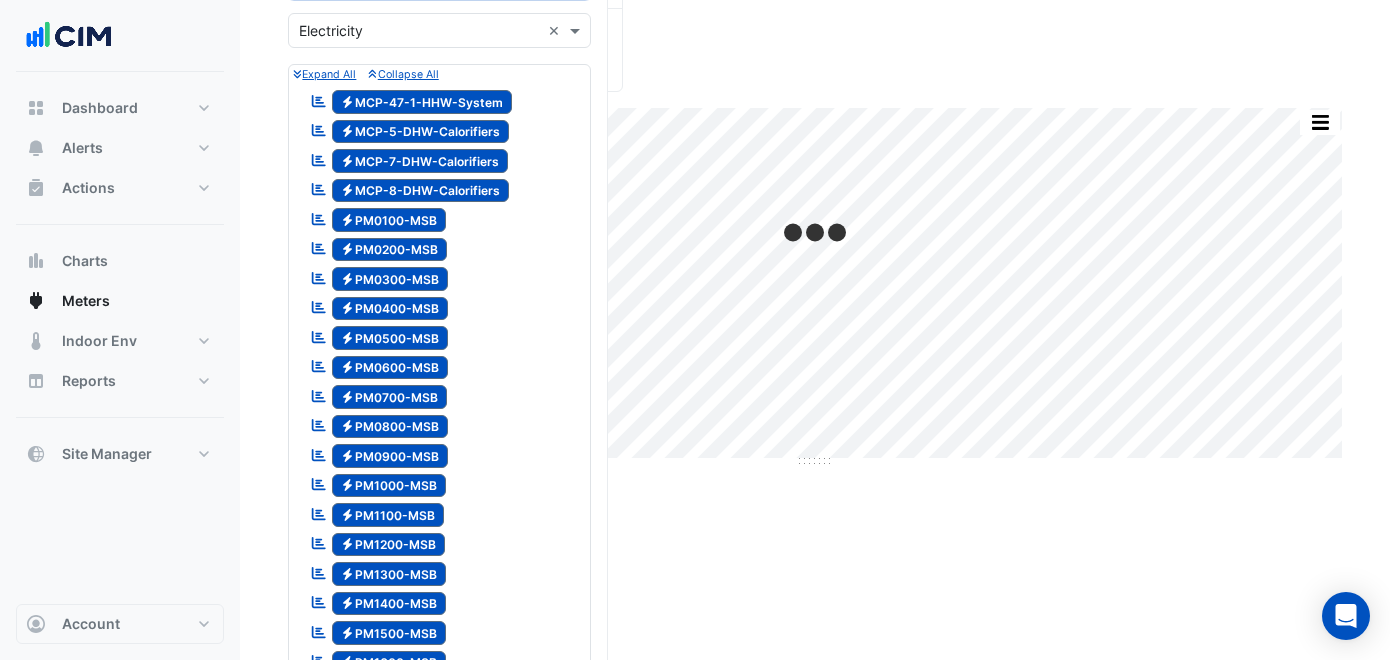 scroll, scrollTop: 845, scrollLeft: 0, axis: vertical 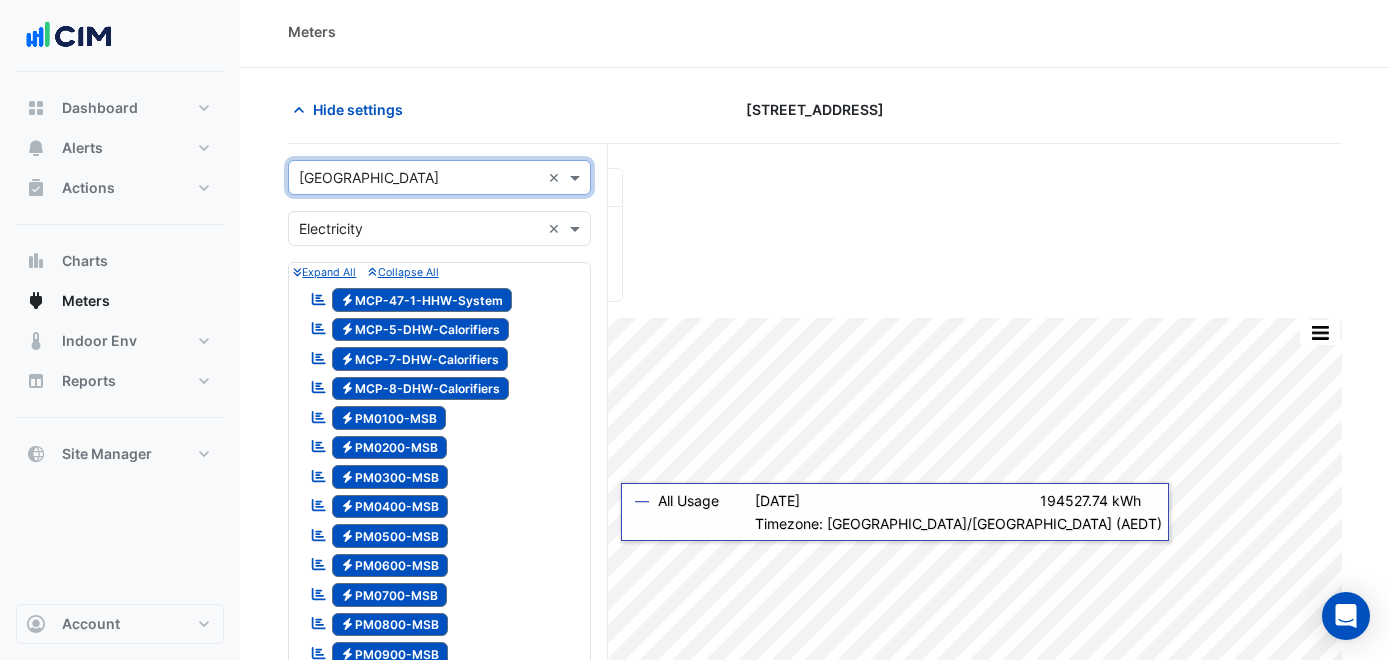 click on "Electricity
MCP-47-1-HHW-System" 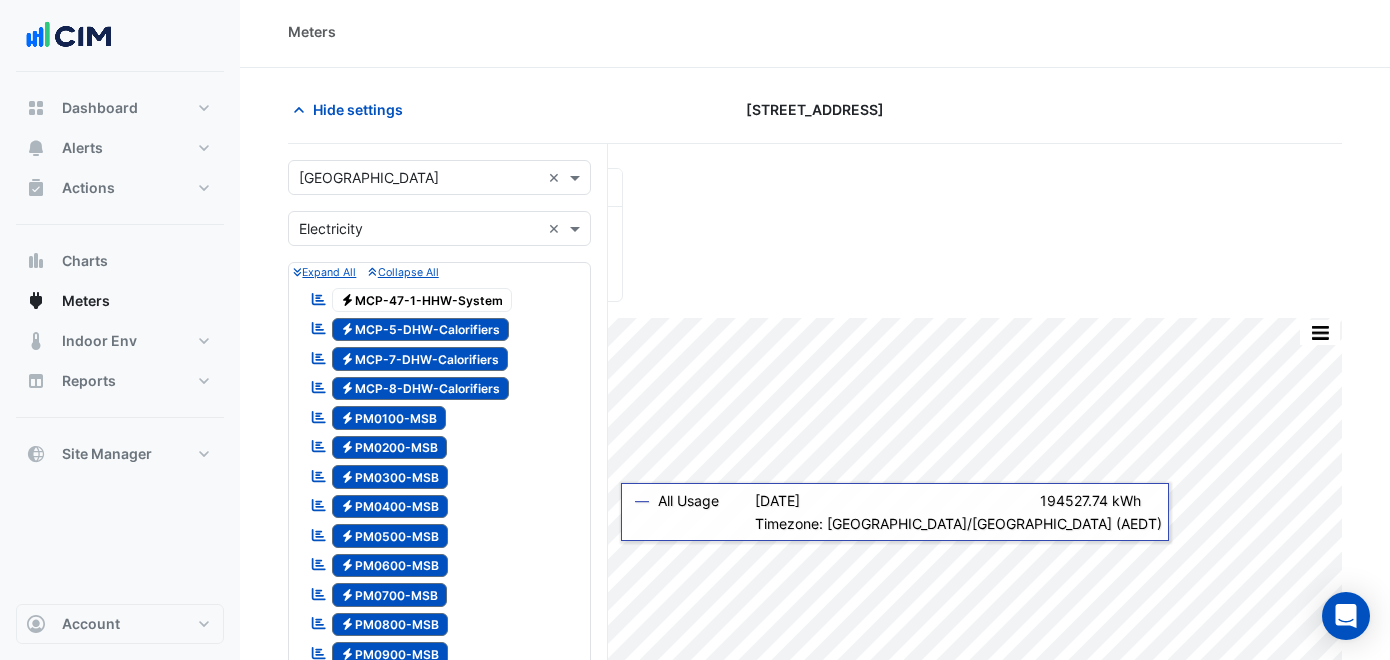 click on "Electricity
MCP-5-DHW-Calorifiers" at bounding box center (421, 330) 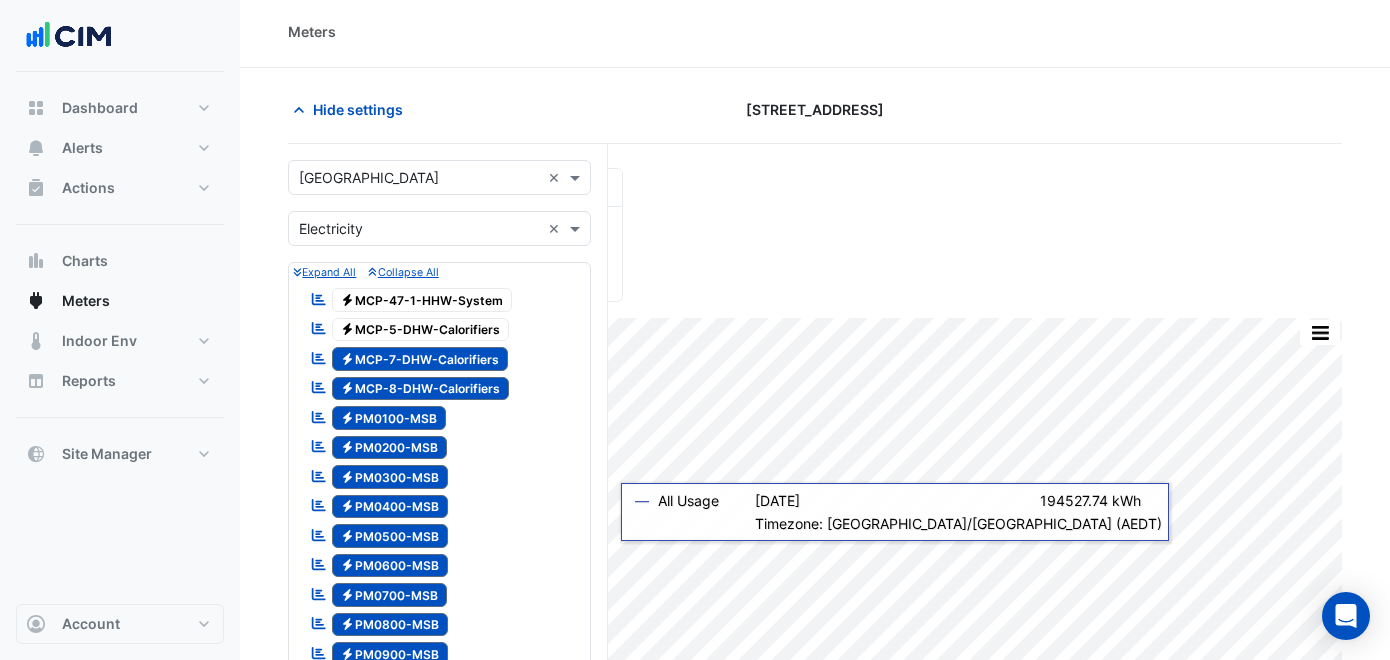 click on "Electricity
MCP-7-DHW-Calorifiers" at bounding box center [420, 359] 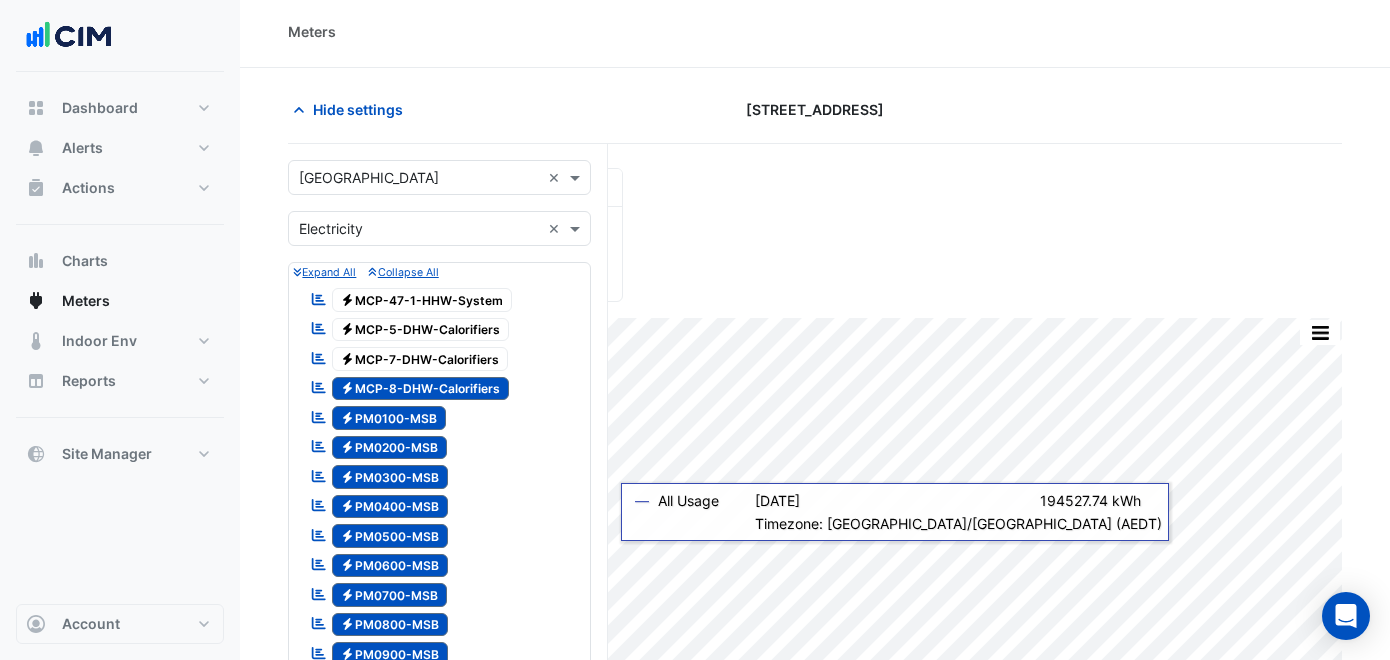 click on "Electricity
MCP-8-DHW-Calorifiers" at bounding box center [421, 389] 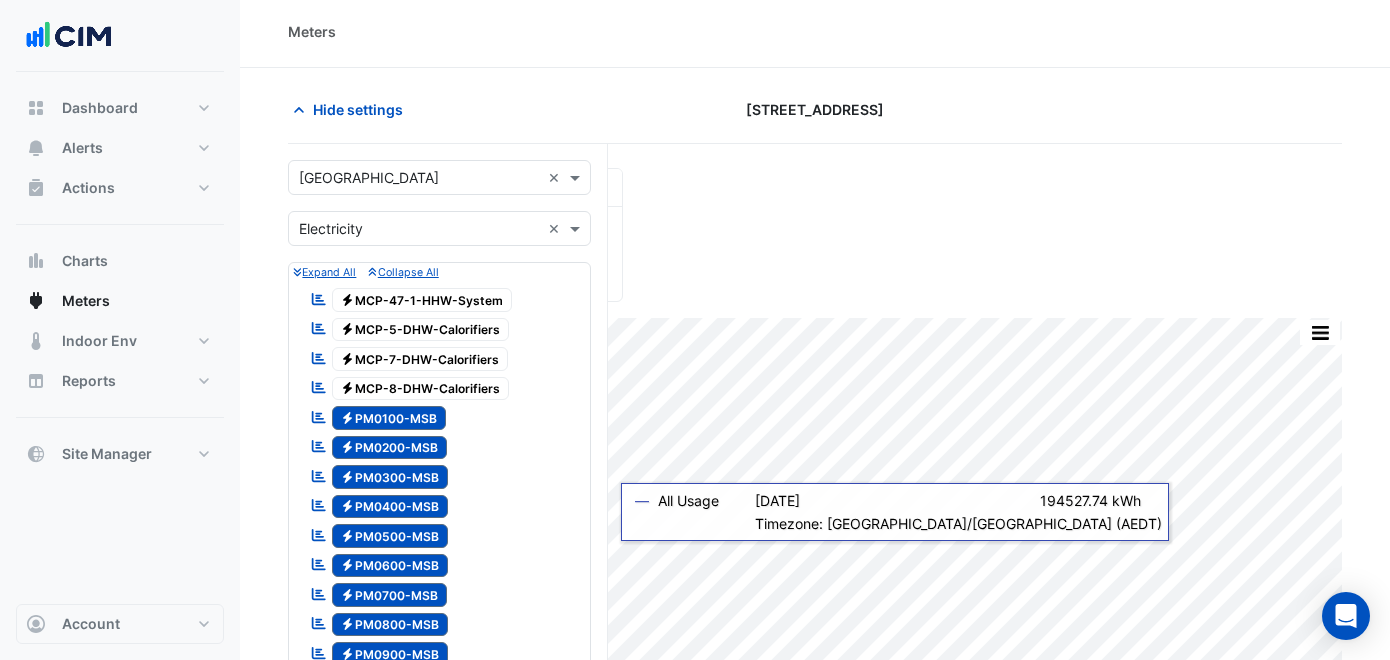 click on "Reportable
Electricity
PM0200-MSB" at bounding box center (378, 448) 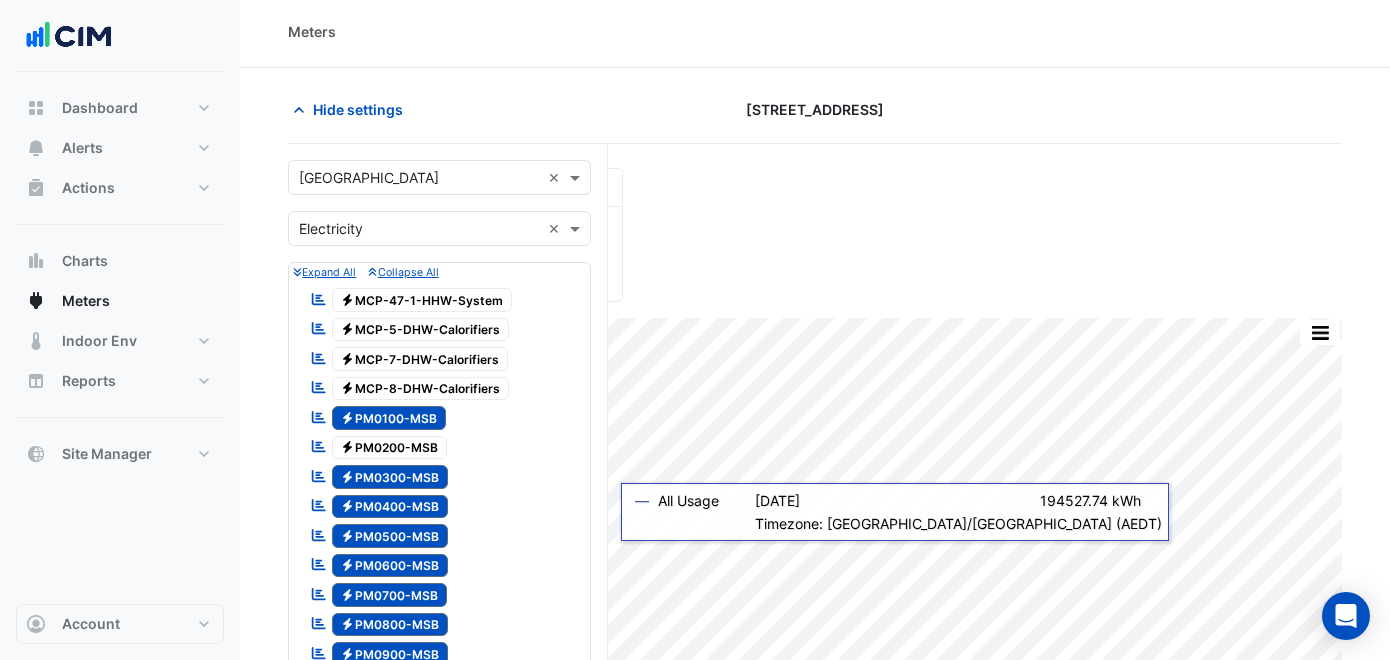 click on "Electricity
PM0100-MSB" at bounding box center (389, 418) 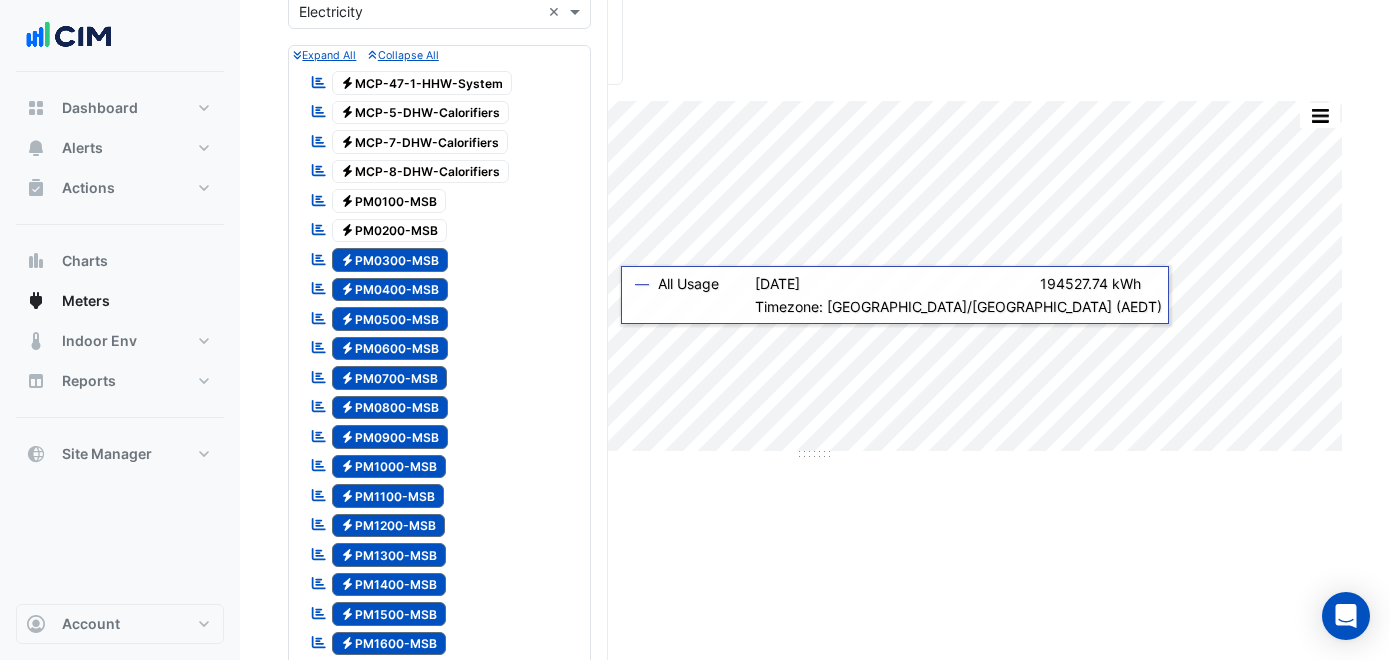 scroll, scrollTop: 222, scrollLeft: 0, axis: vertical 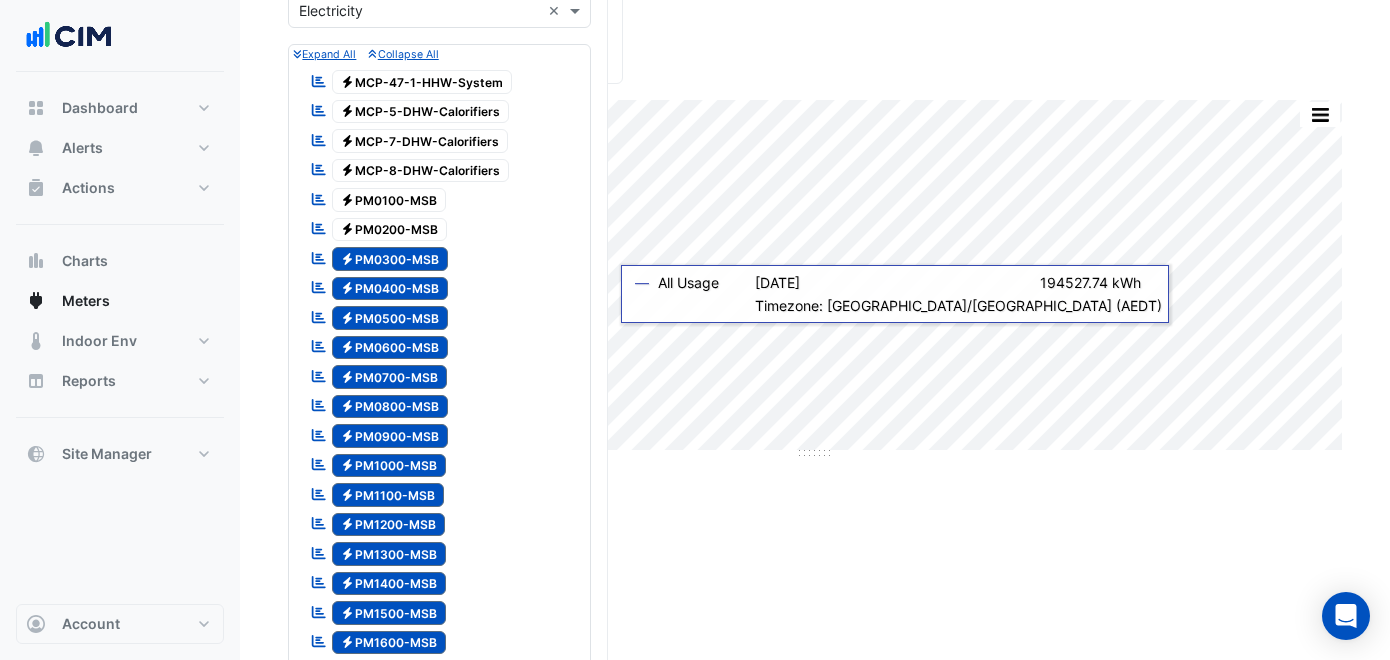 click on "Electricity
PM0300-MSB" at bounding box center (390, 259) 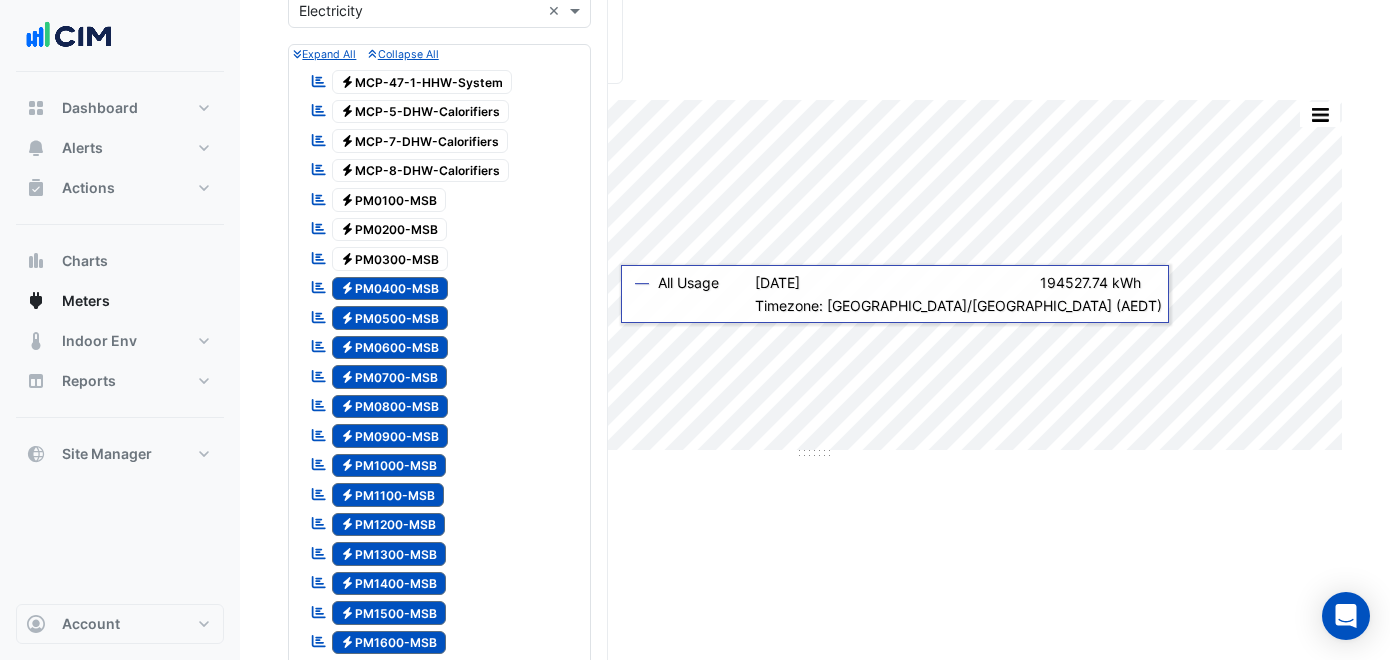 click on "Electricity
PM0400-MSB" at bounding box center [390, 289] 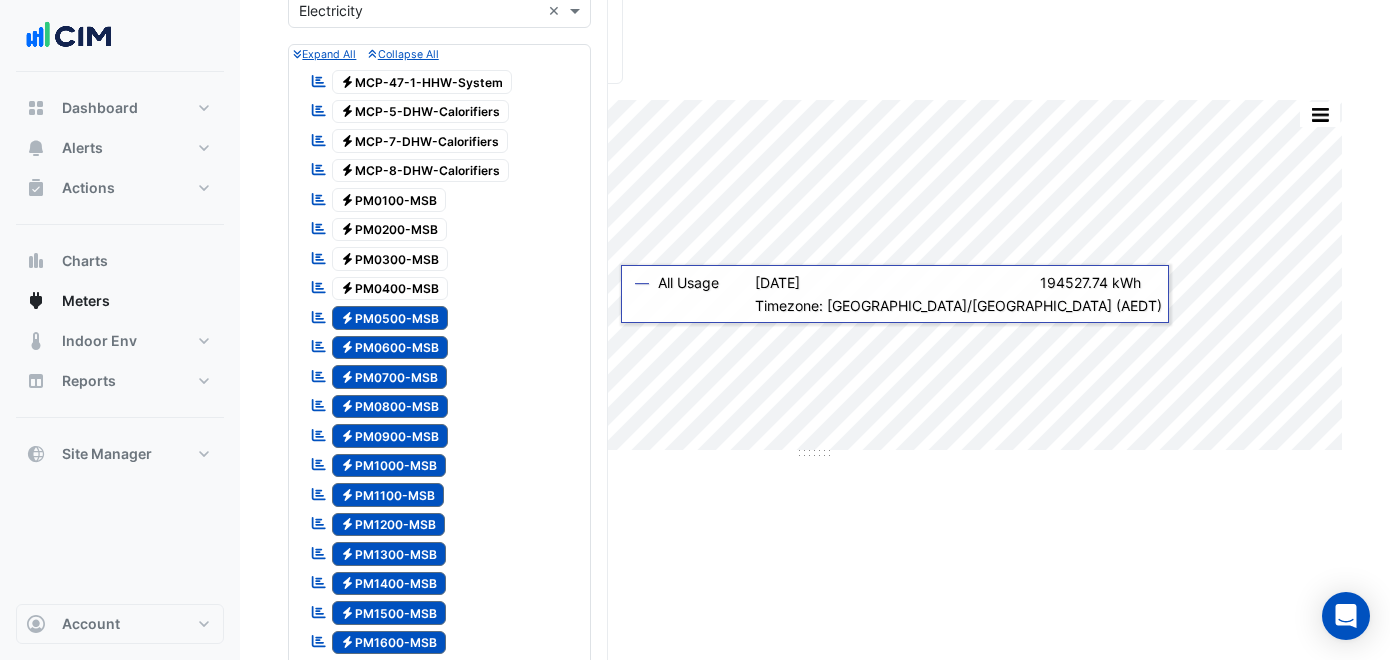 click on "Electricity
PM0500-MSB" at bounding box center [390, 318] 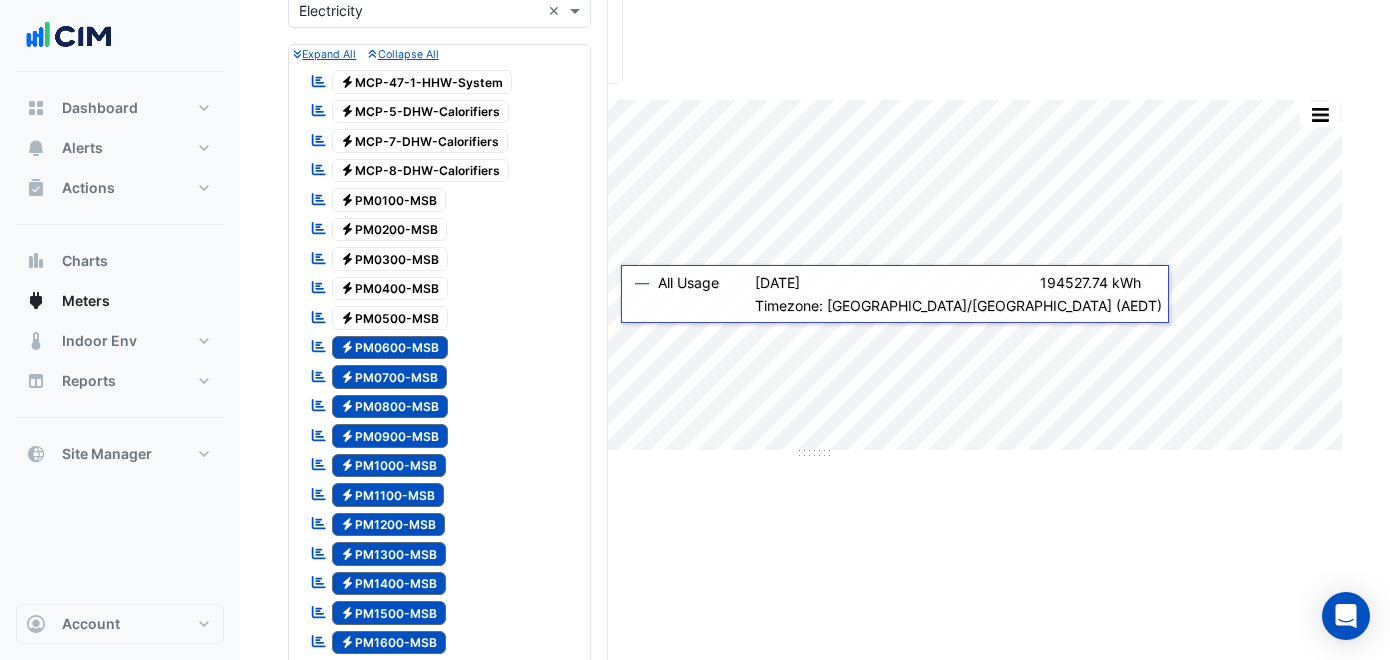 click on "Electricity
PM0600-MSB" at bounding box center [390, 348] 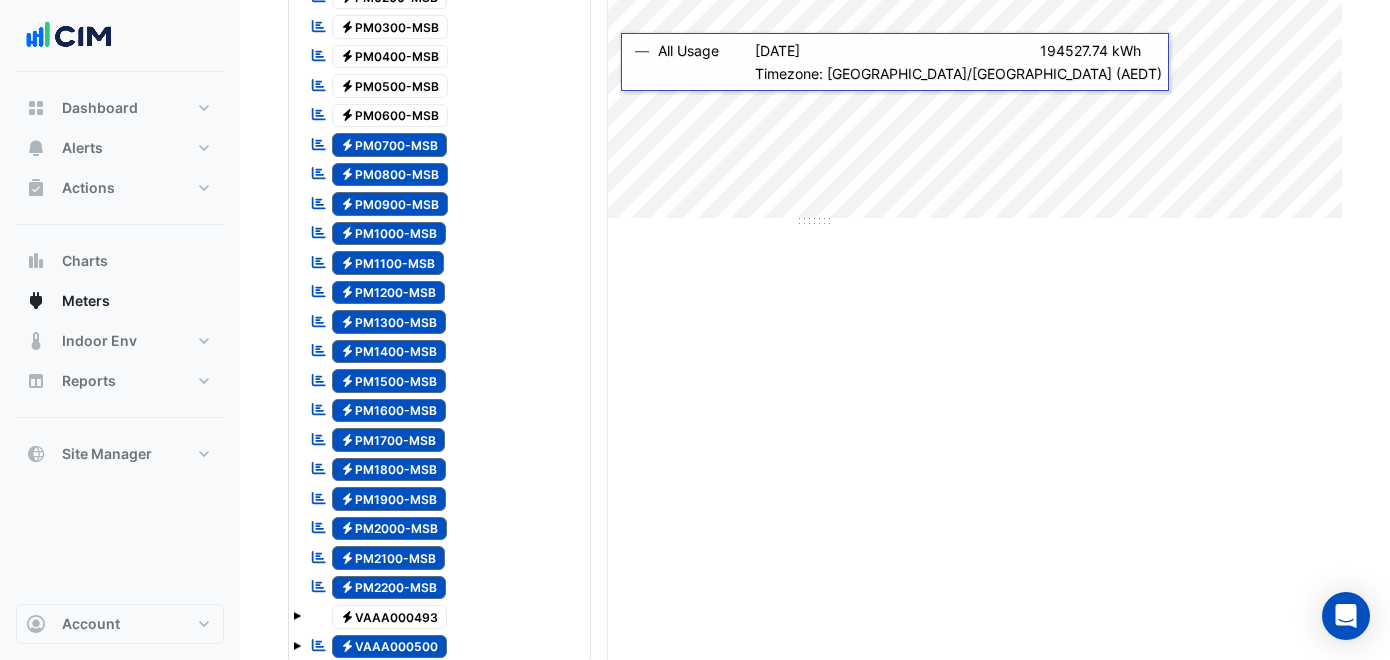 scroll, scrollTop: 482, scrollLeft: 0, axis: vertical 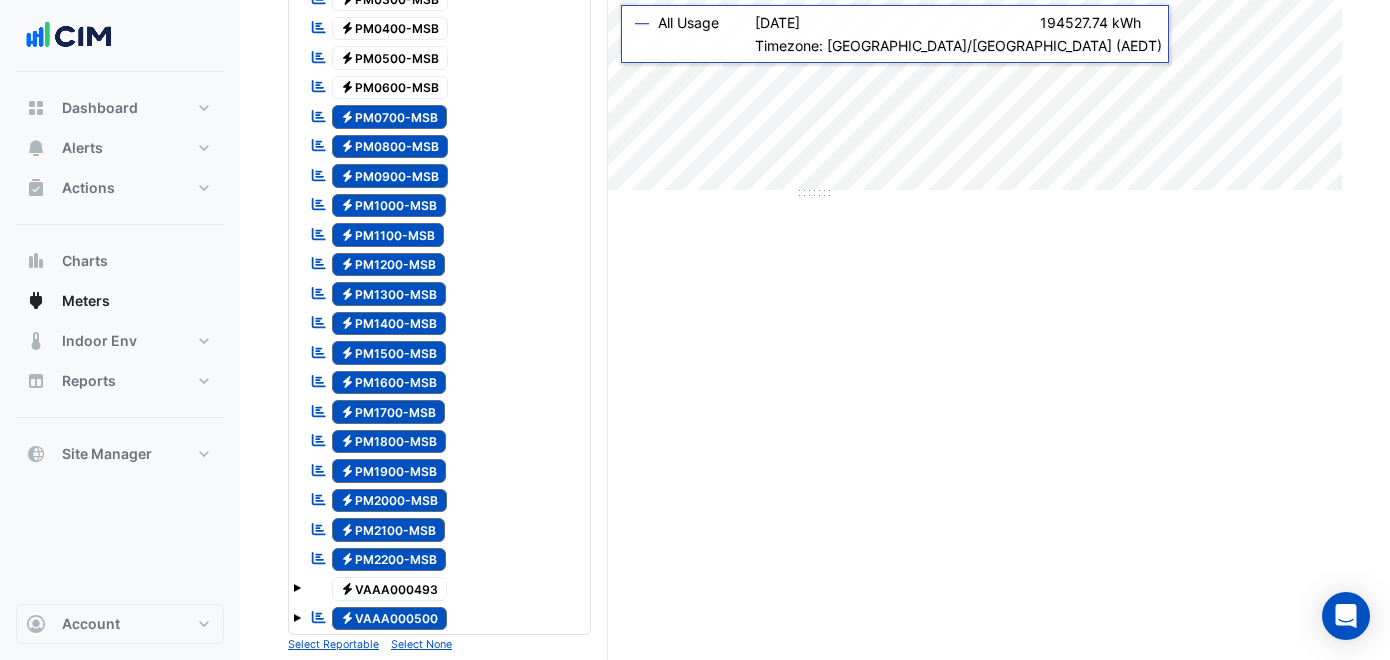click on "Electricity
PM0700-MSB" at bounding box center (390, 117) 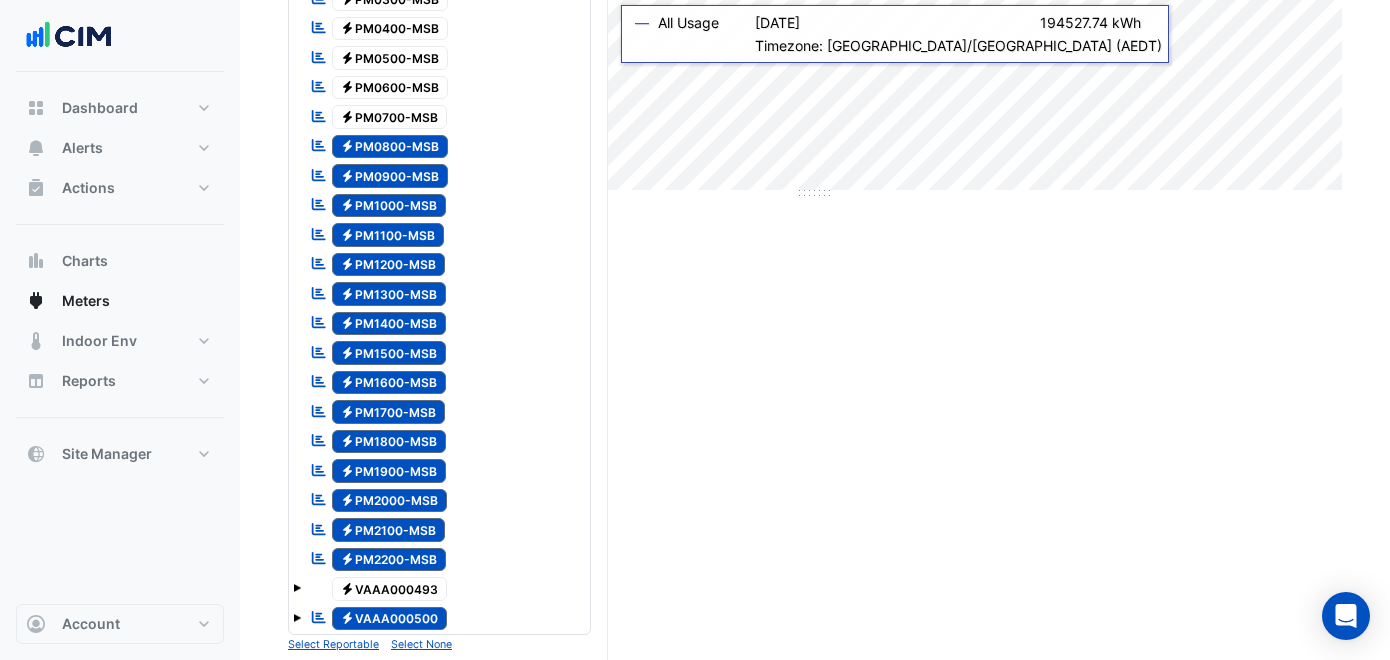 click on "Electricity
PM0800-MSB" at bounding box center (390, 147) 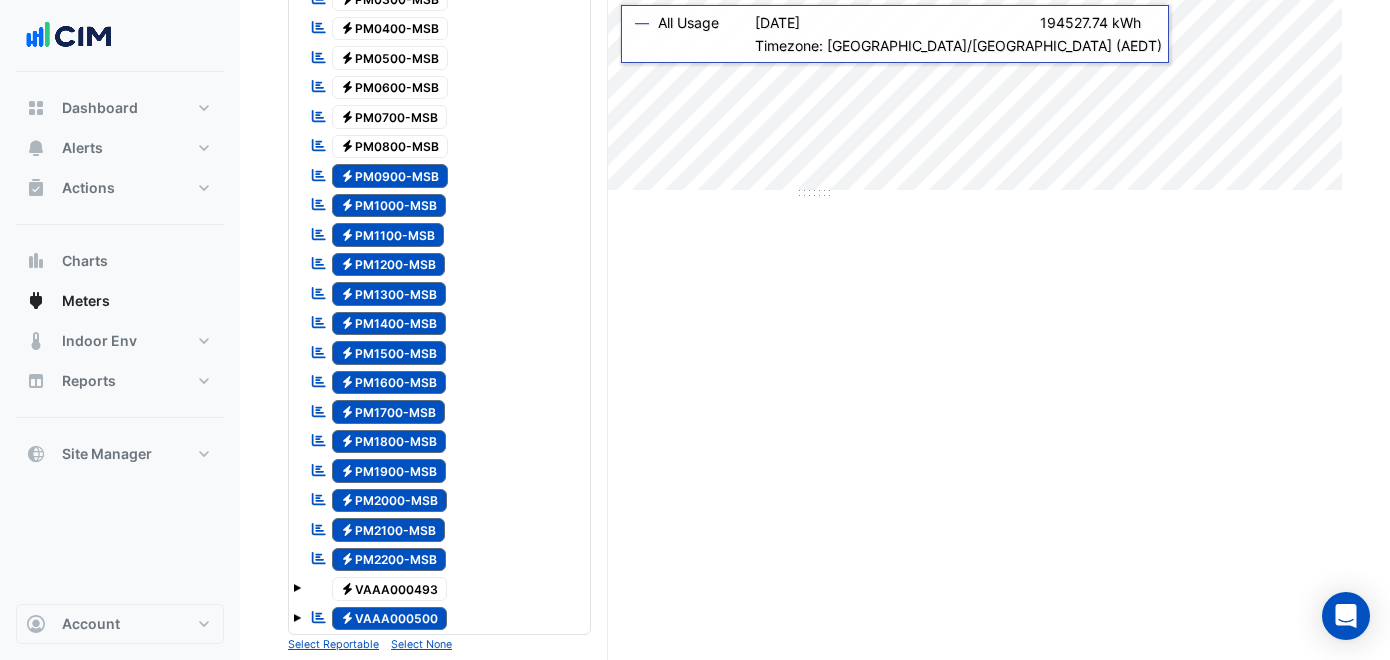 click on "Electricity
PM0900-MSB" at bounding box center [390, 176] 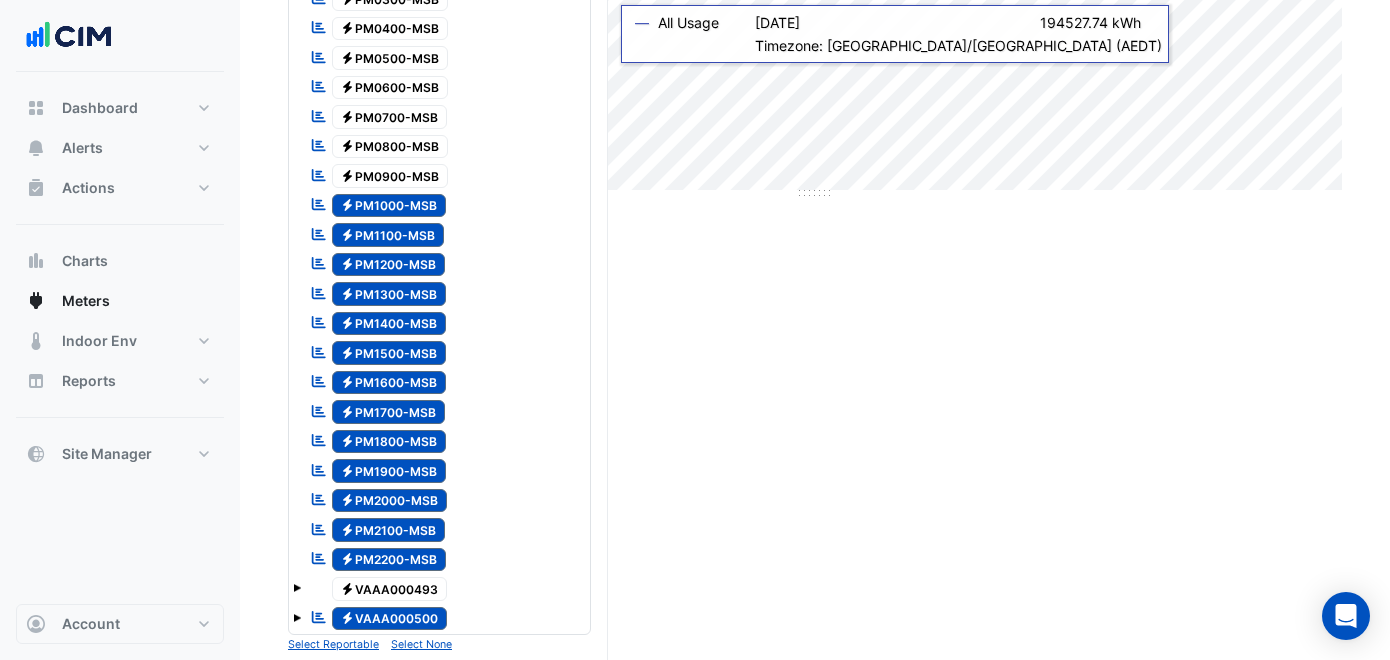 drag, startPoint x: 412, startPoint y: 190, endPoint x: 419, endPoint y: 219, distance: 29.832869 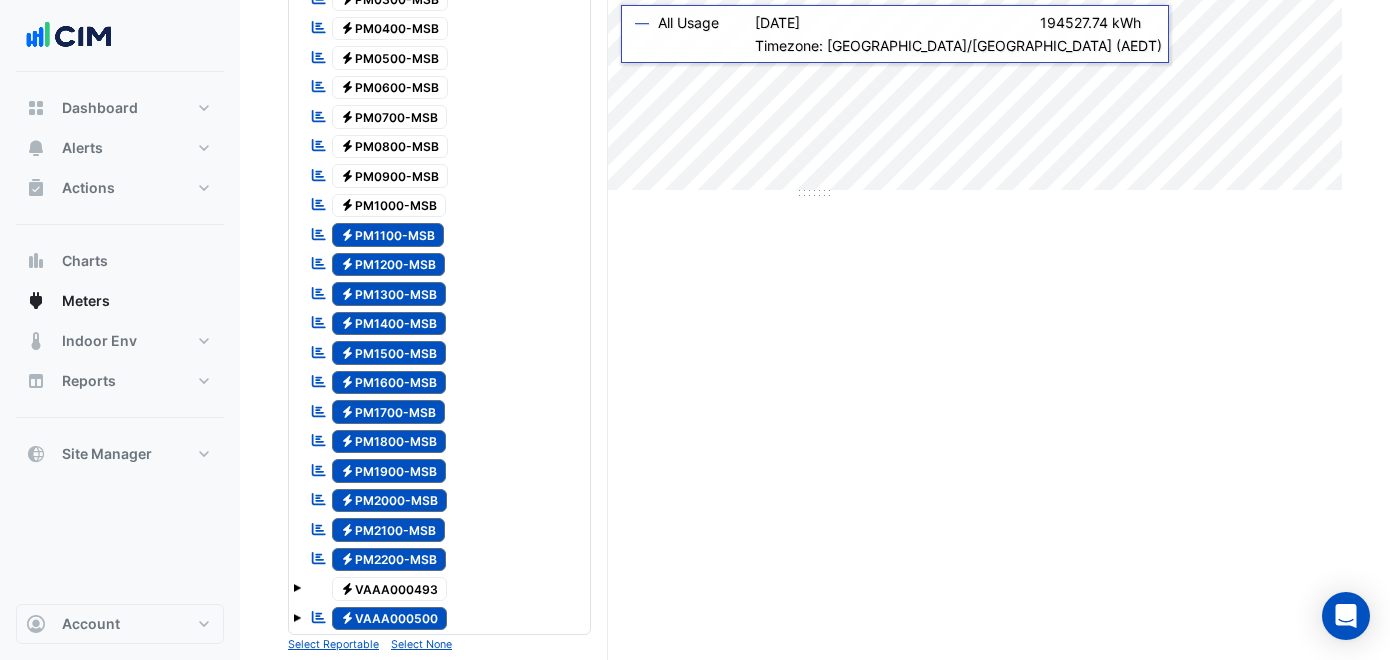 click on "Electricity
PM1100-MSB" at bounding box center [388, 235] 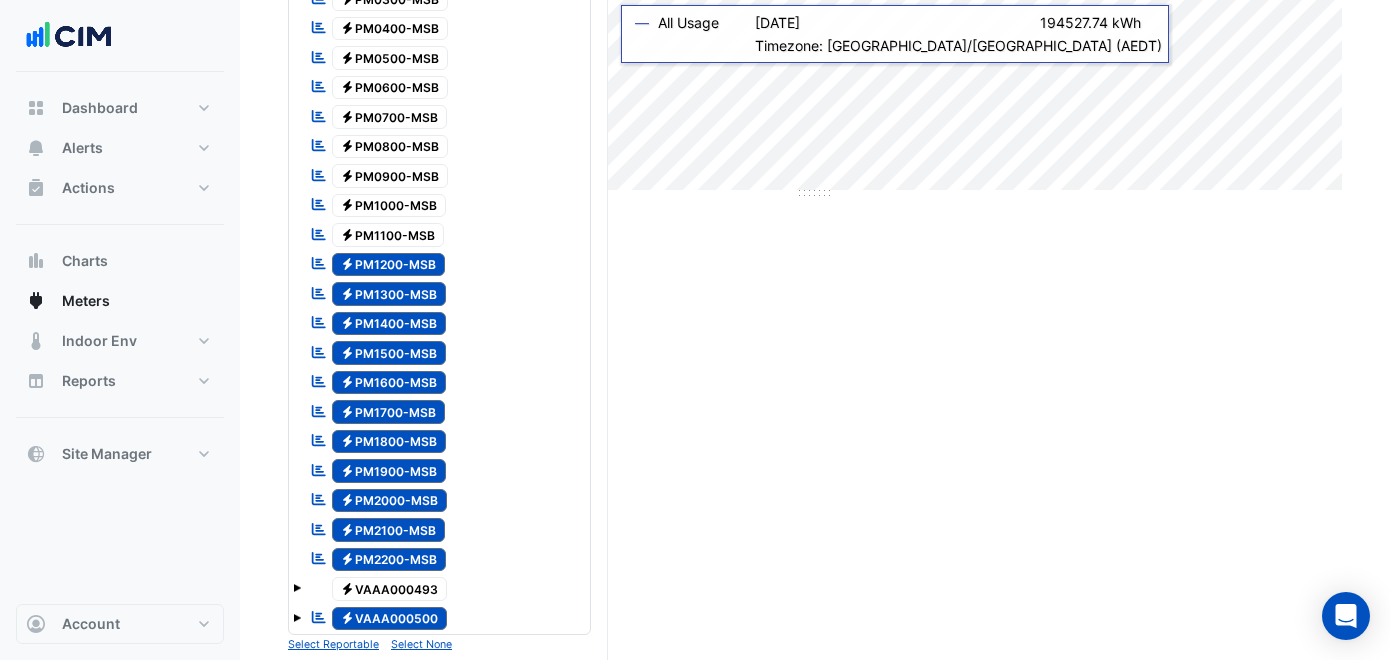 click on "Electricity
PM1200-MSB" at bounding box center [389, 265] 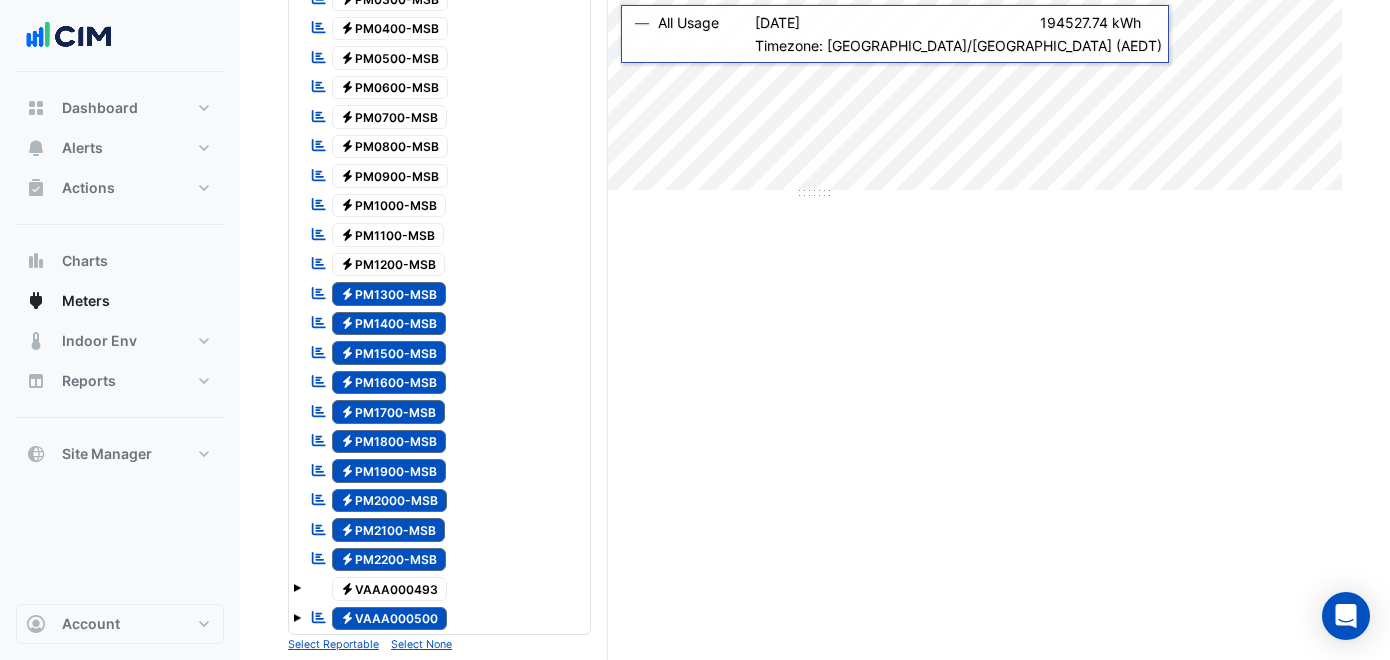 click on "Electricity
PM1300-MSB" at bounding box center (389, 294) 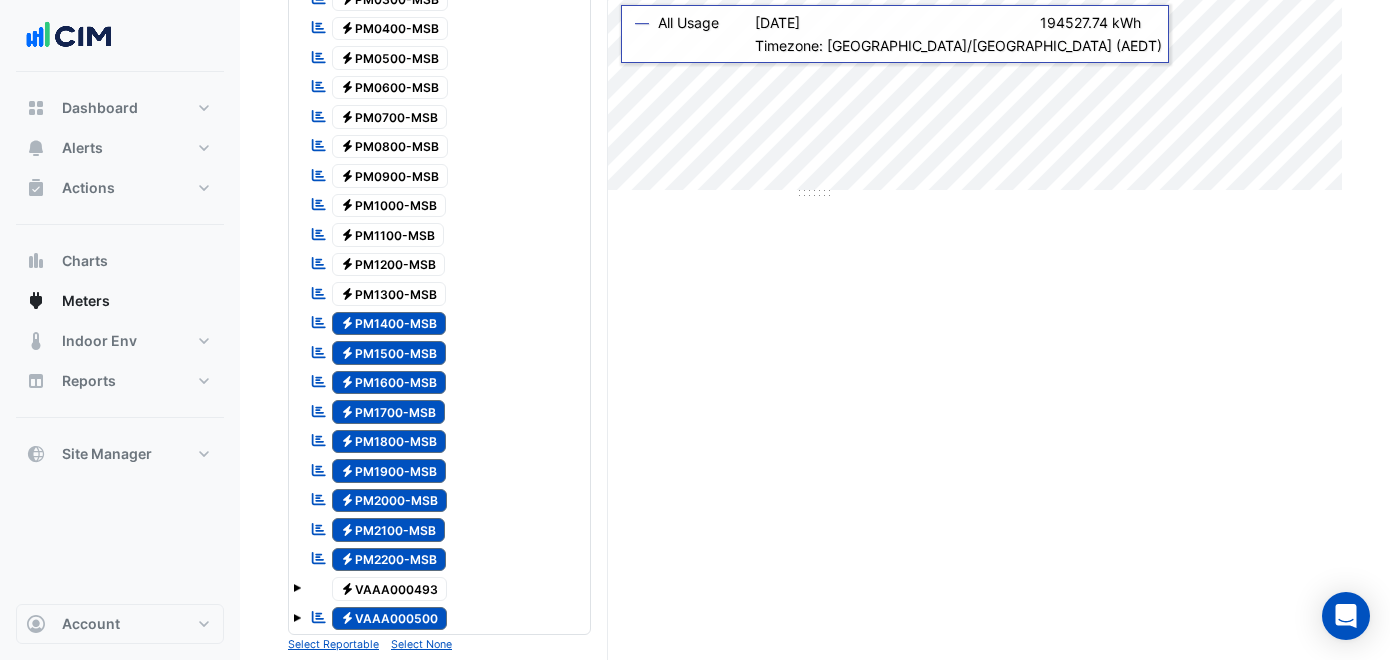 click on "Electricity
PM1400-MSB" at bounding box center (389, 324) 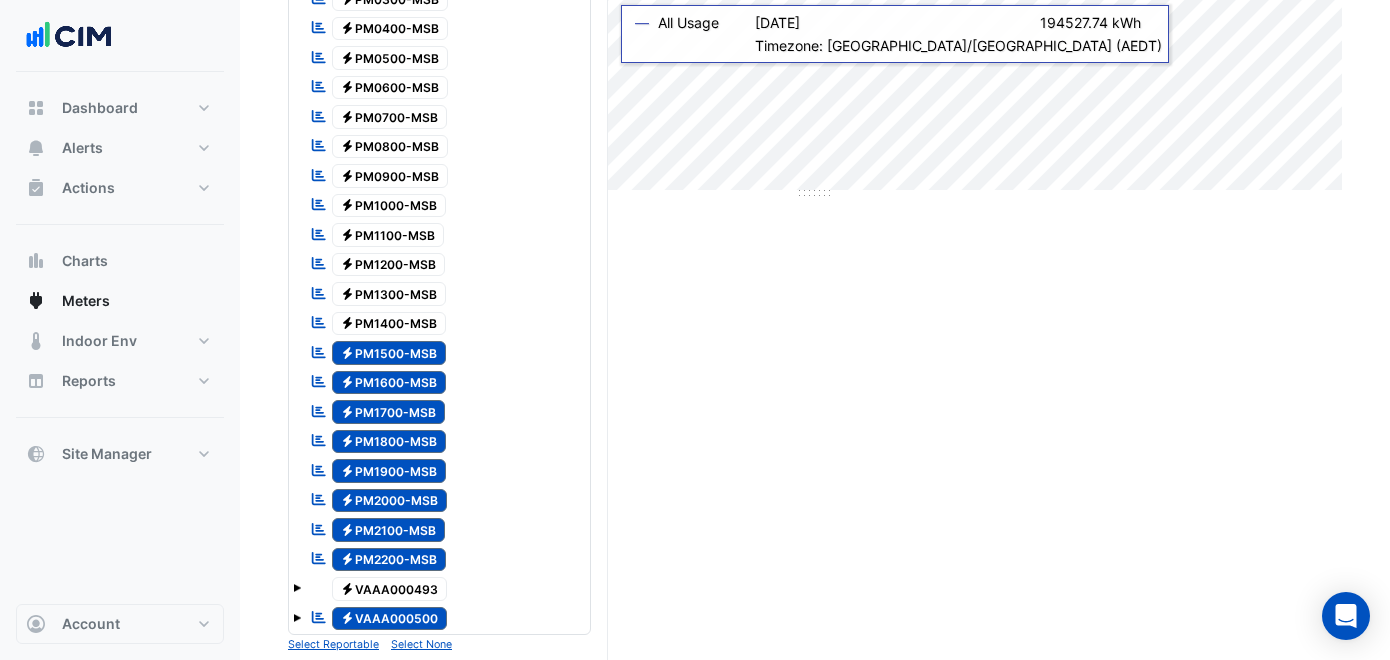 click on "Electricity
PM1500-MSB" at bounding box center [389, 353] 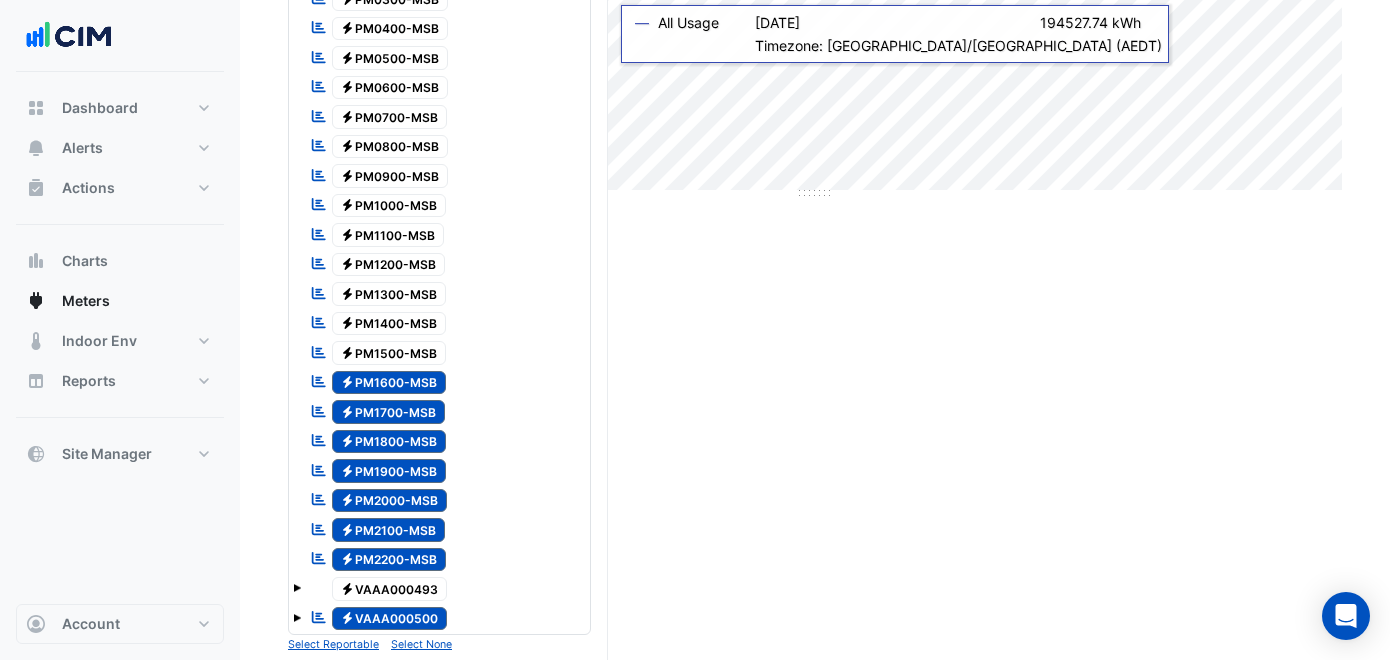 click on "Electricity
PM1600-MSB" at bounding box center (389, 383) 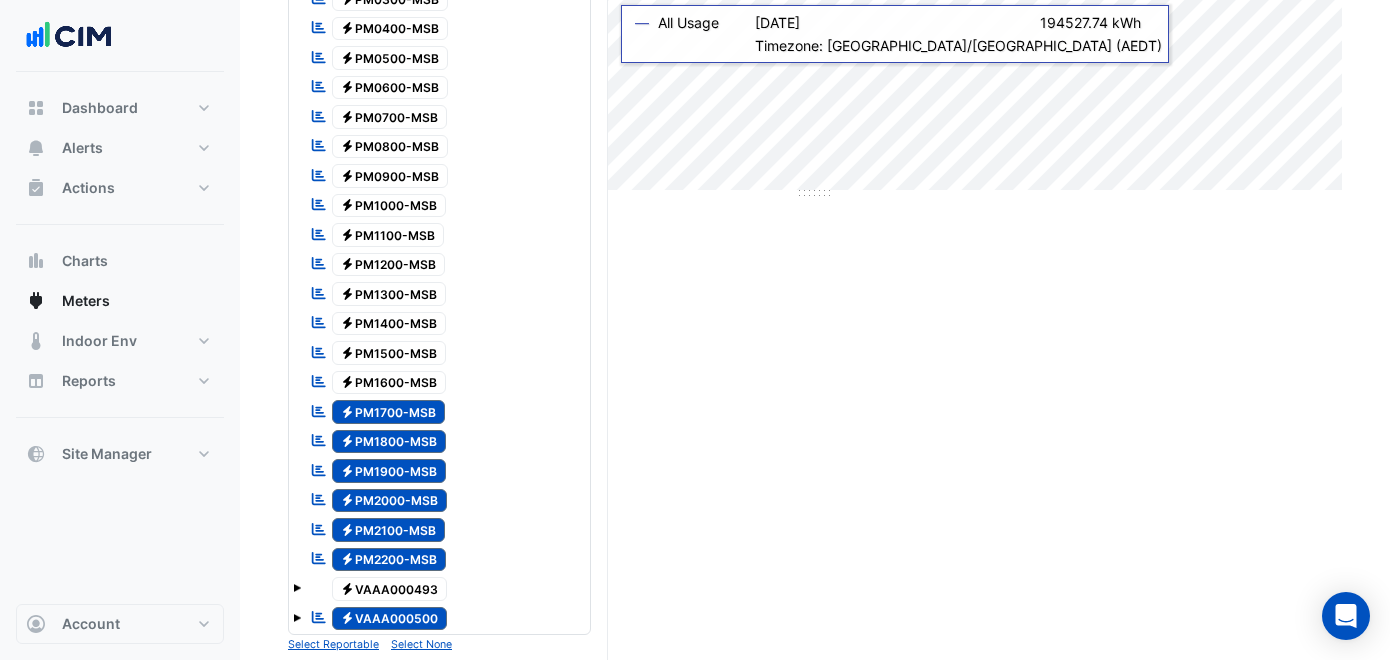 click on "Electricity
PM1700-MSB" at bounding box center (389, 412) 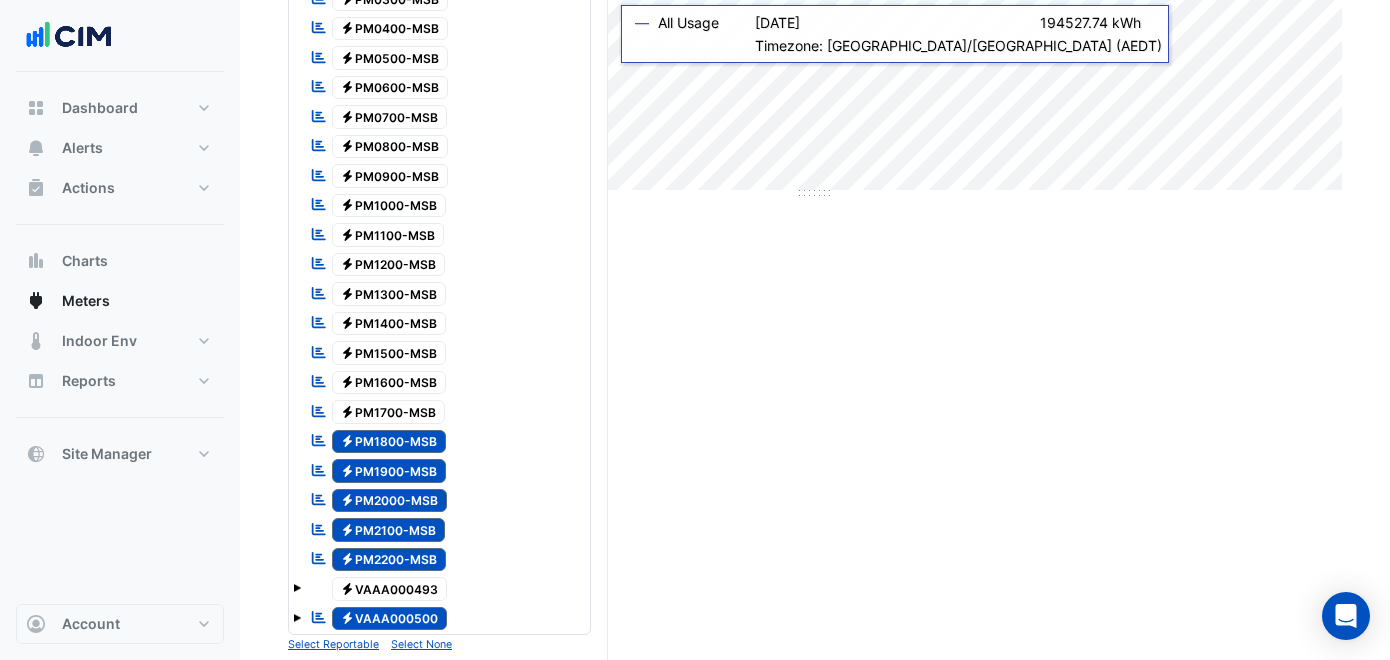 click on "Electricity
PM1800-MSB" at bounding box center [389, 442] 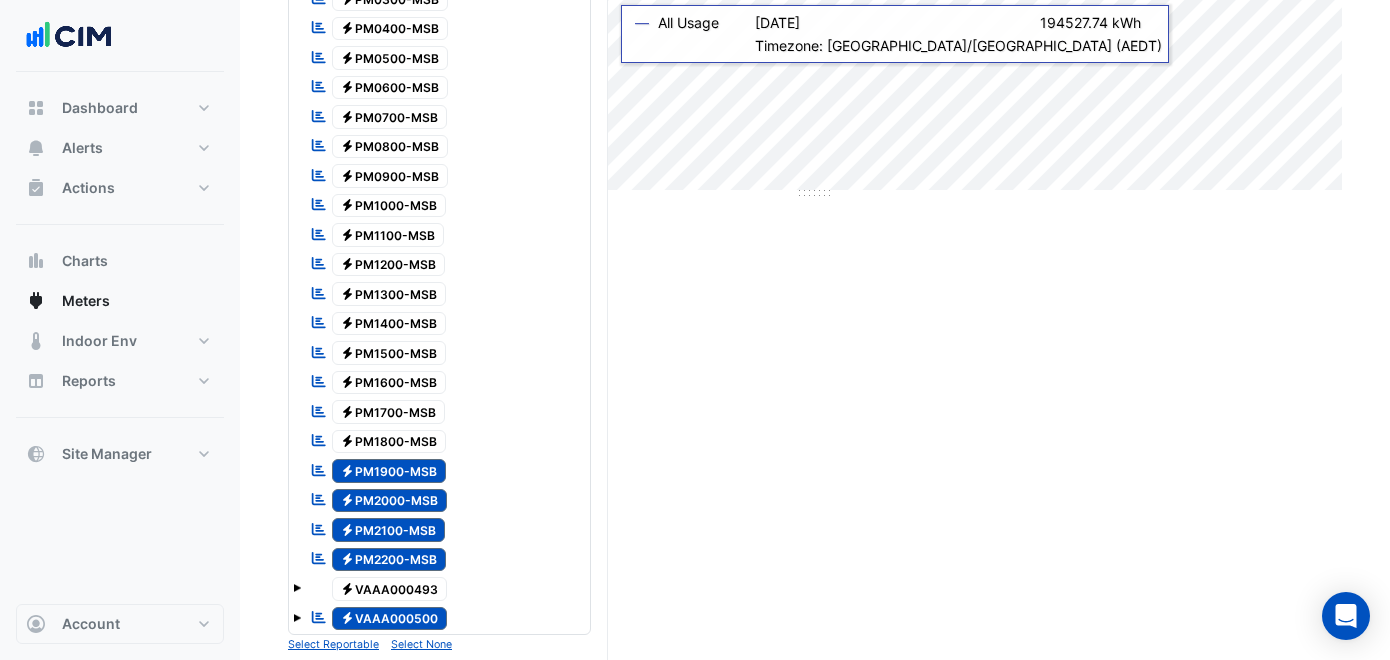 click on "Electricity
PM1900-MSB" at bounding box center [389, 471] 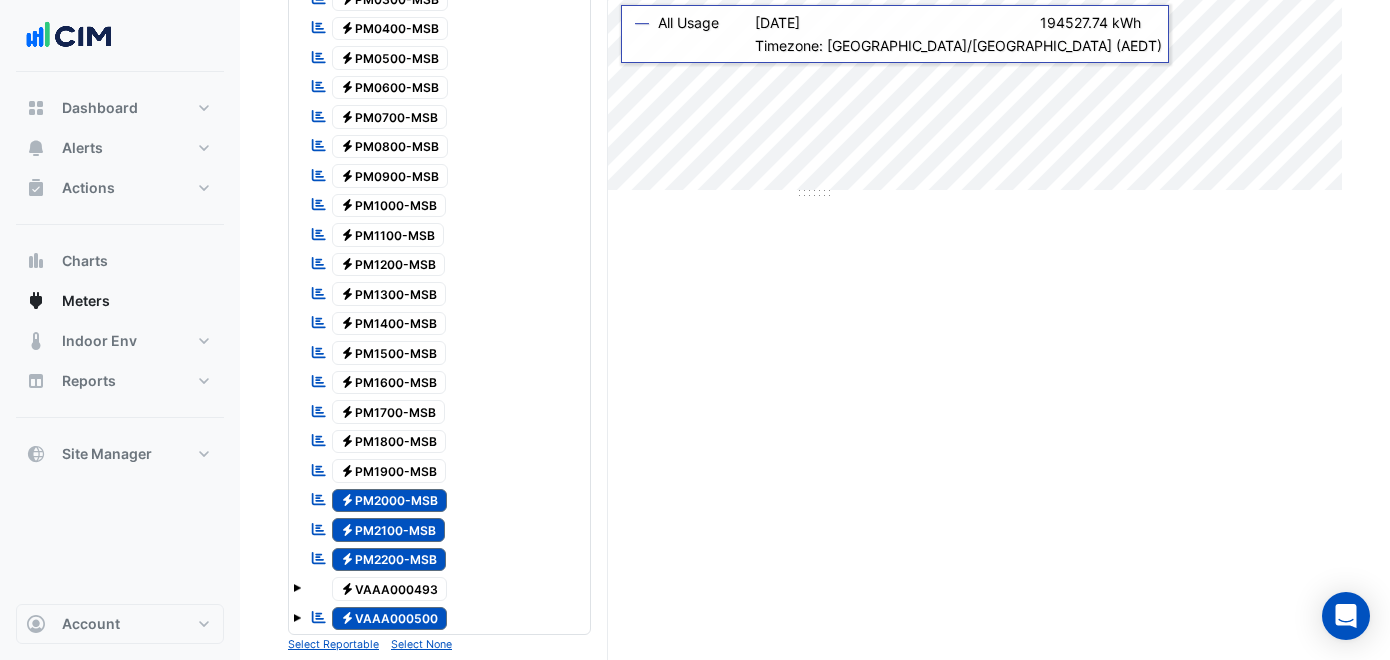 click on "Electricity
PM1900-MSB" at bounding box center [389, 471] 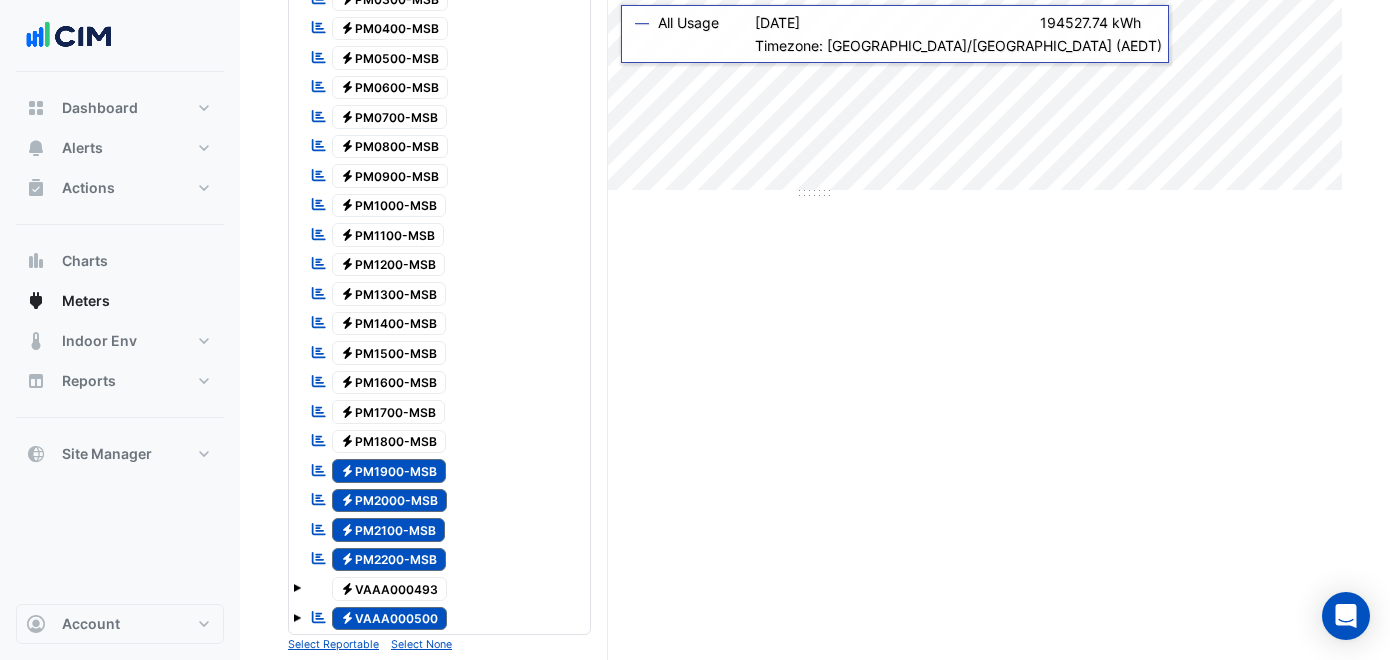 click on "Electricity
PM2000-MSB" at bounding box center [390, 501] 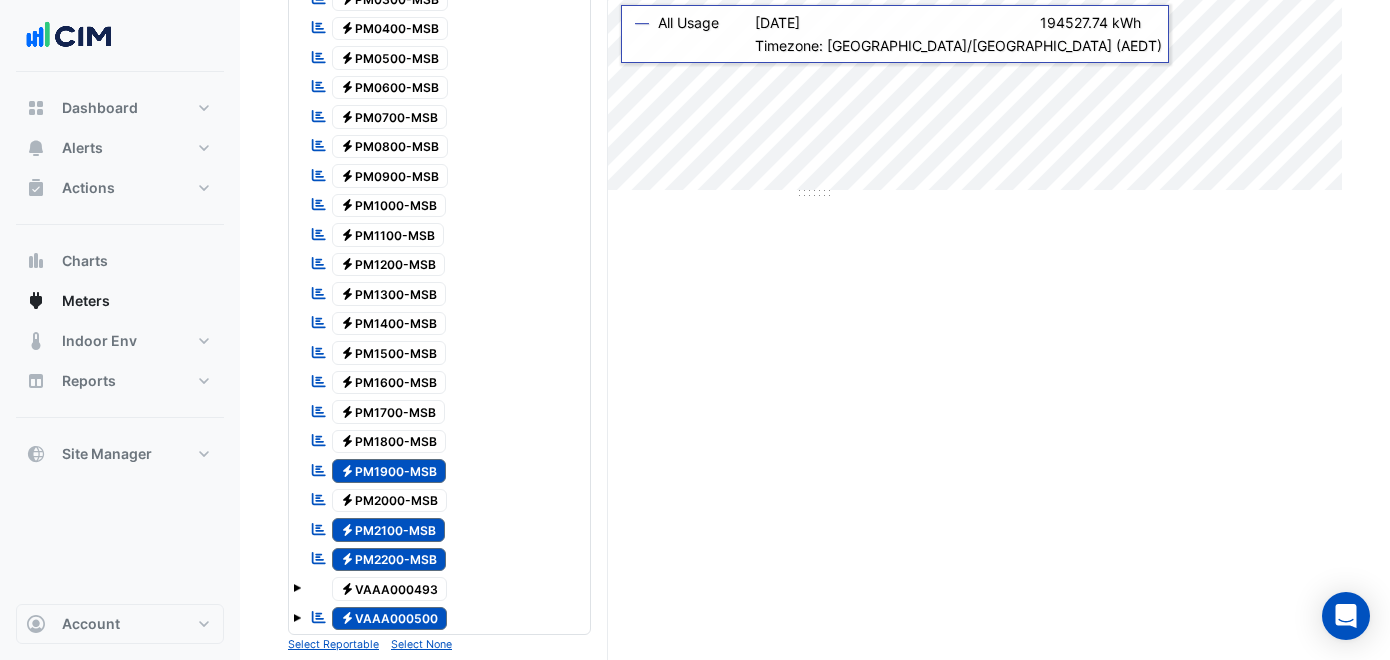 click on "Electricity
PM1900-MSB" at bounding box center (389, 471) 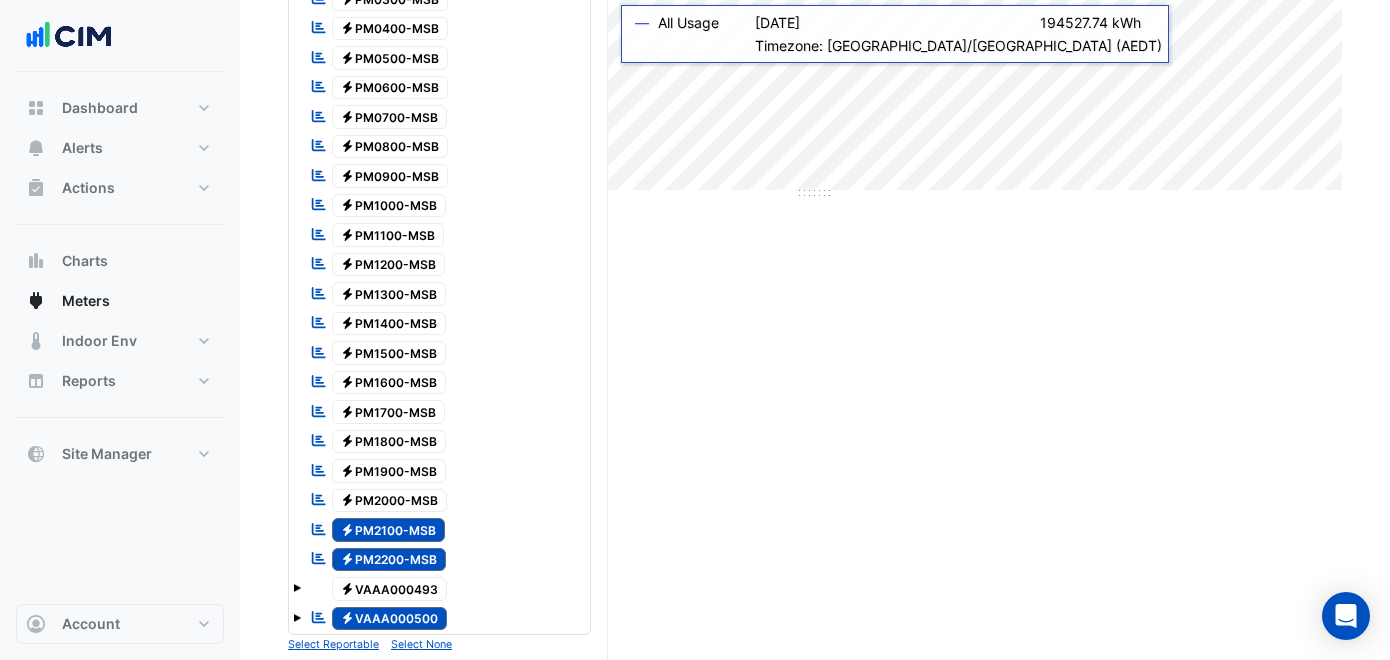 click on "Electricity
PM2100-MSB" at bounding box center [389, 530] 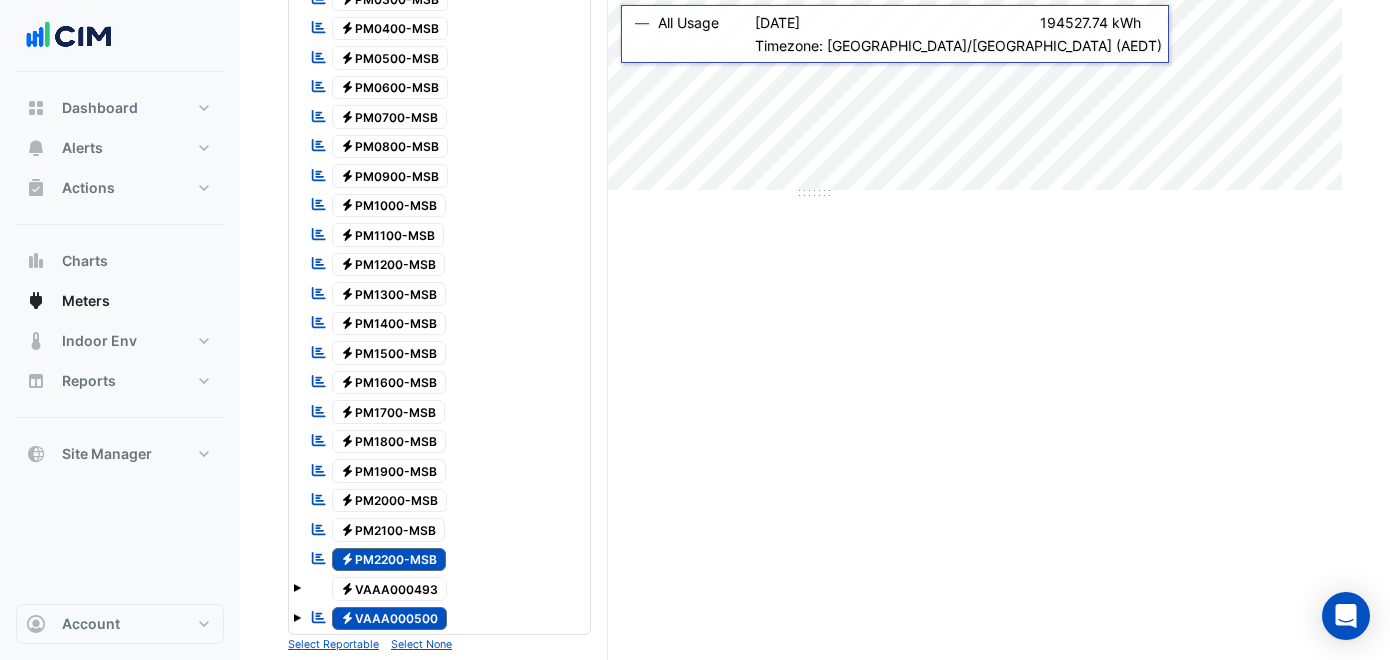 click on "Electricity
PM2200-MSB" at bounding box center [389, 560] 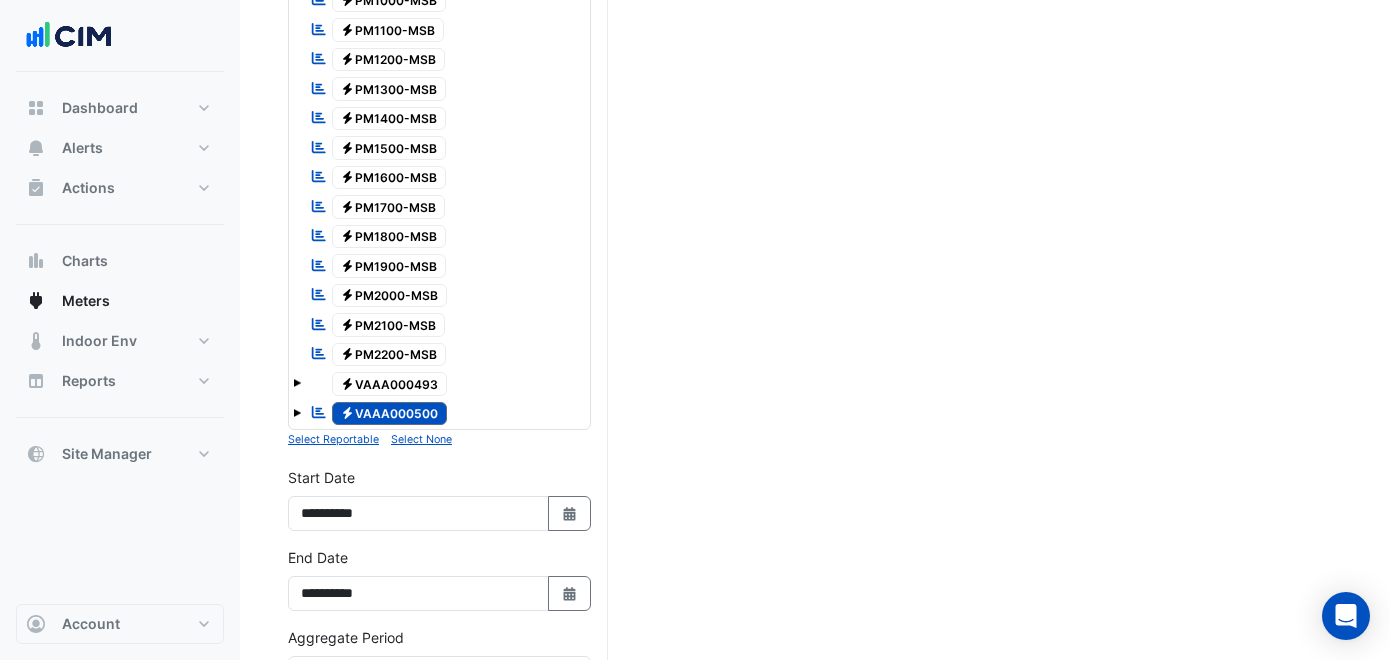 scroll, scrollTop: 1085, scrollLeft: 0, axis: vertical 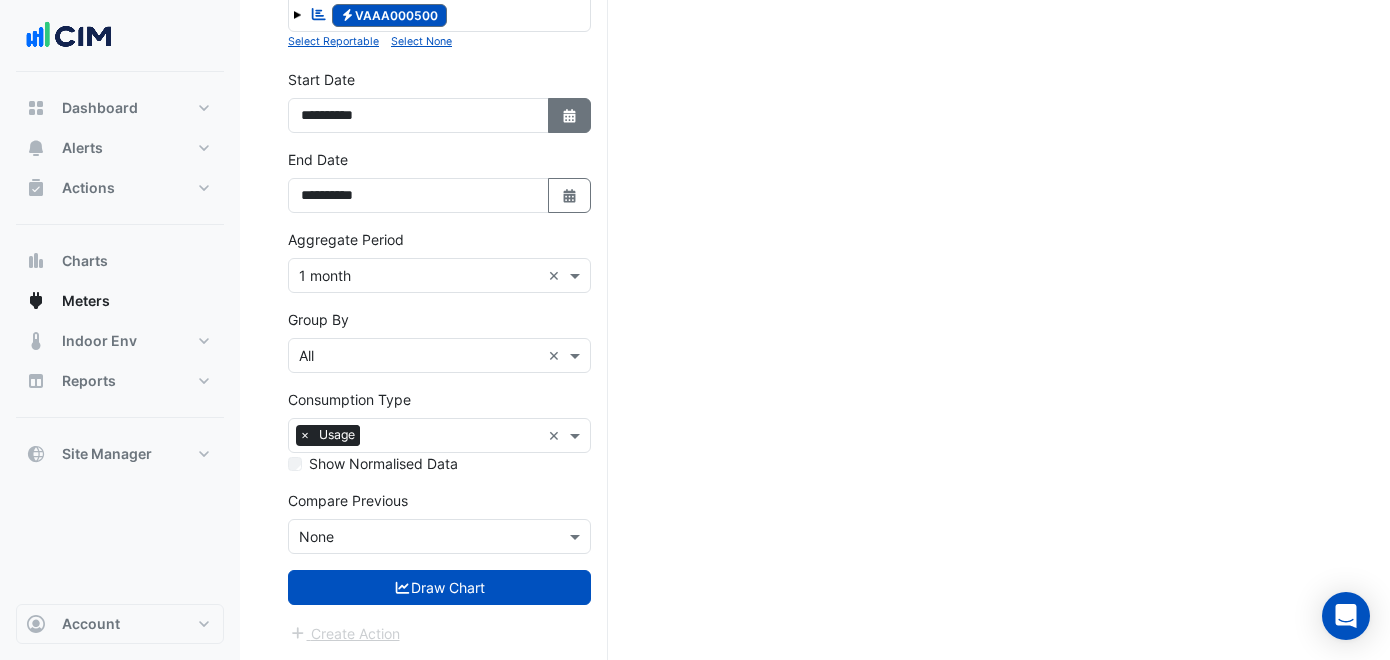 click on "Select Date" at bounding box center [570, 115] 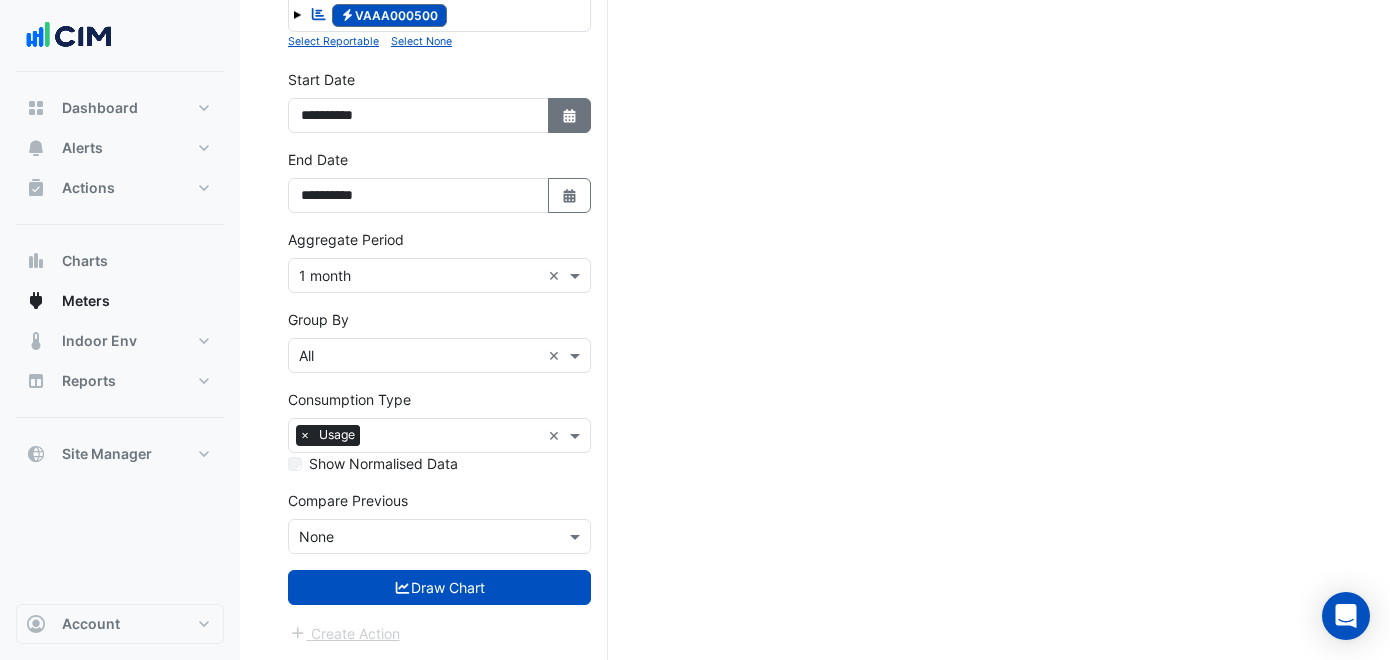 select on "*" 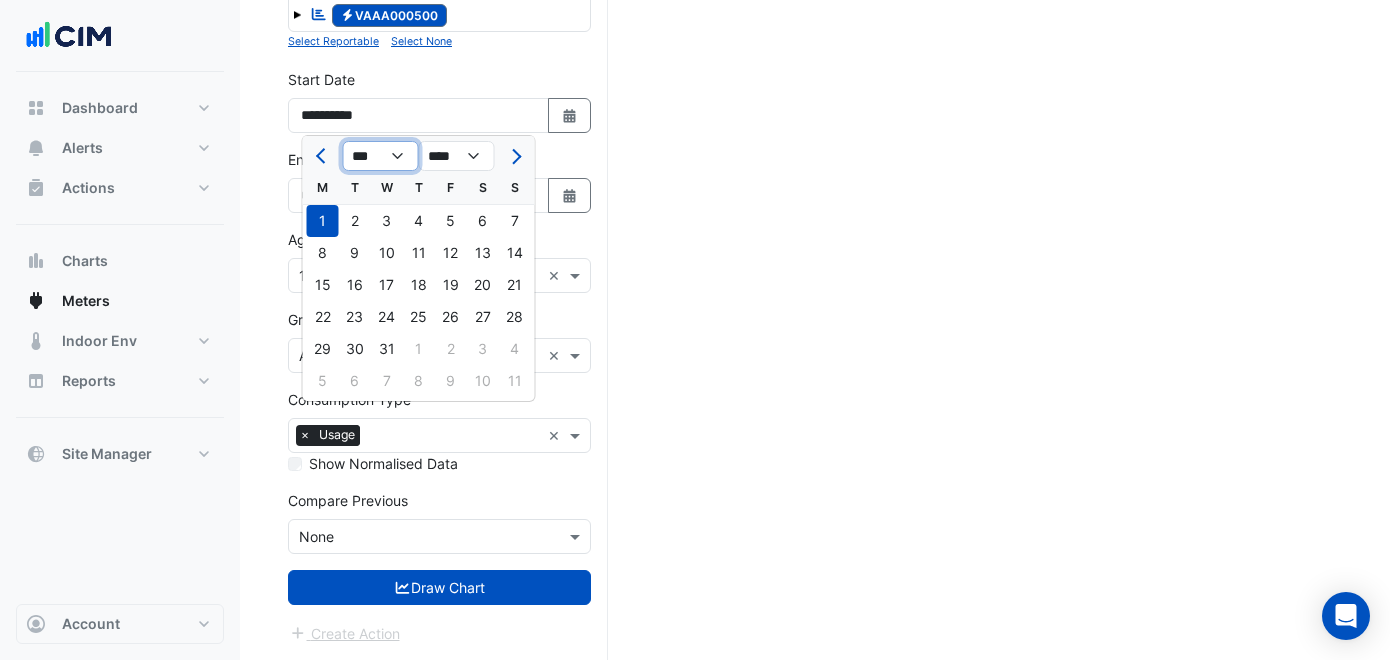 click on "*** *** *** *** *** *** *** *** *** *** *** ***" 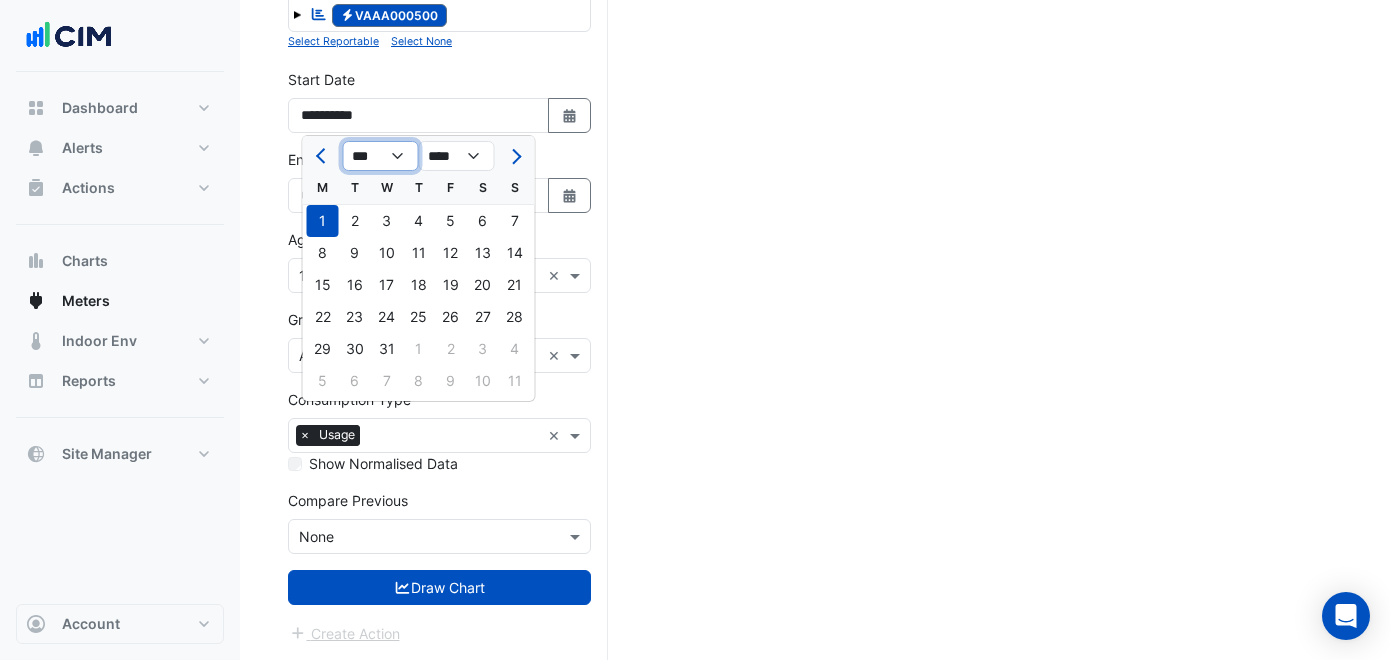 select on "**" 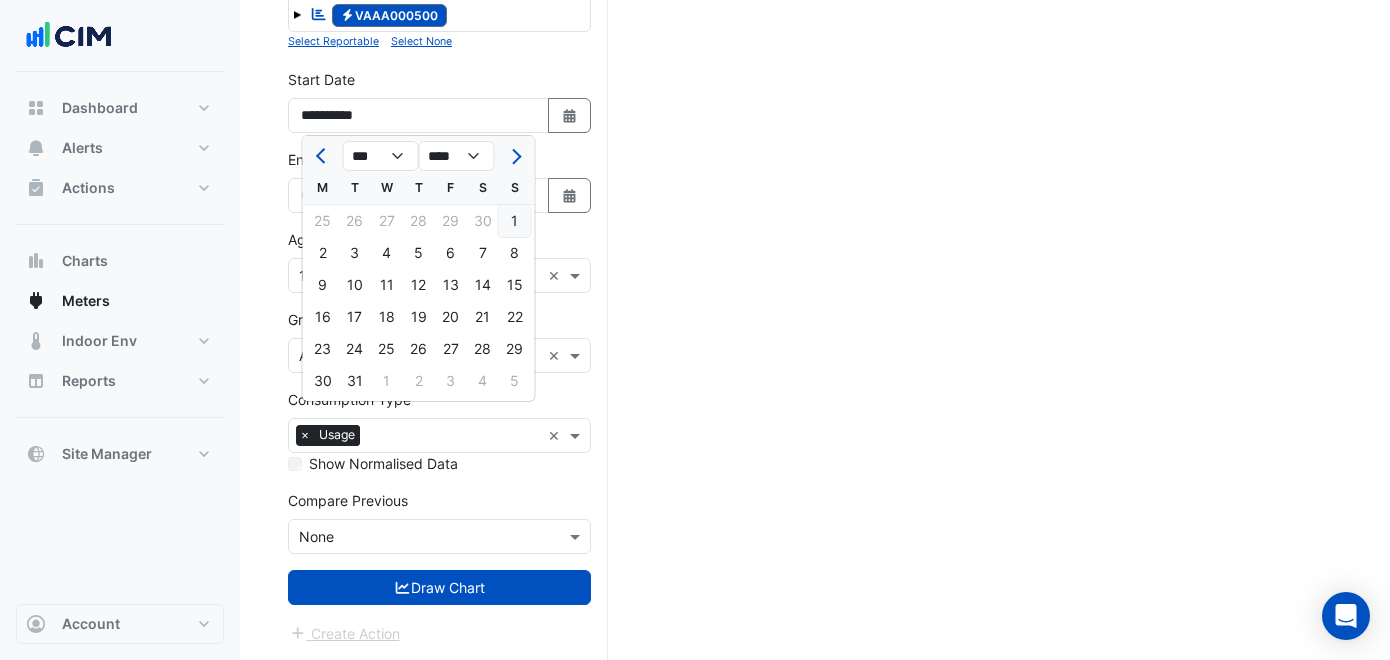 click on "1" 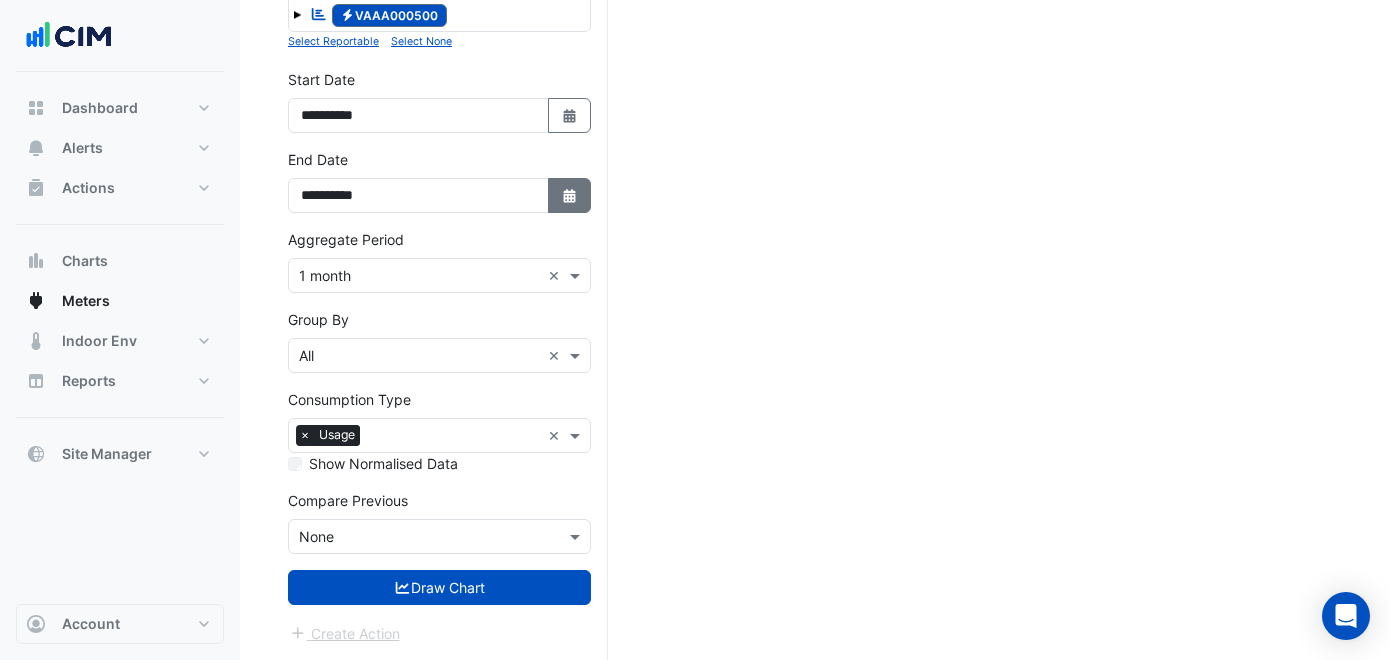 click on "Select Date" 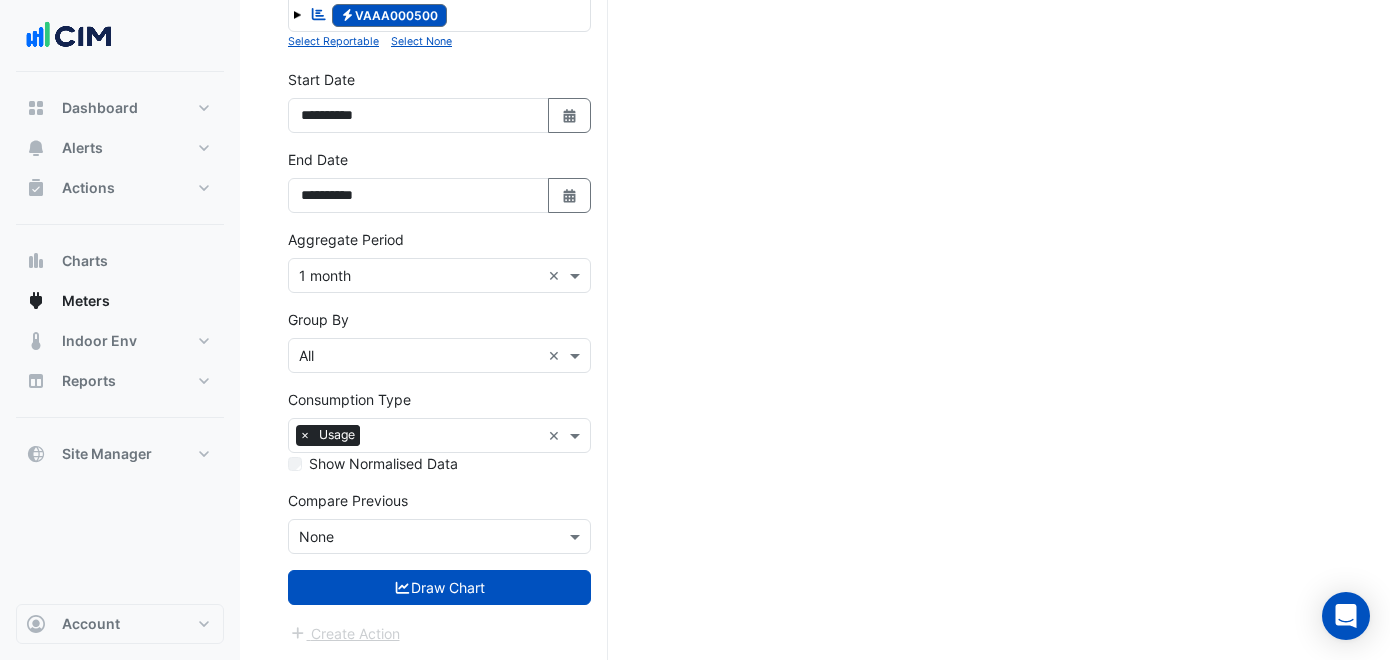 select on "*" 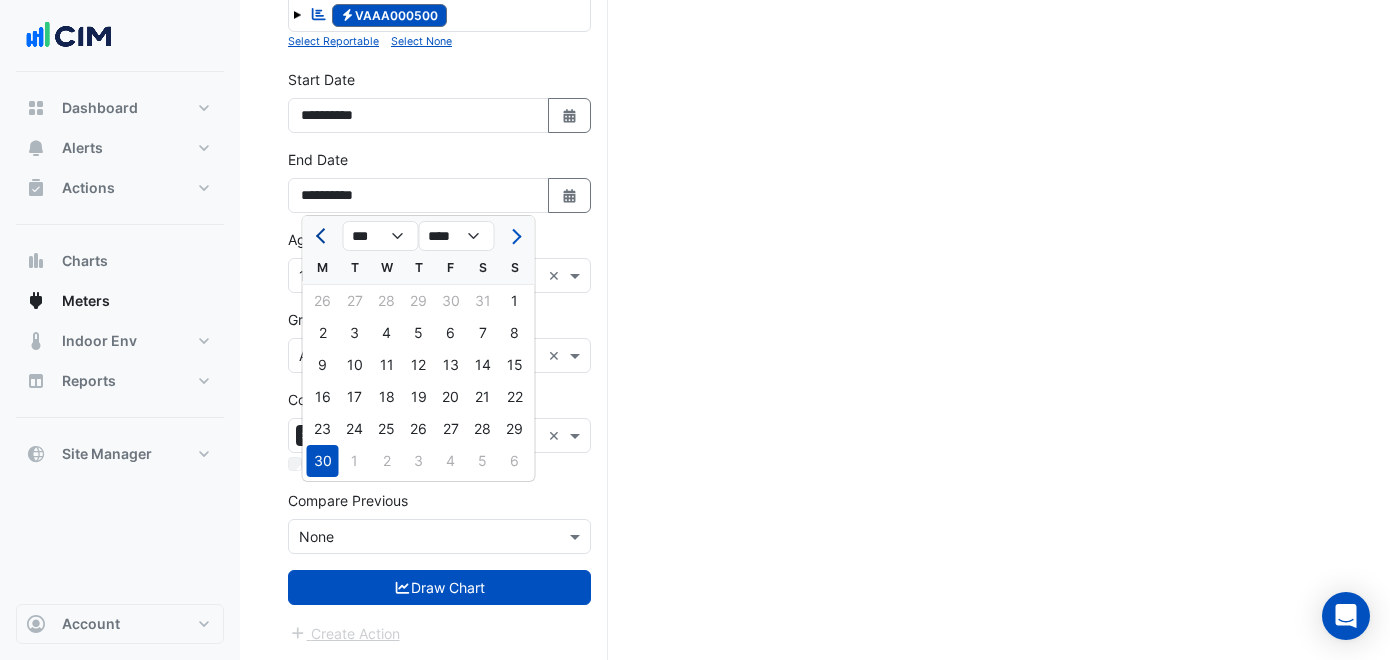 click 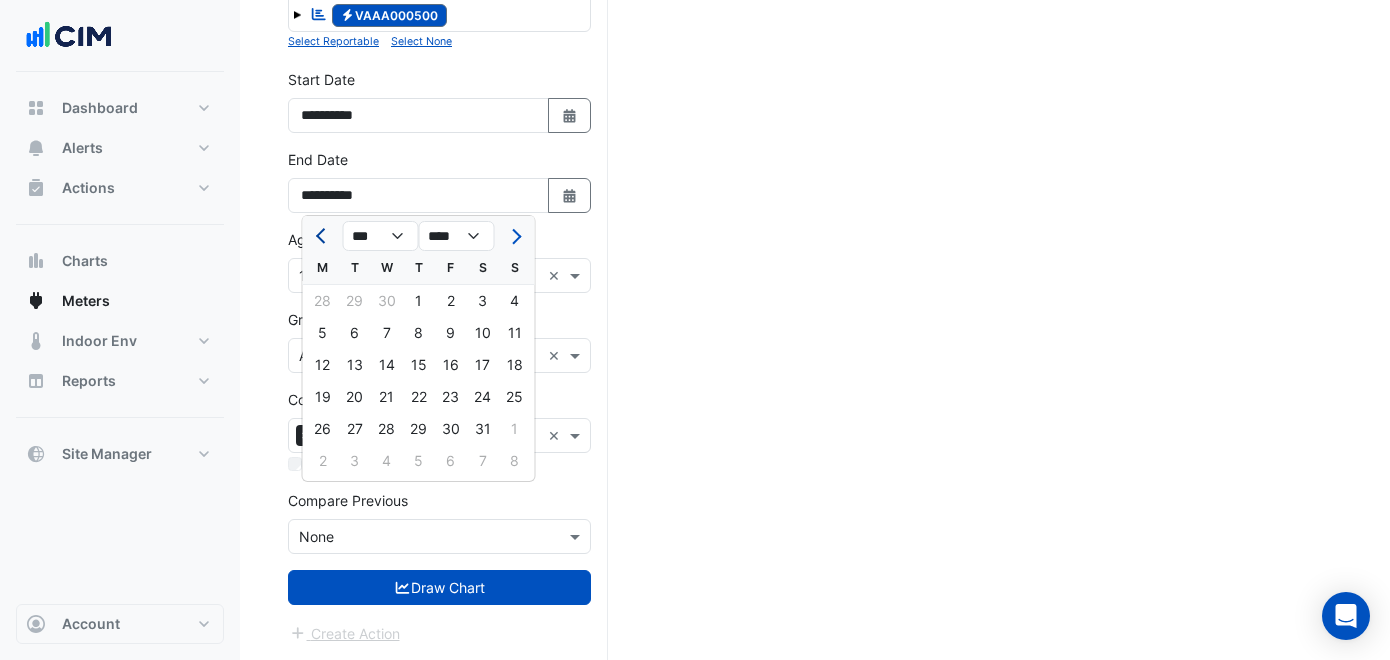 click 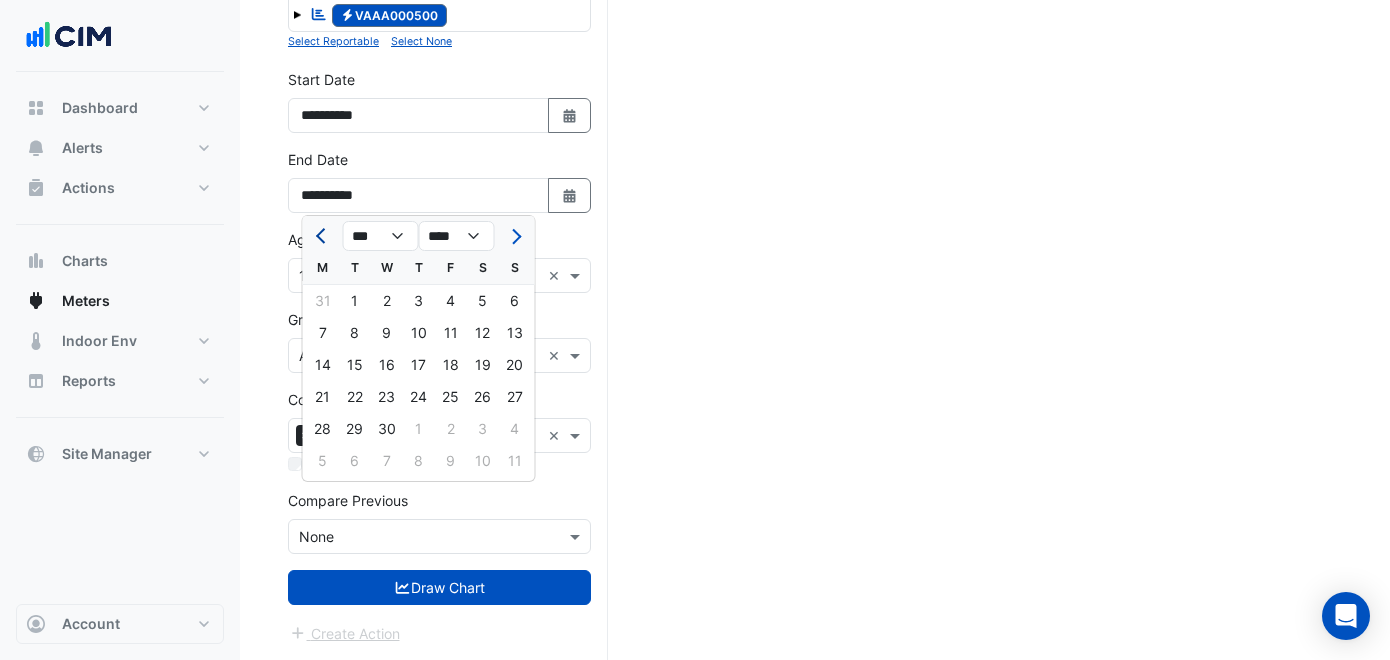click 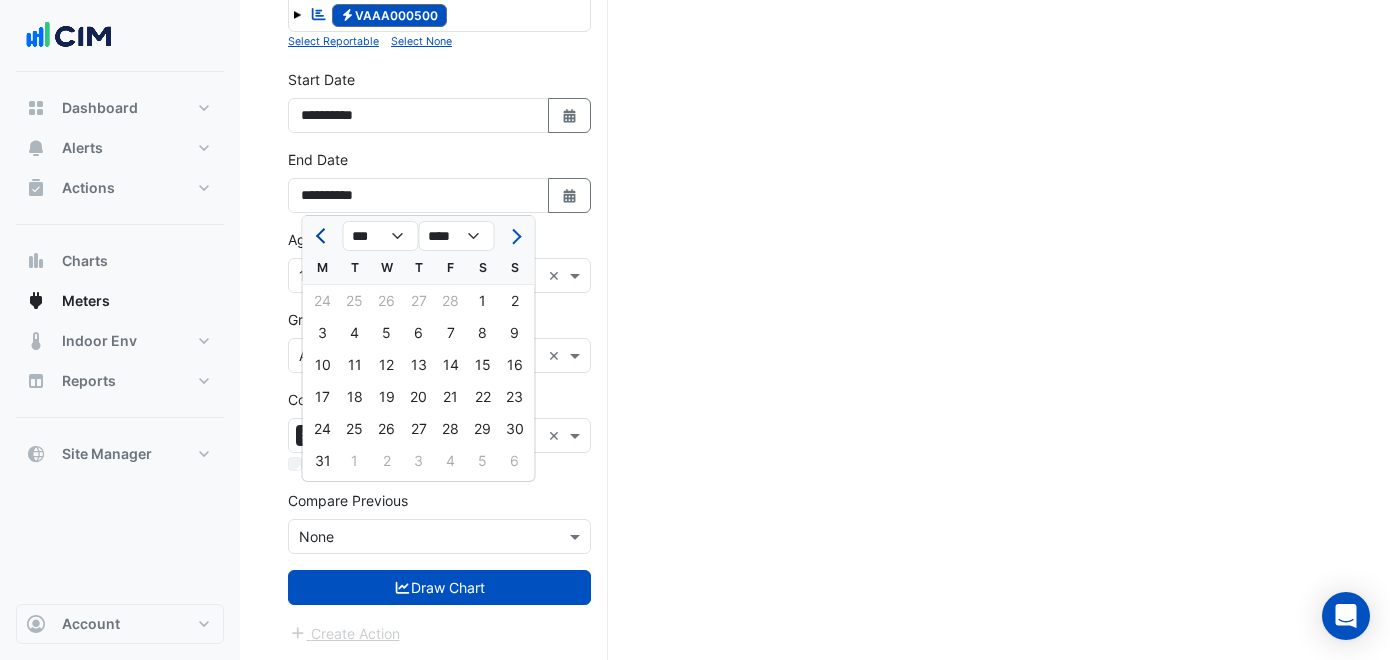click 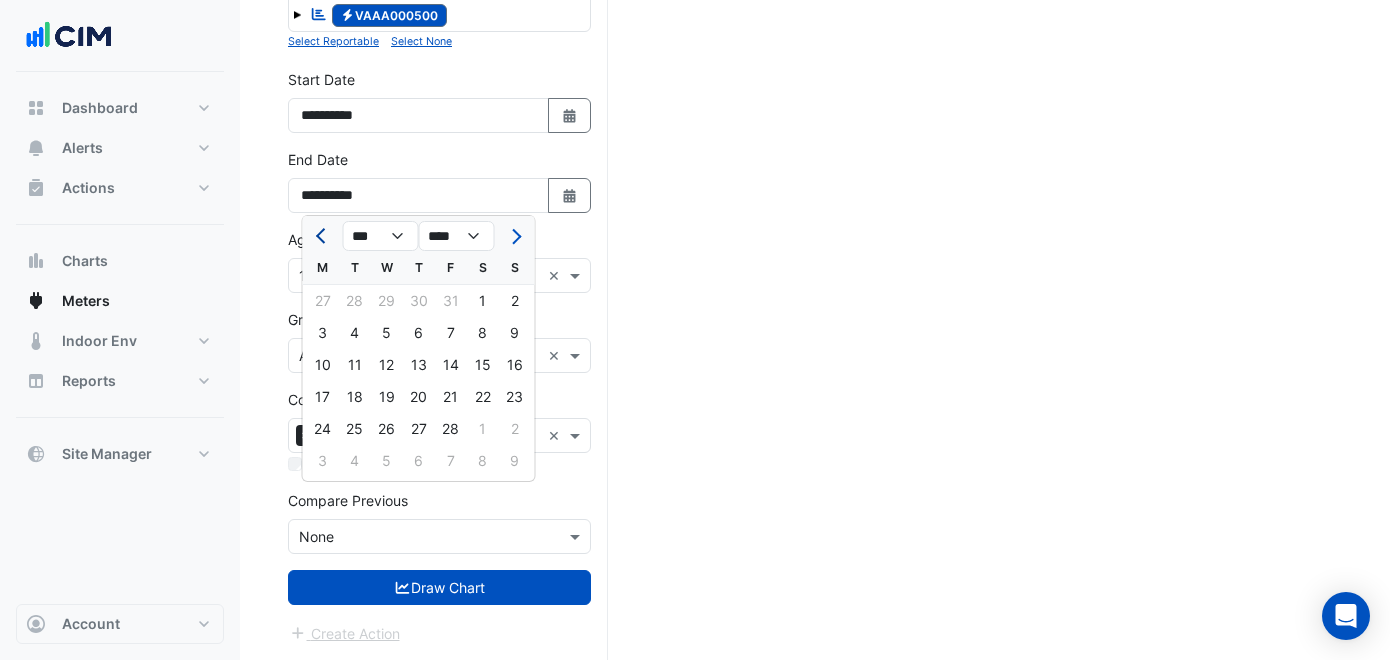 click 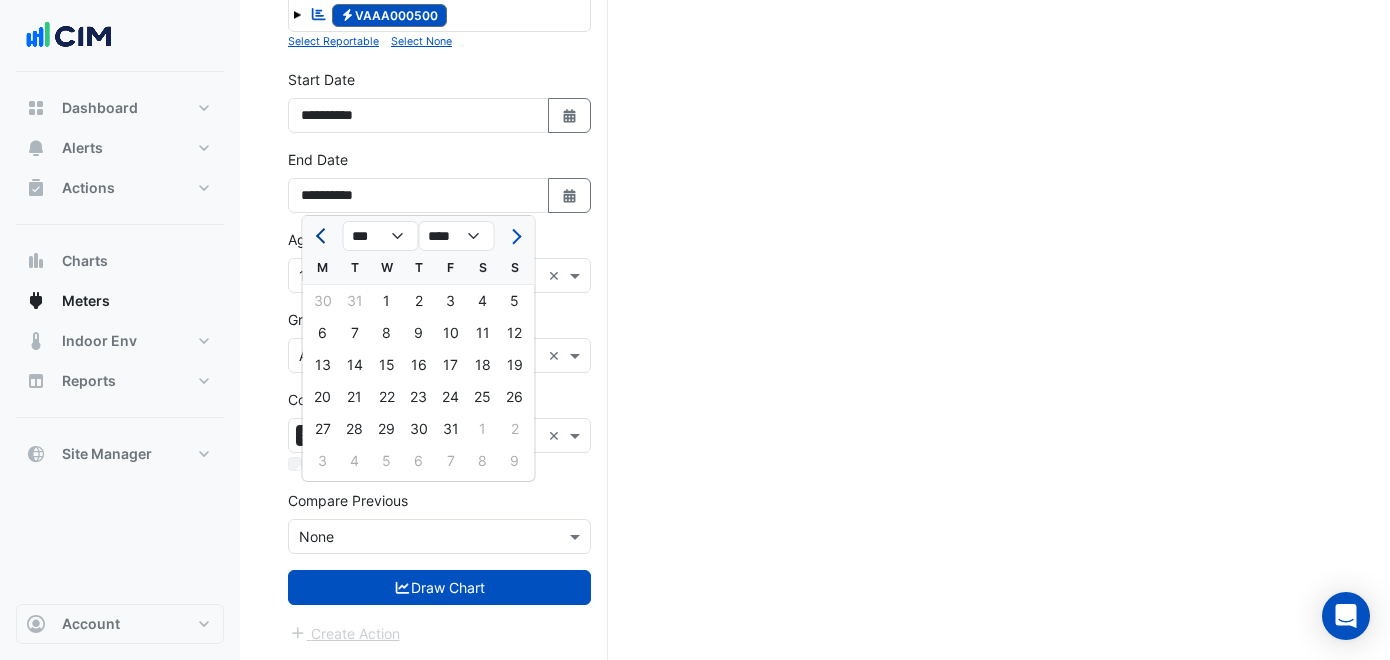 click 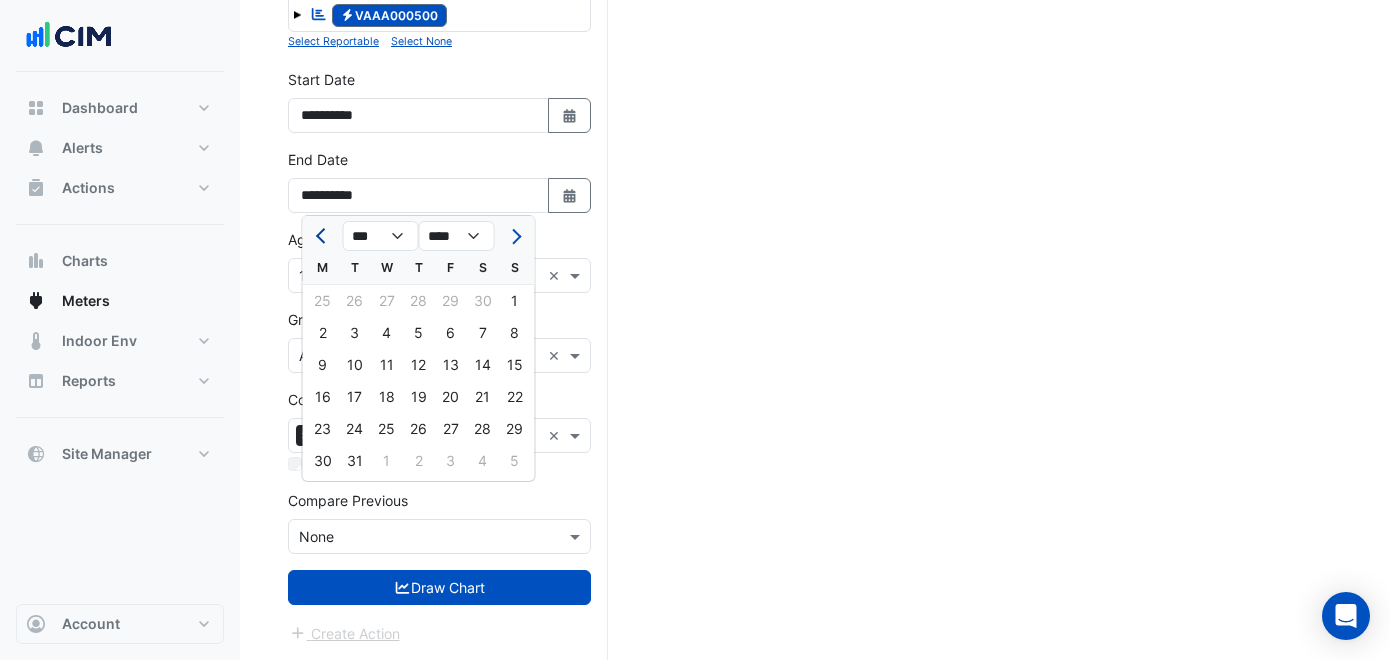 click 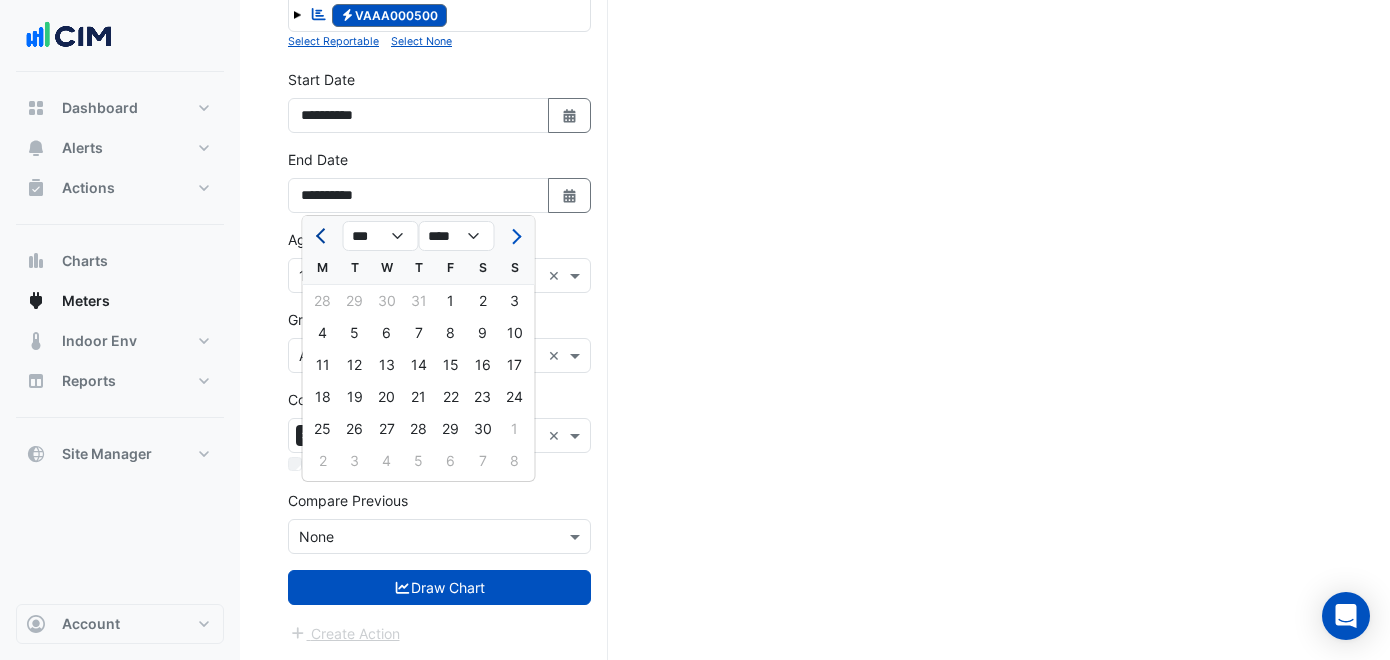 click 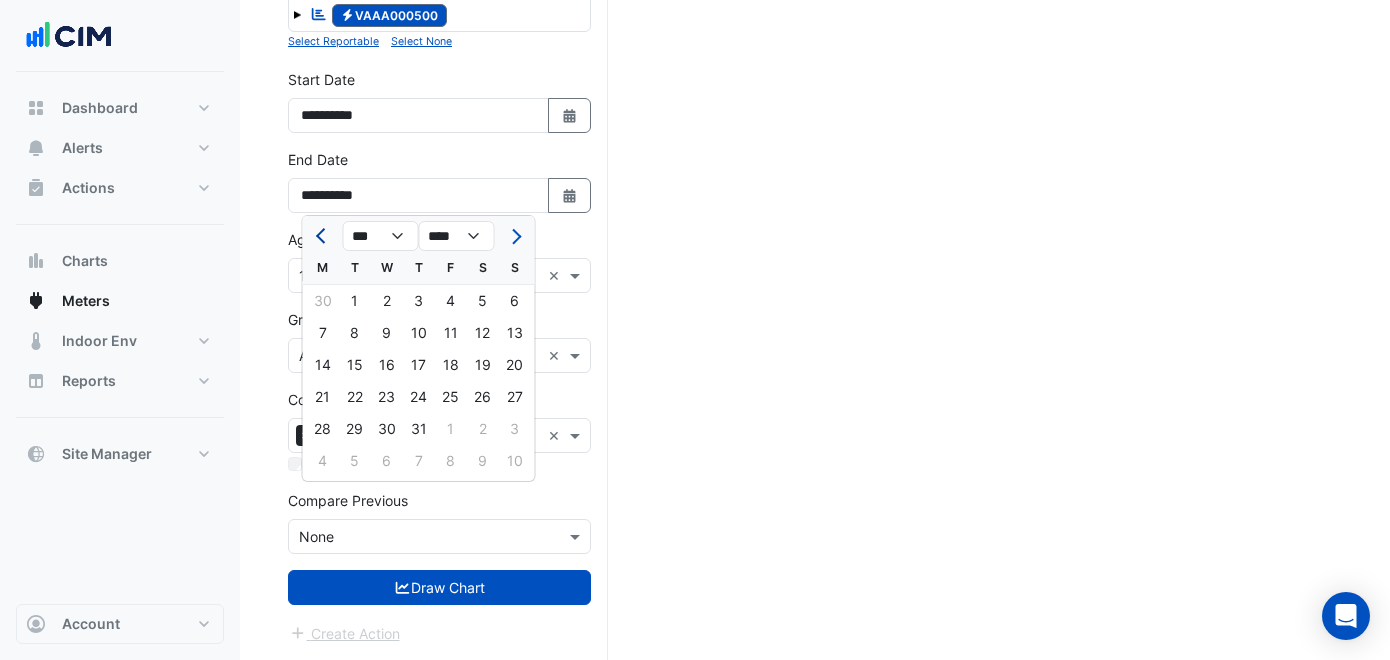 click 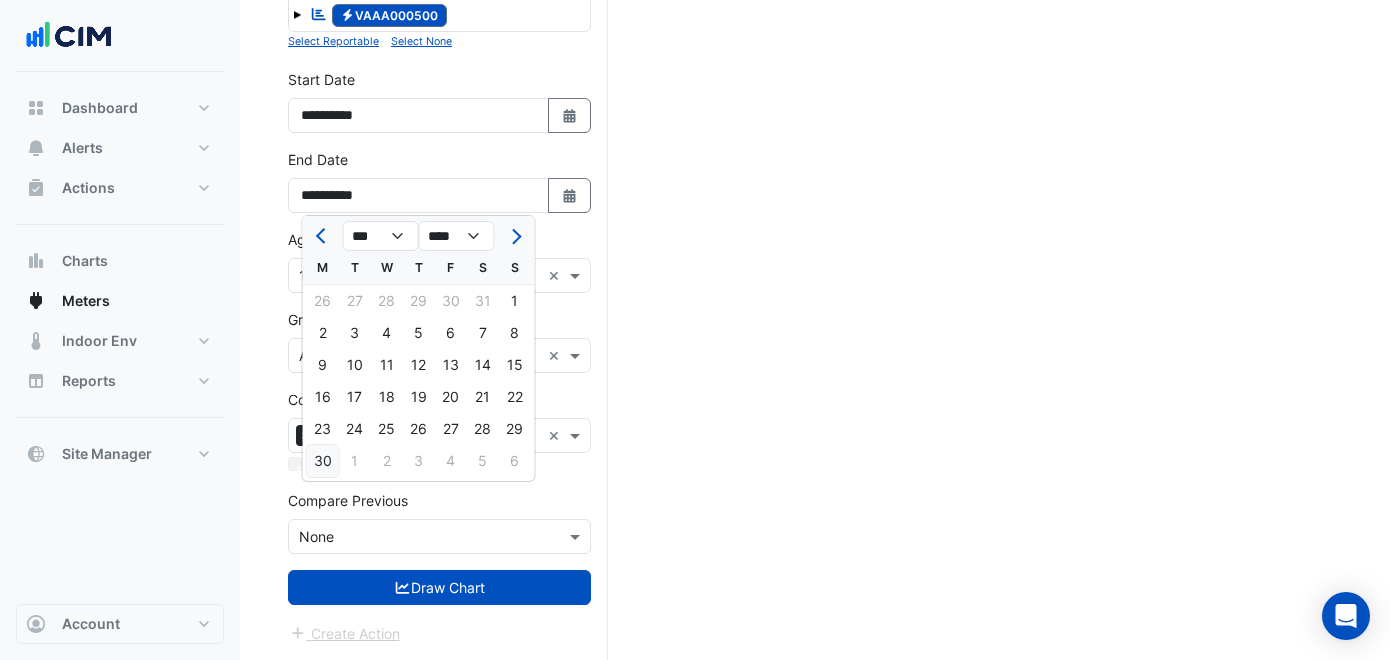click on "30" 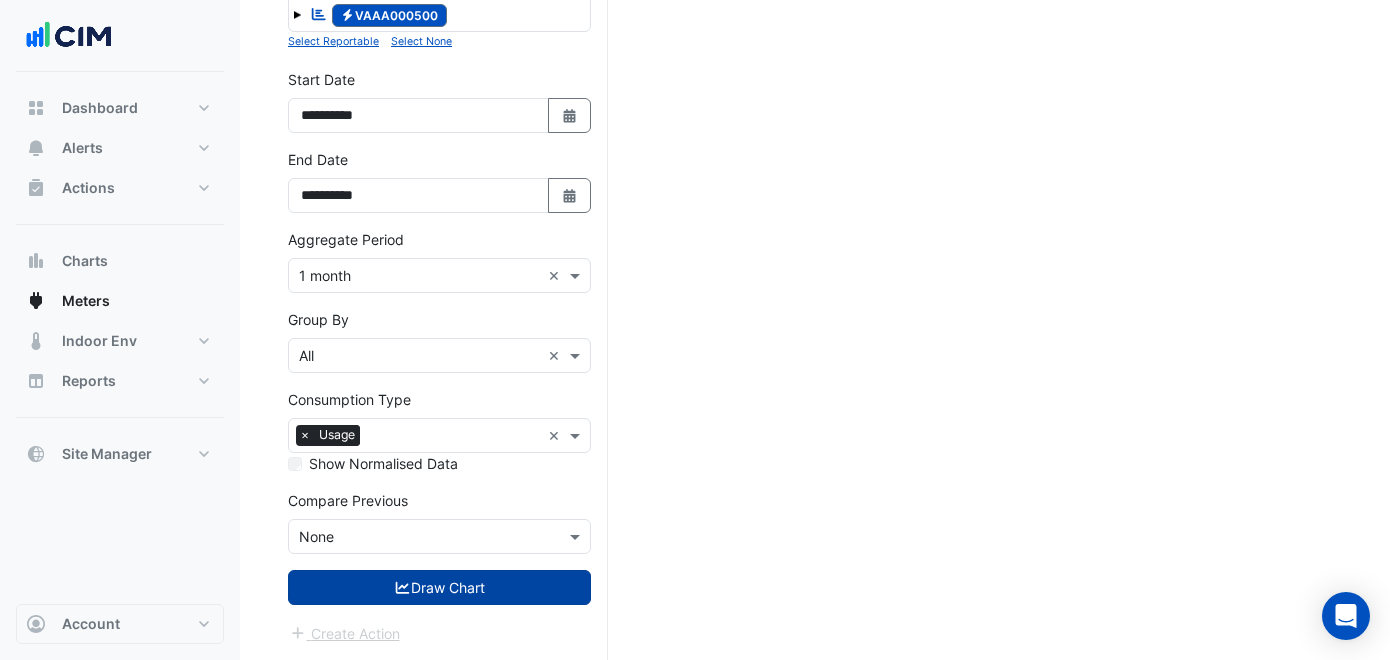 click on "Draw Chart" at bounding box center (439, 587) 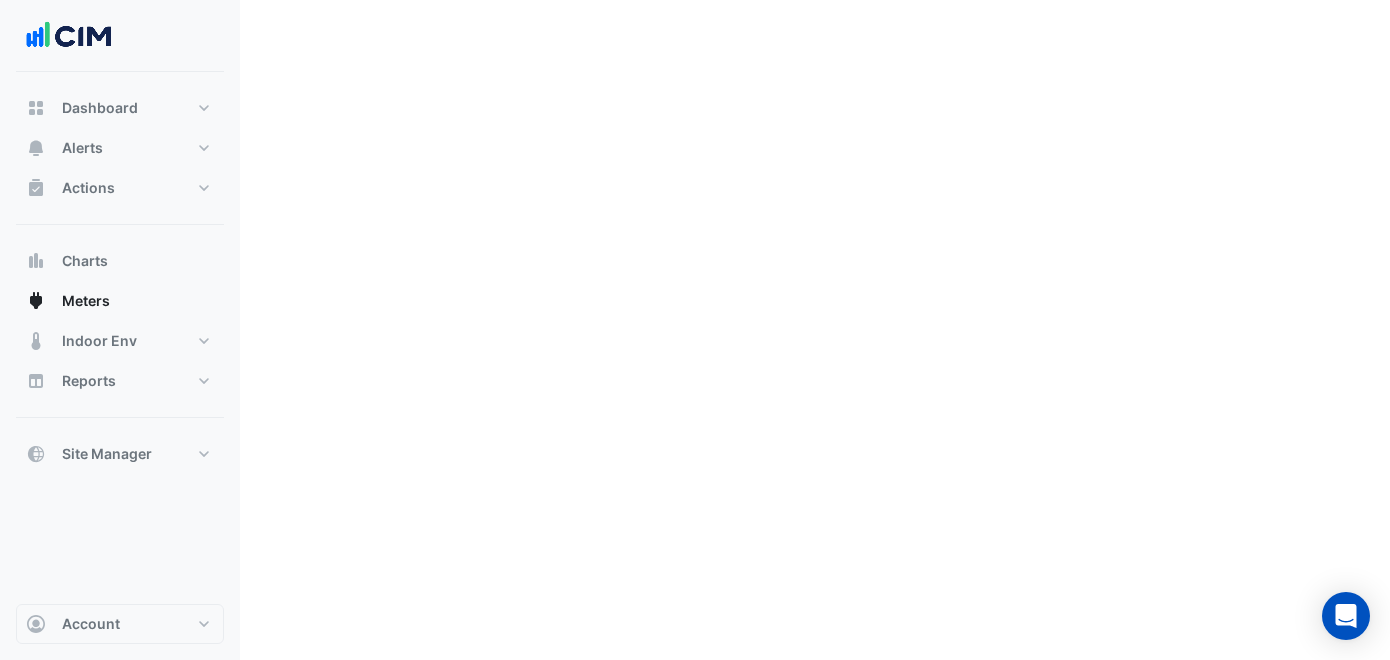 scroll, scrollTop: 0, scrollLeft: 0, axis: both 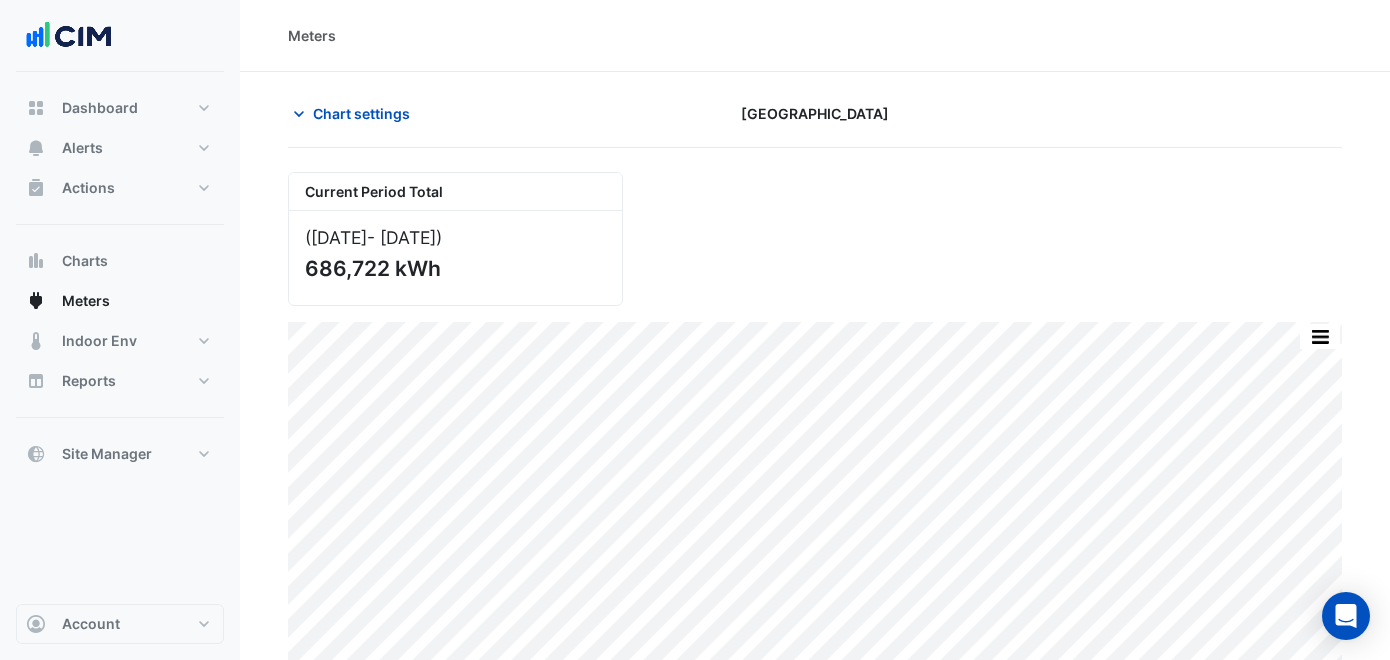 click on "Chart settings
[GEOGRAPHIC_DATA]" 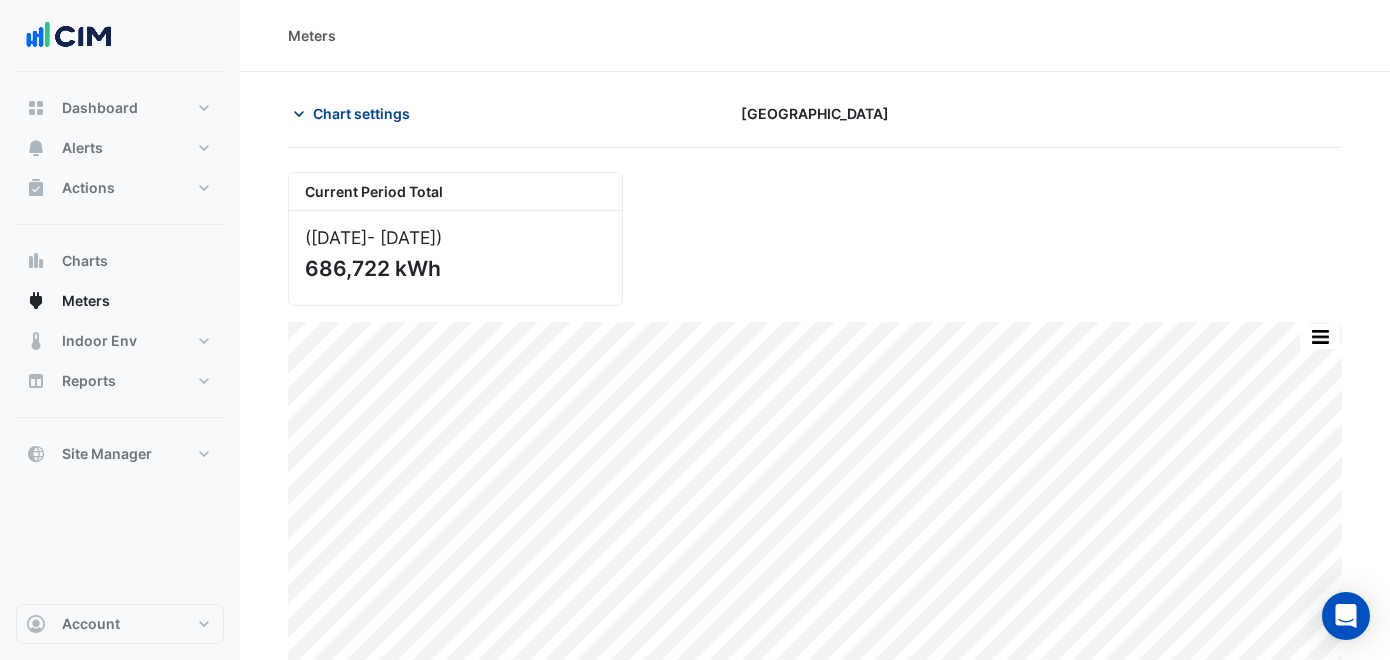 click on "Chart settings" 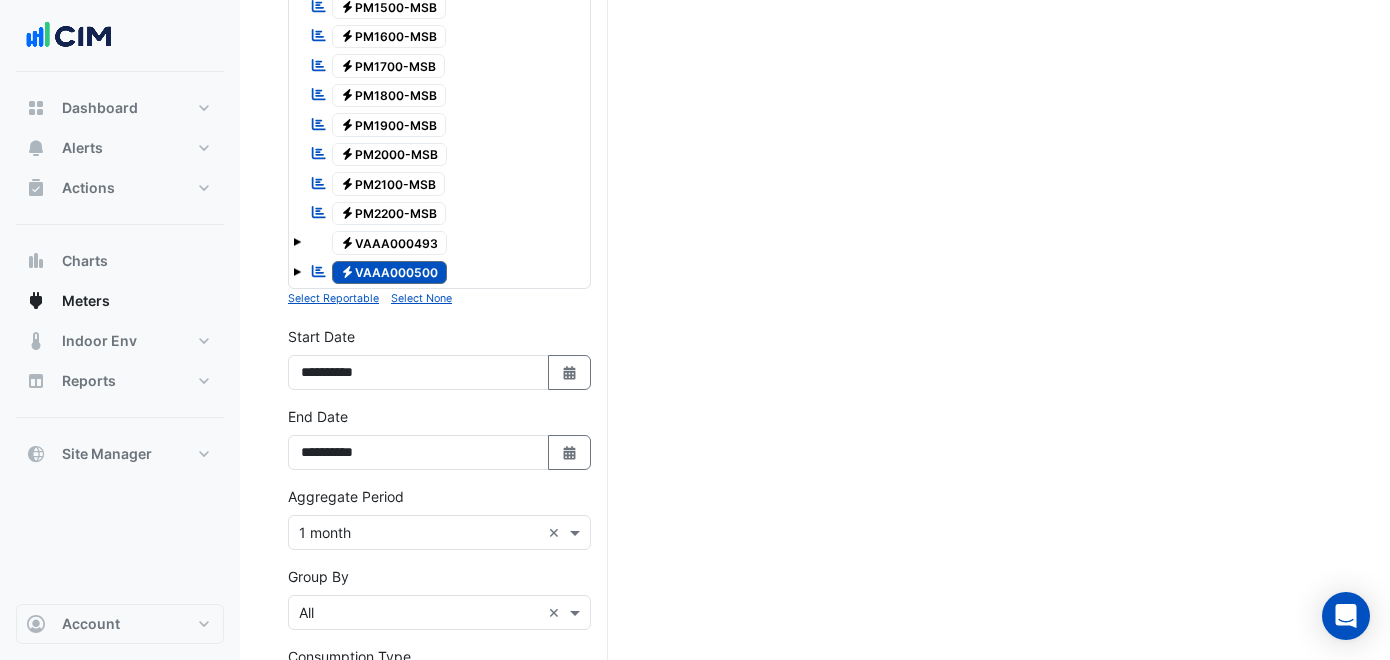 scroll, scrollTop: 869, scrollLeft: 0, axis: vertical 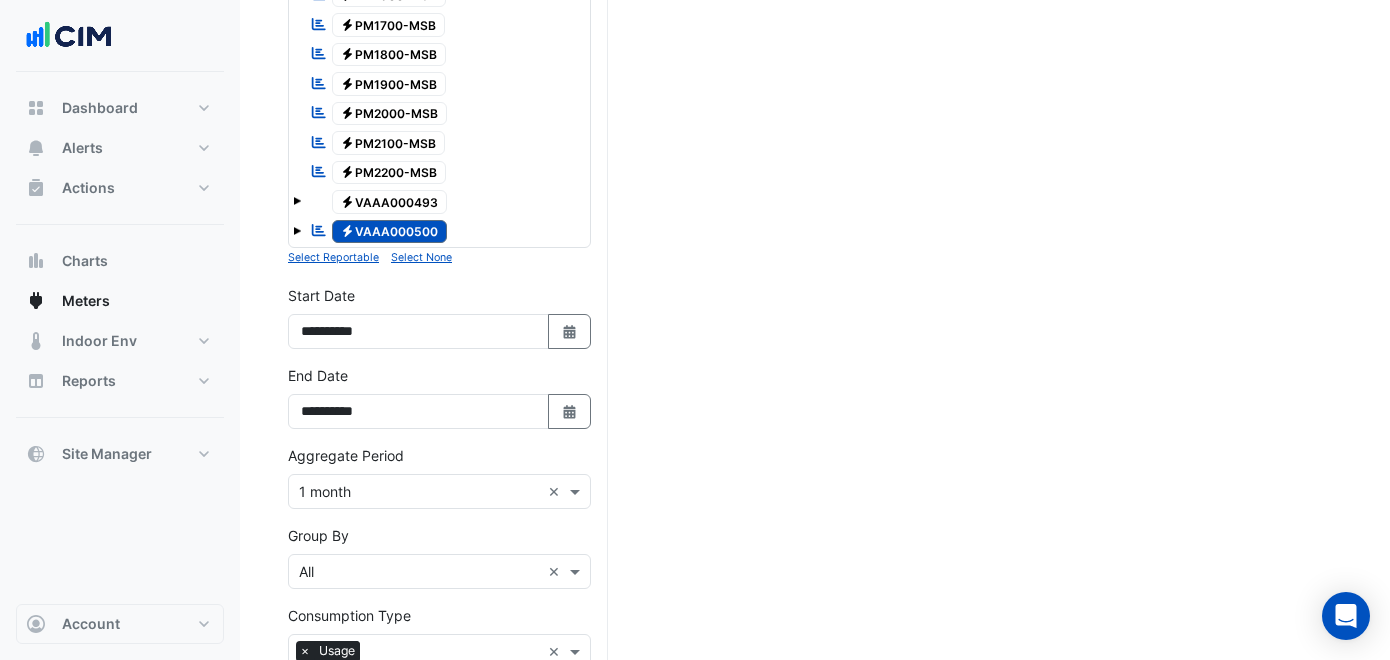 click on "Electricity
VAAA000493" at bounding box center [390, 202] 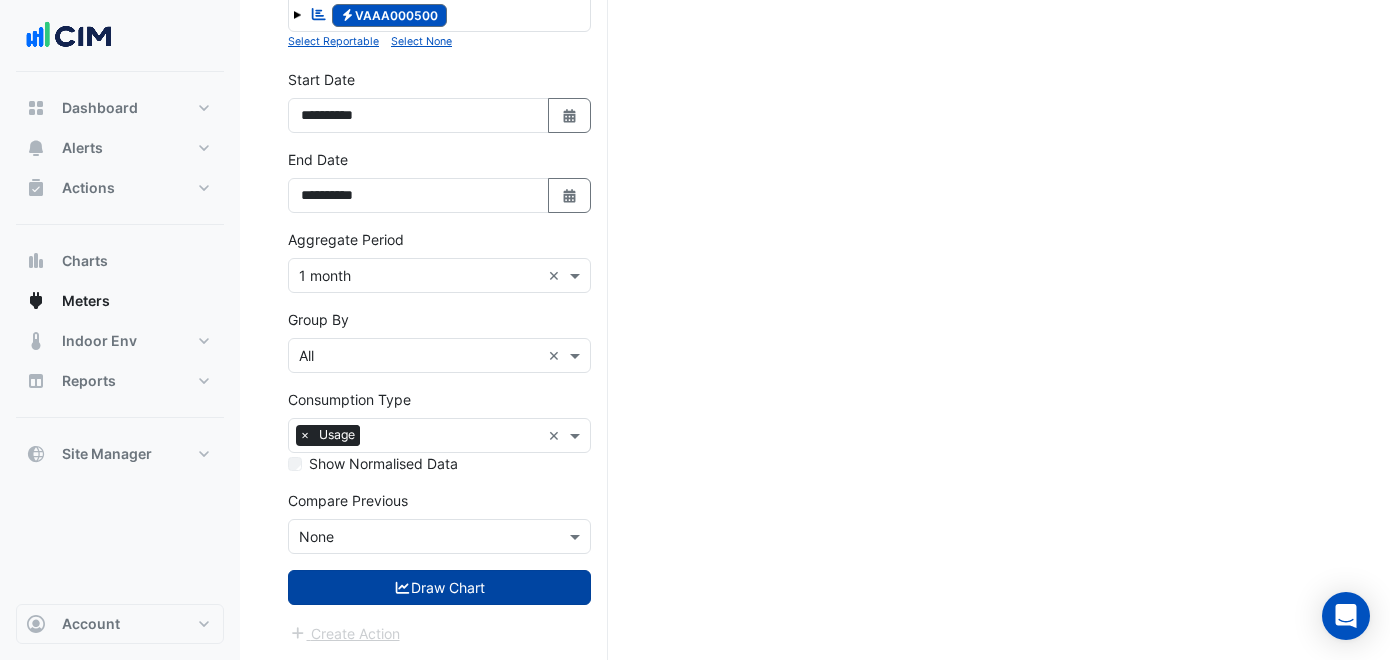 click on "Draw Chart" at bounding box center (439, 587) 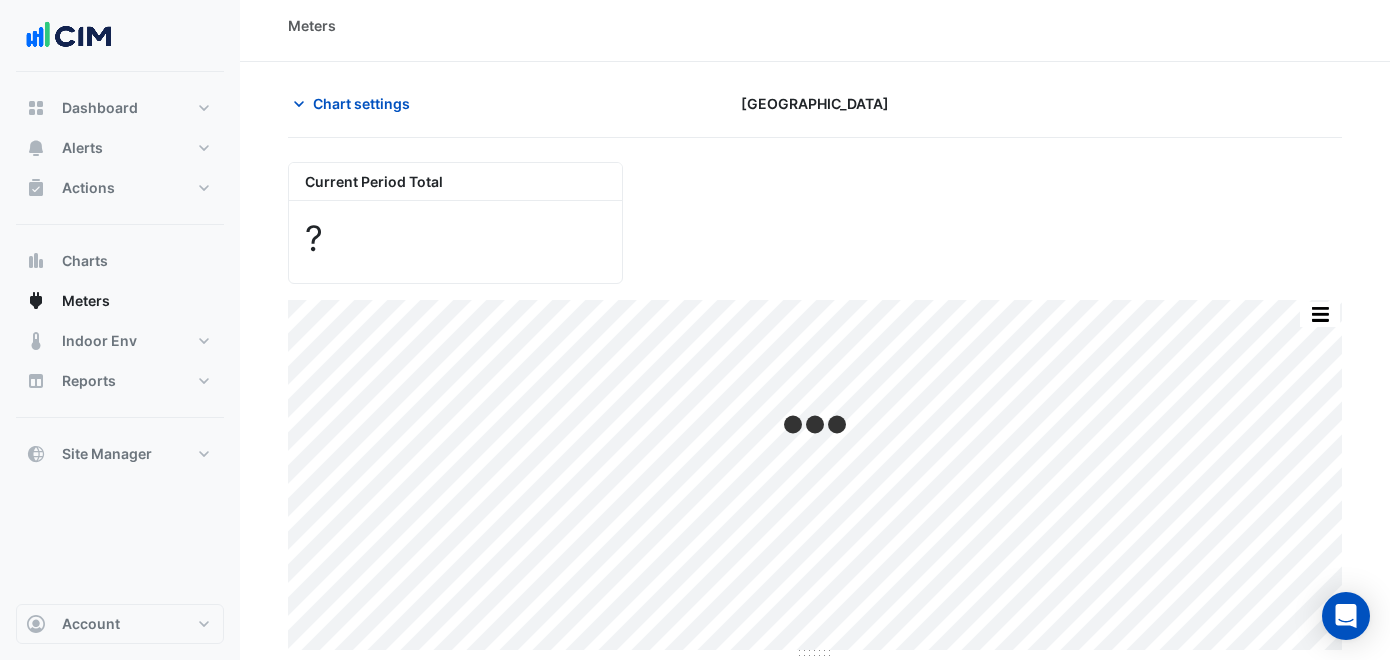 scroll, scrollTop: 0, scrollLeft: 0, axis: both 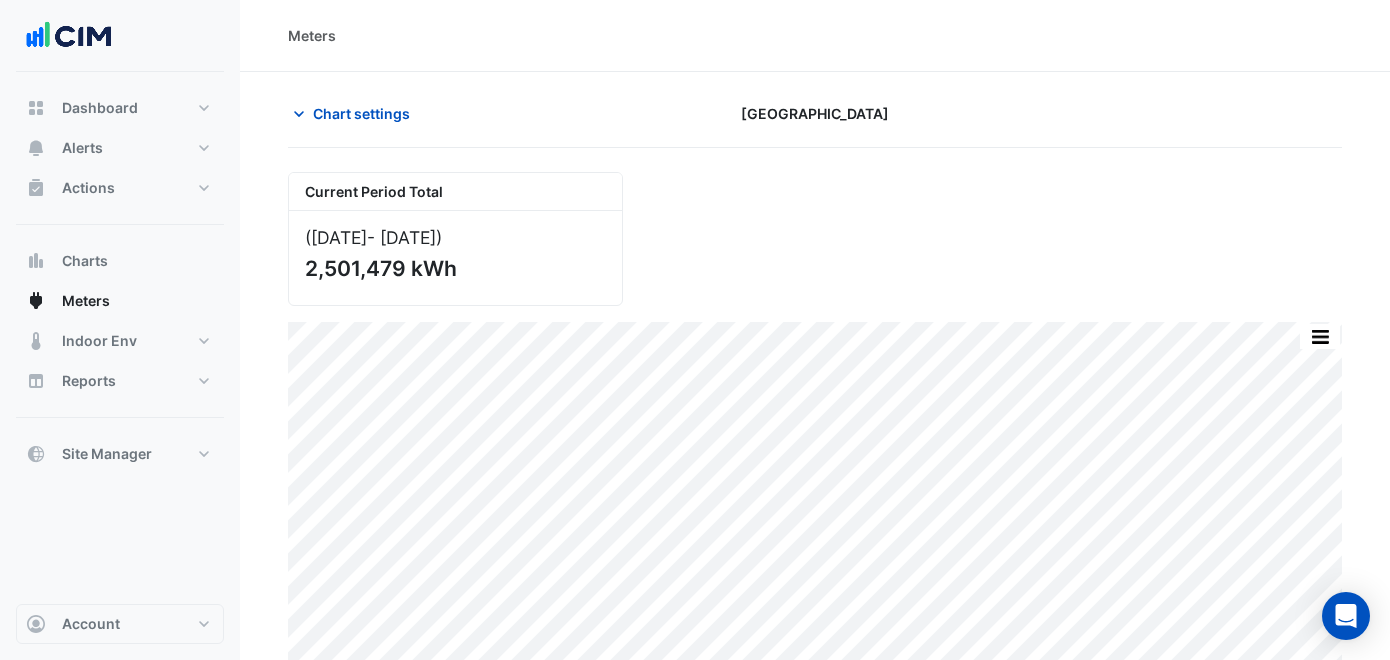 click on "Chart settings
[GEOGRAPHIC_DATA]
Current Period Total
(Oct [DATE] )
2,501,479 kWh
Print Save as JPEG Save as PNG Pivot Data Table Export CSV - Flat Export CSV - Pivot Select Chart Type    —    All Usage             [DATE]       239809.74 kWh    Timezone: [GEOGRAPHIC_DATA]/[GEOGRAPHIC_DATA] (AEDT)
Select a Site × [GEOGRAPHIC_DATA] ×
Utility Type × Electricity ×
Expand All
Collapse All" 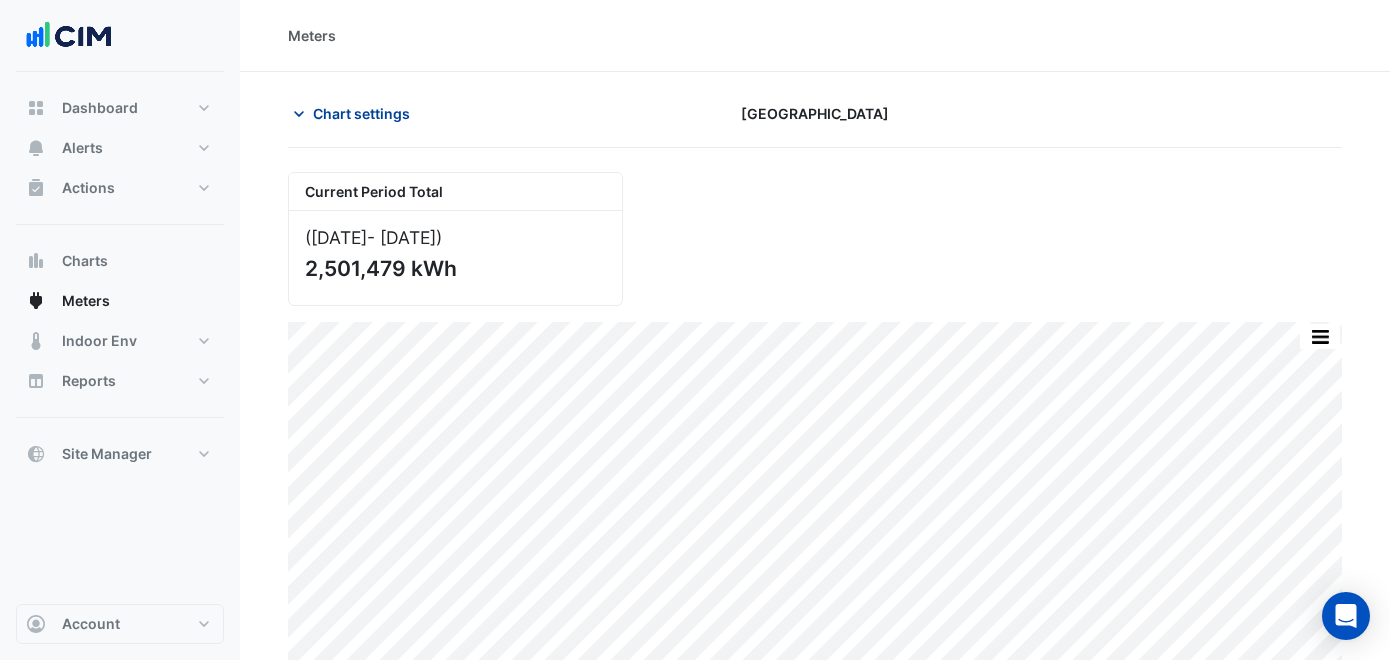 click on "Chart settings" 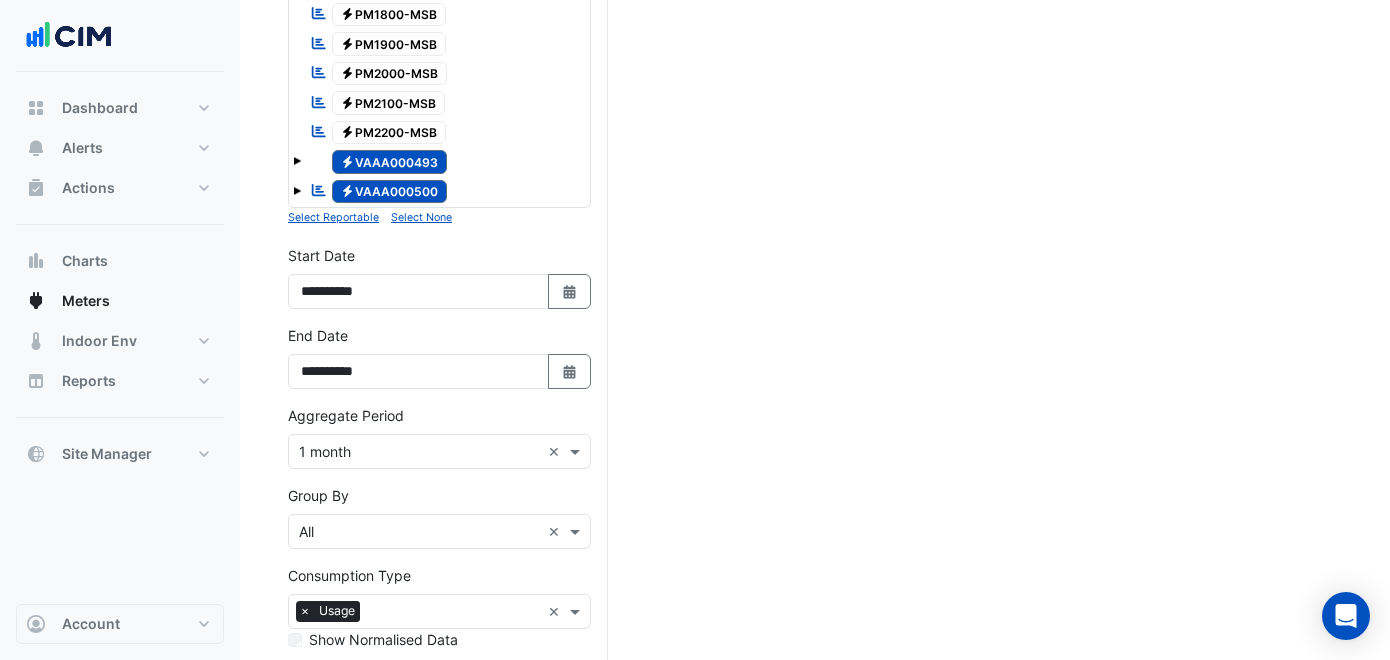scroll, scrollTop: 908, scrollLeft: 0, axis: vertical 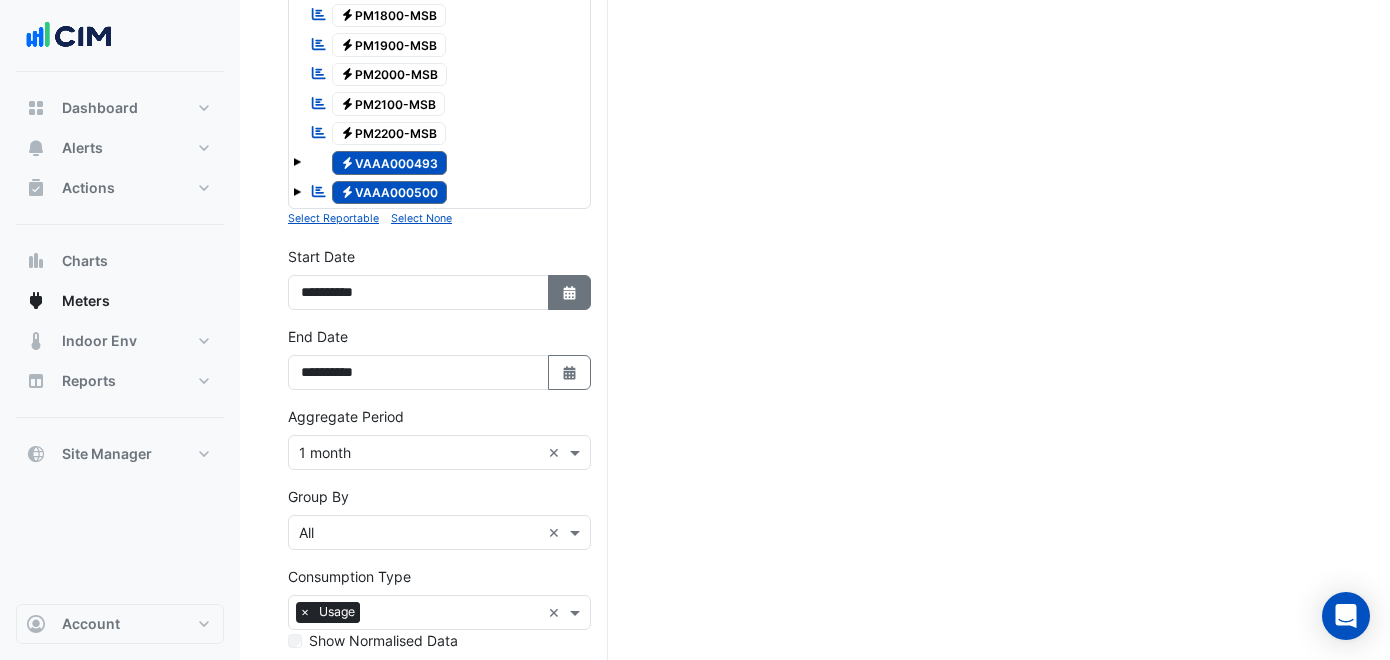 click 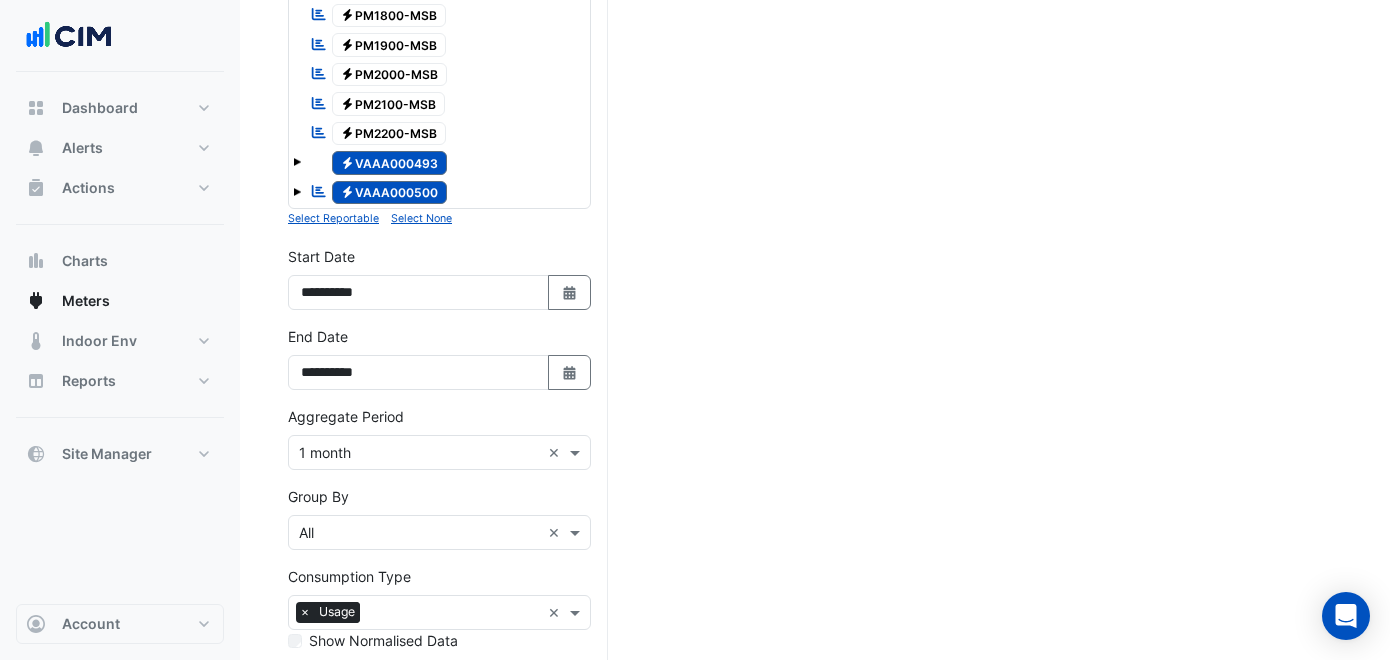 select on "**" 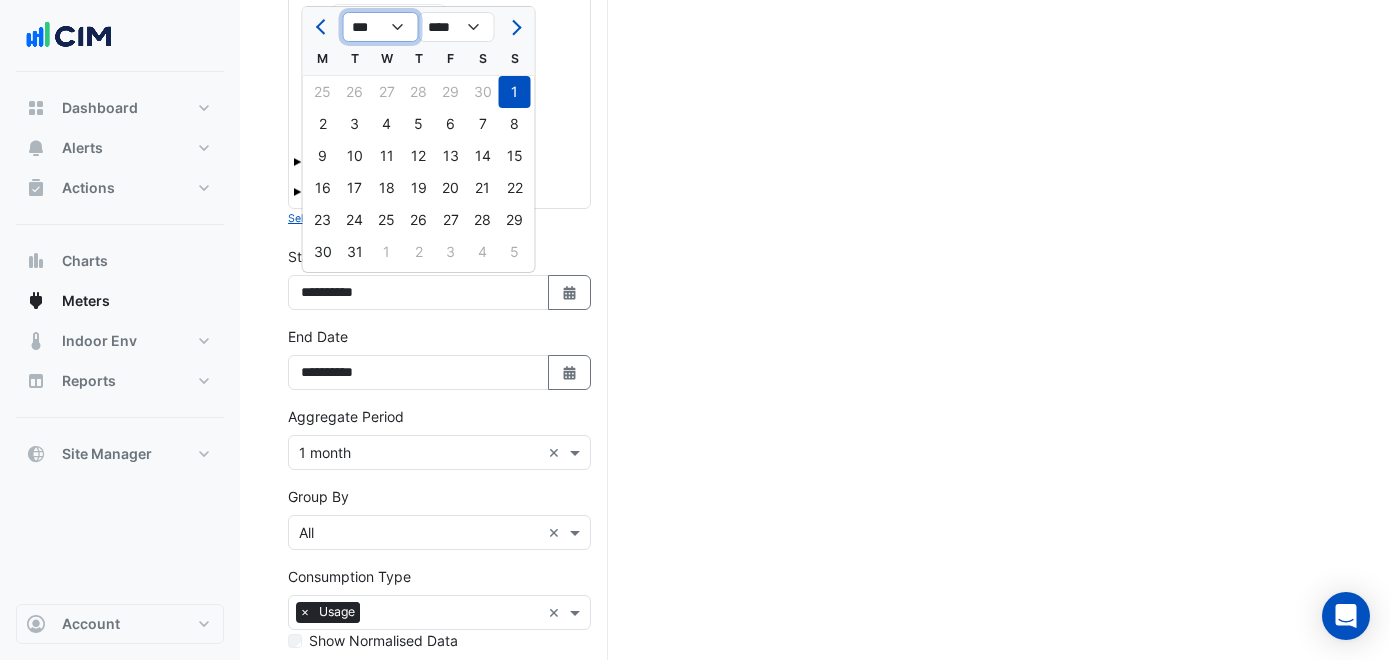 click on "*** *** *** *** *** *** *** *** *** *** *** ***" 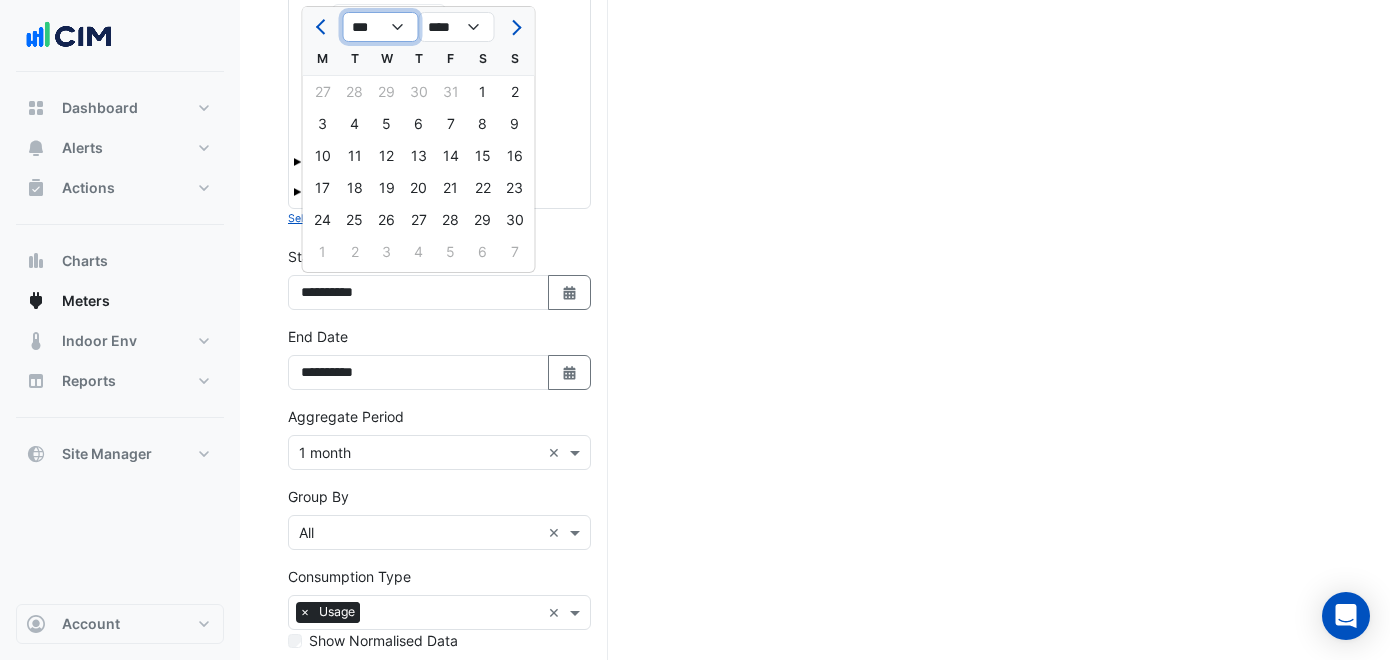click on "*** *** *** *** *** *** *** *** *** *** *** ***" 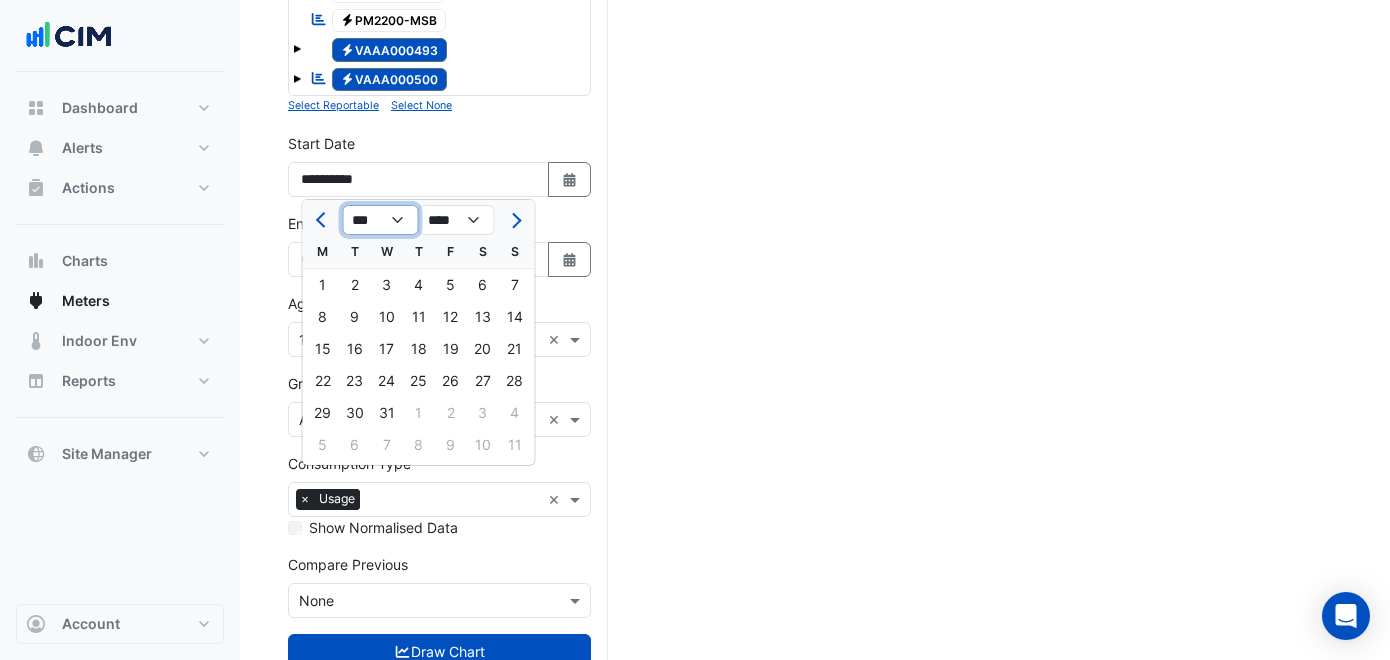 scroll, scrollTop: 1023, scrollLeft: 0, axis: vertical 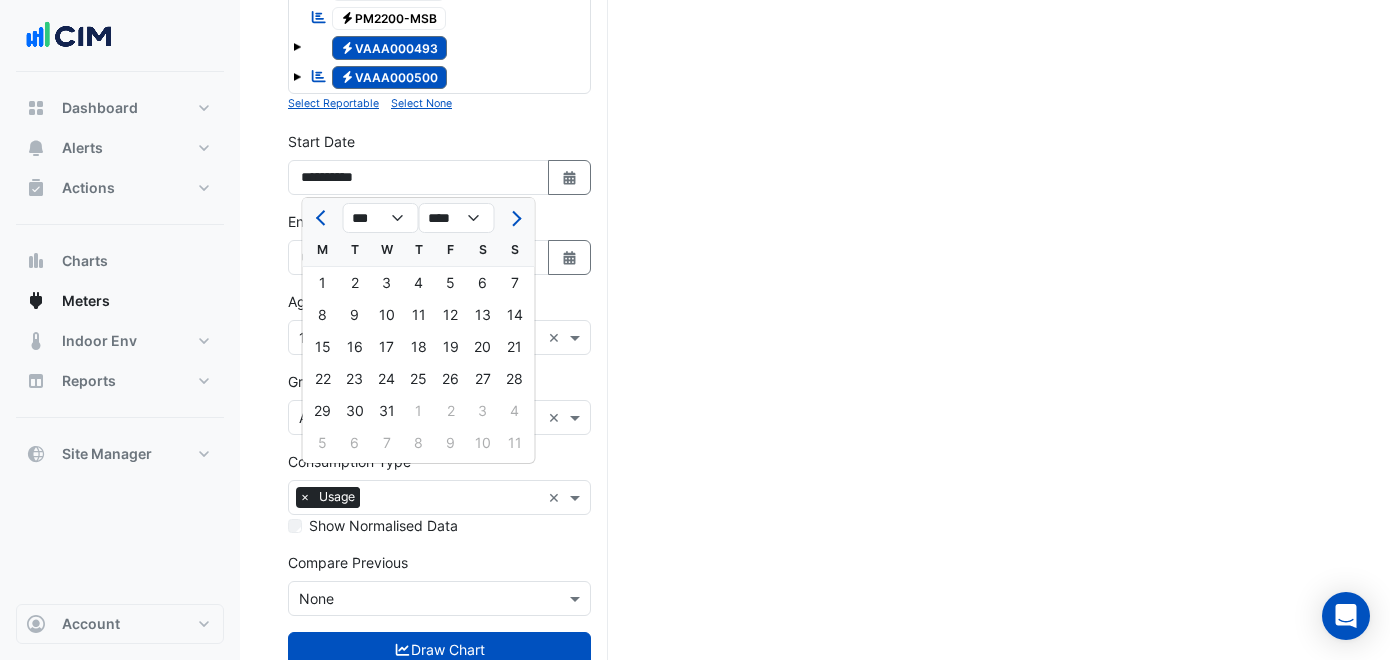 click on "Current Period Total
(Oct [DATE] )
2,501,479 kWh
Print Save as JPEG Save as PNG Pivot Data Table Export CSV - Flat Export CSV - Pivot Select Chart Type    —    All Usage             [DATE]       252924.42 kWh    Timezone: [GEOGRAPHIC_DATA]/[GEOGRAPHIC_DATA] (AEDT)" 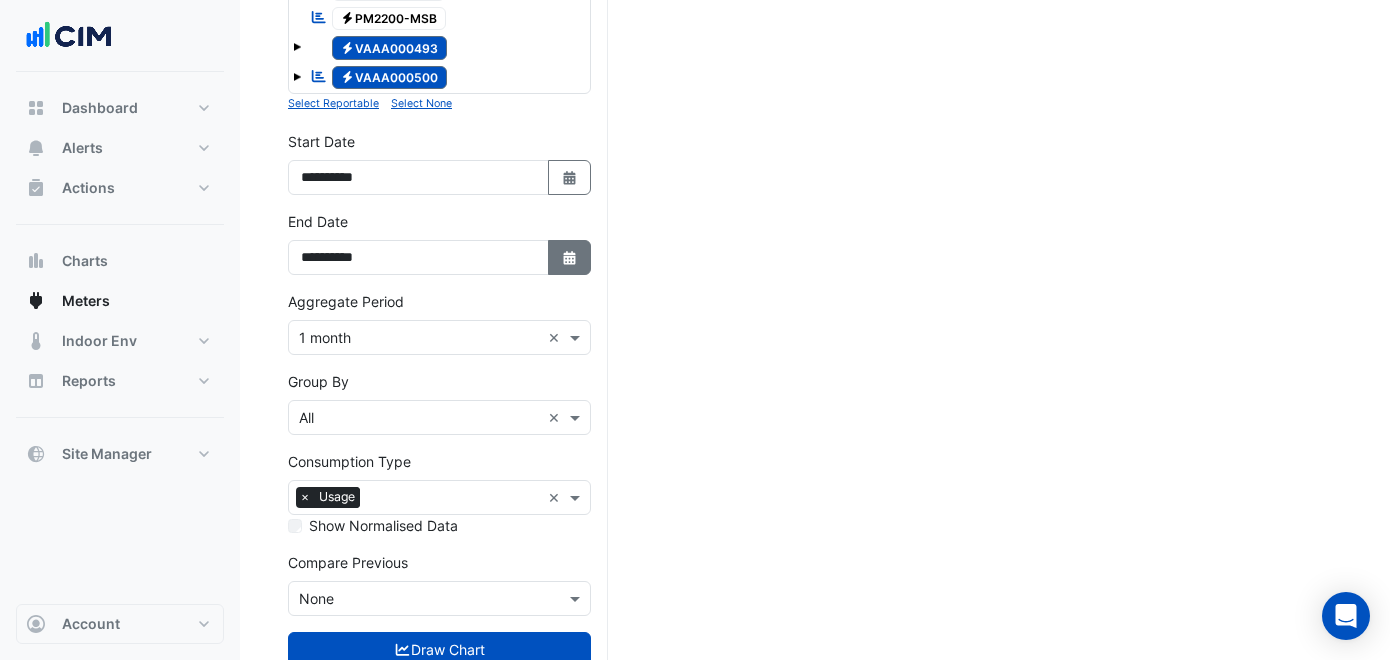 click on "Select Date" at bounding box center (570, 257) 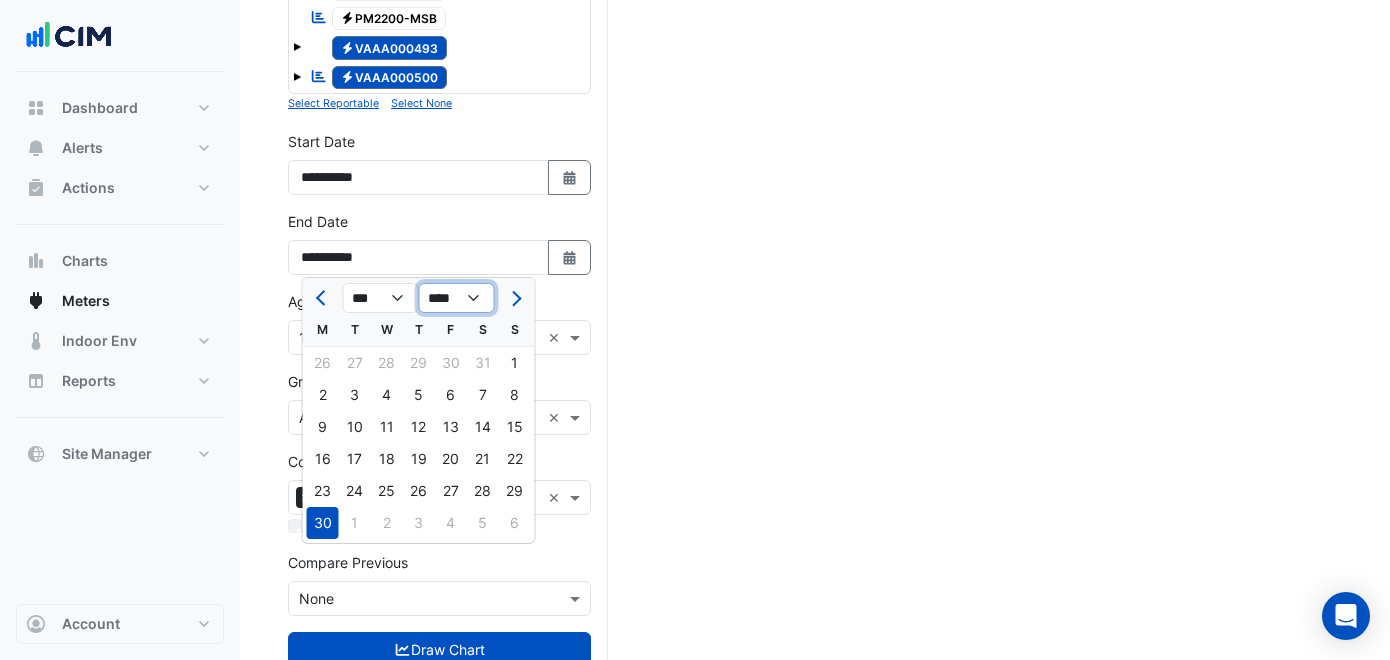 click on "**** **** **** **** **** **** **** **** **** **** **** ****" 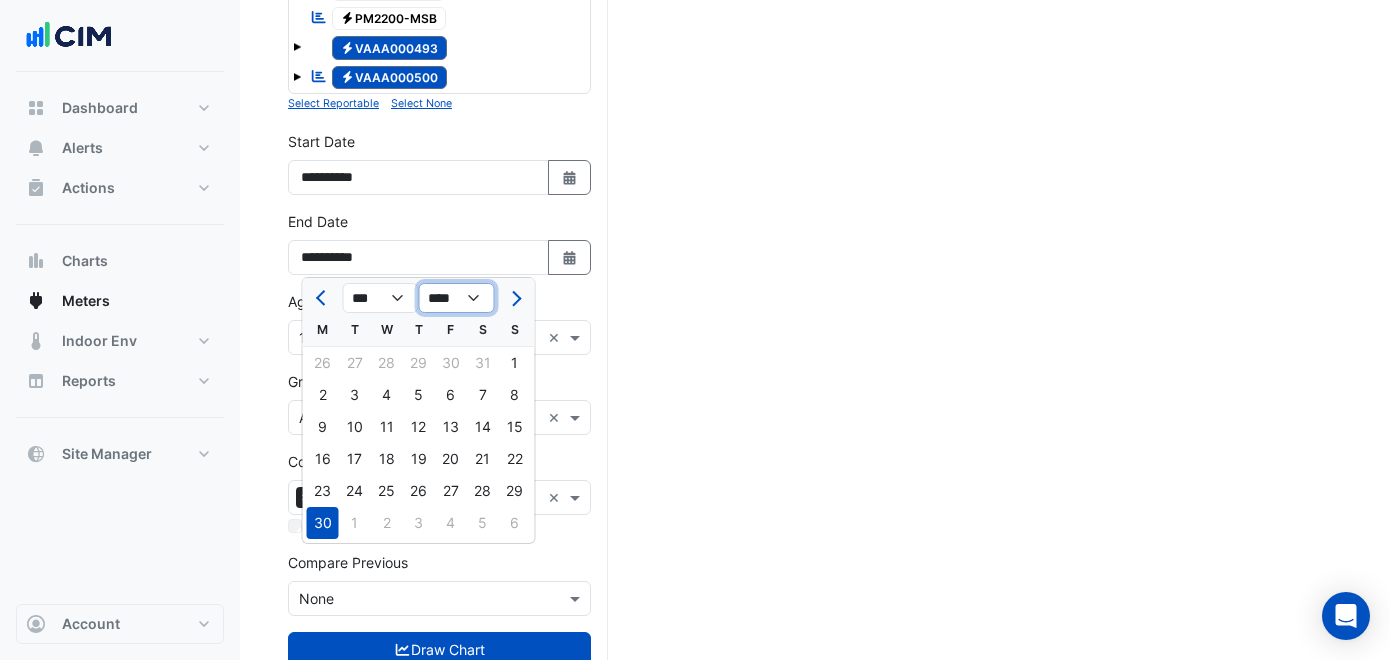 select on "****" 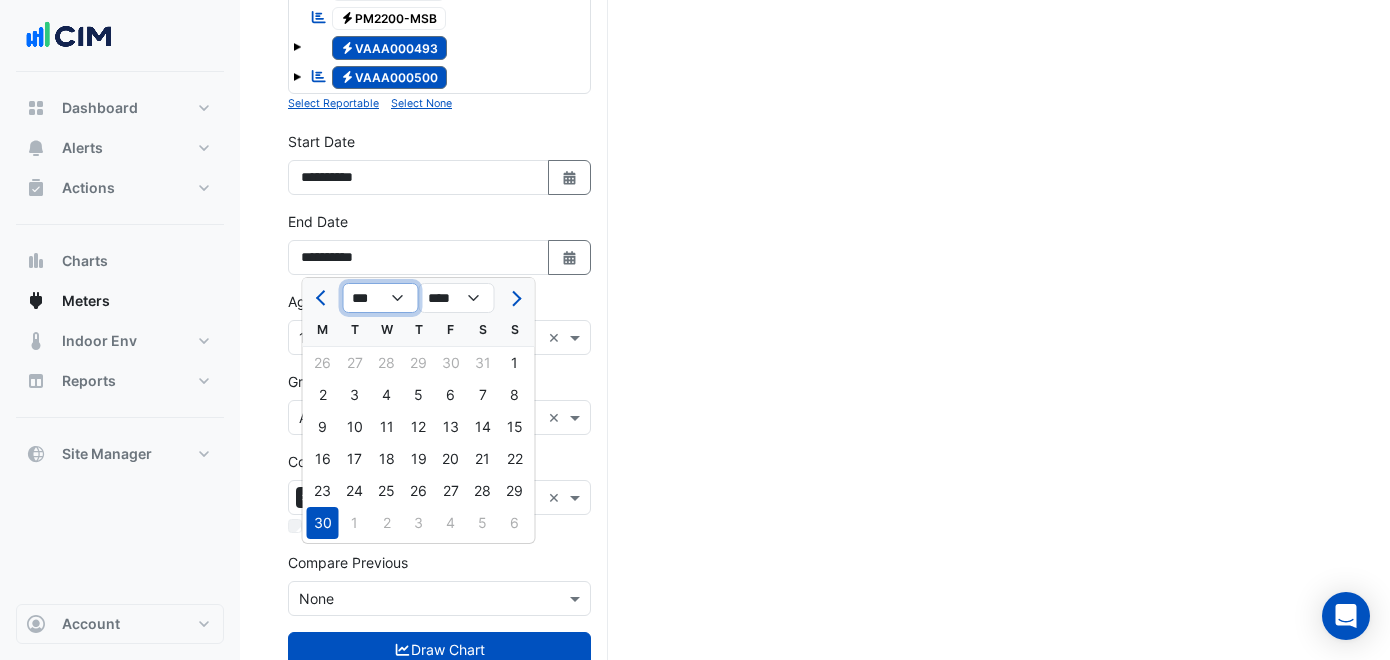 click on "*** *** *** *** *** *** *** *** *** *** *** ***" 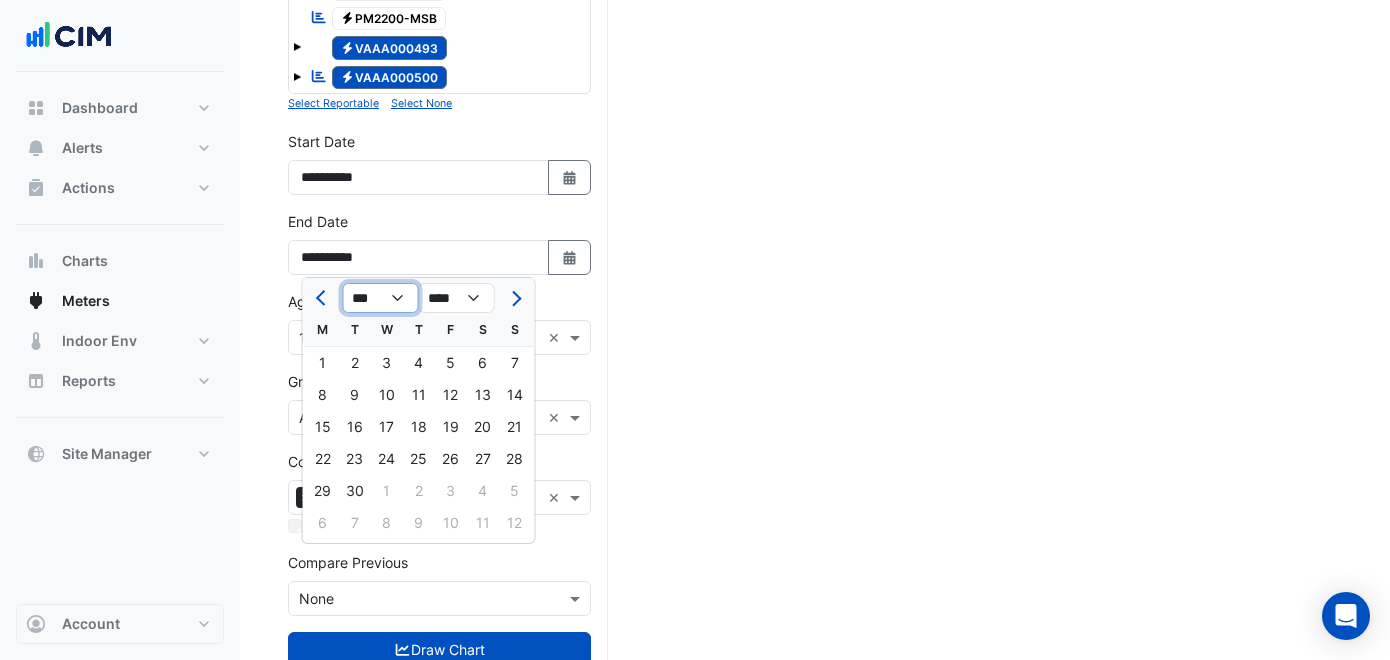 select on "*" 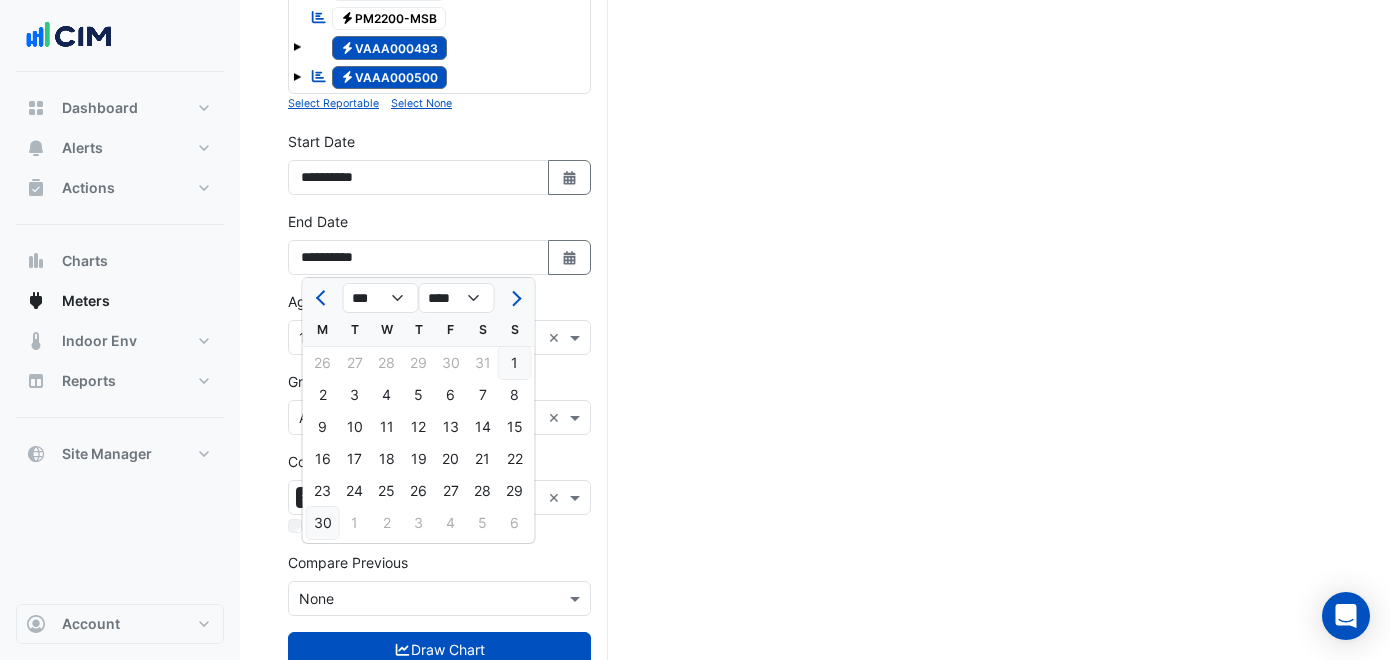 click on "30" 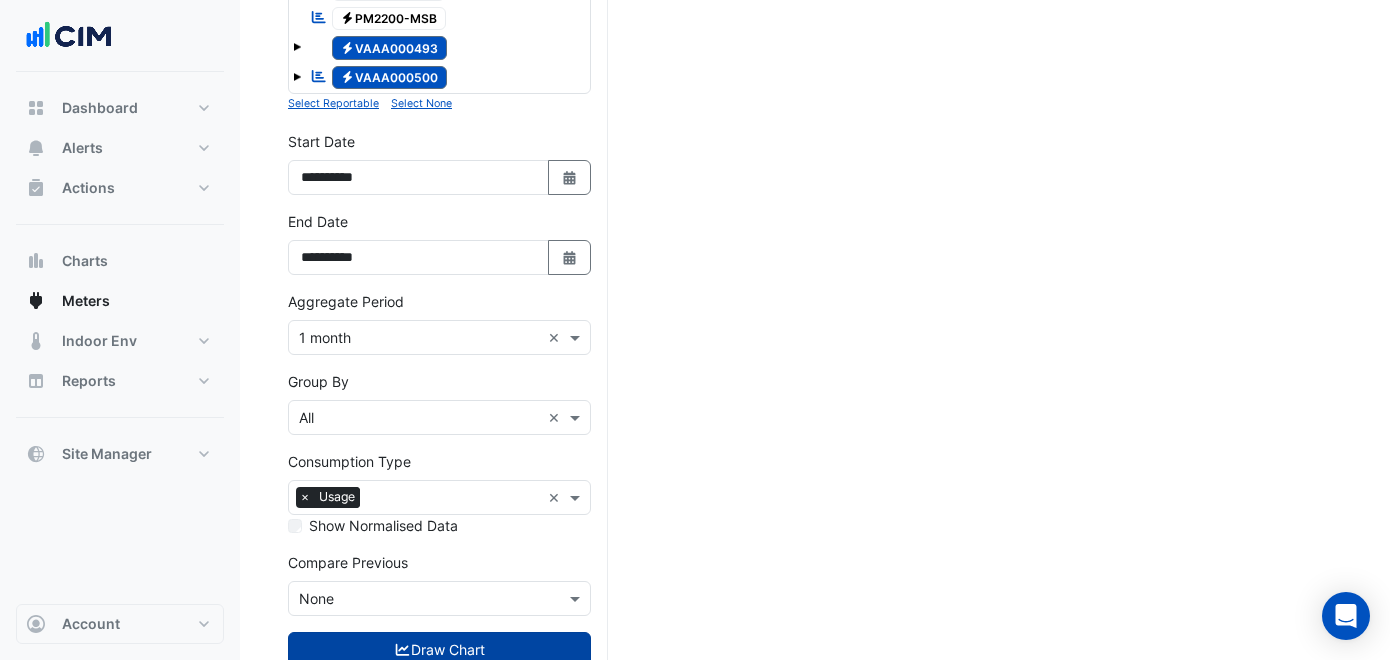 click on "Draw Chart" at bounding box center (439, 649) 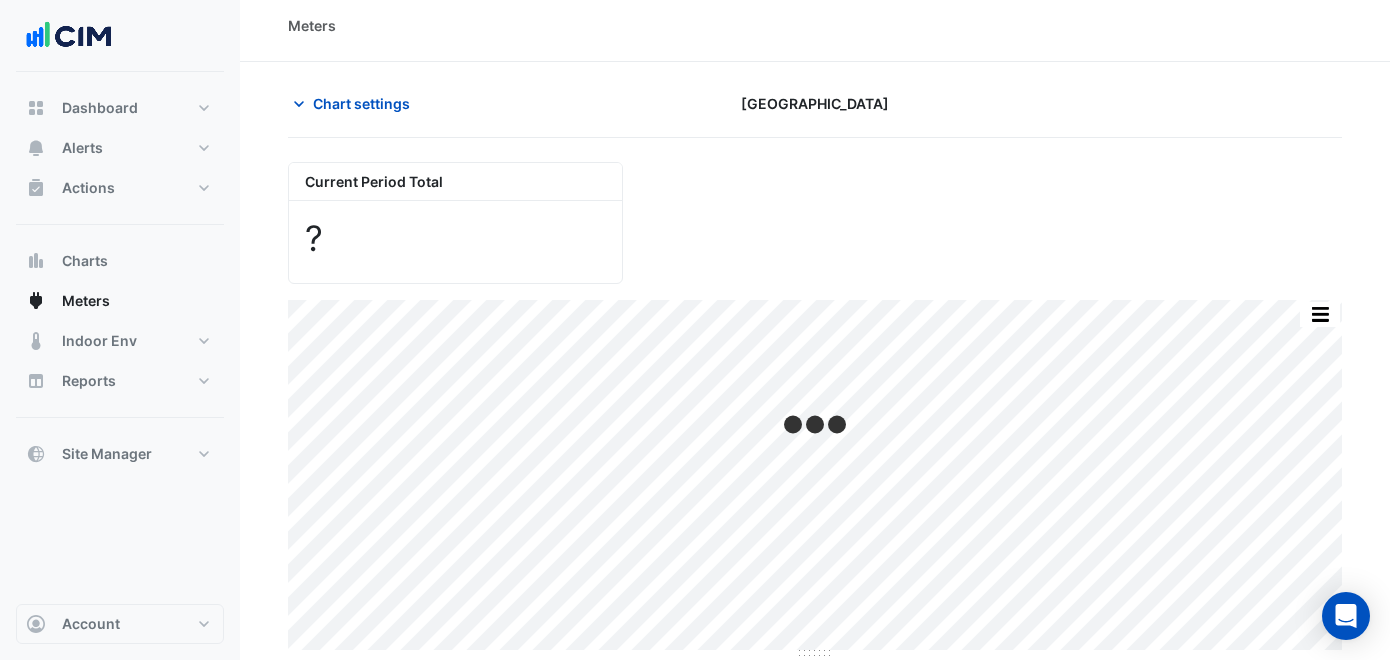 scroll, scrollTop: 0, scrollLeft: 0, axis: both 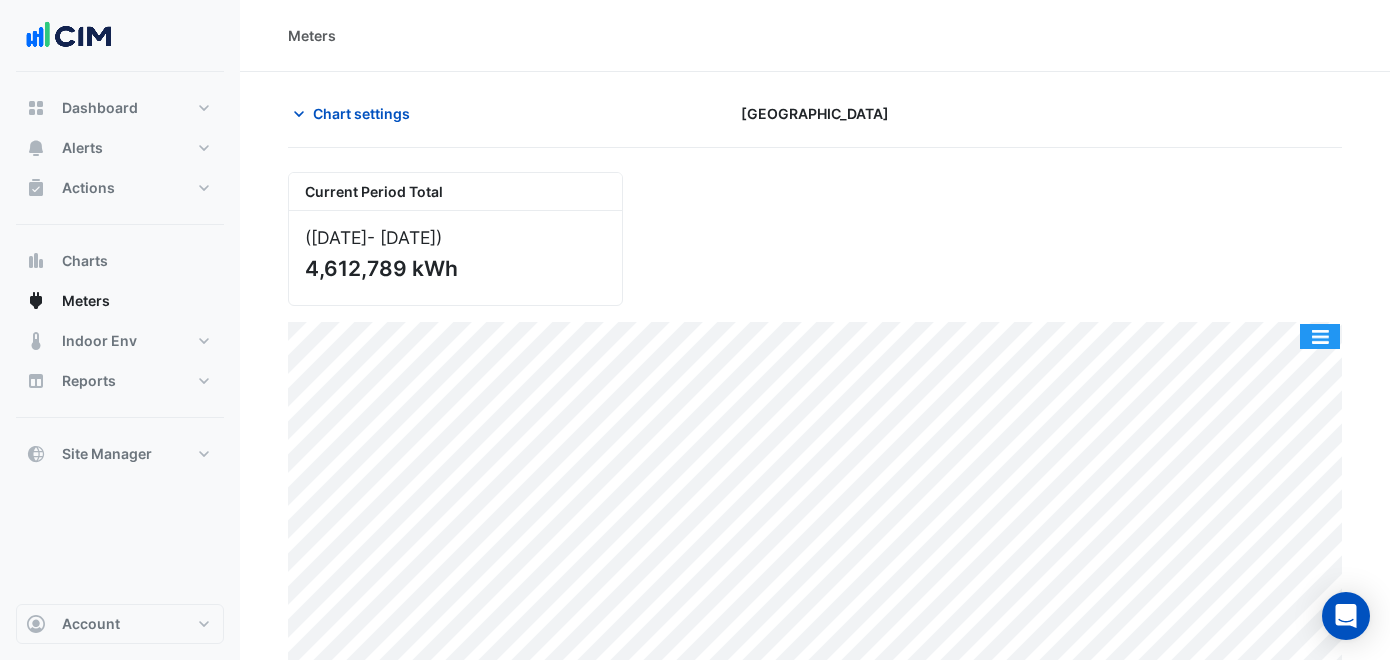 click 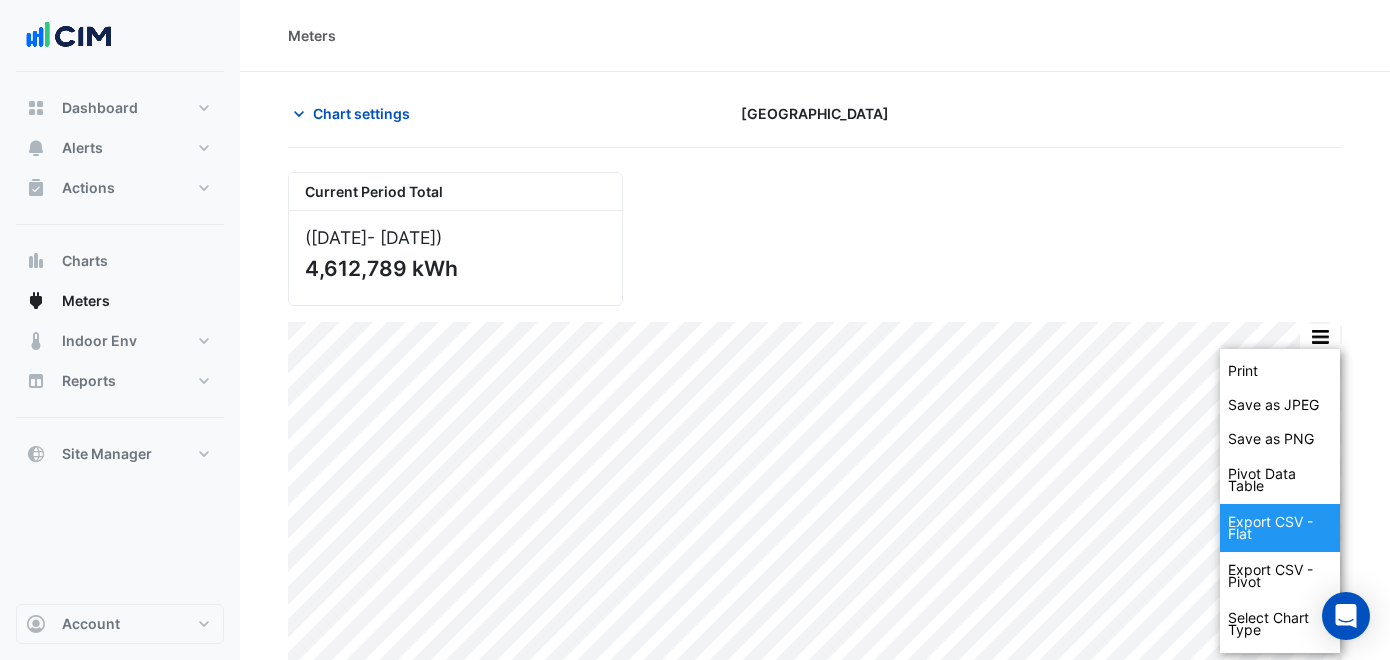 click on "Export CSV - Flat" 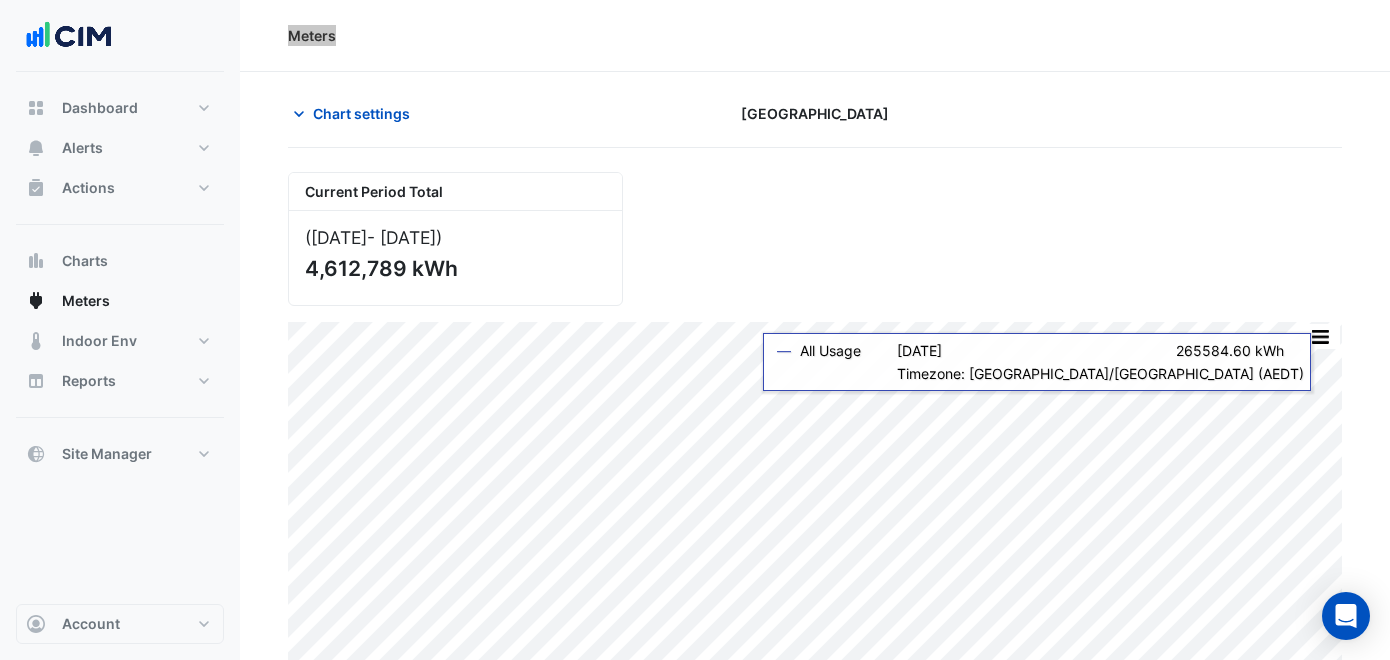 click on "Meters" 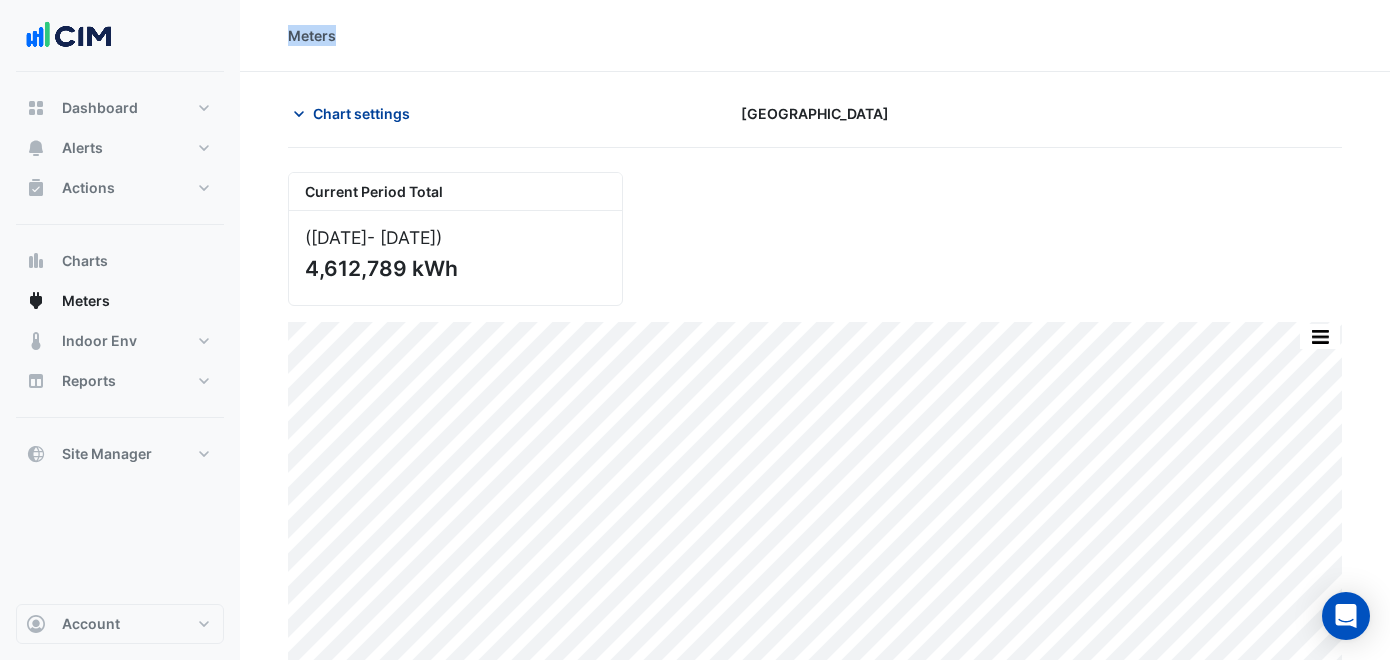 click on "Chart settings" 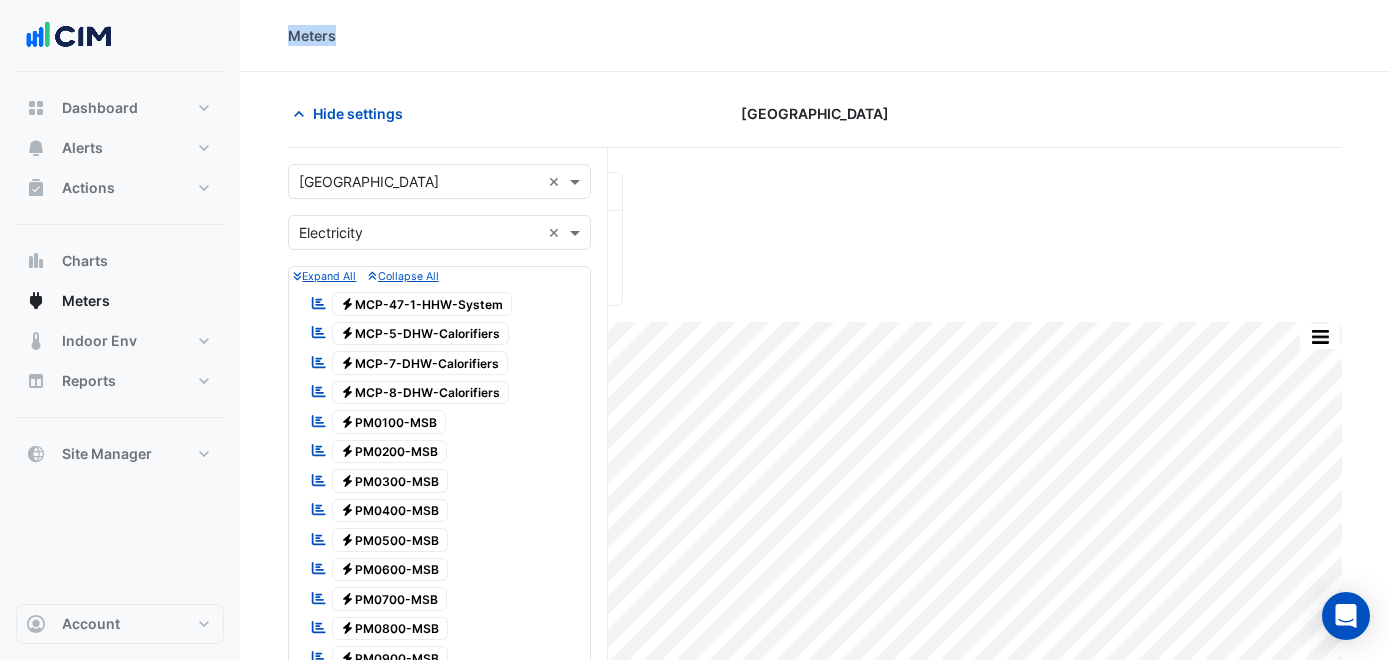scroll, scrollTop: 1085, scrollLeft: 0, axis: vertical 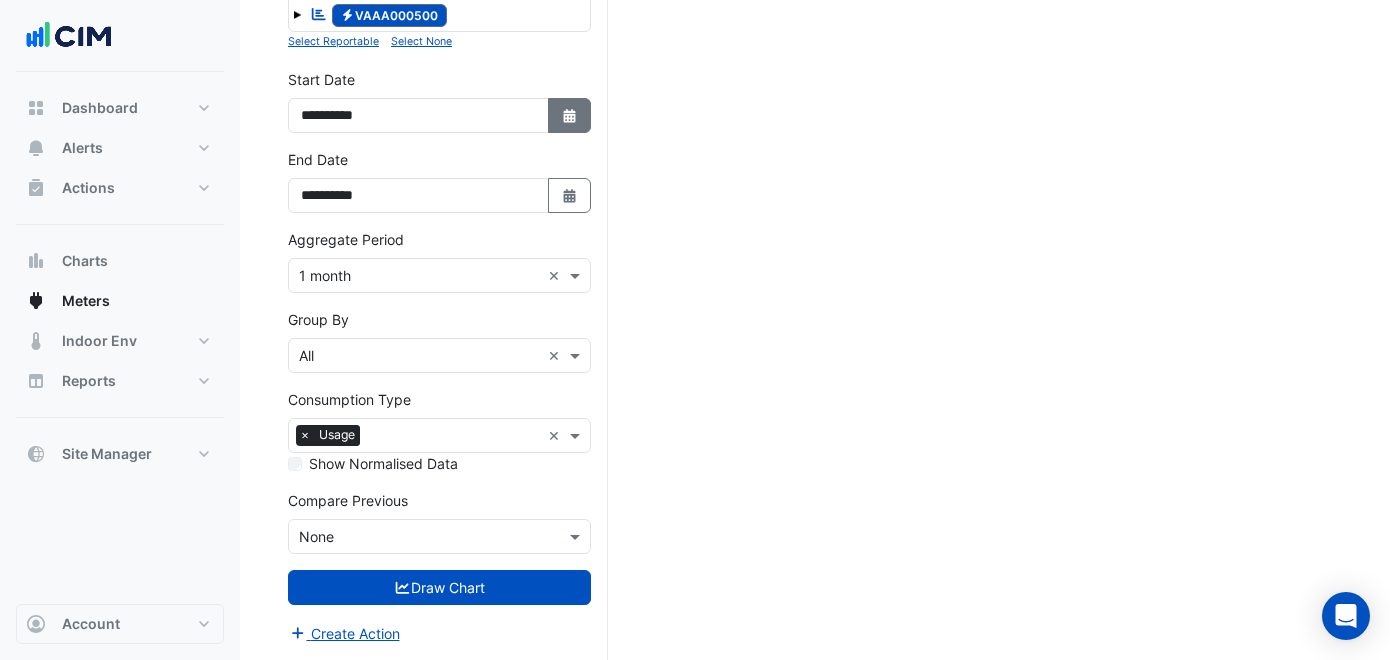 click on "Select Date" 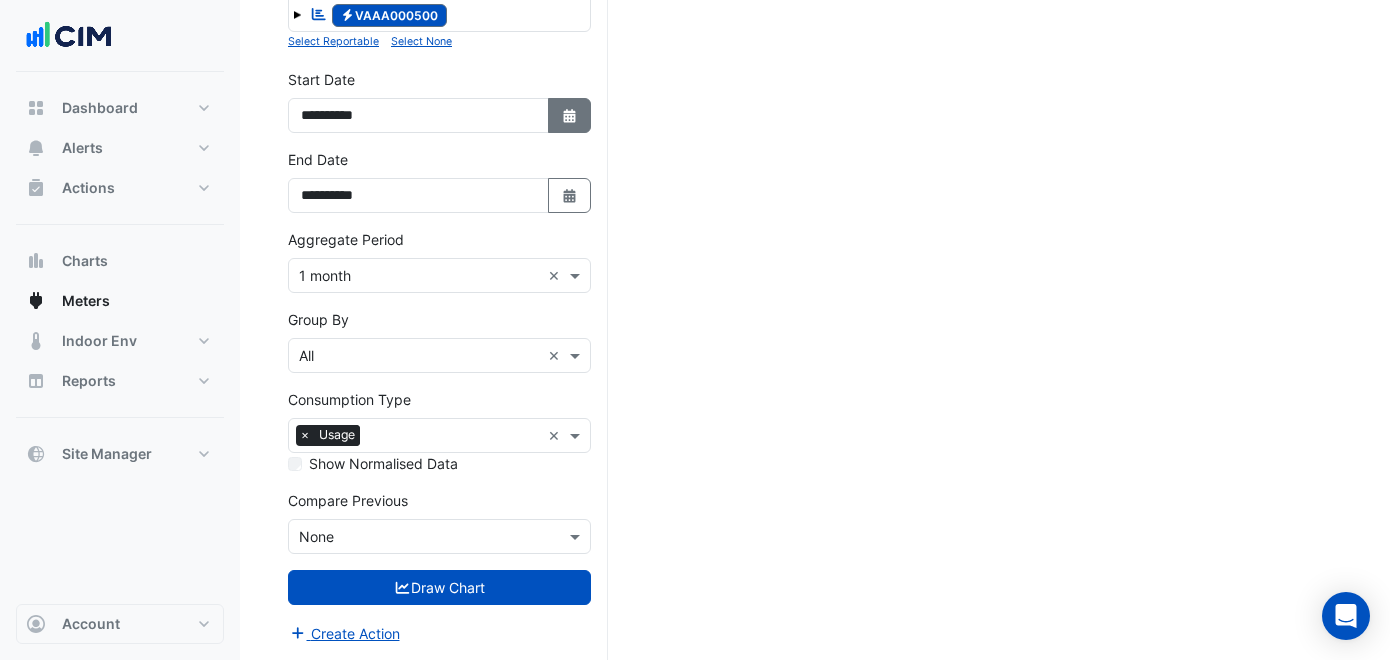select on "**" 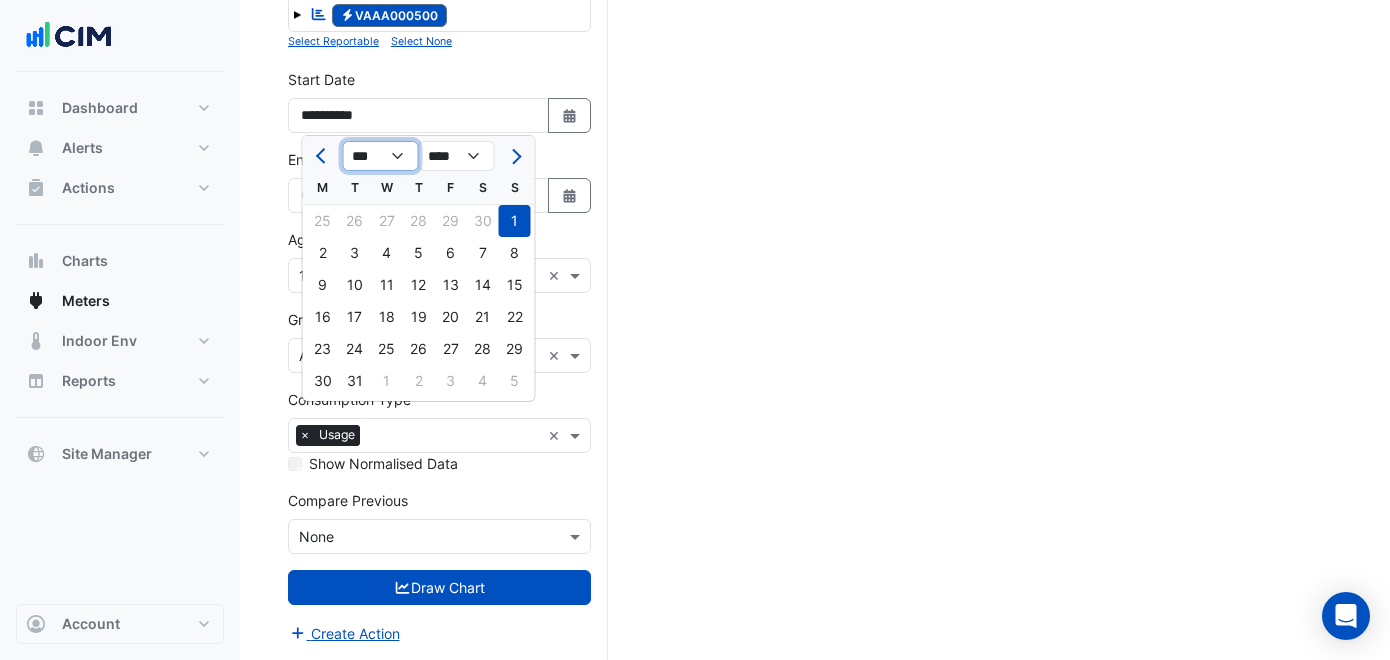 click on "*** *** *** *** *** *** *** *** *** *** *** ***" 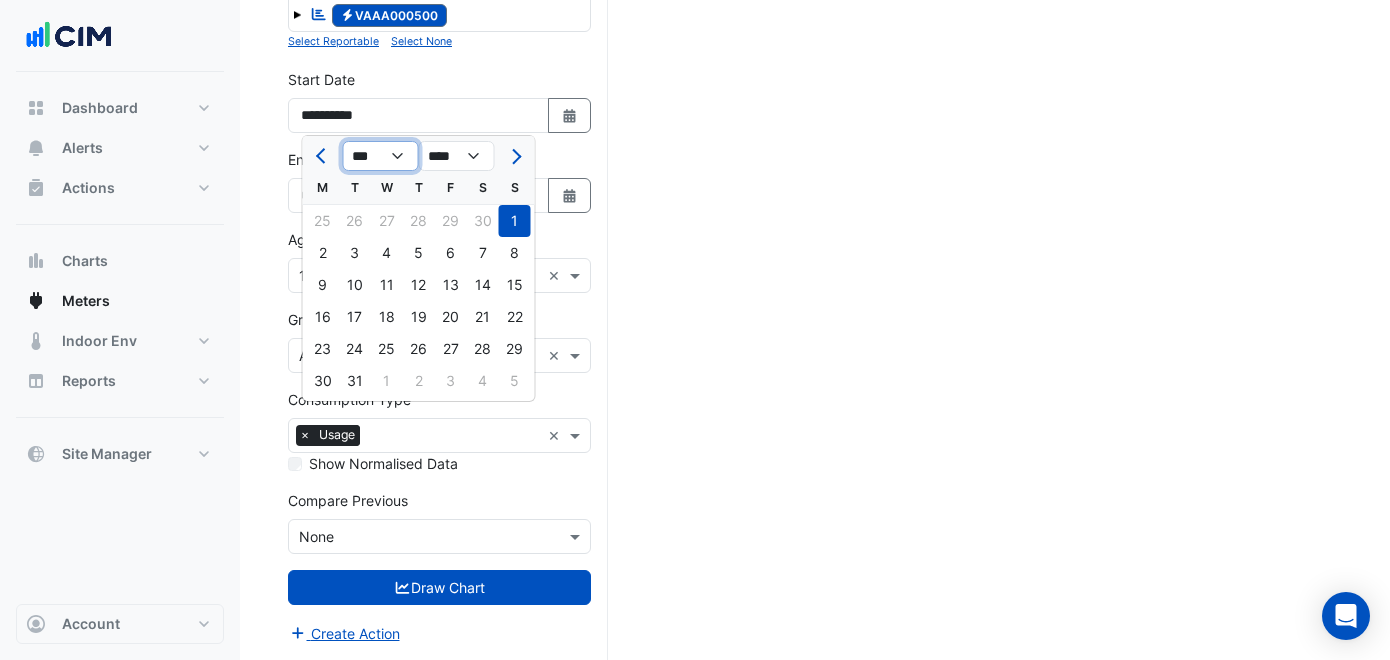 select on "*" 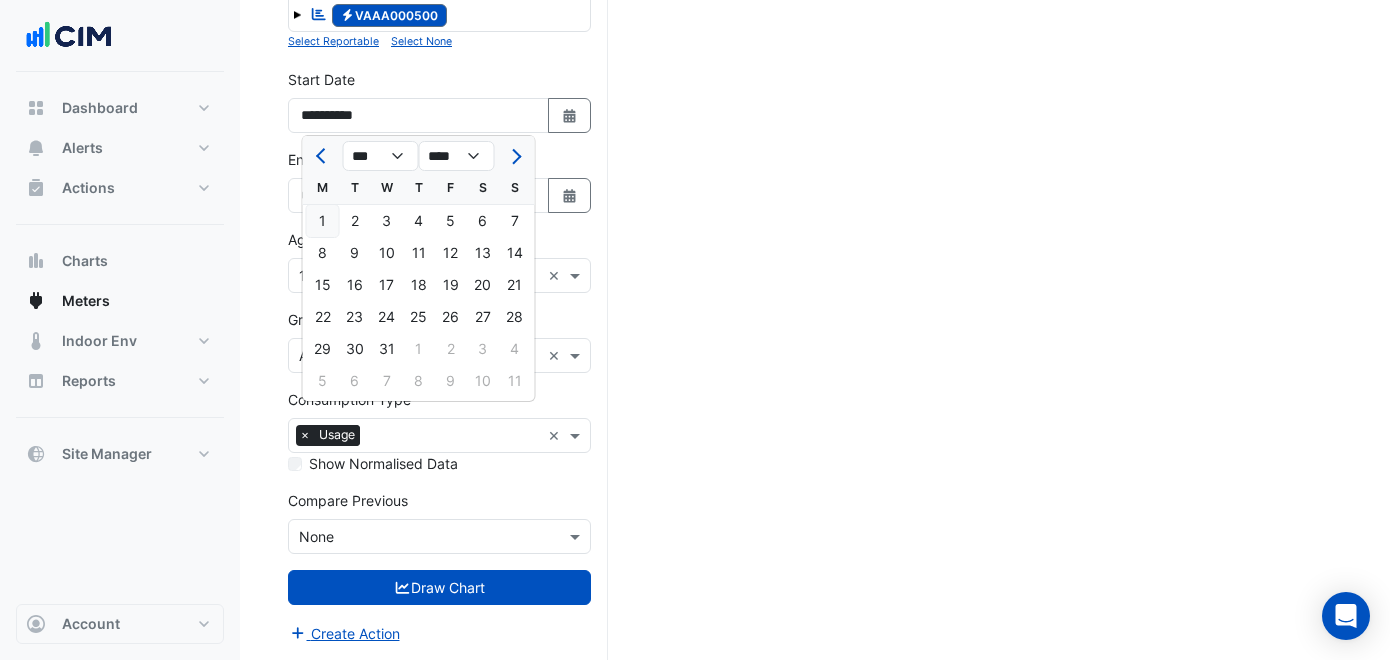 click on "1" 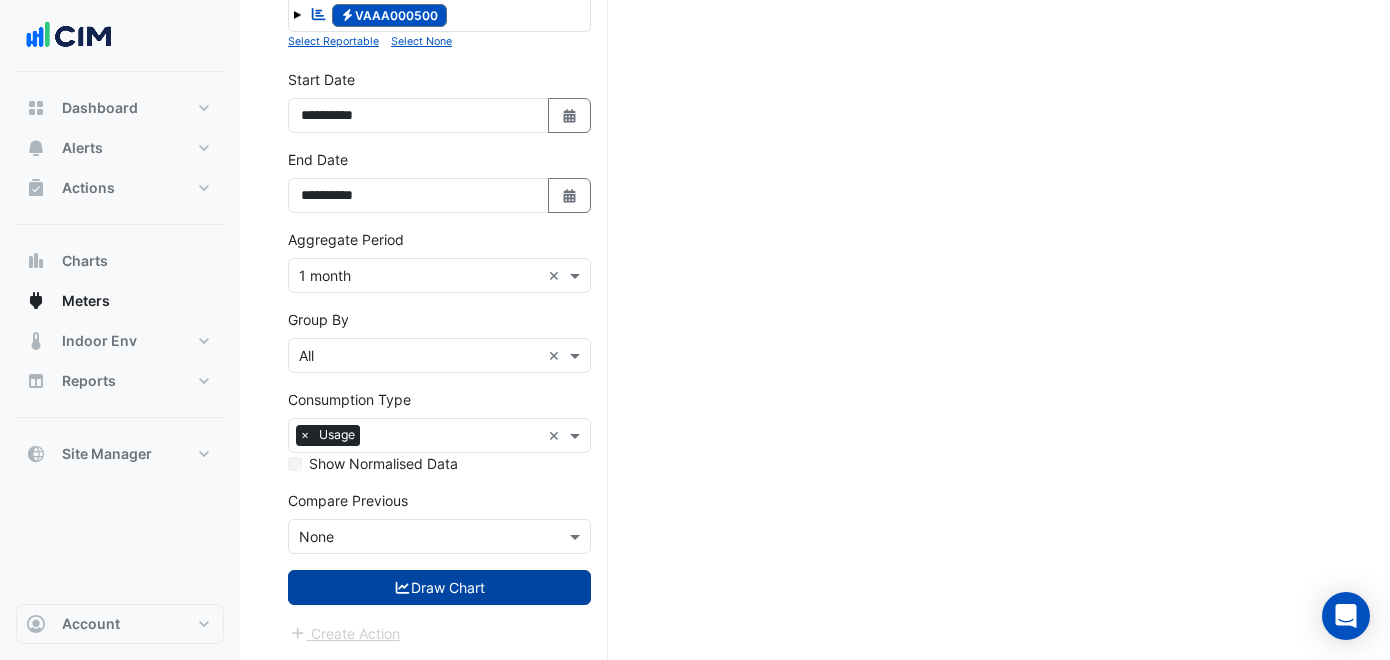 click on "Draw Chart" at bounding box center (439, 587) 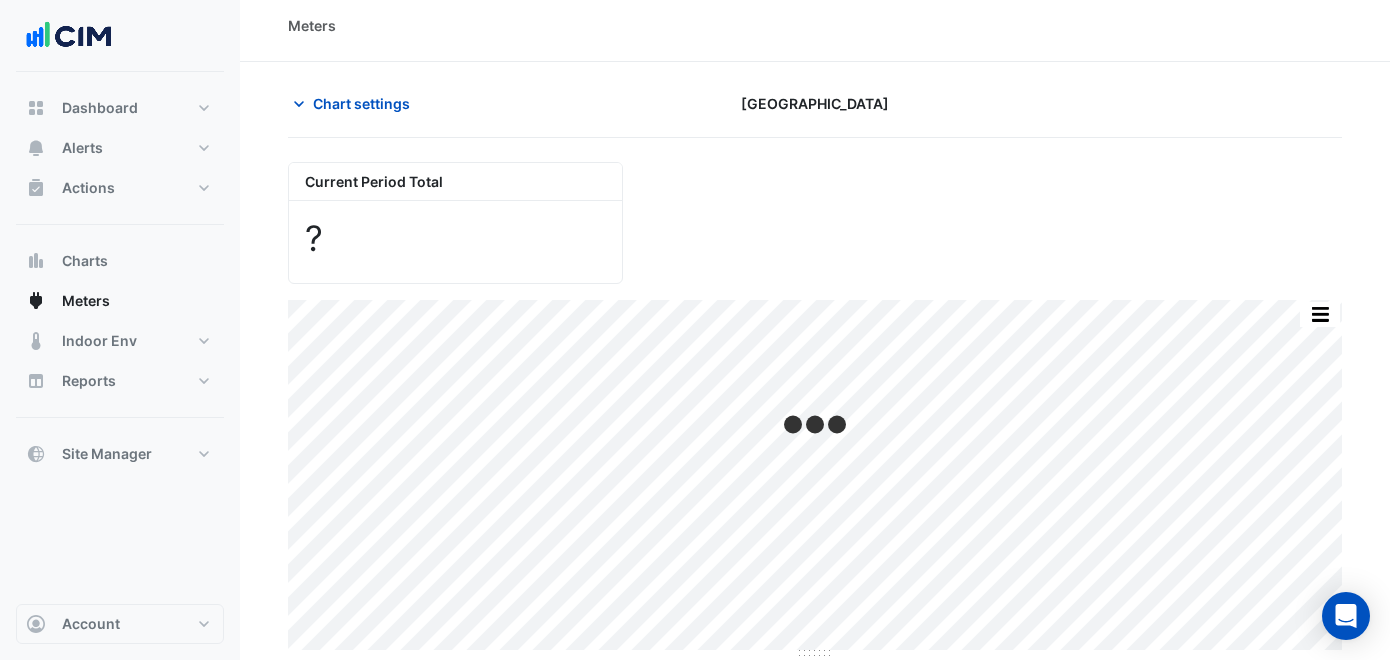 scroll, scrollTop: 0, scrollLeft: 0, axis: both 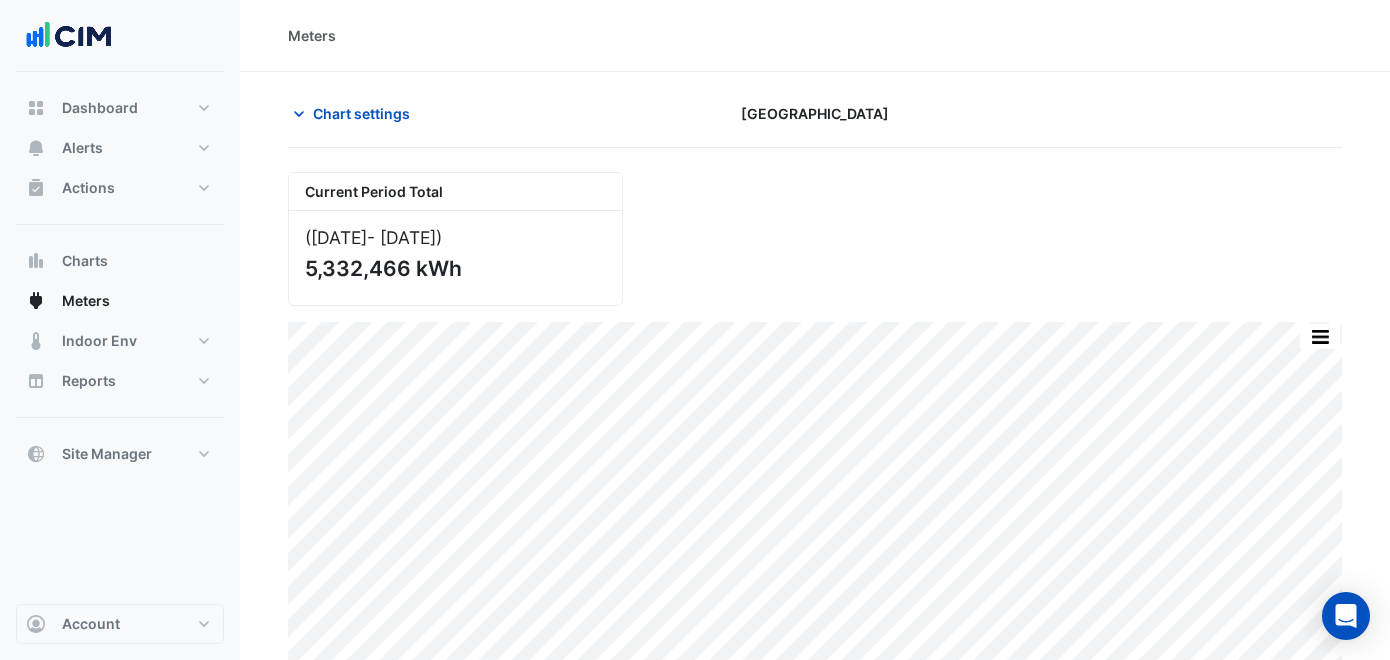 click on "Current Period Total
([DATE]  - [DATE] )
5,332,466 kWh" 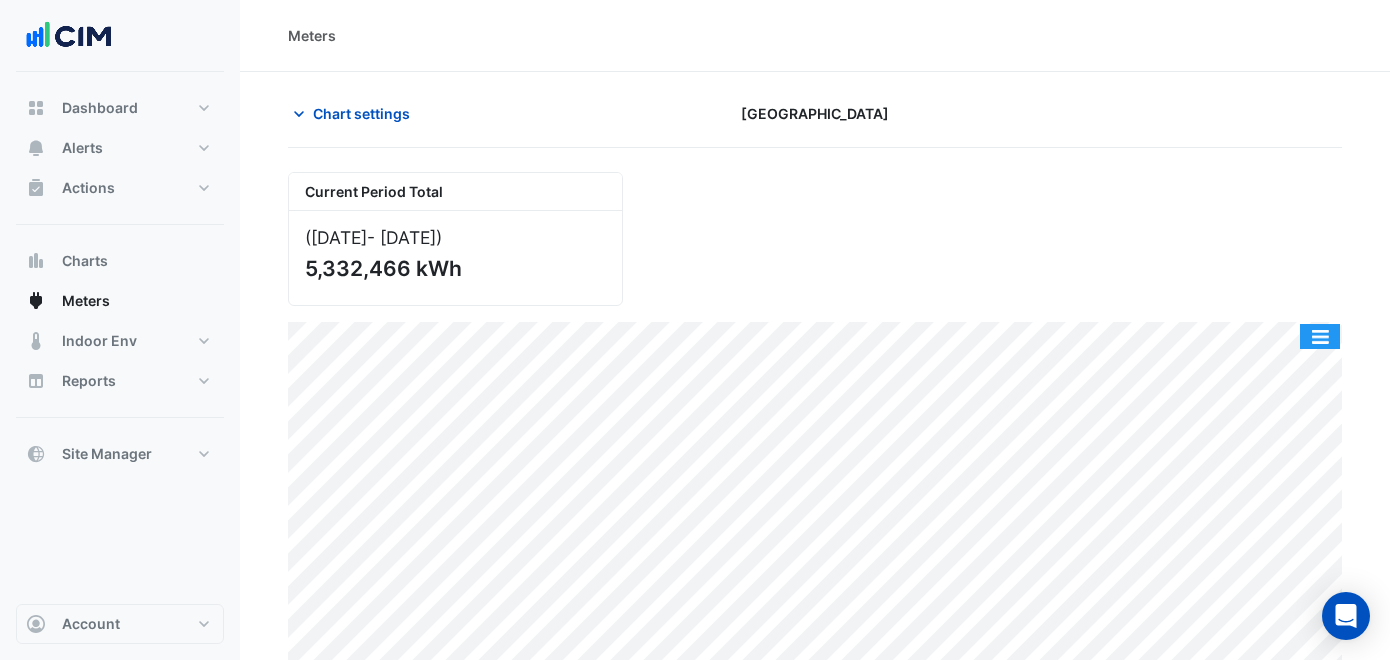 click 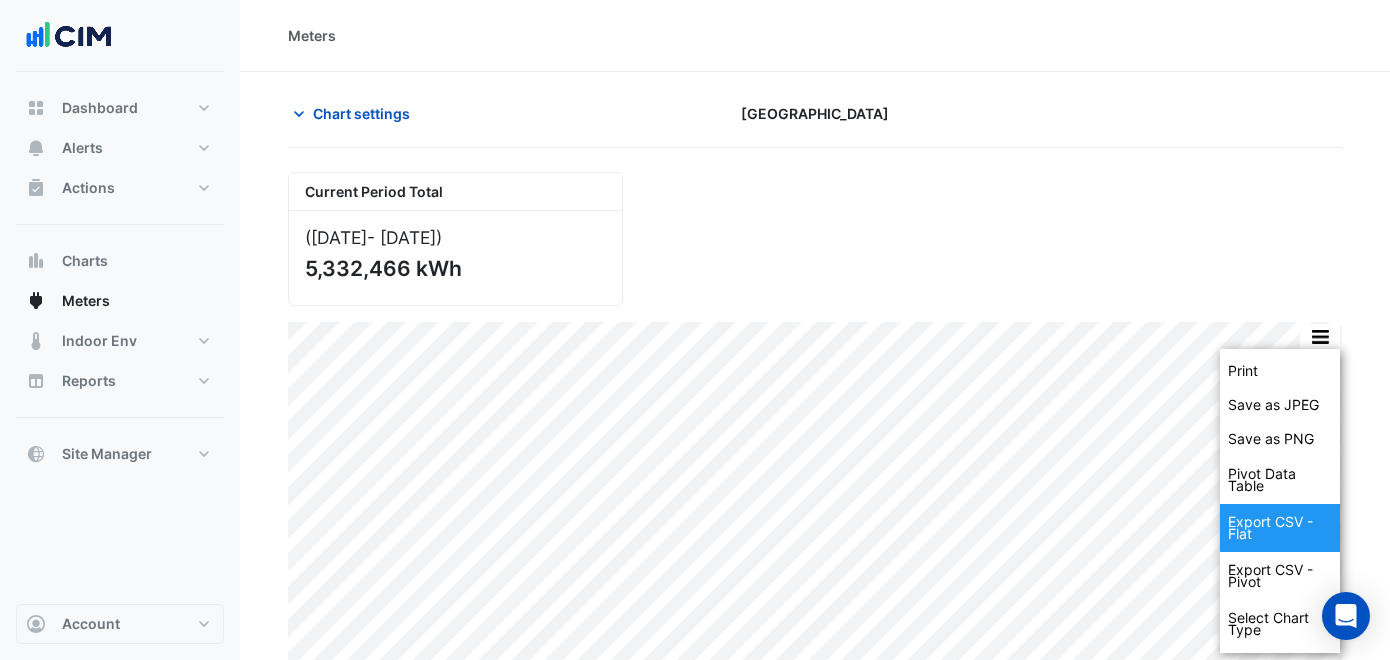 click on "Export CSV - Flat" 